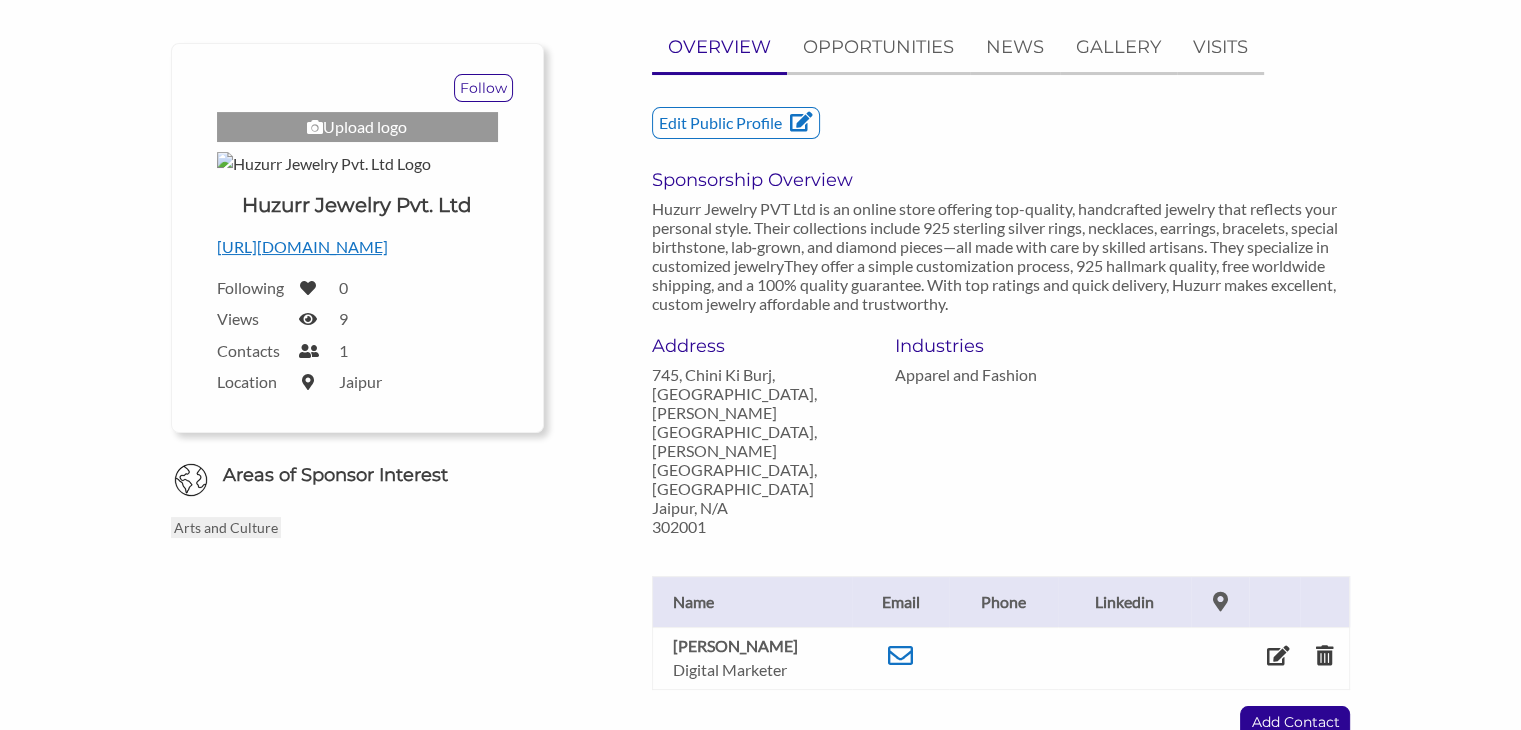 scroll, scrollTop: 208, scrollLeft: 0, axis: vertical 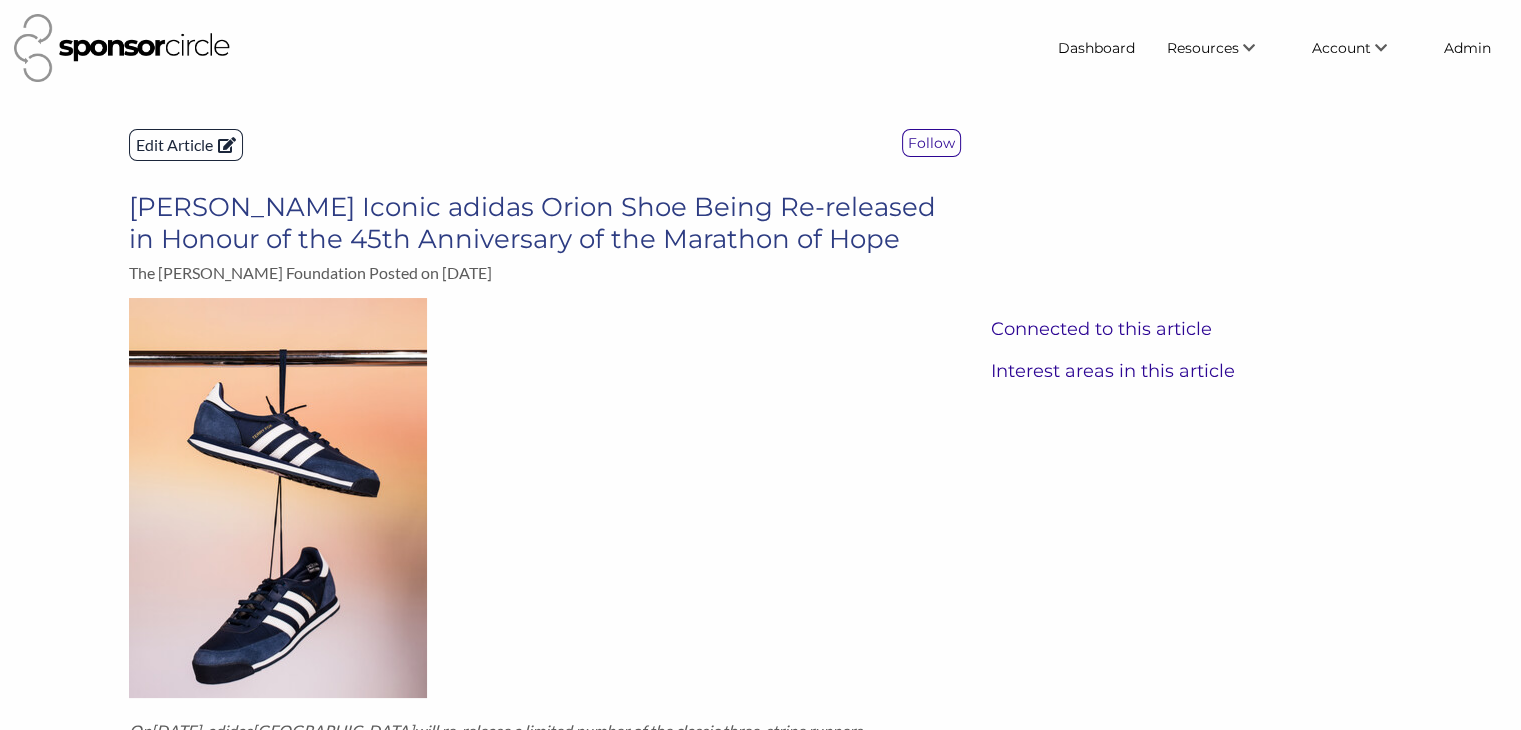 click on "Edit Article" 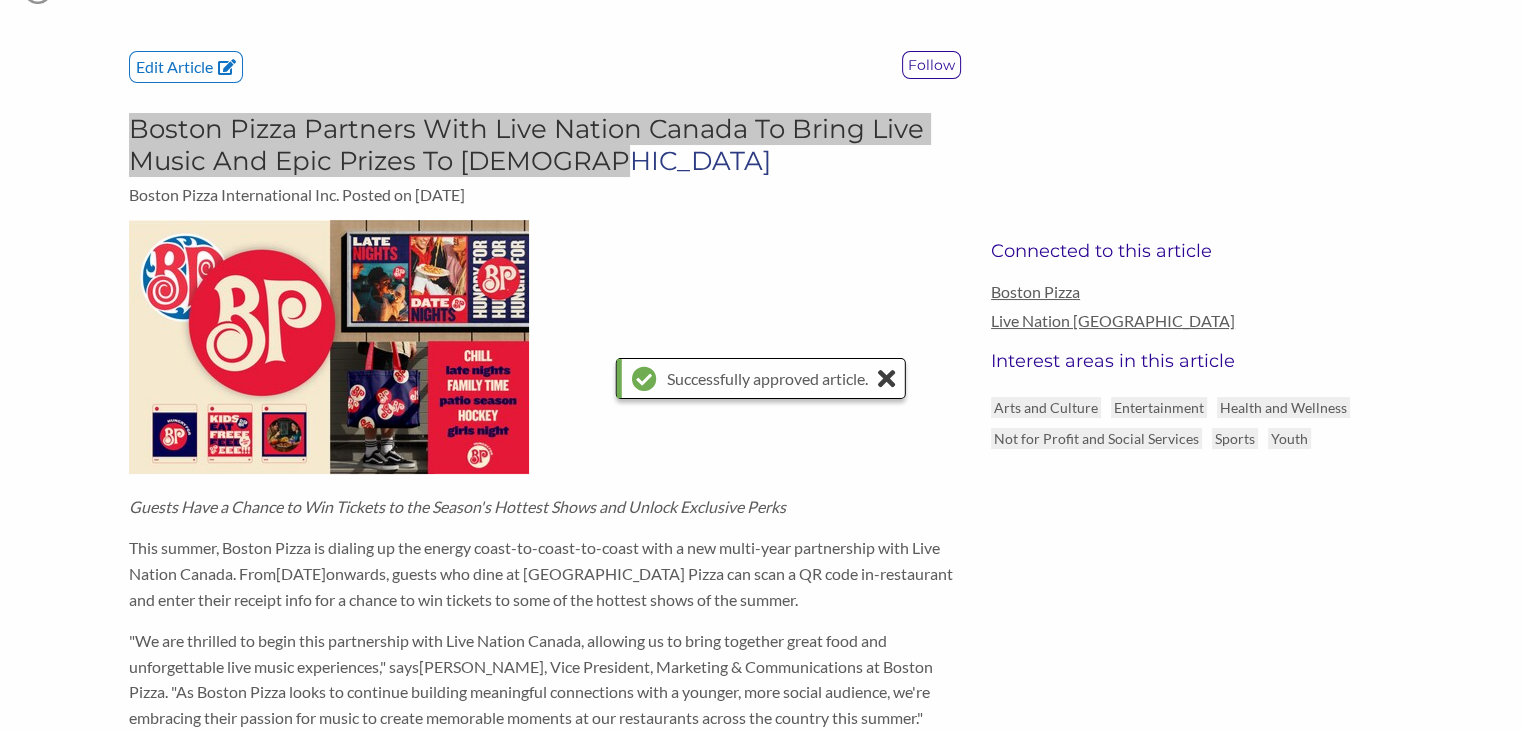 scroll, scrollTop: 0, scrollLeft: 0, axis: both 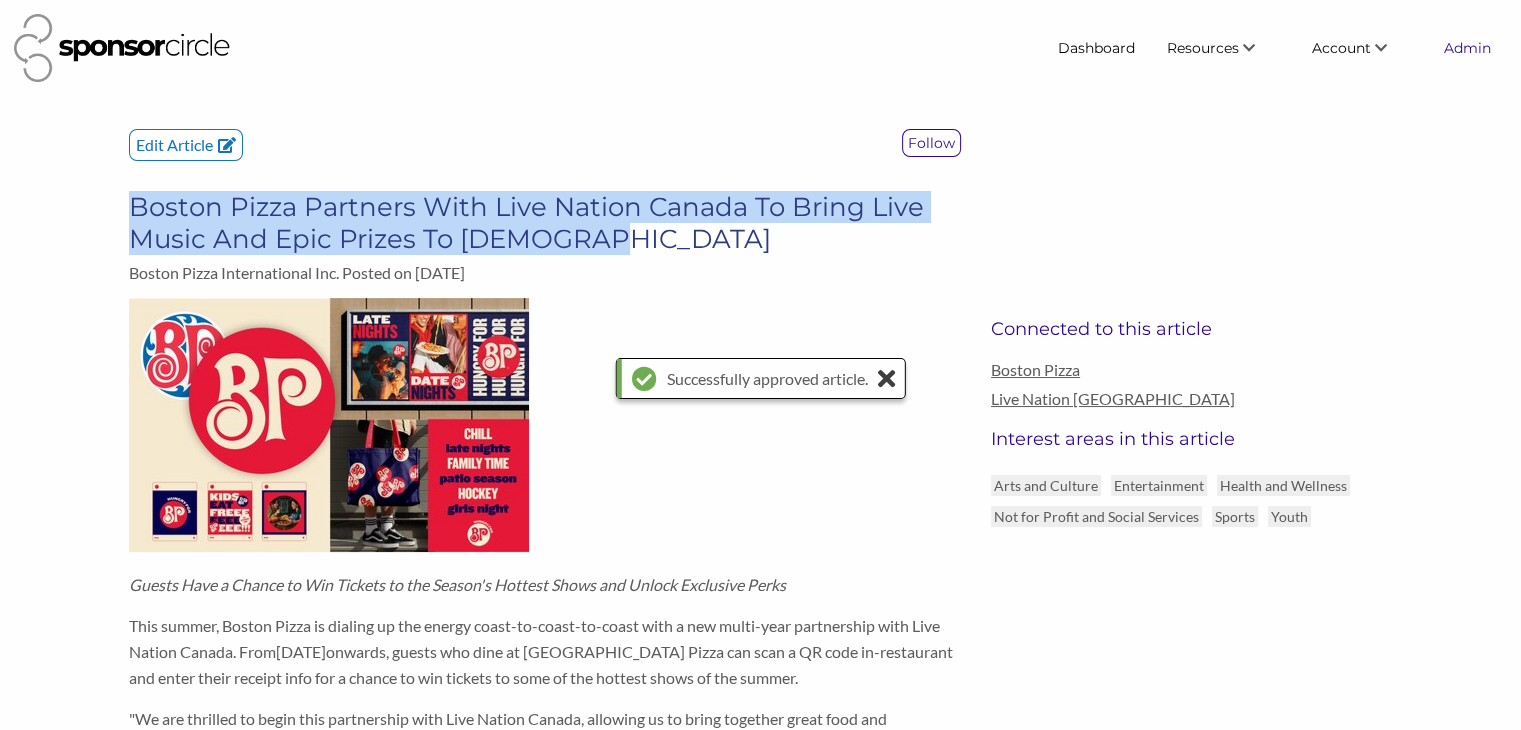 click on "Admin" at bounding box center (1467, 48) 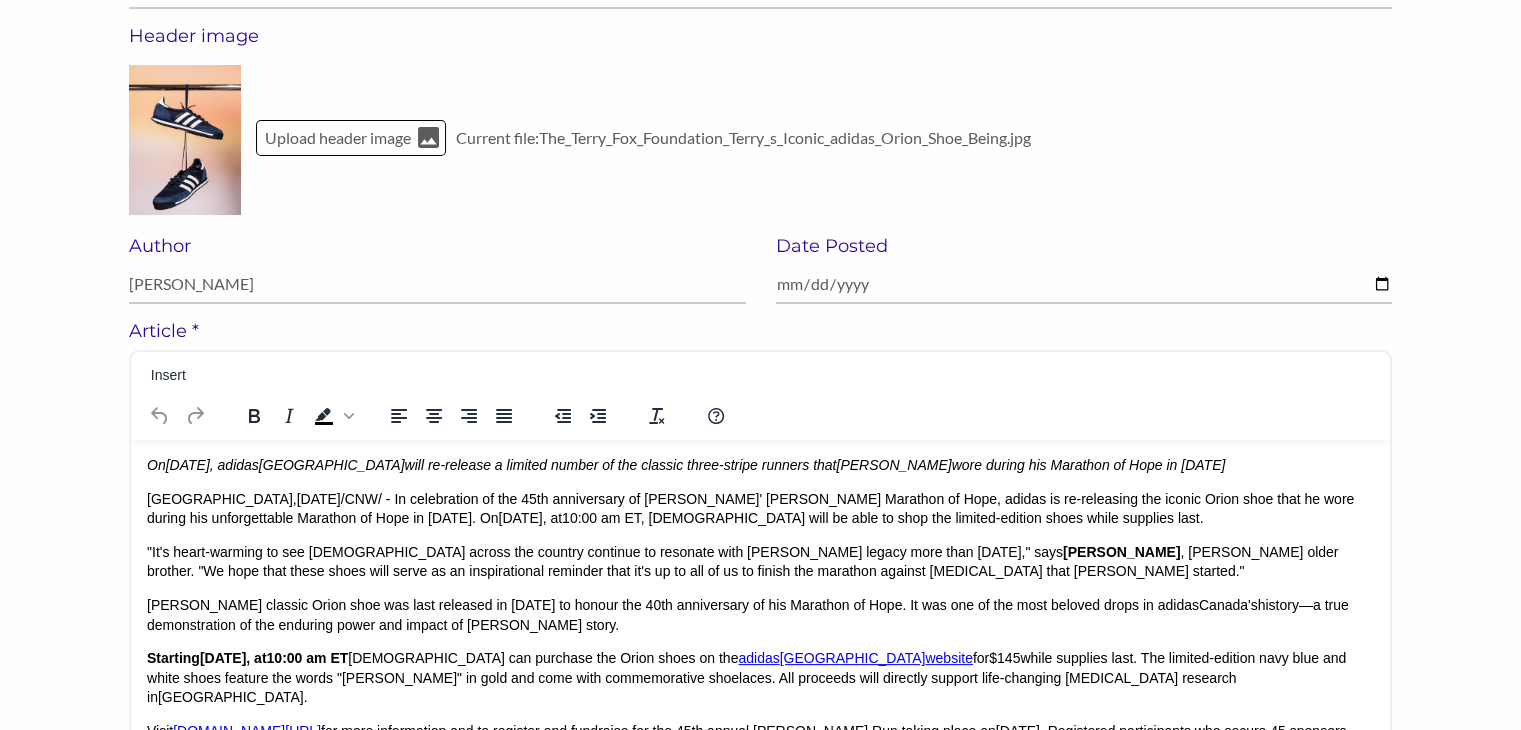 scroll, scrollTop: 264, scrollLeft: 0, axis: vertical 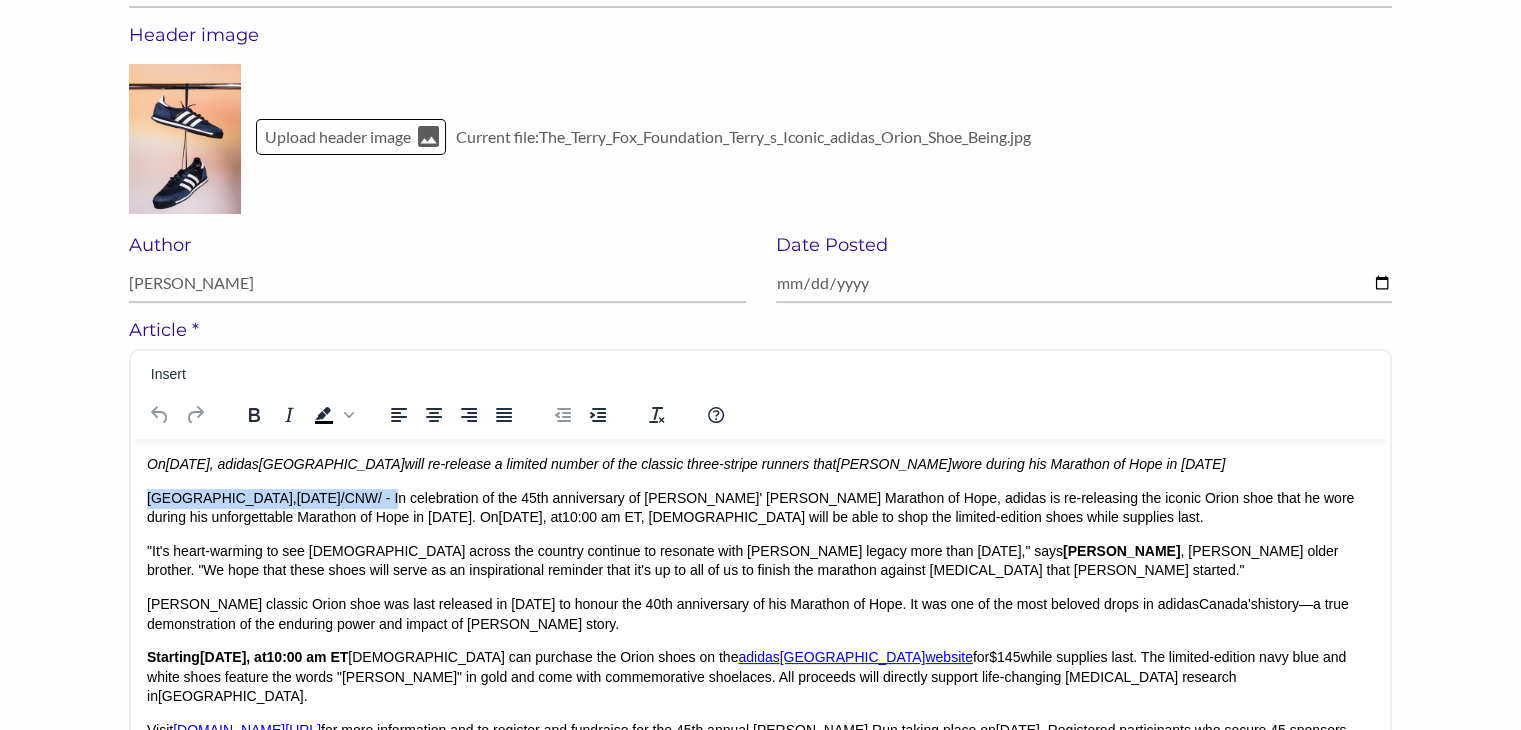drag, startPoint x: 370, startPoint y: 499, endPoint x: 149, endPoint y: 492, distance: 221.11082 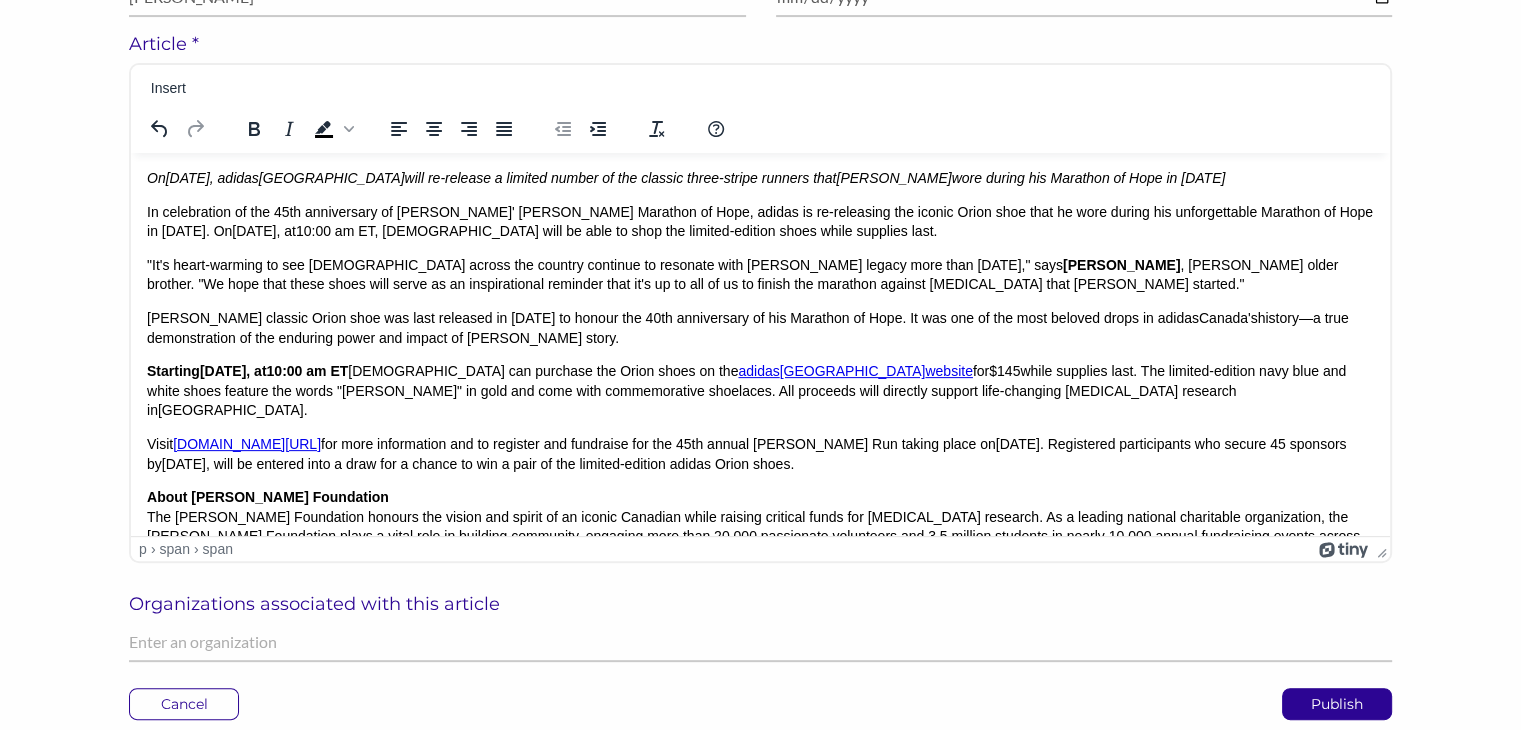 scroll, scrollTop: 552, scrollLeft: 0, axis: vertical 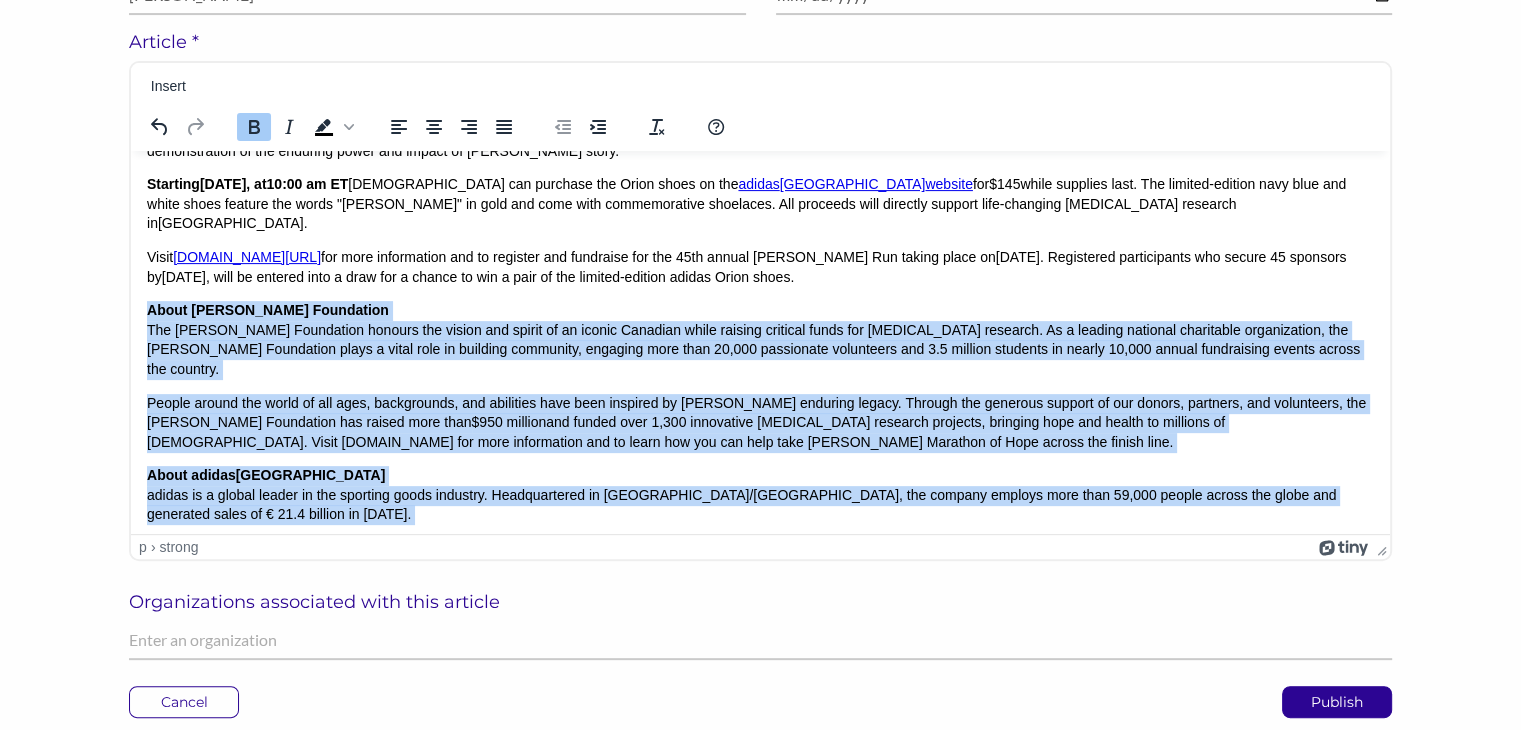 drag, startPoint x: 146, startPoint y: 480, endPoint x: 377, endPoint y: 522, distance: 234.78714 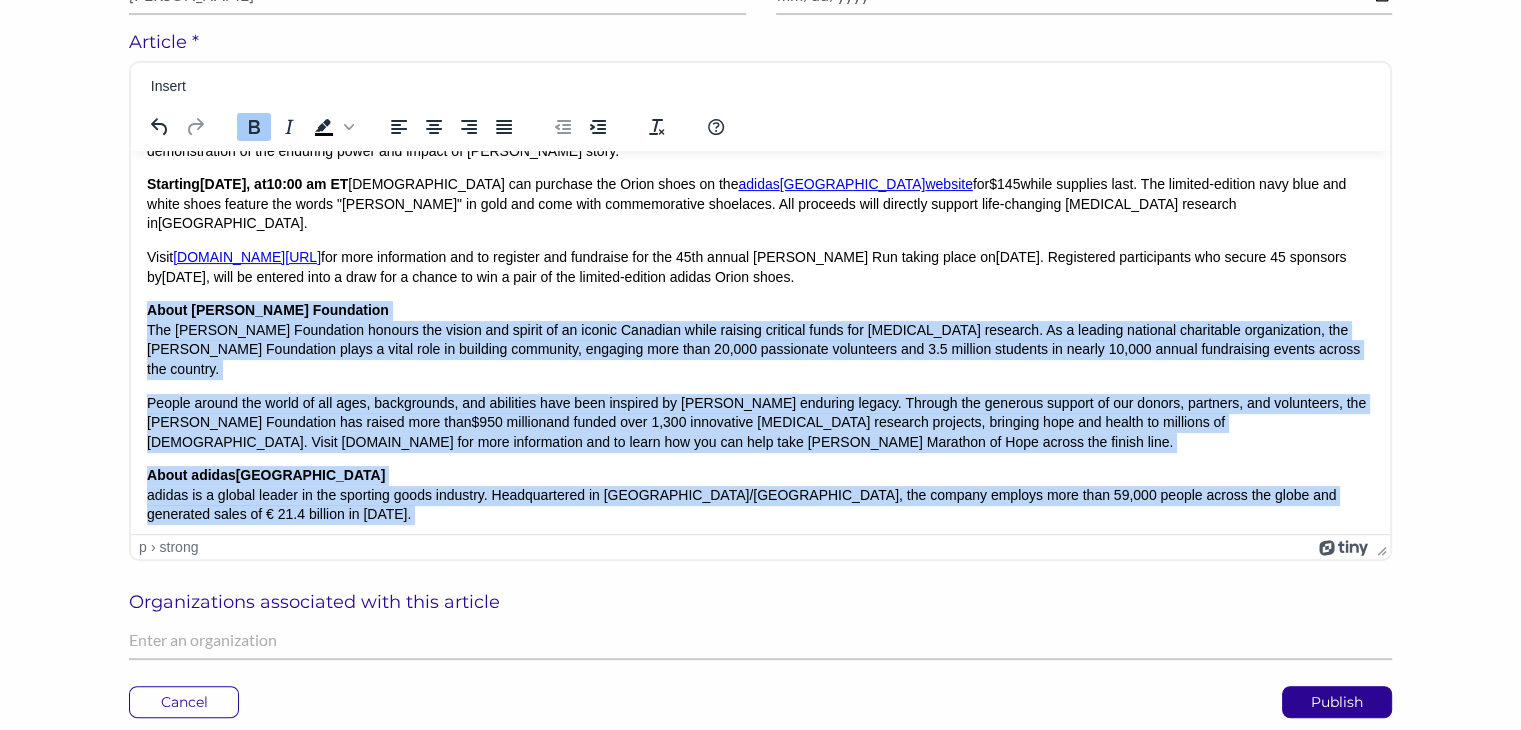 click on "On  July 3 , adidas  Canada  will re-release a limited number of the classic three-stripe runners that  Terry Fox  wore during his Marathon of Hope in 1980 ﻿ In celebration of the 45th anniversary of Terry' Fox's Marathon of Hope, adidas is re-releasing the iconic Orion shoe that he wore during his unforgettable Marathon of Hope in 1980. On  Thursday, July 3, 2025 , at  10:00 am ET , Canadians will be able to shop the limited-edition shoes while supplies last.   "It's heart-warming to see Canadians across the country continue to resonate with Terry's legacy more than 45 years later," says  Fred Fox , Terry's older brother. "We hope that these shoes will serve as an inspirational reminder that it's up to all of us to finish the marathon against cancer that Terry started." Terry's classic Orion shoe was last released in 2020 to honour the 40th anniversary of his Marathon of Hope. It was one of the most beloved drops in adidas  Canada's Starting  Thursday, July 3, 2025 , at  10:00 am ET adidas  Canada  for" at bounding box center [760, 270] 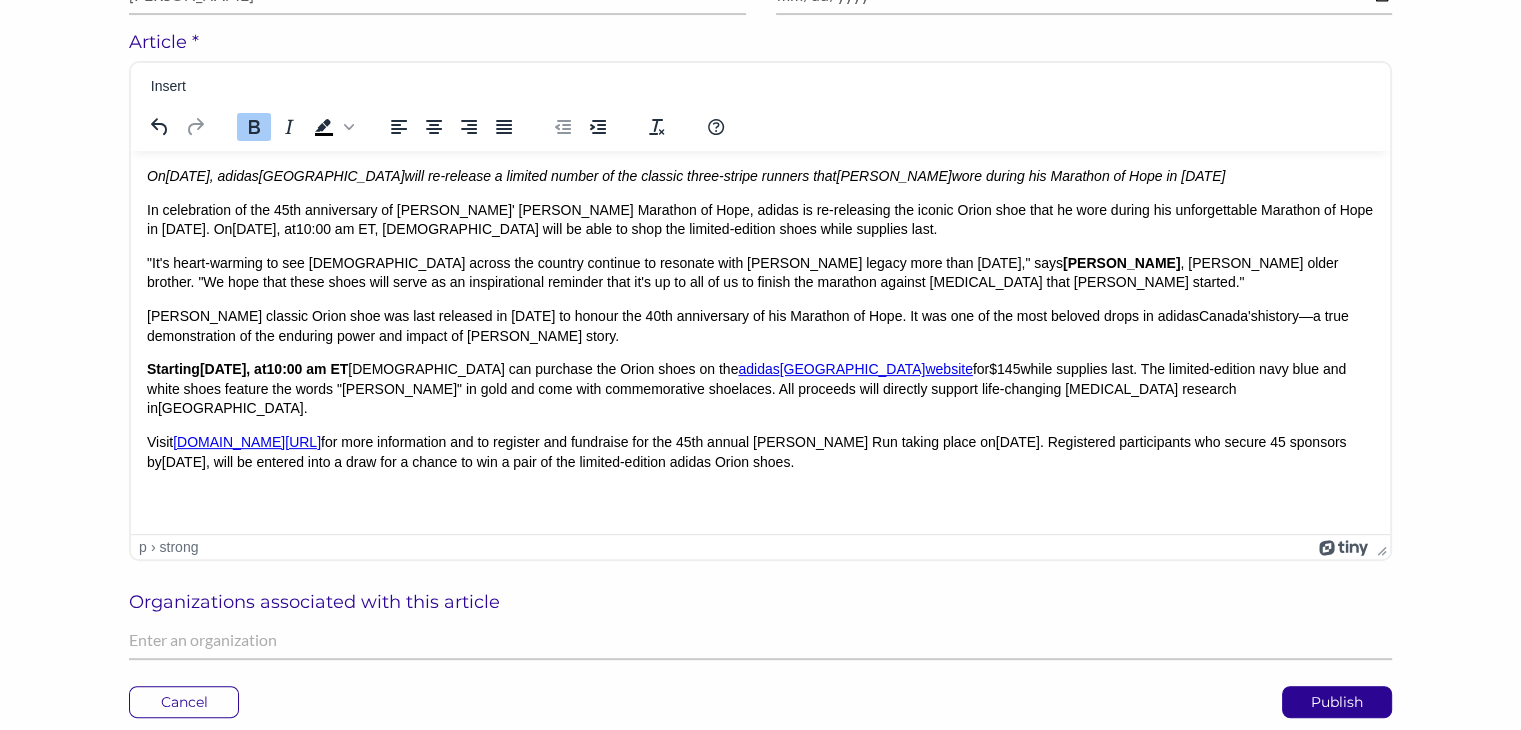 scroll, scrollTop: 0, scrollLeft: 0, axis: both 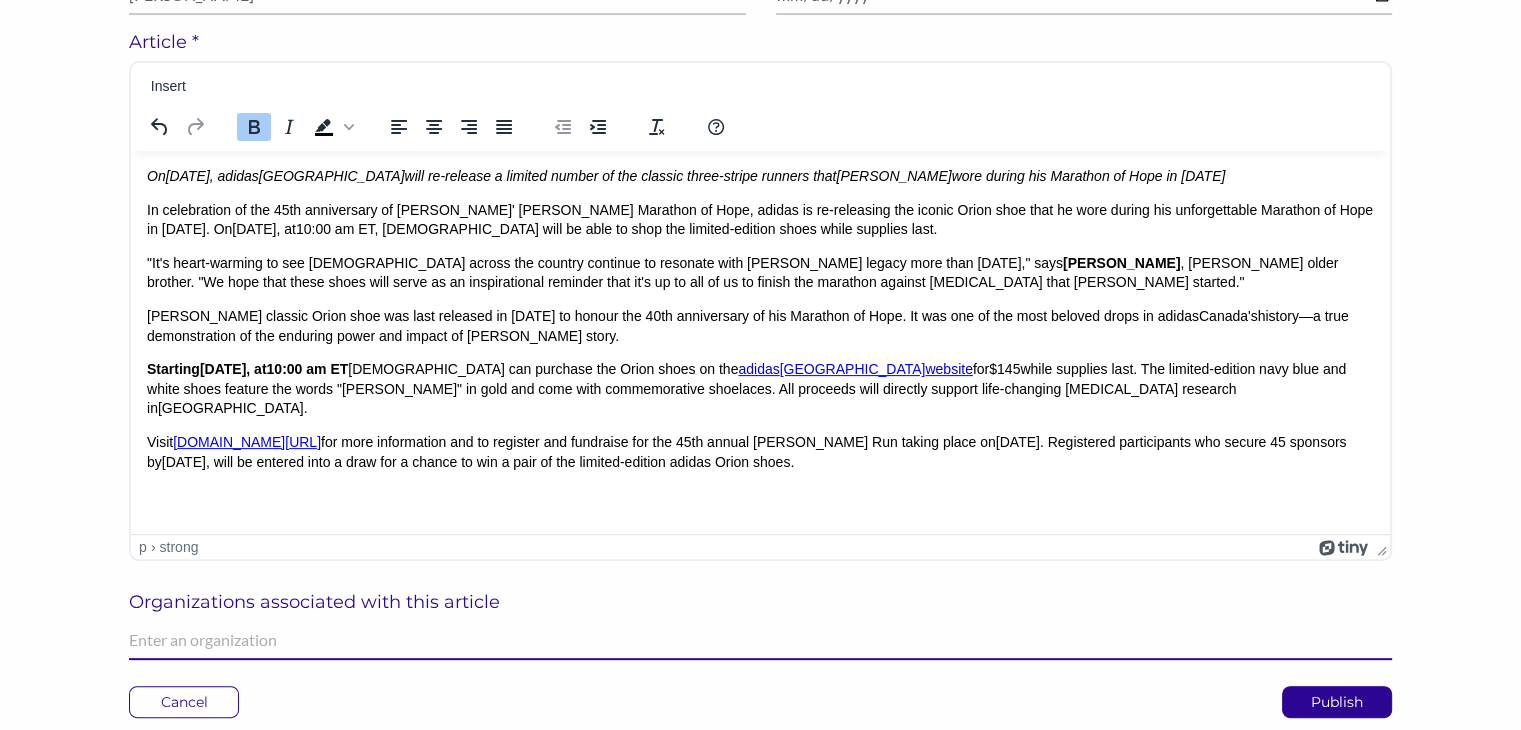 click at bounding box center [760, 640] 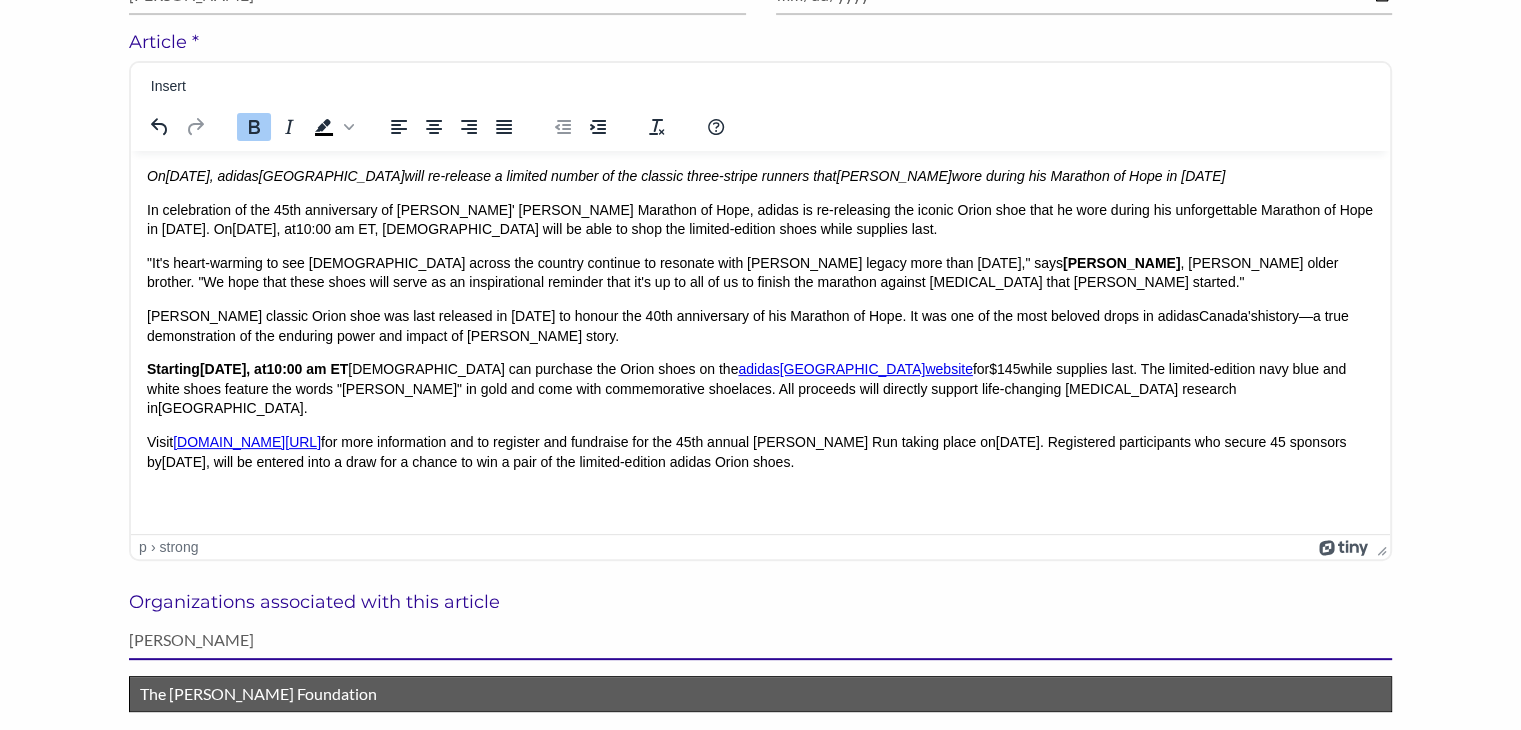 type on "terry" 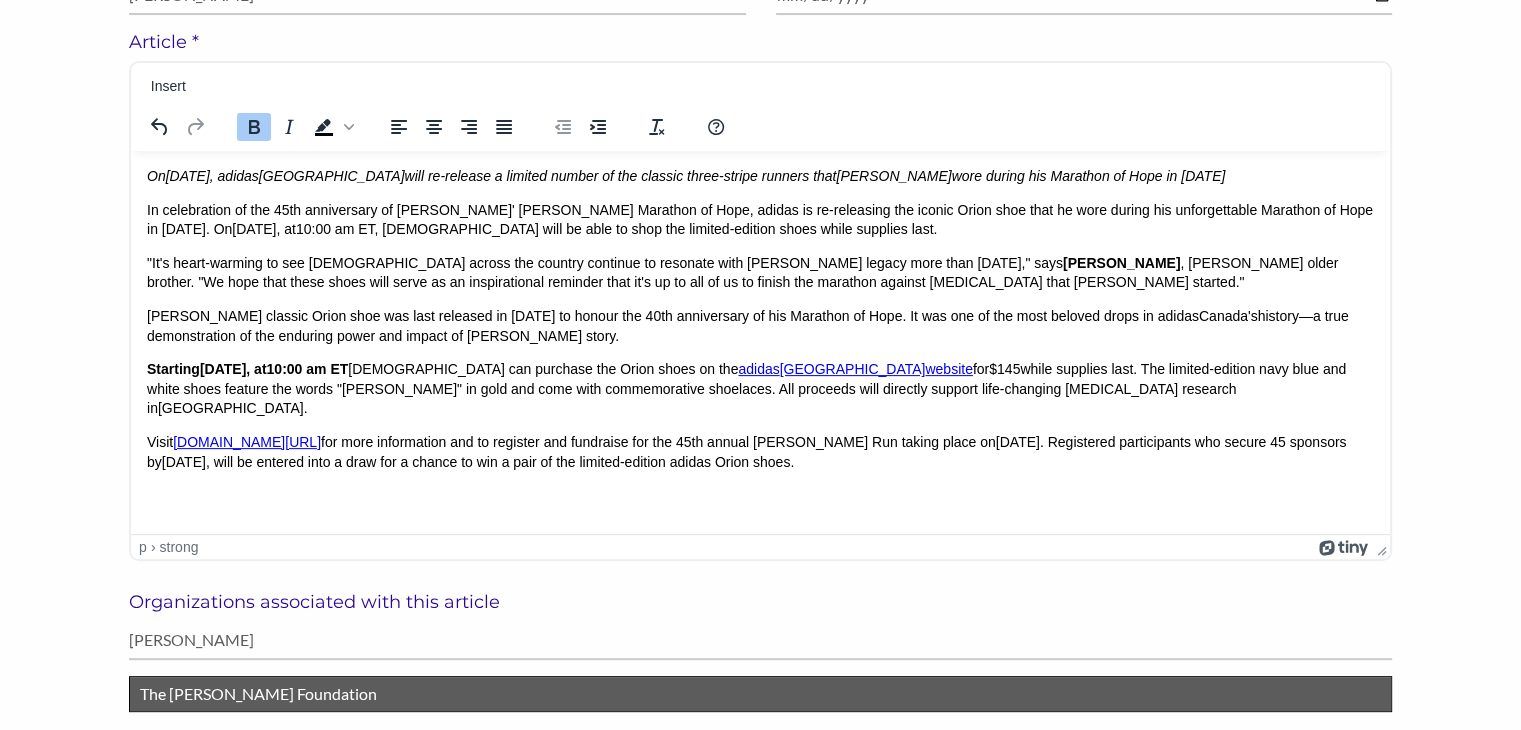 click on "The Terry Fox Foundation" at bounding box center (760, 694) 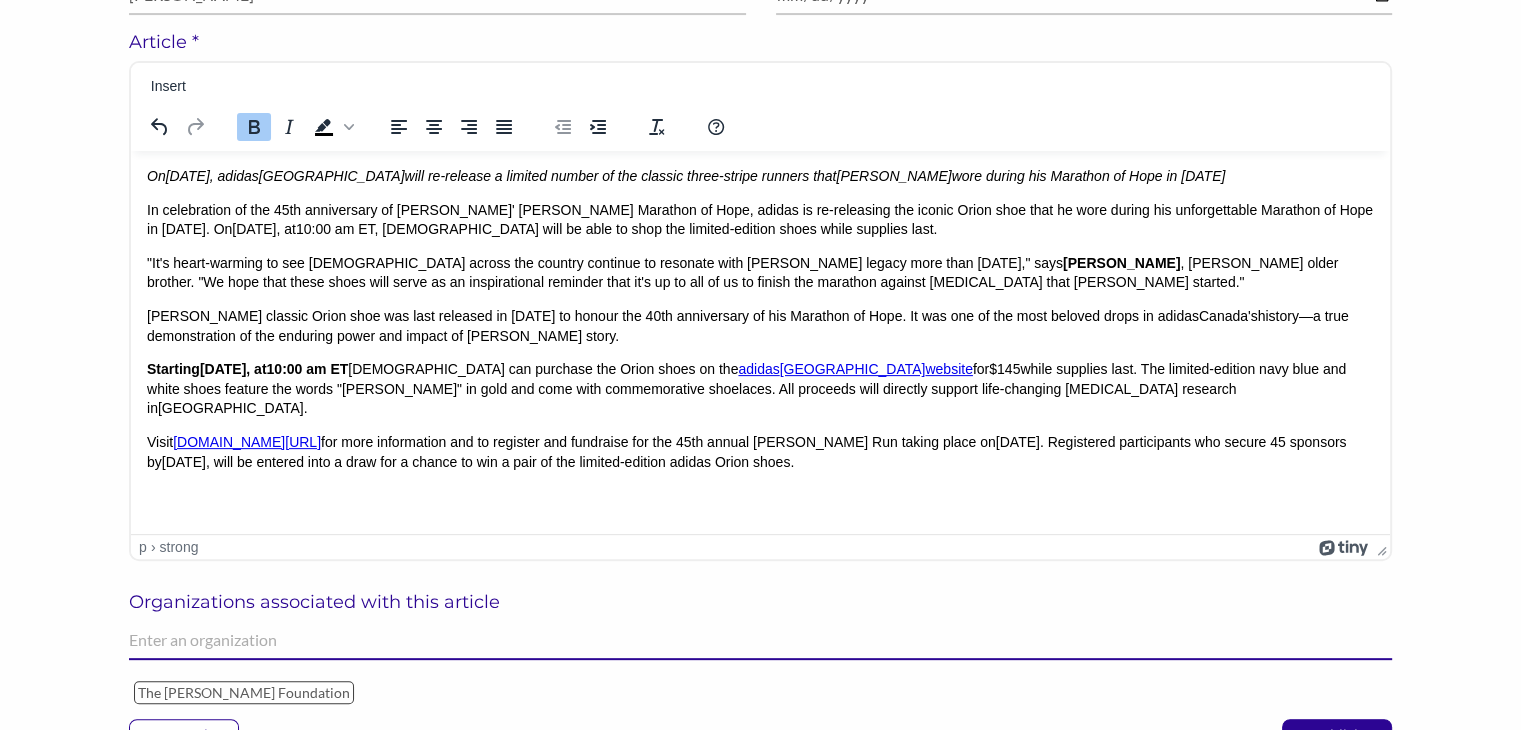click at bounding box center (760, 640) 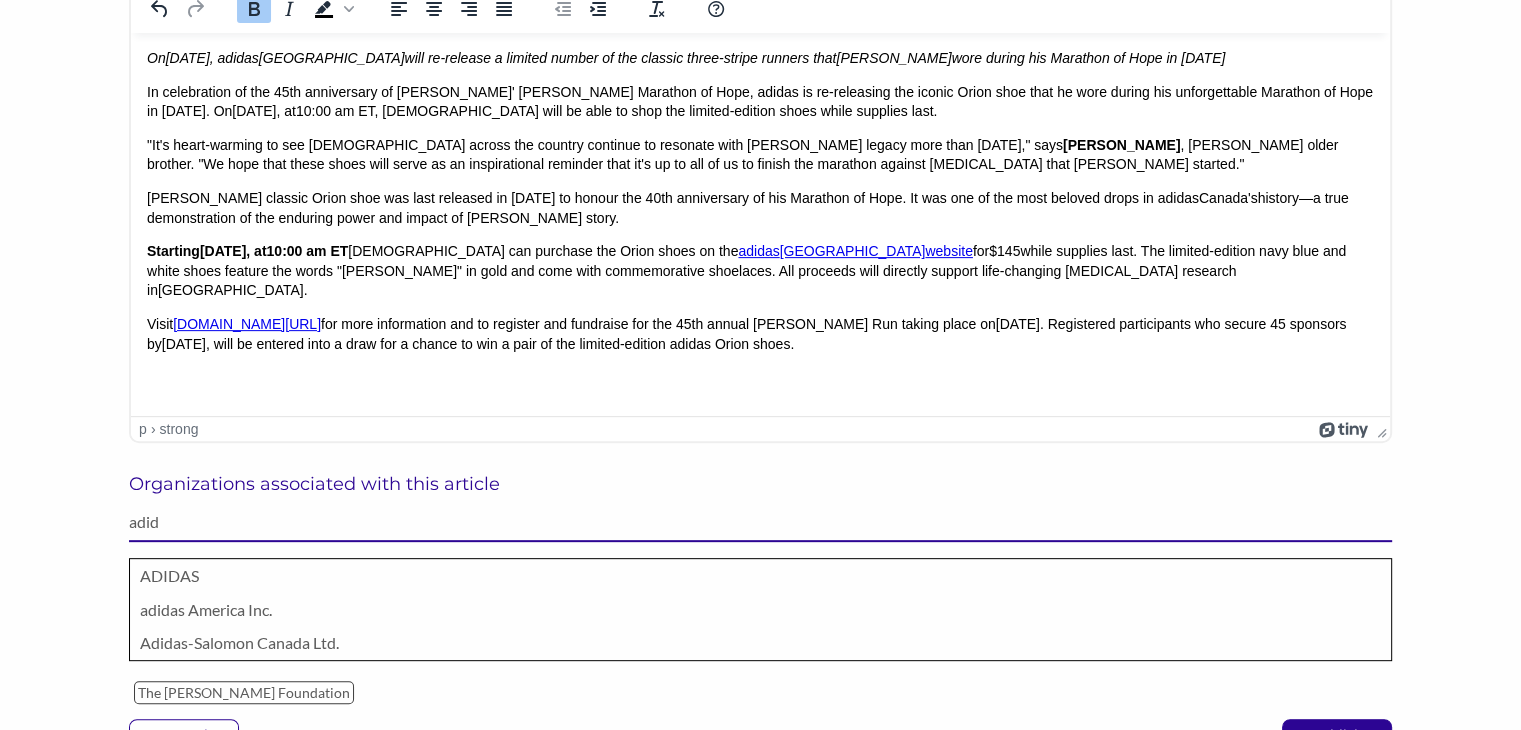 scroll, scrollTop: 684, scrollLeft: 0, axis: vertical 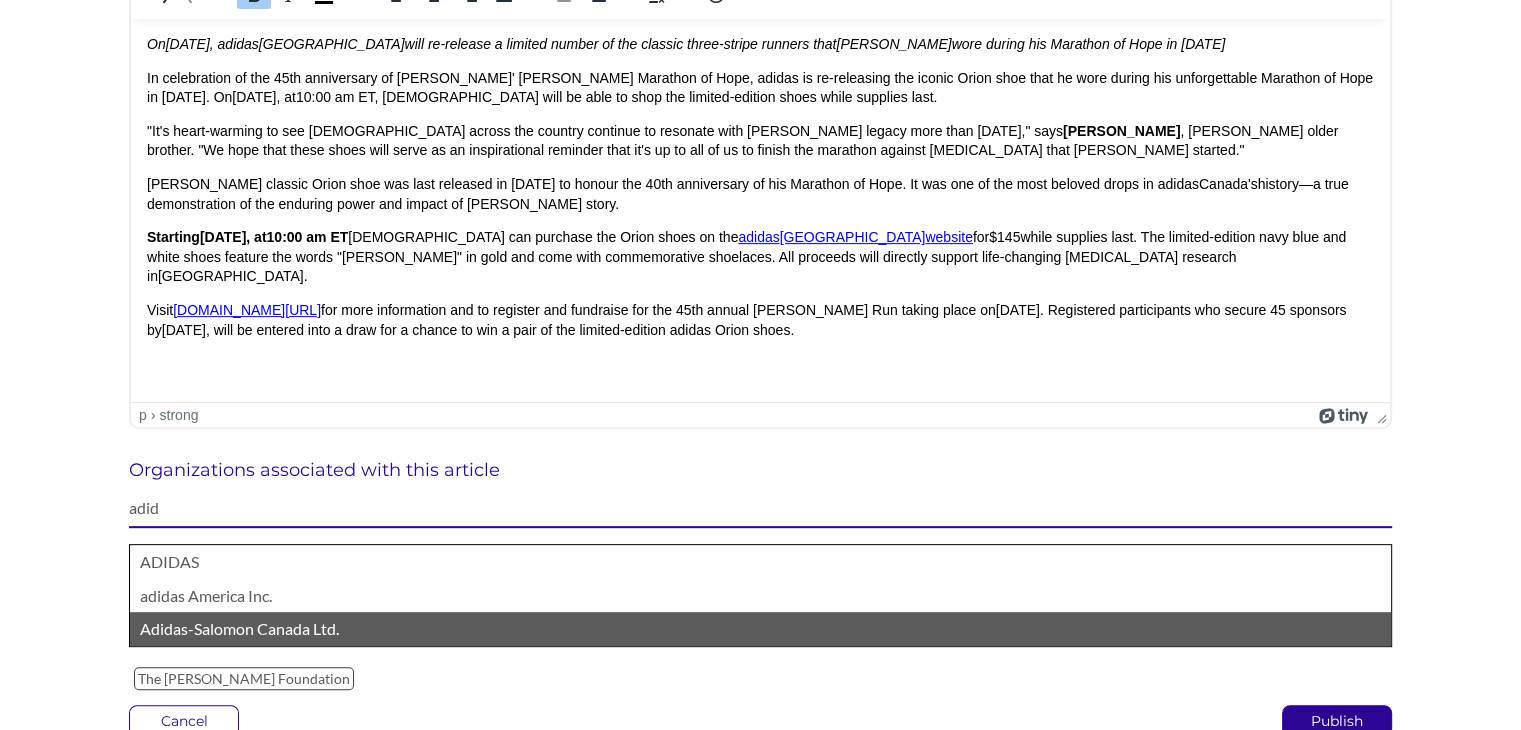 type on "adid" 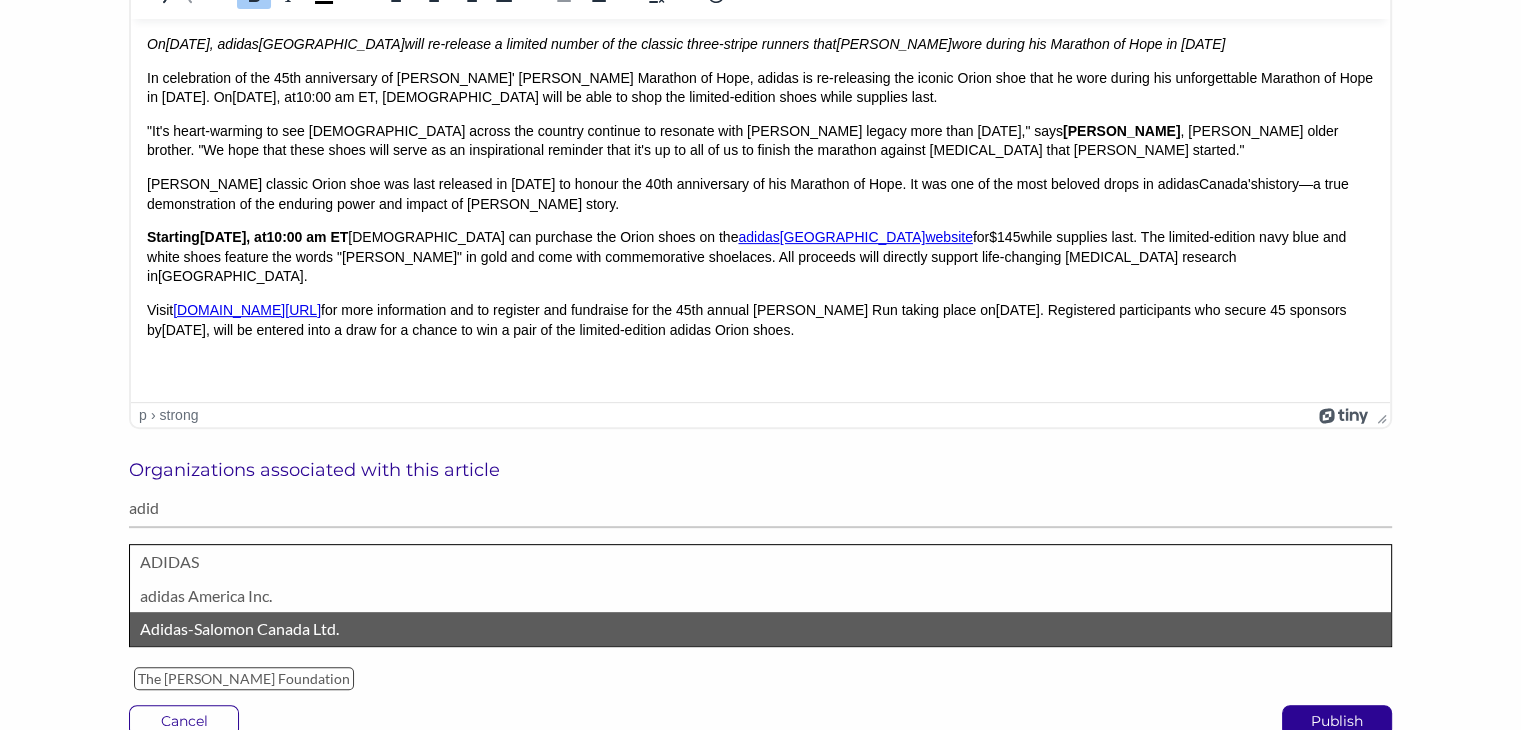 click on "Adidas-Salomon Canada Ltd." at bounding box center (760, 629) 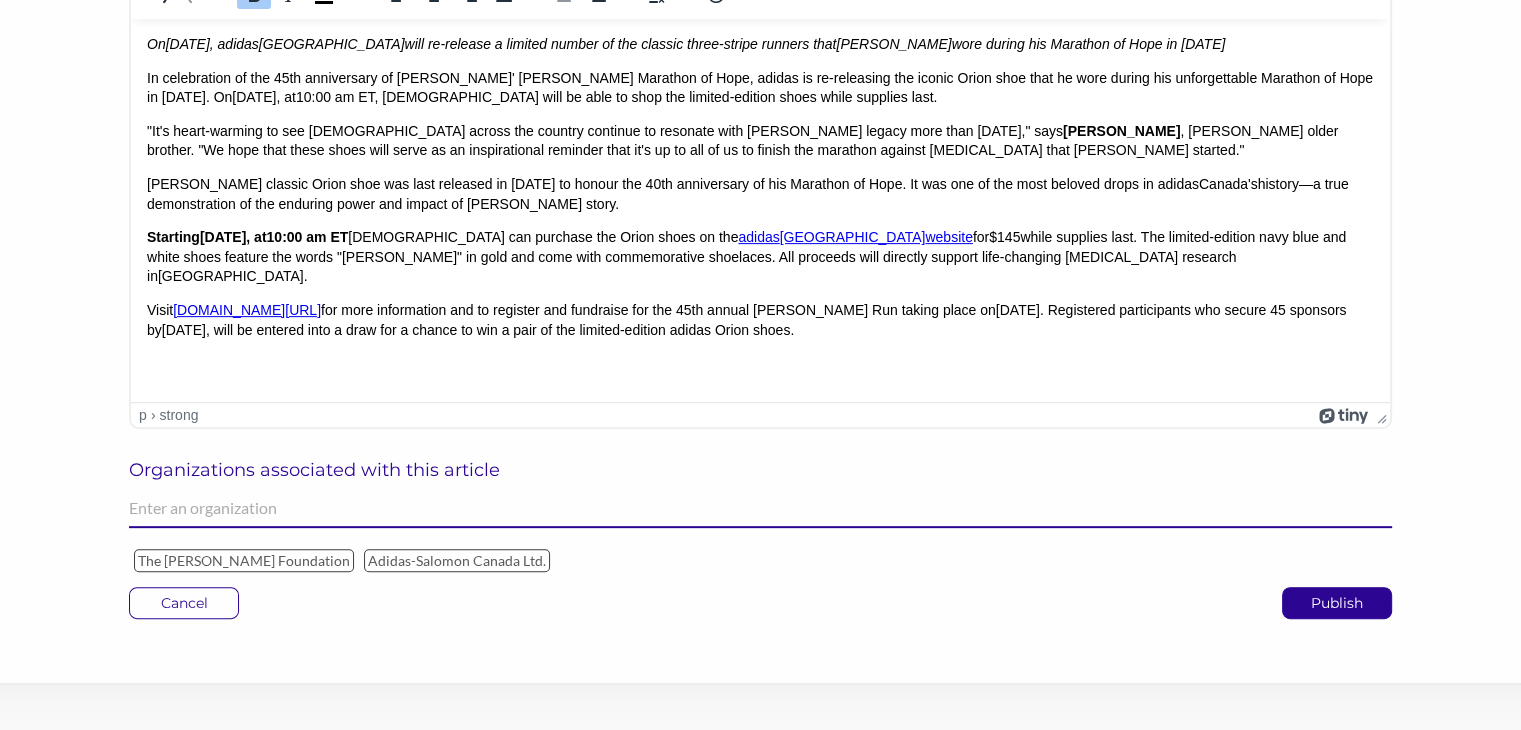 click at bounding box center [760, 508] 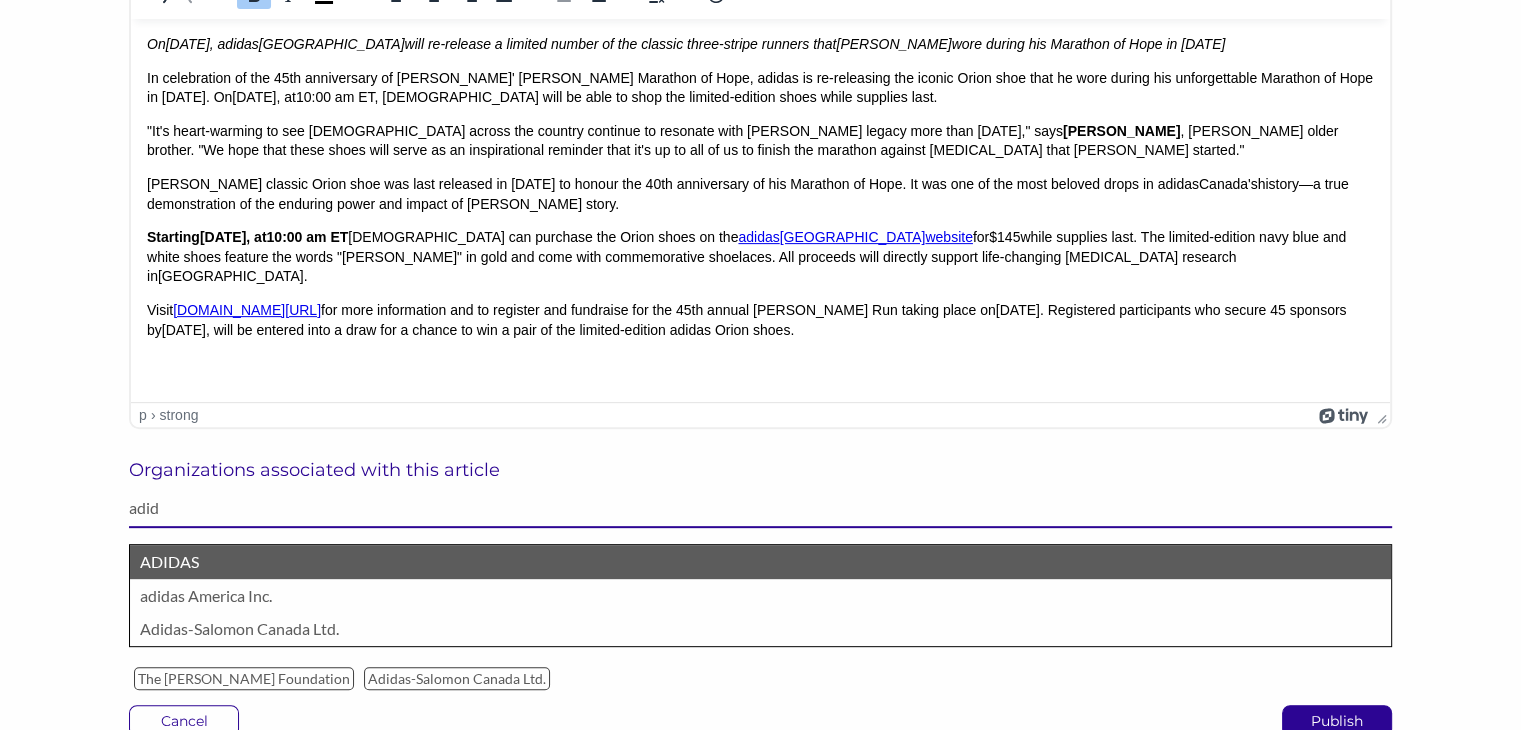 type on "adid" 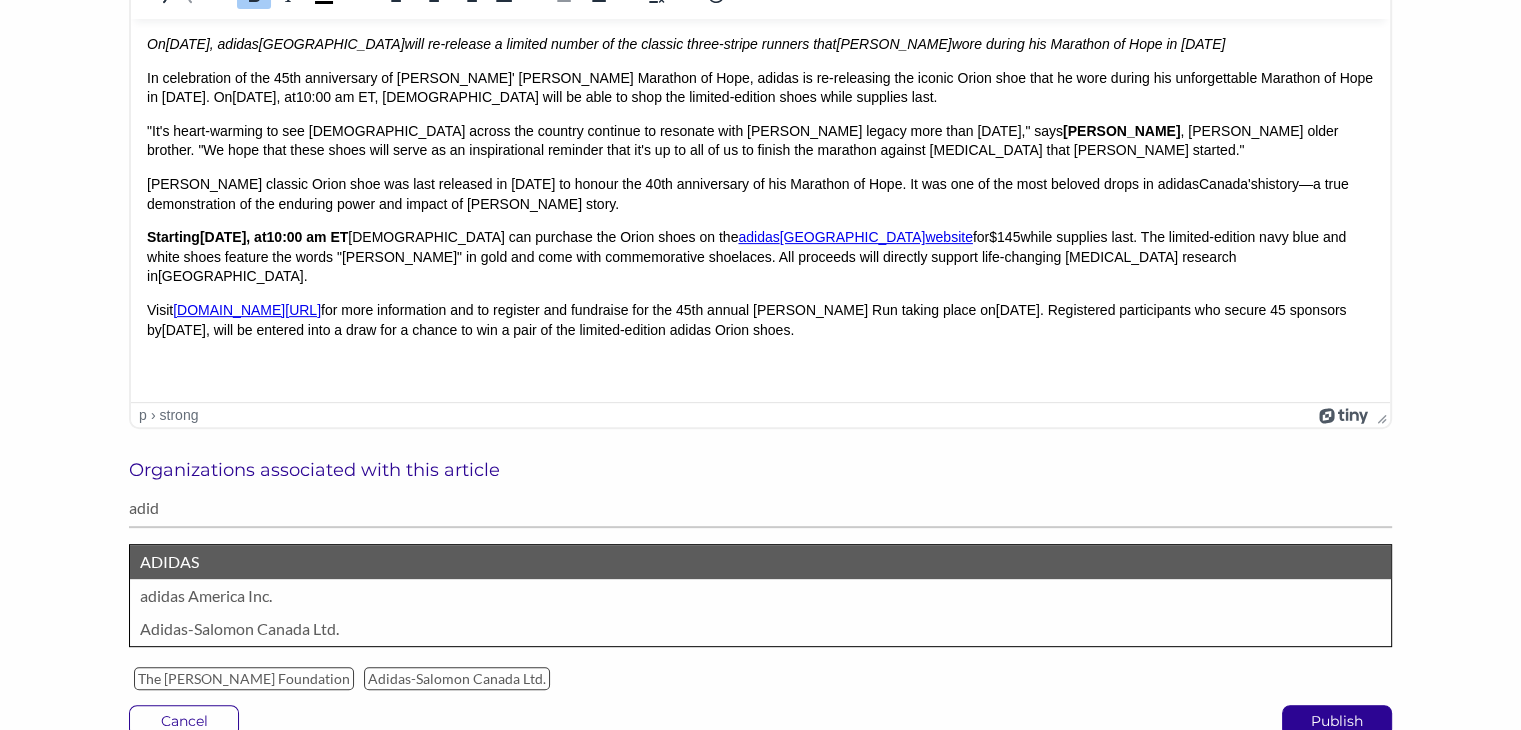 click on "ADIDAS" at bounding box center [760, 562] 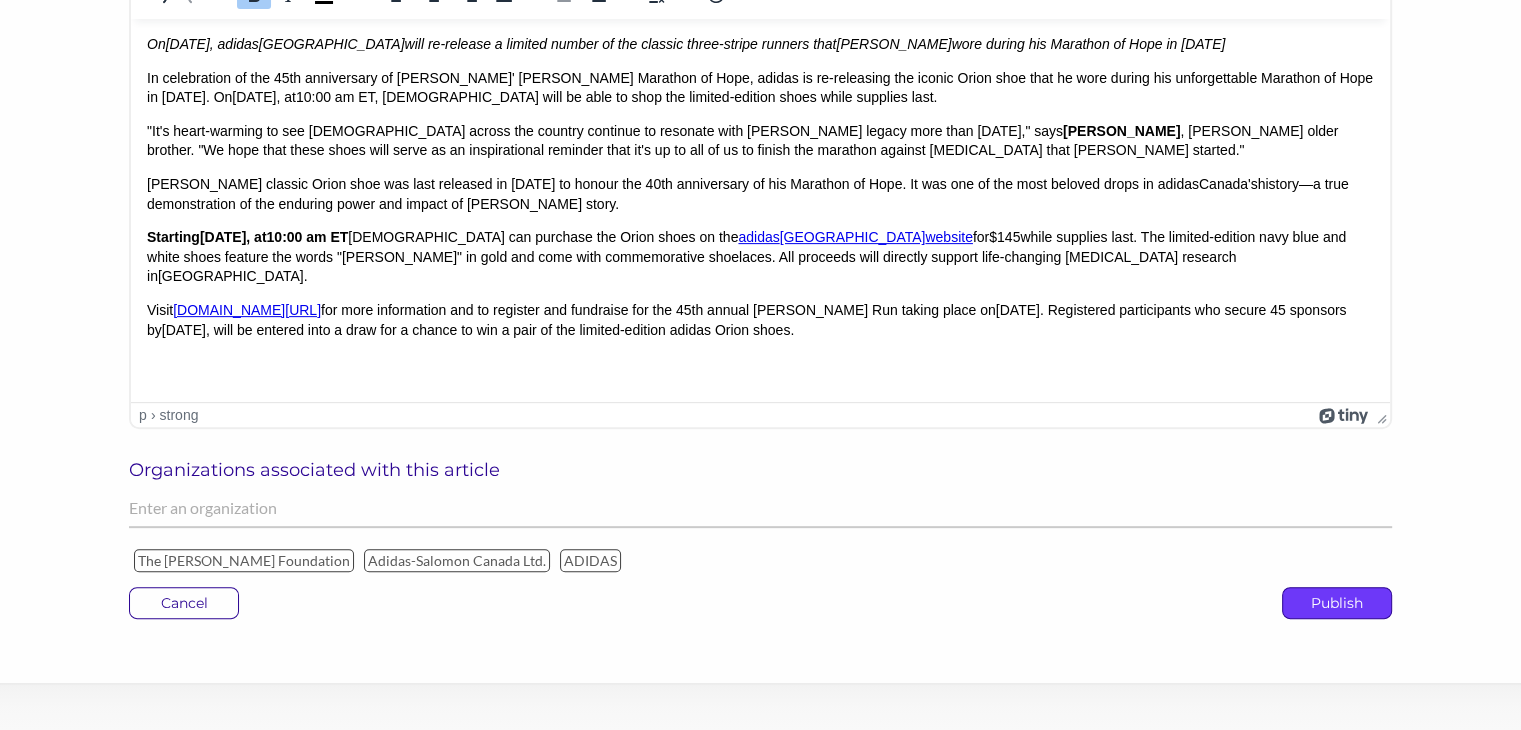 click on "Publish" 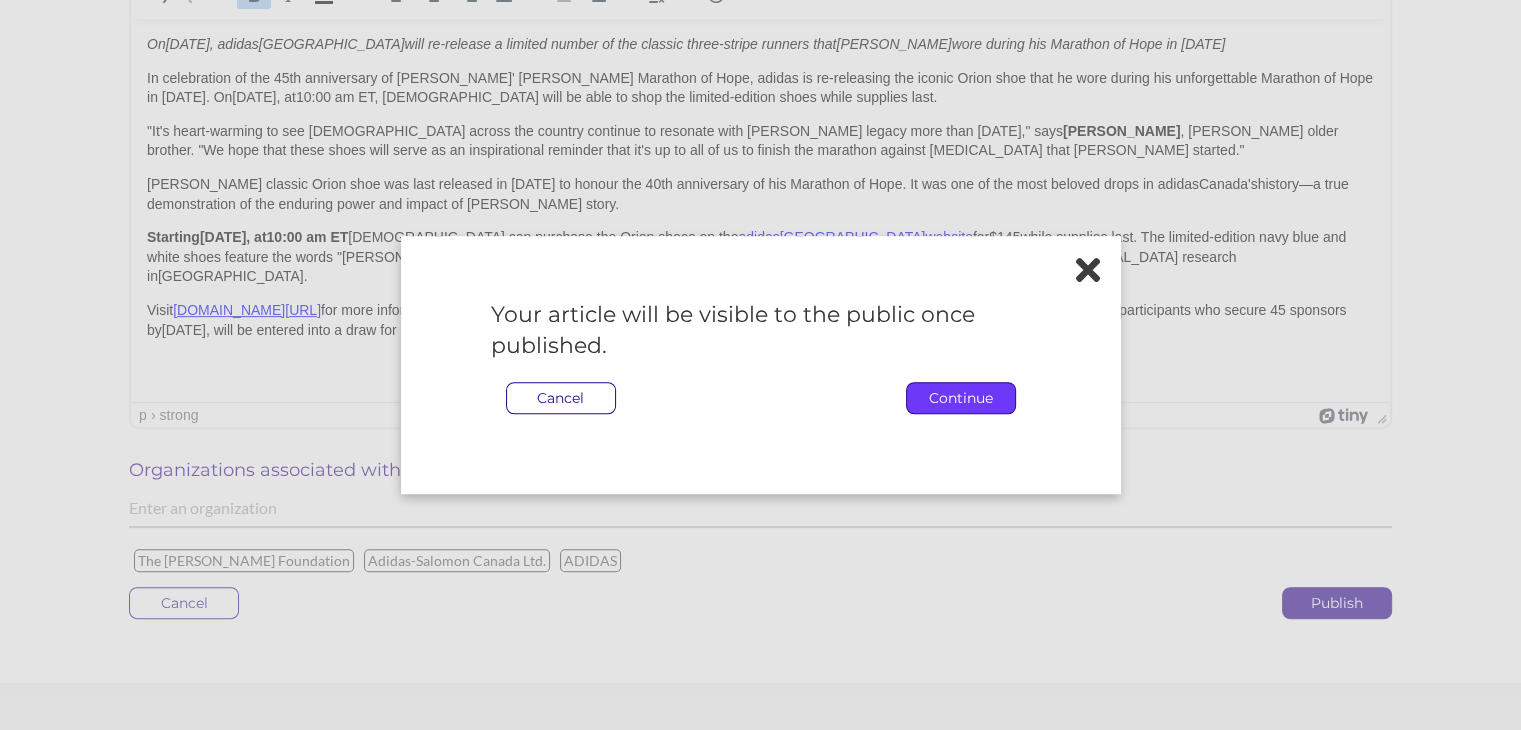 click on "Continue" at bounding box center (961, 398) 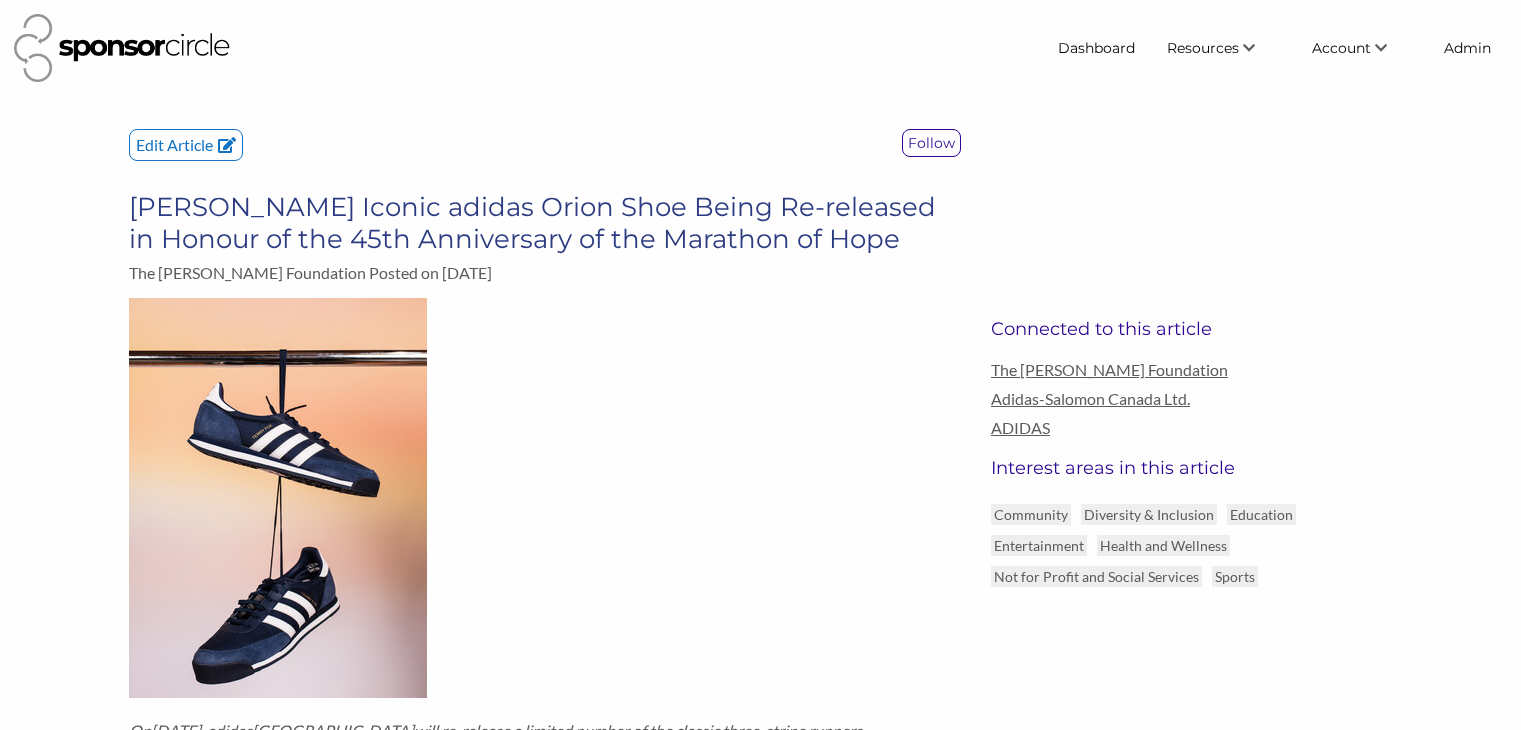 scroll, scrollTop: 0, scrollLeft: 0, axis: both 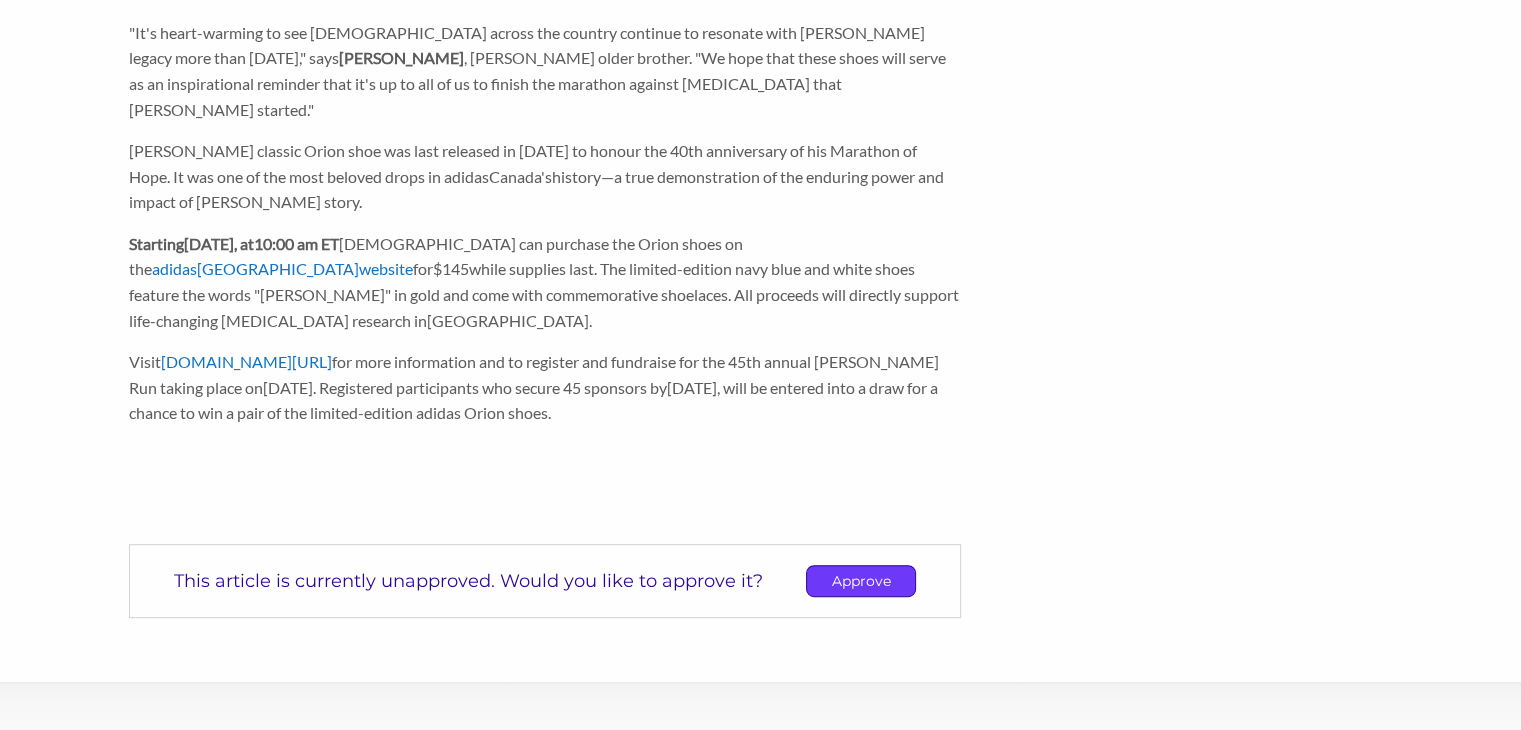 click on "Approve" 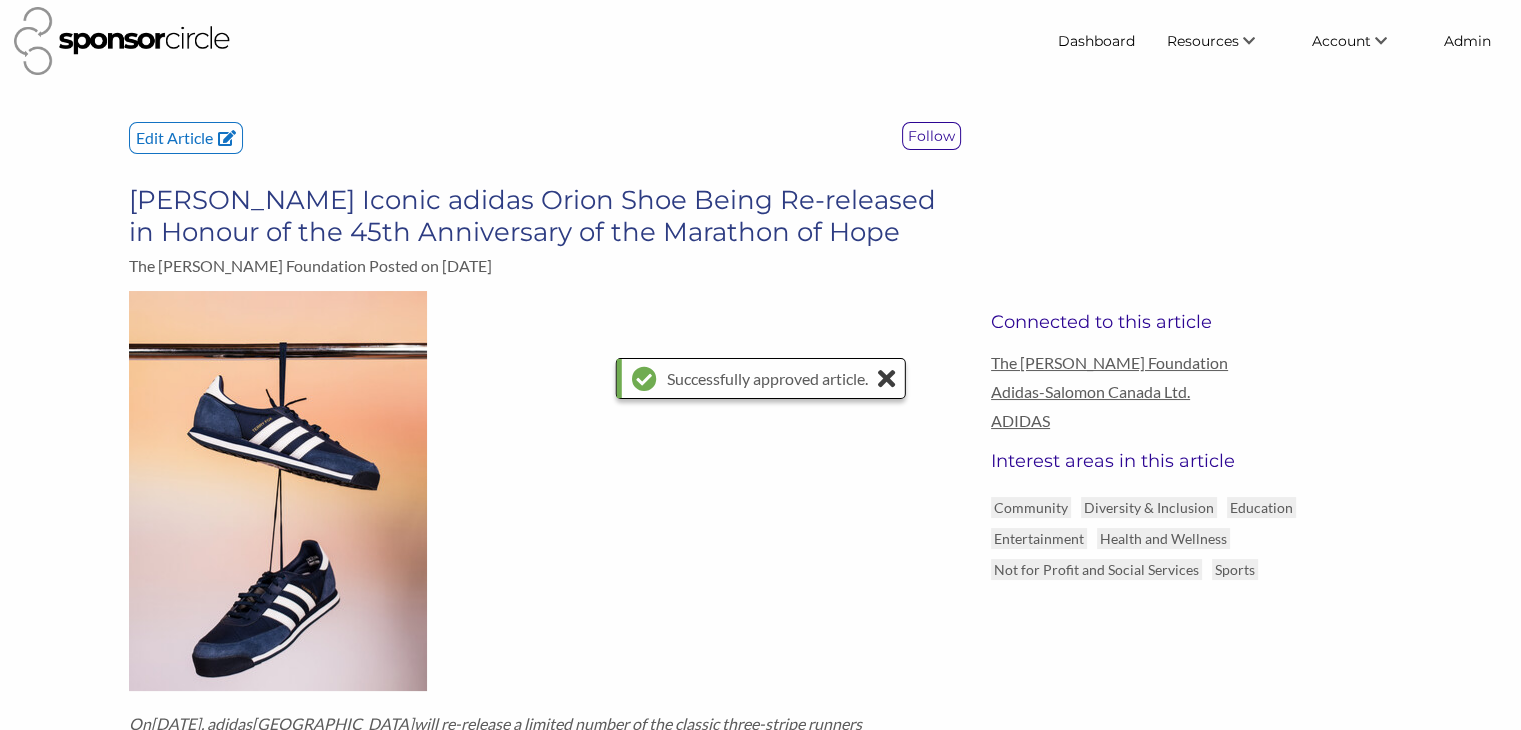 scroll, scrollTop: 0, scrollLeft: 0, axis: both 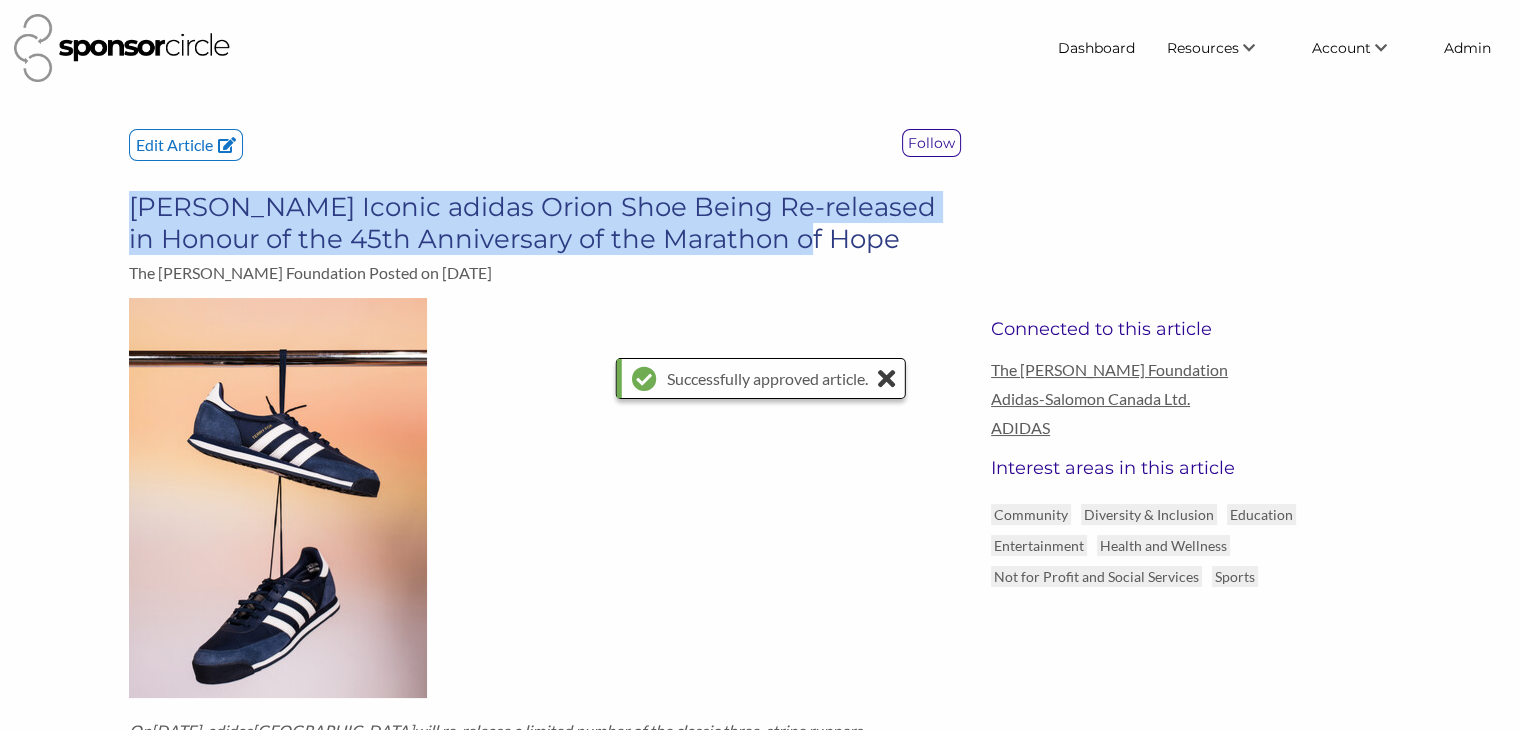 drag, startPoint x: 732, startPoint y: 244, endPoint x: 130, endPoint y: 217, distance: 602.60516 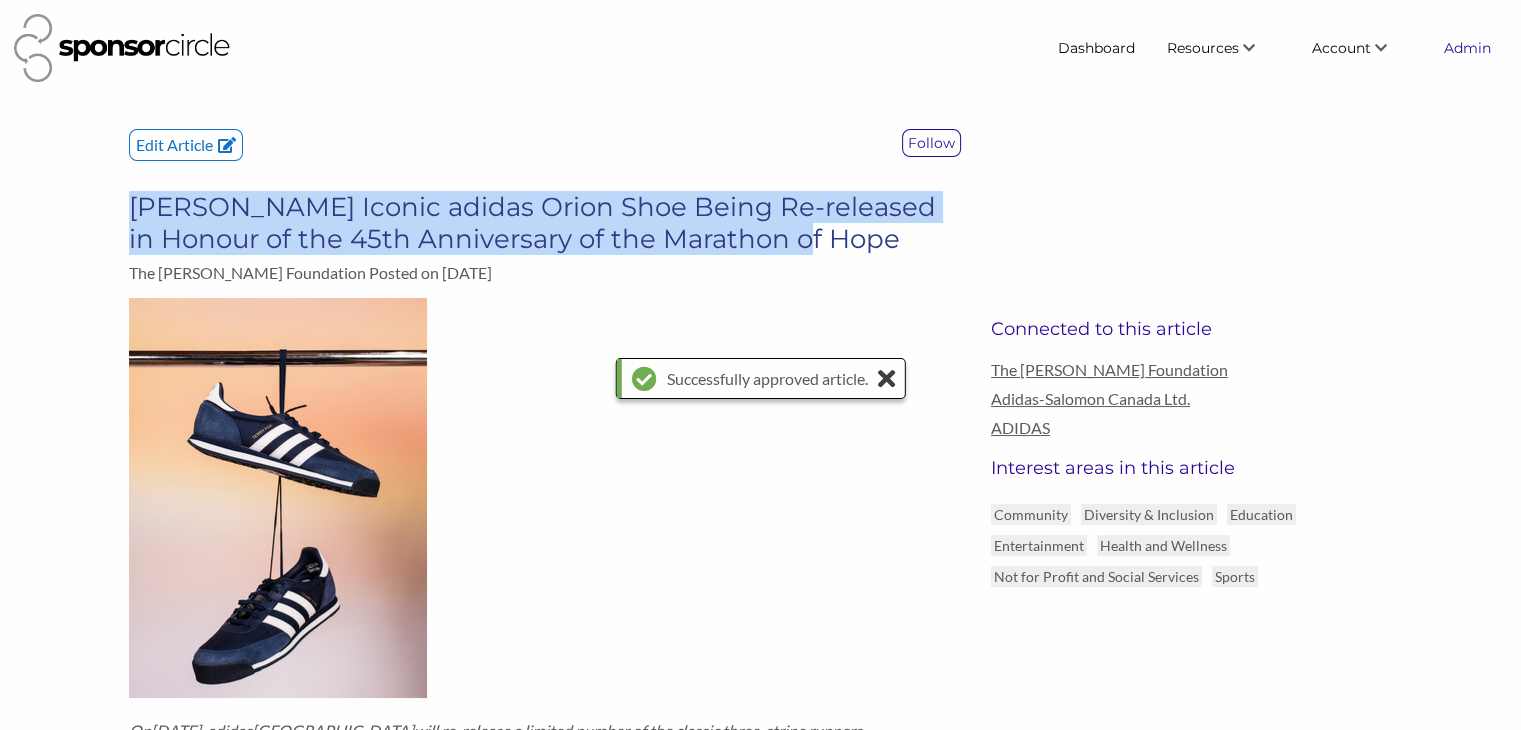 click on "Admin" at bounding box center (1467, 48) 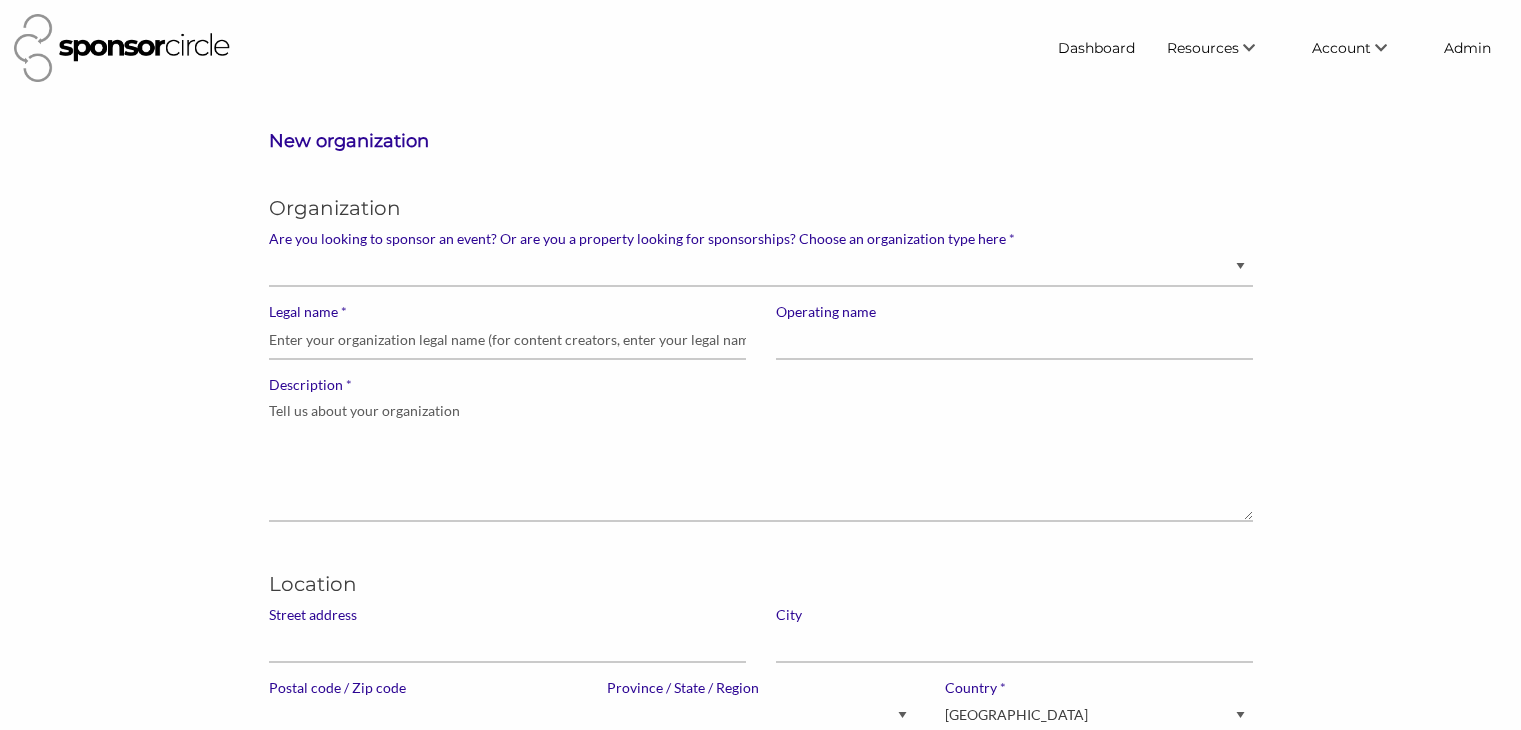 scroll, scrollTop: 0, scrollLeft: 0, axis: both 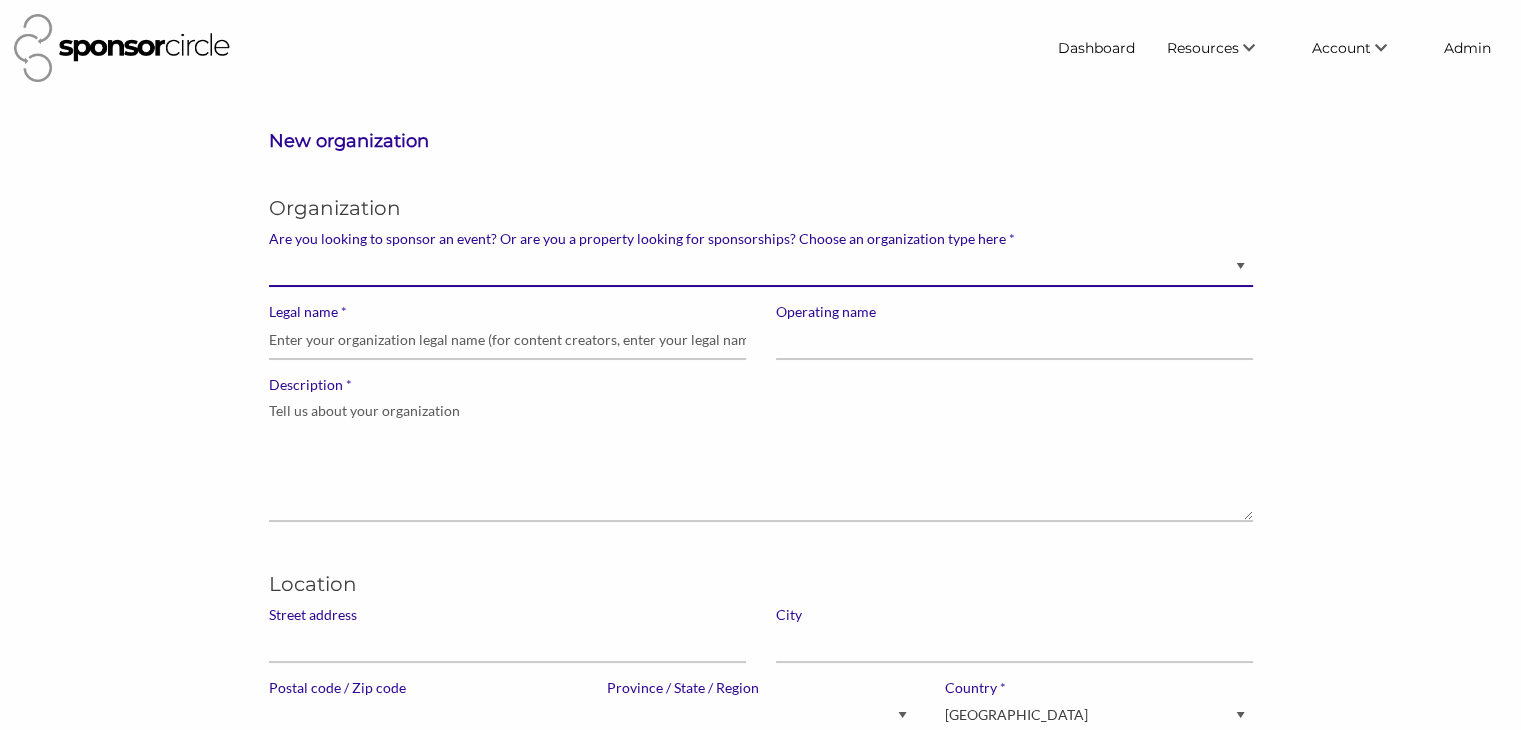 click on "Brand manager looking to sell to or sponsor events and sports teams
Event organizer seeking new partnerships with suppliers, exhibitors or sponsors
Advertising agency
Content creator, athlete or celebrity looking for sponsors" at bounding box center (761, 267) 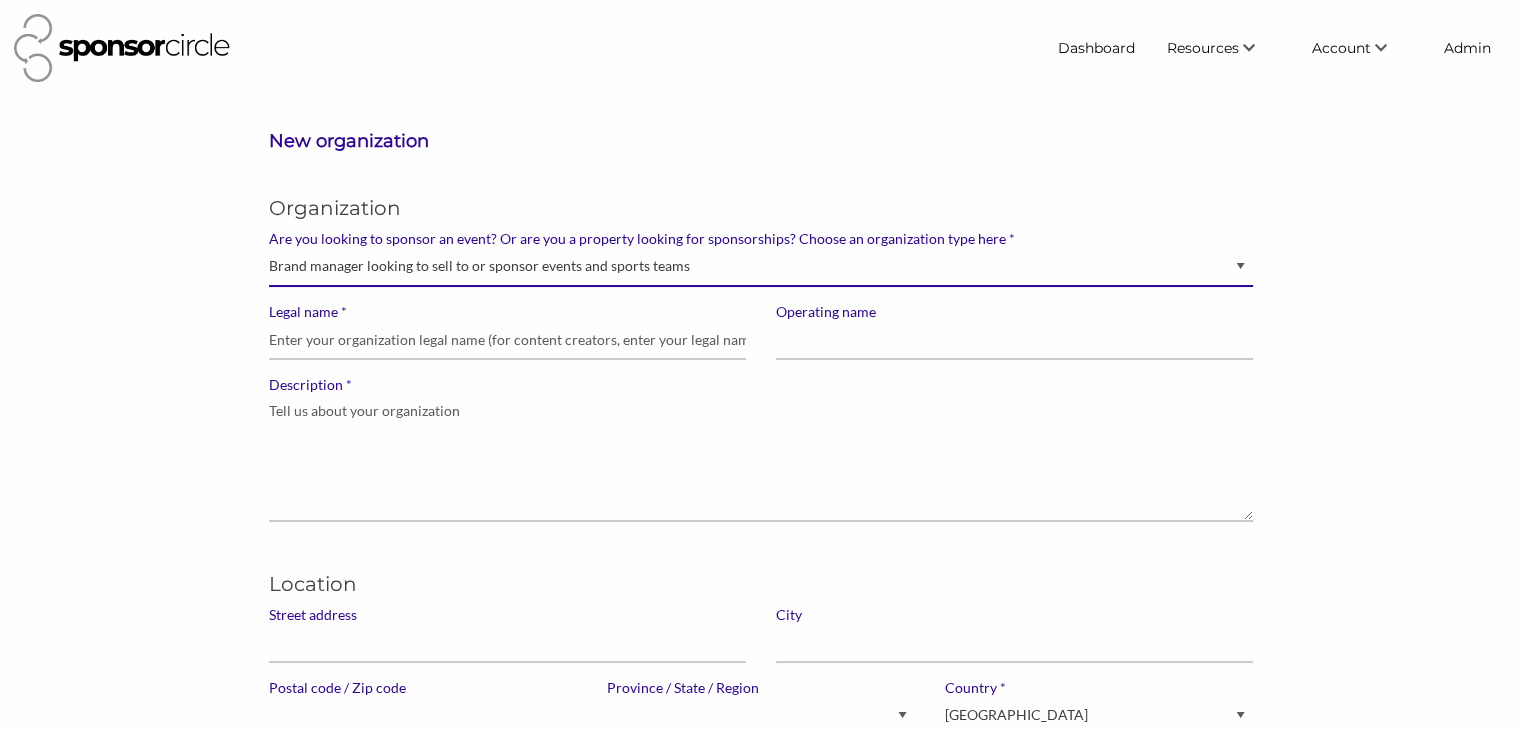 click on "Brand manager looking to sell to or sponsor events and sports teams
Event organizer seeking new partnerships with suppliers, exhibitors or sponsors
Advertising agency
Content creator, athlete or celebrity looking for sponsors" at bounding box center [761, 267] 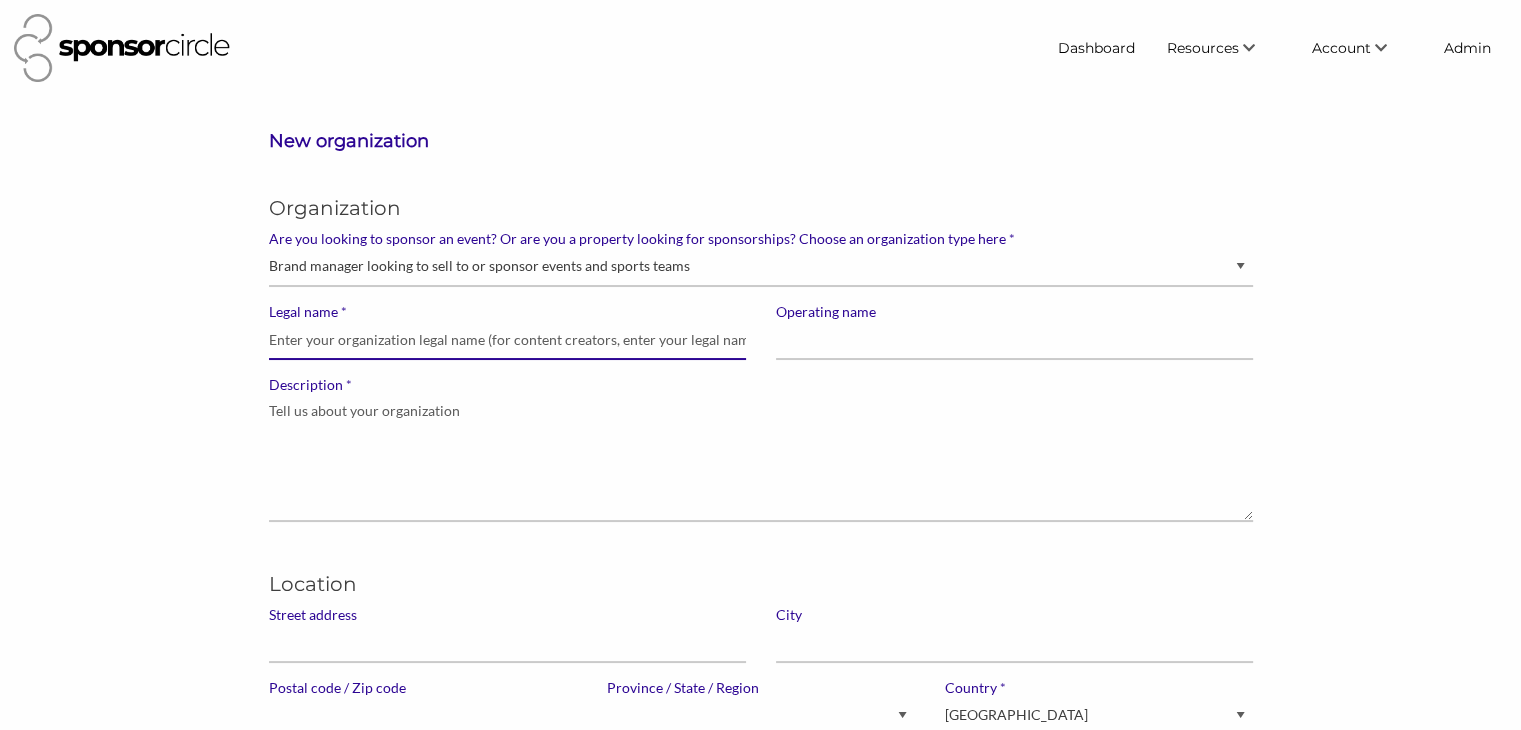 click on "*  Legal name" at bounding box center [507, 340] 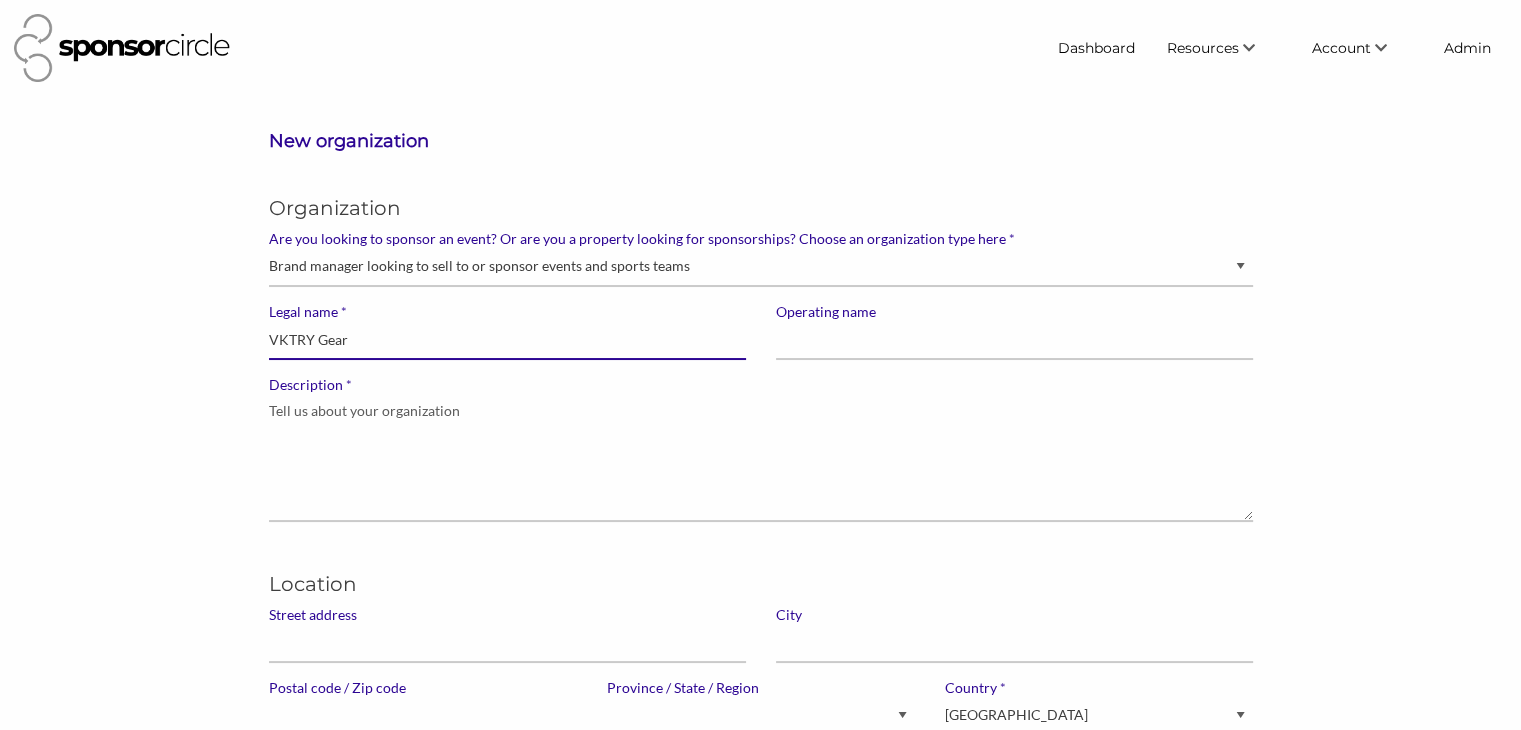 type on "VKTRY Gear" 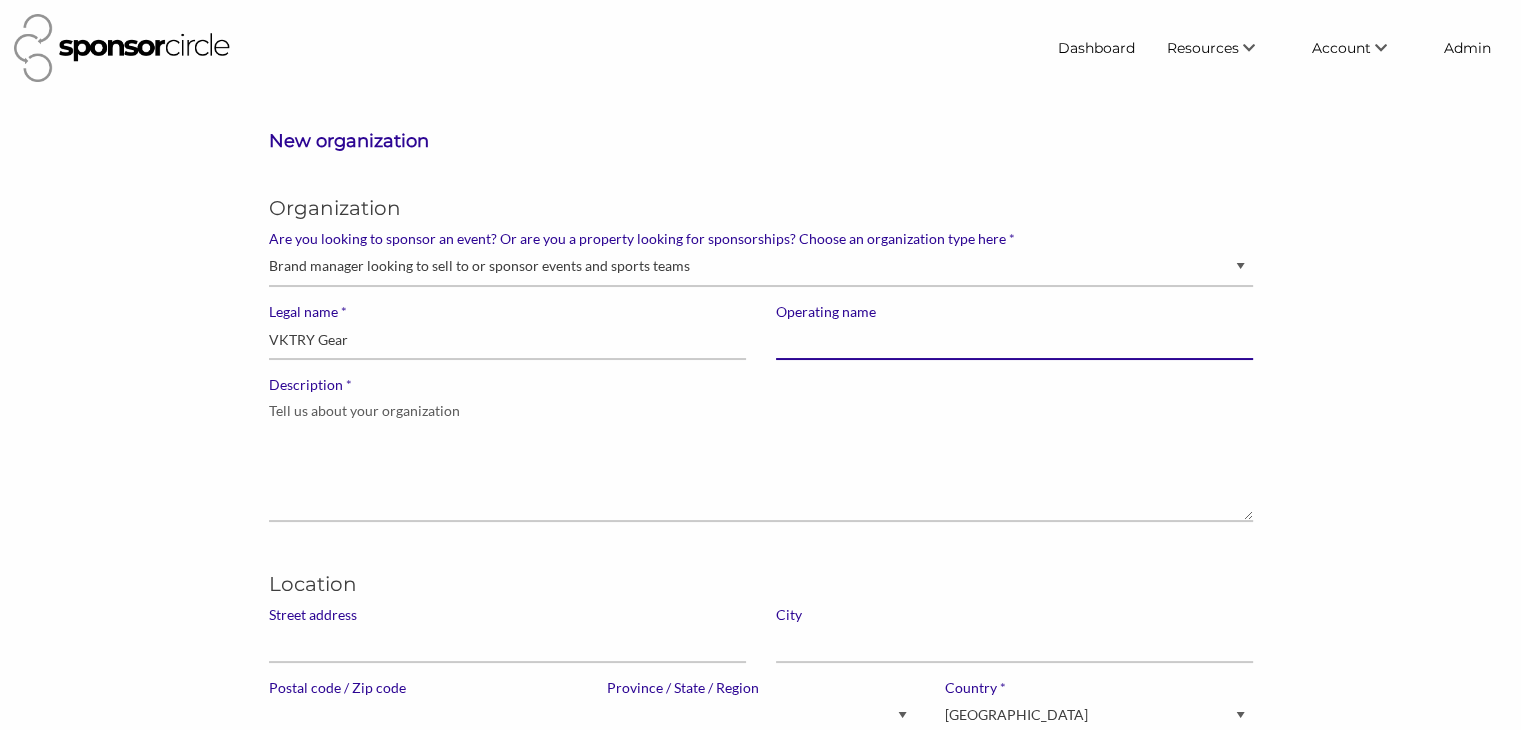 click on "Operating name" at bounding box center (1014, 340) 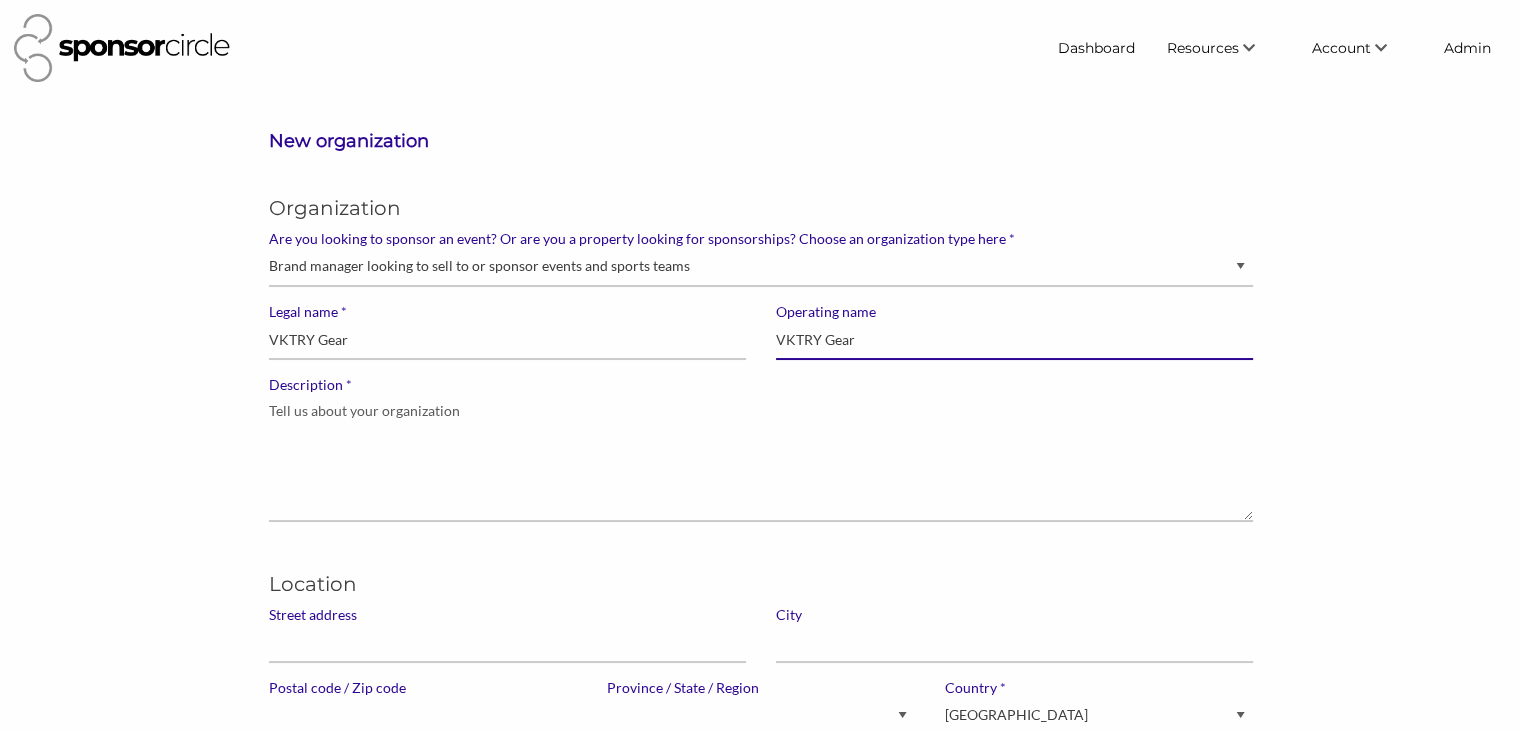 type on "VKTRY Gear" 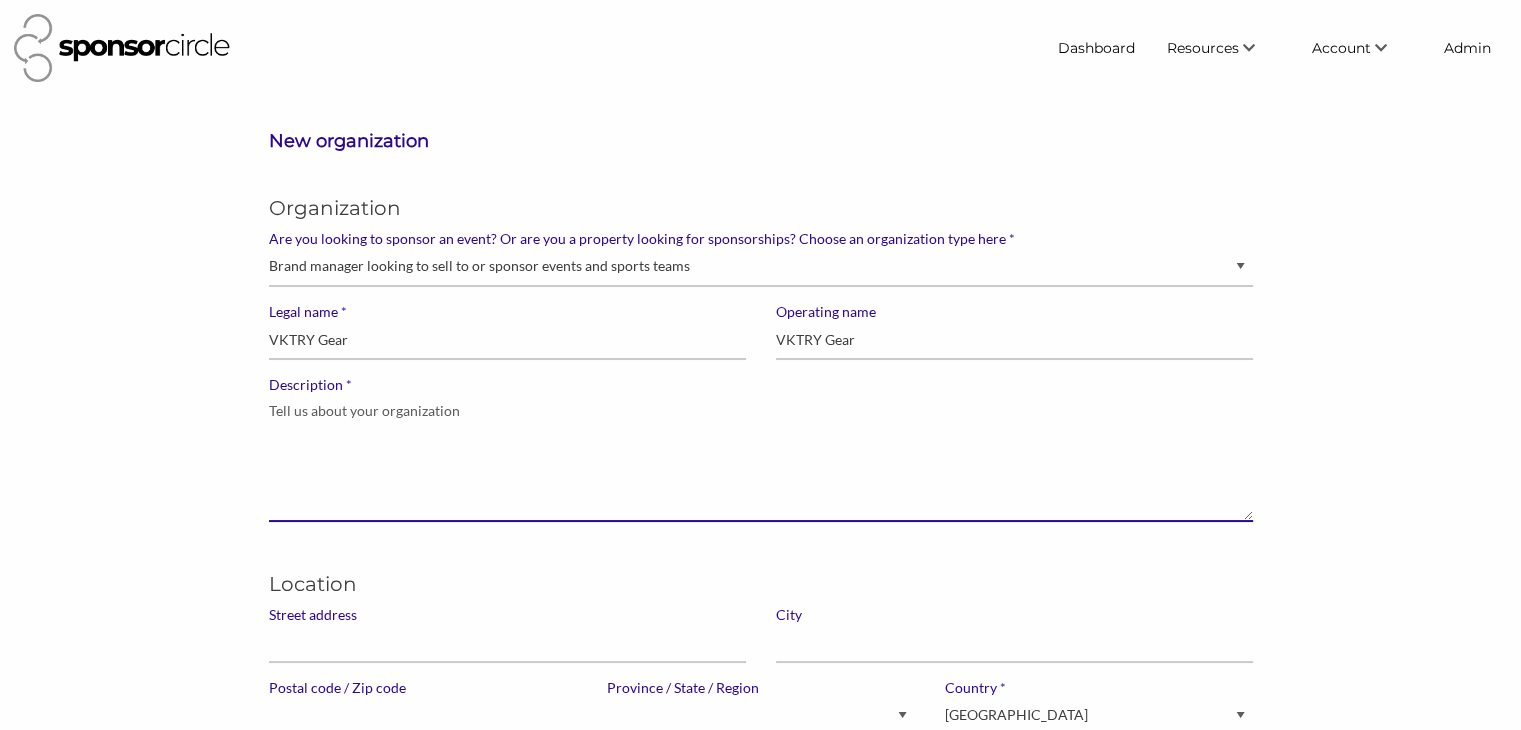 click on "*  Description" at bounding box center [761, 458] 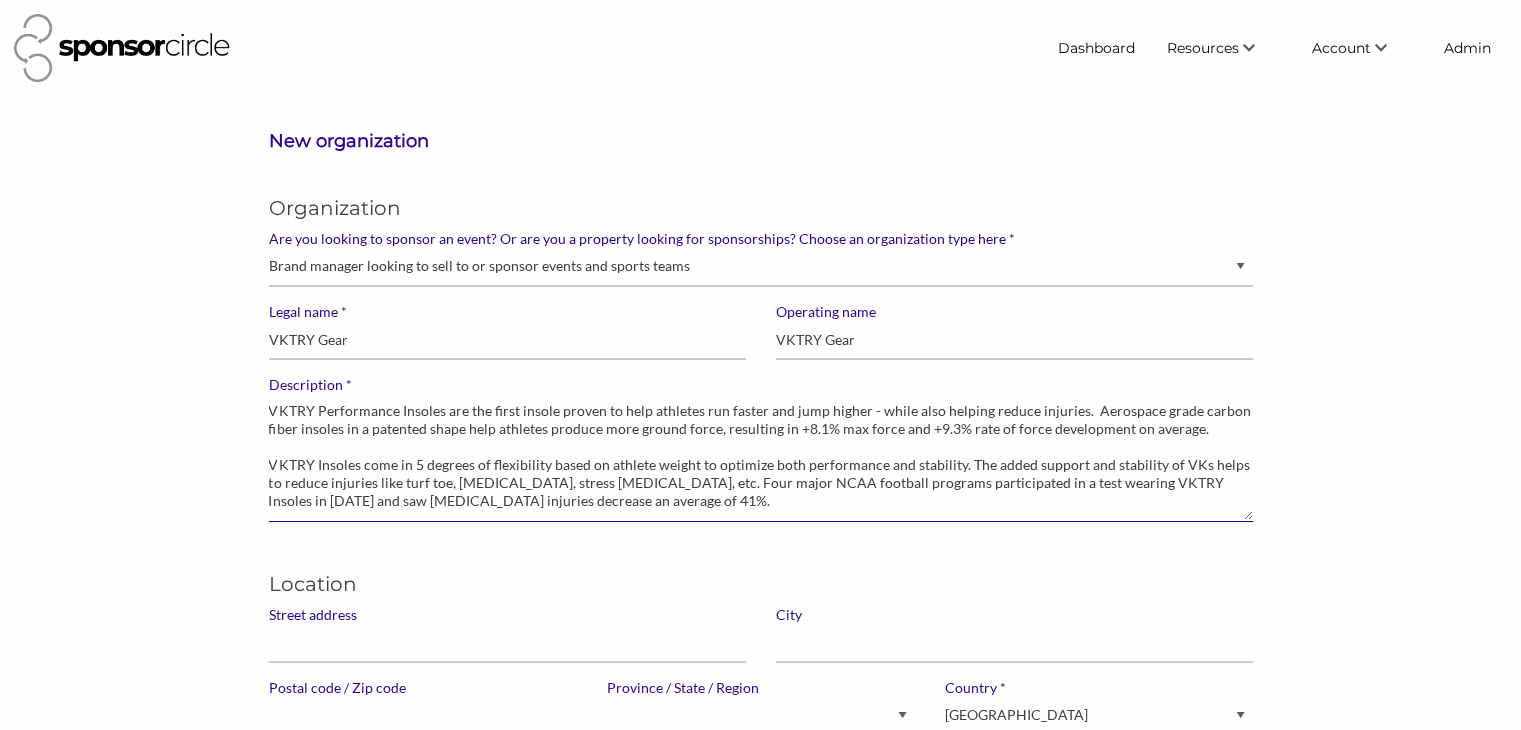 scroll, scrollTop: 24, scrollLeft: 0, axis: vertical 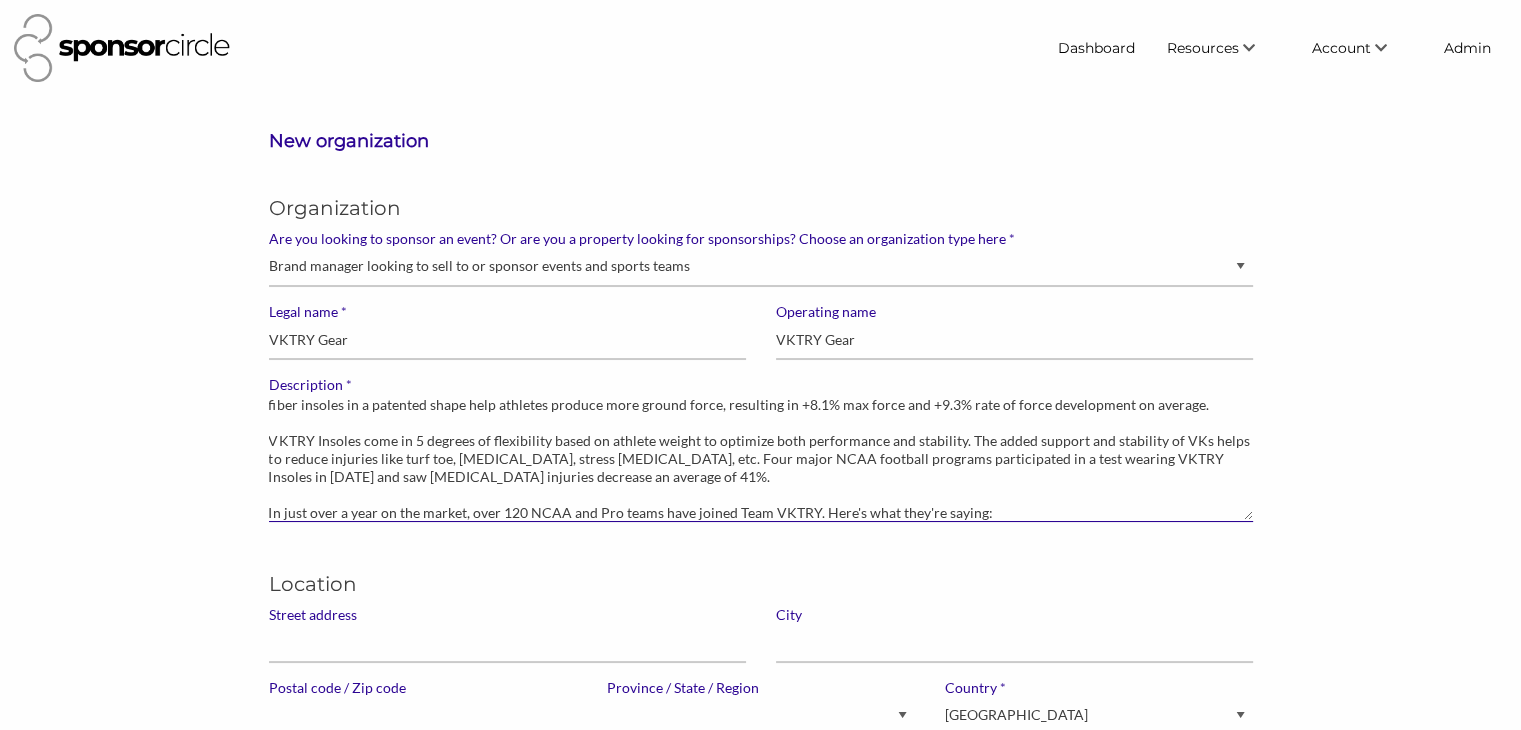 type on "VKTRY Performance Insoles are the first insole proven to help athletes run faster and jump higher - while also helping reduce injuries.  Aerospace grade carbon fiber insoles in a patented shape help athletes produce more ground force, resulting in +8.1% max force and +9.3% rate of force development on average.
VKTRY Insoles come in 5 degrees of flexibility based on athlete weight to optimize both performance and stability. The added support and stability of VKs helps to reduce injuries like turf toe, plantar fasciitis, stress fractures, etc. Four major NCAA football programs participated in a test wearing VKTRY Insoles in 2017 and saw athlete's foot injuries decrease an average of 41%.
In just over a year on the market, over 120 NCAA and Pro teams have joined Team VKTRY. Here's what they're saying:" 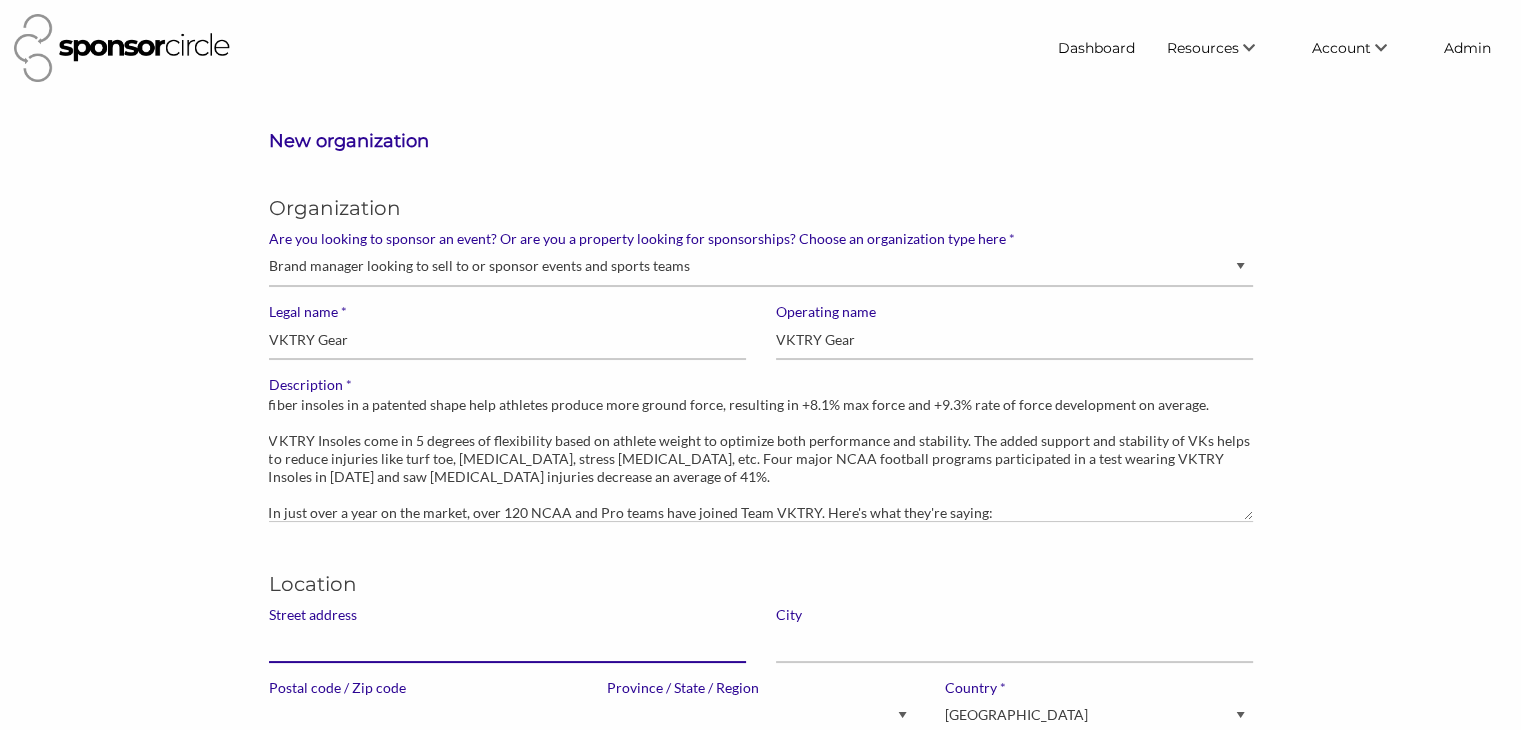 click on "Street address" at bounding box center [507, 643] 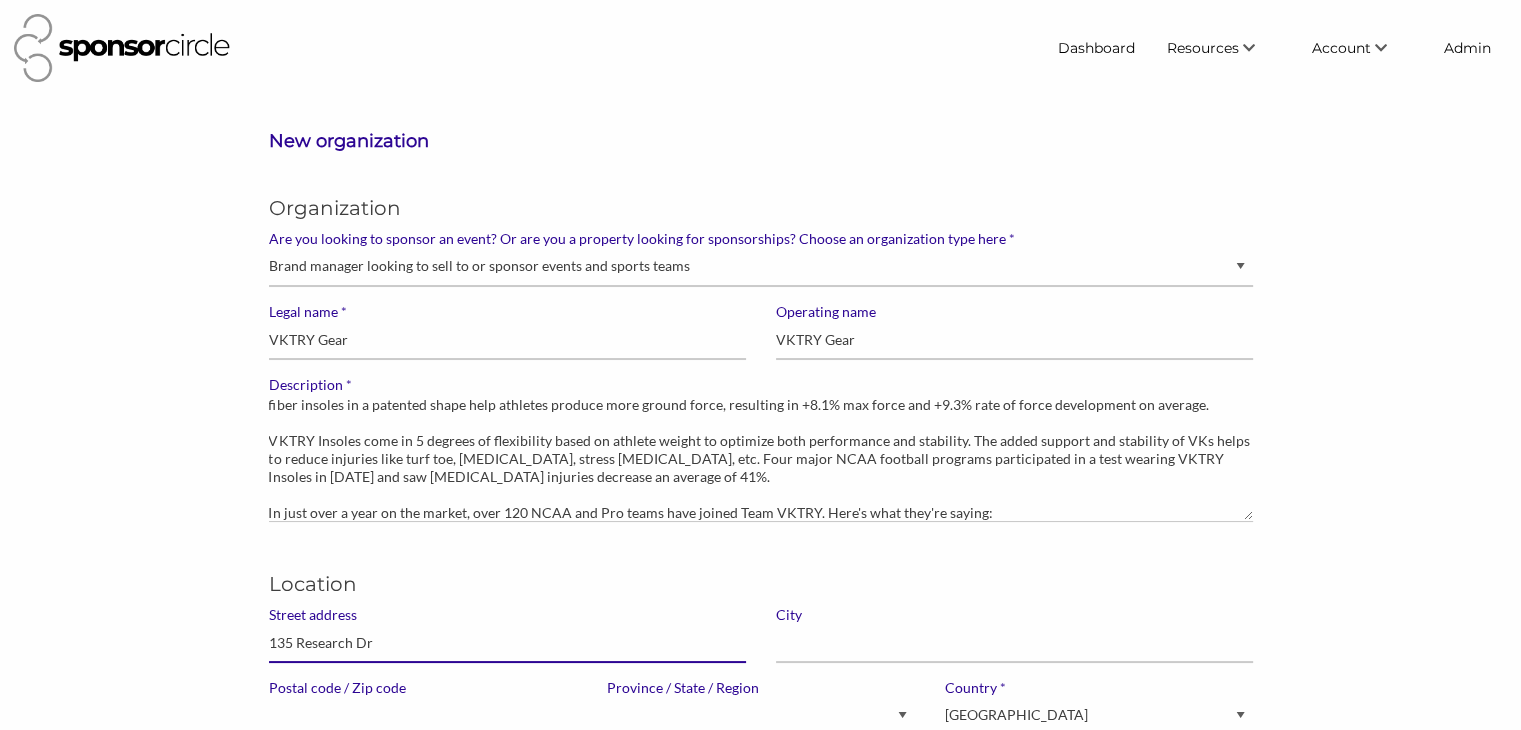 type on "135 Research Dr" 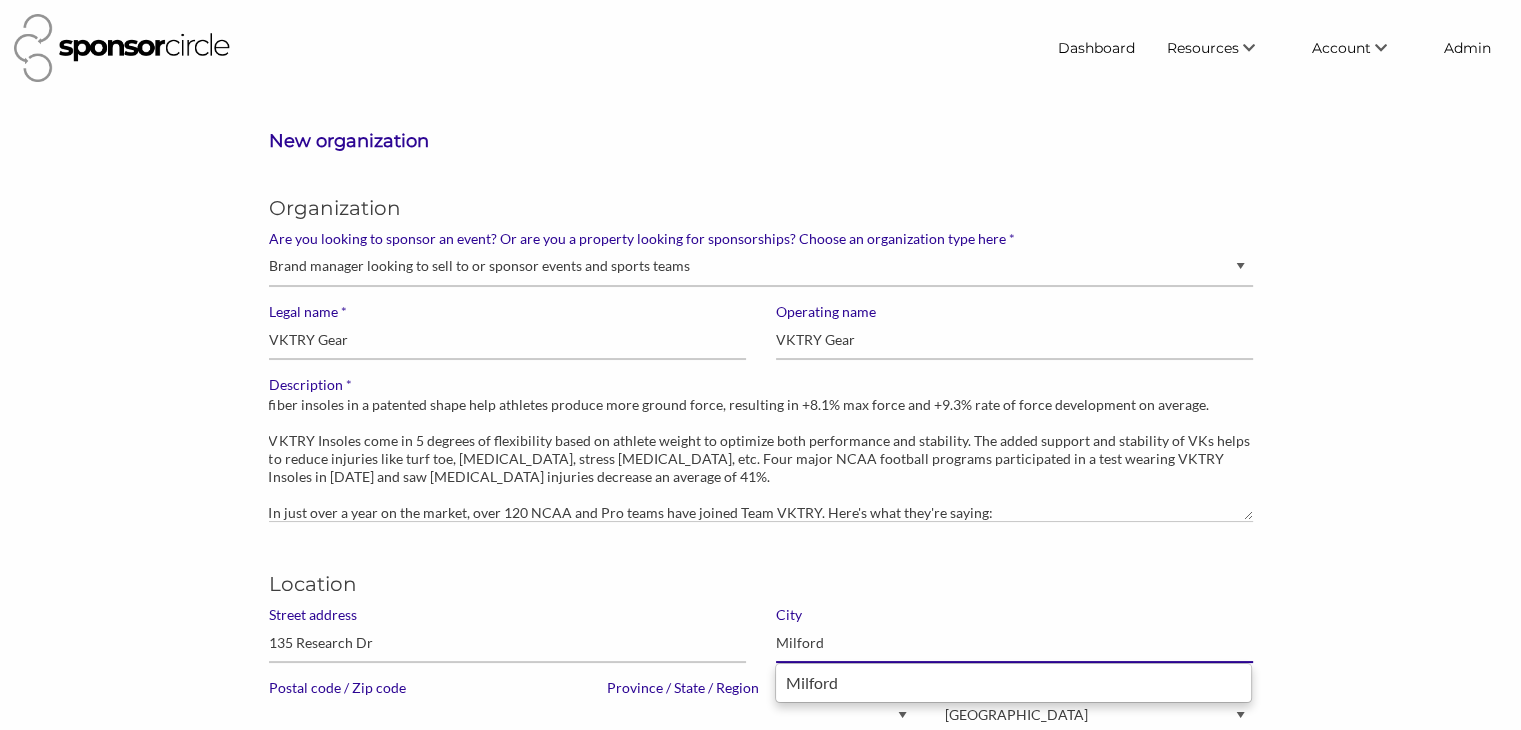 type on "Milford" 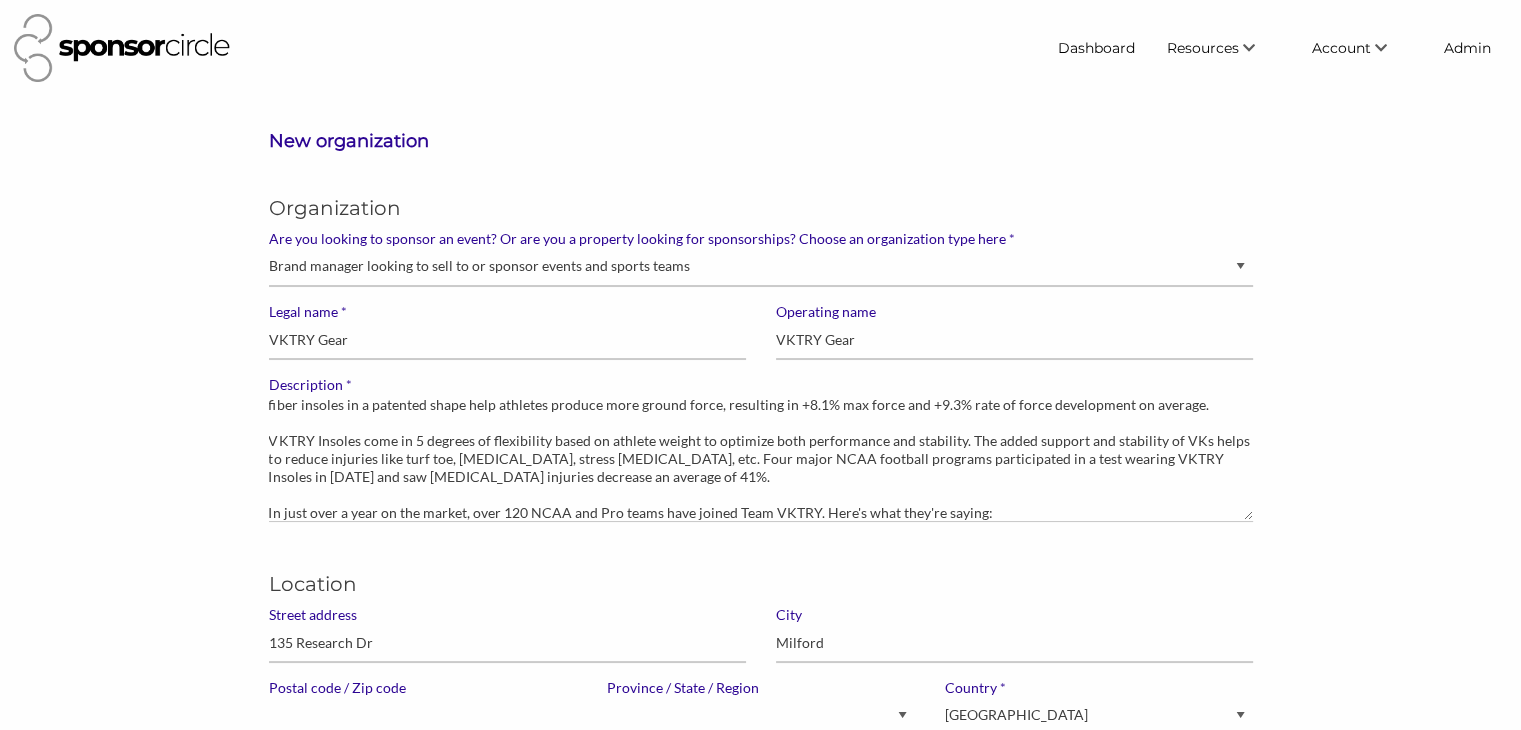 scroll, scrollTop: 6, scrollLeft: 0, axis: vertical 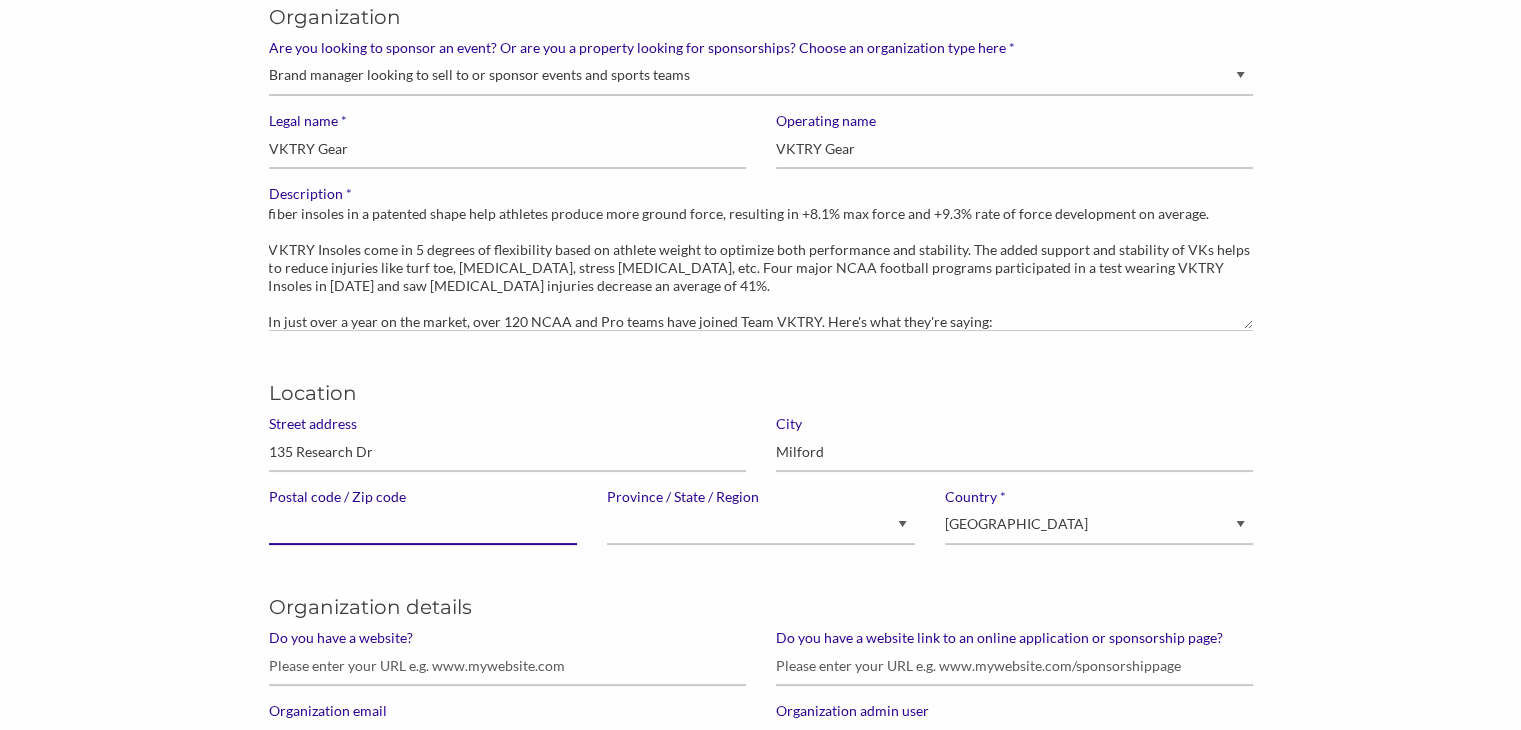 click on "Postal code / Zip code" at bounding box center [423, 525] 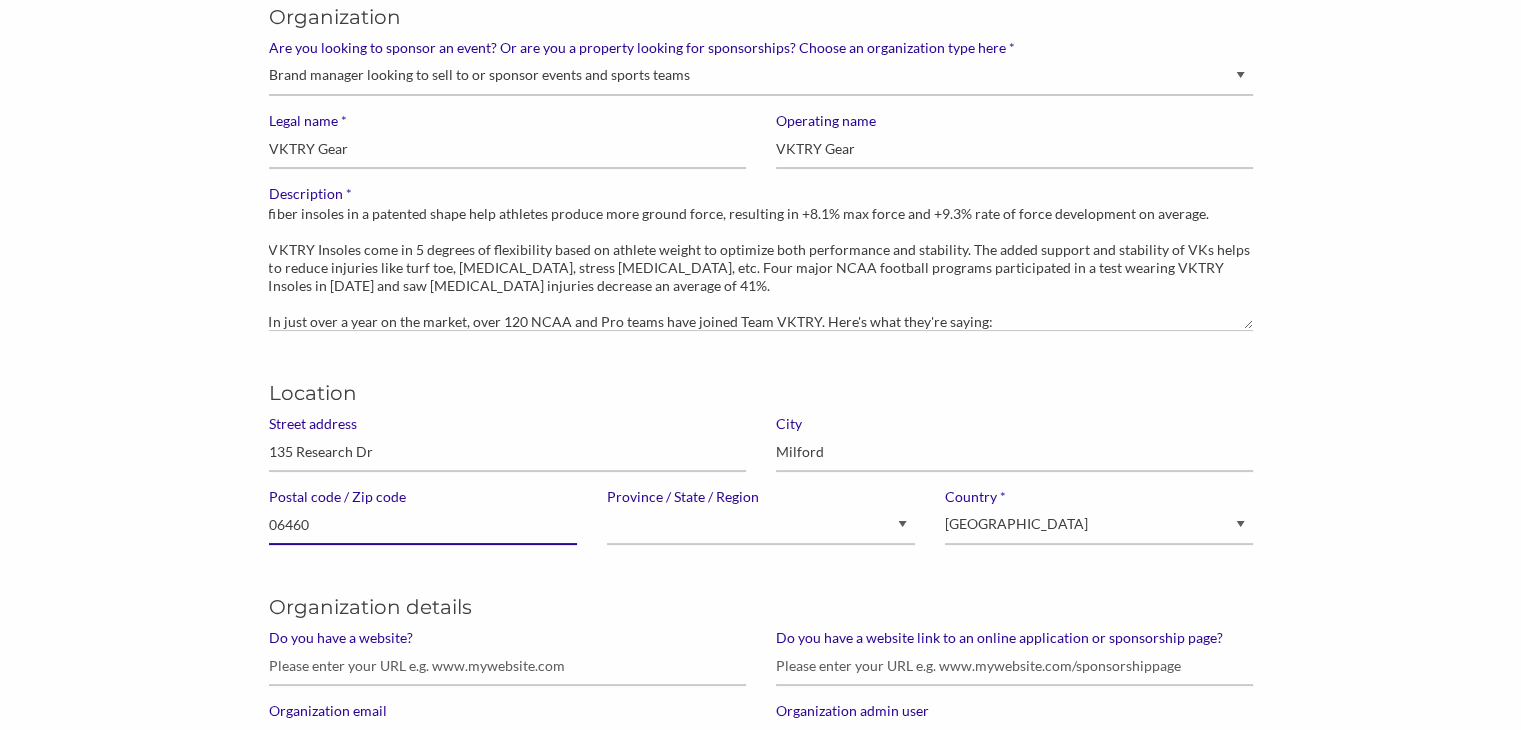 type on "06460" 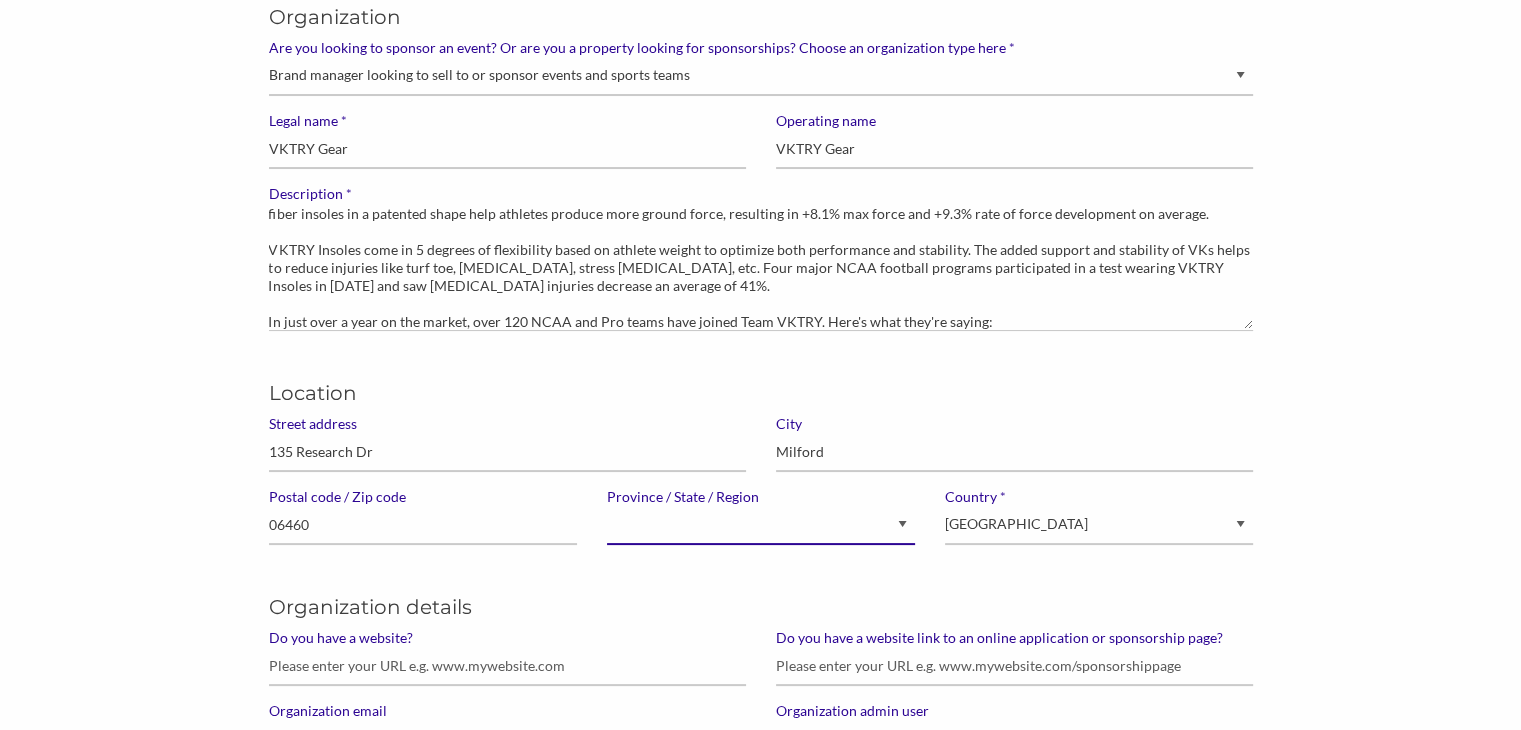 click on "Alberta
British Columbia
Manitoba
New Brunswick
Newfoundland and Labrador
Northwest Territories
Nova Scotia
Nunavut
Ontario
Prince Edward Island
Quebec
Saskatchewan
Yukon Alaska
Alabama
Arkansas
American Samoa
Arizona
California
Colorado
Connecticut
District of Columbia
Delaware
Florida
Georgia
Guam
Hawaii
Iowa
Idaho
Illinois
Indiana
Kansas
Kentucky
Louisiana
Massachusetts
Maryland
Maine
Michigan
Minnesota
Missouri
Mississippi
Montana
North Carolina
North Dakota
Nebraska
New Hampshire
New Jersey
New Mexico
Nevada
New York
Ohio
Oklahoma
Oregon
Pennsylvania
Puerto Rico
Rhode Island
South Carolina
South Dakota
Tennessee
Texas
Utah
Virginia
Virgin Islands
Vermont
Washington
Wisconsin
West Virginia
Wyoming N/A" at bounding box center (761, 525) 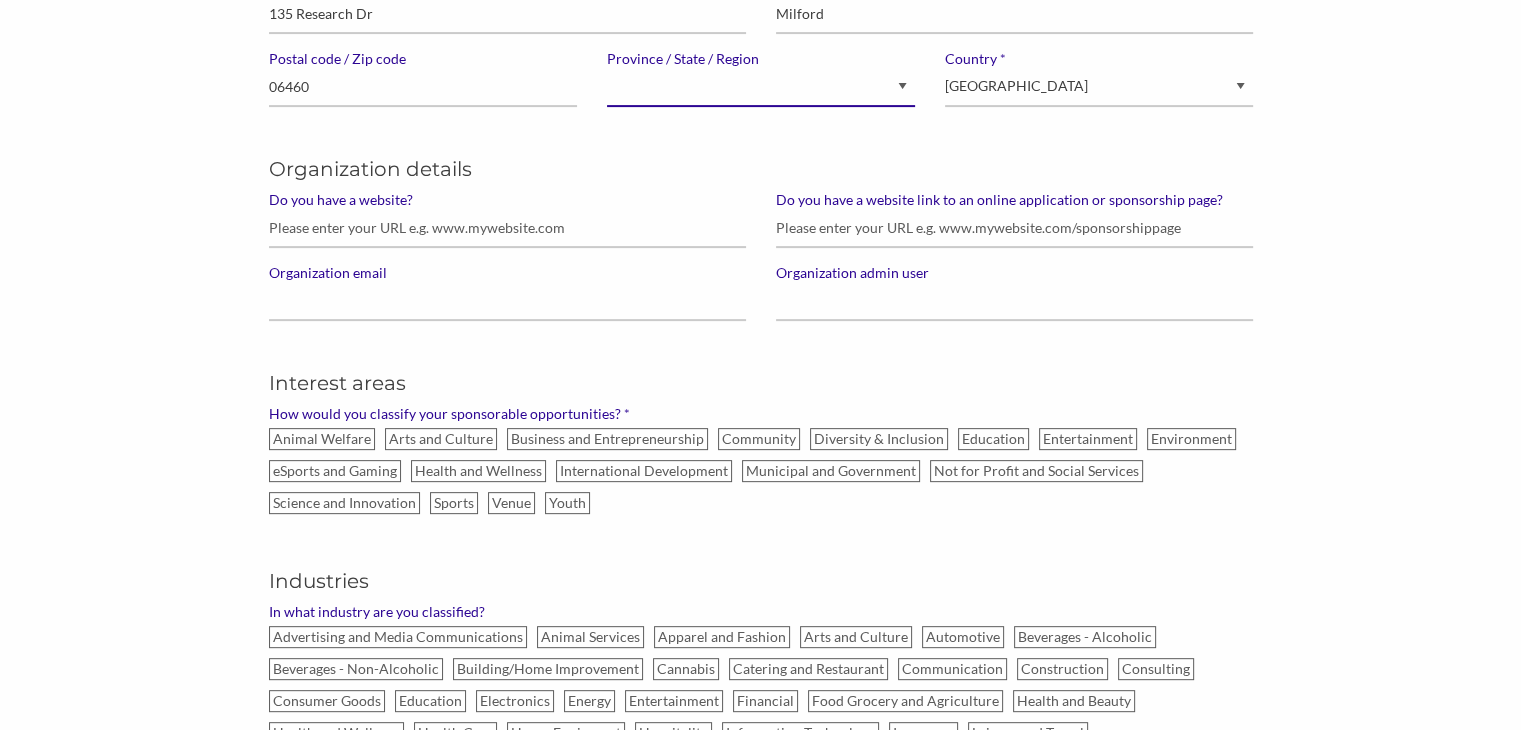 scroll, scrollTop: 635, scrollLeft: 0, axis: vertical 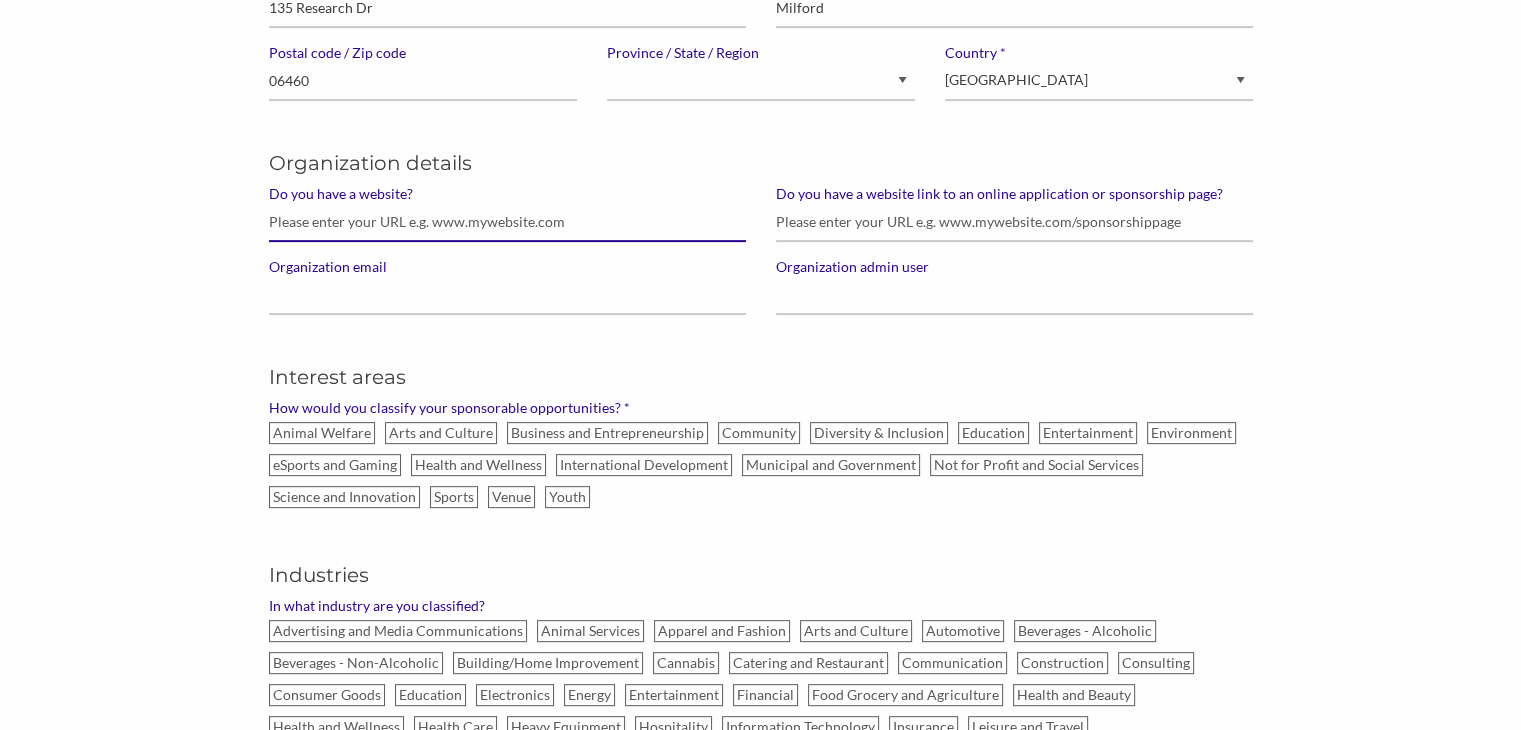 click on "Do you have a website?" at bounding box center [507, 222] 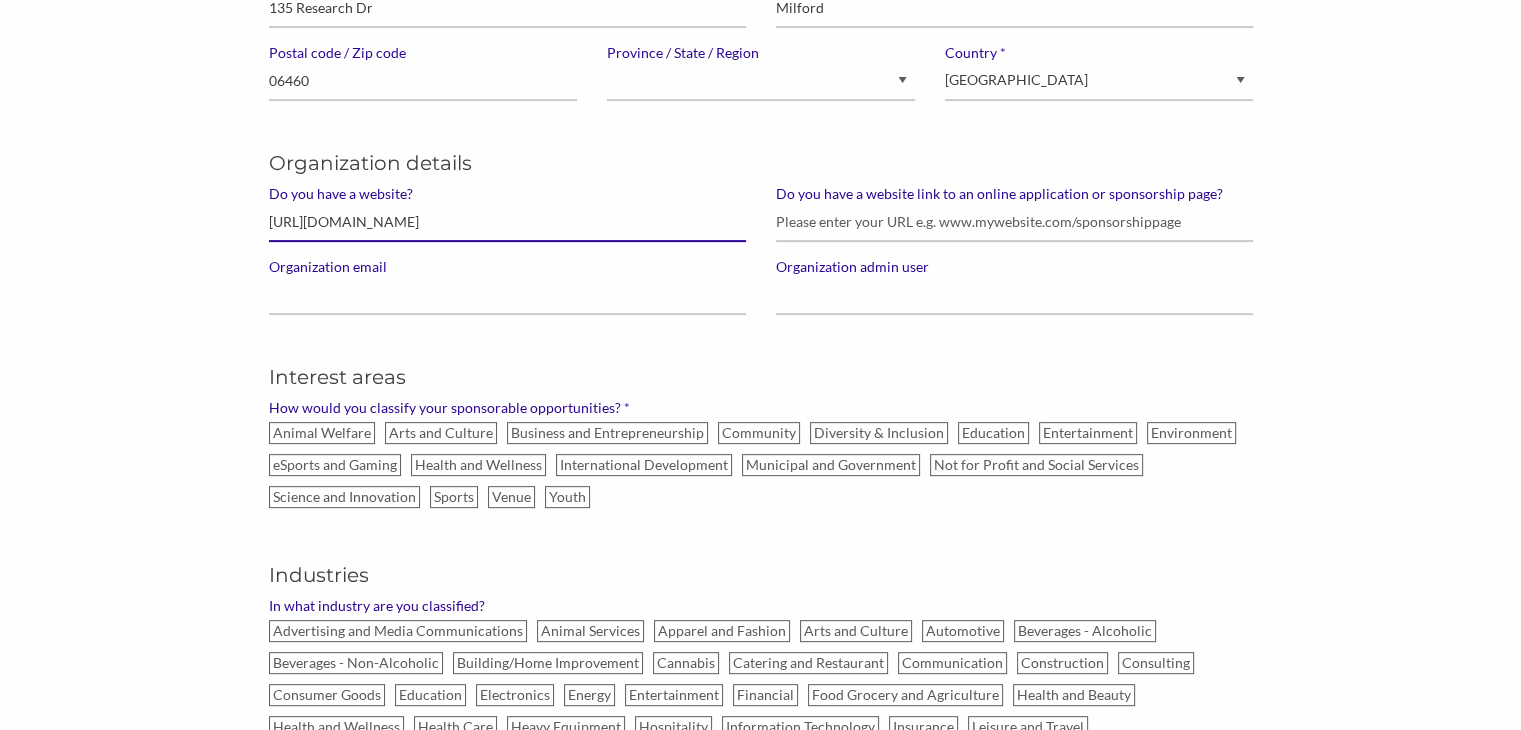 type on "http://www.vktrygear.com/" 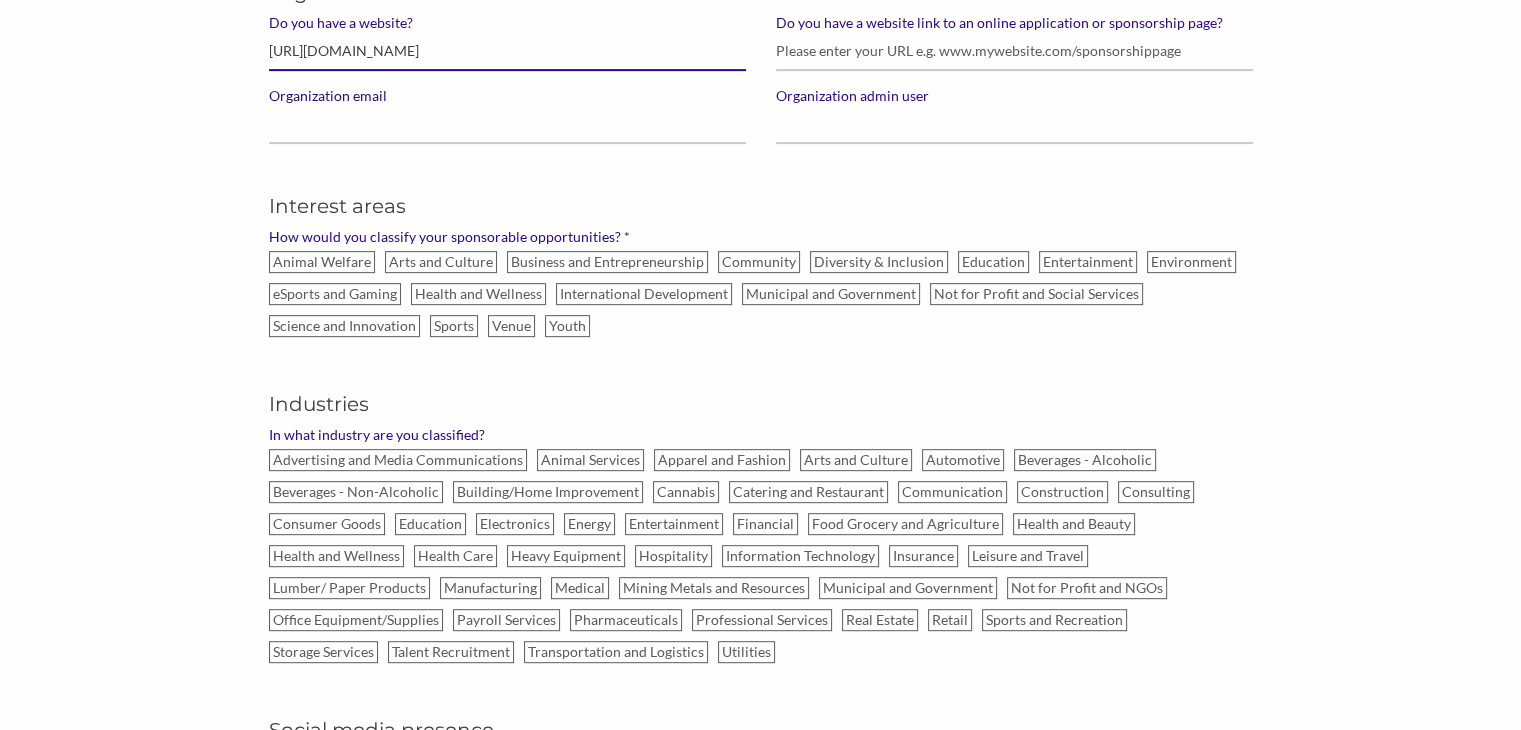 scroll, scrollTop: 809, scrollLeft: 0, axis: vertical 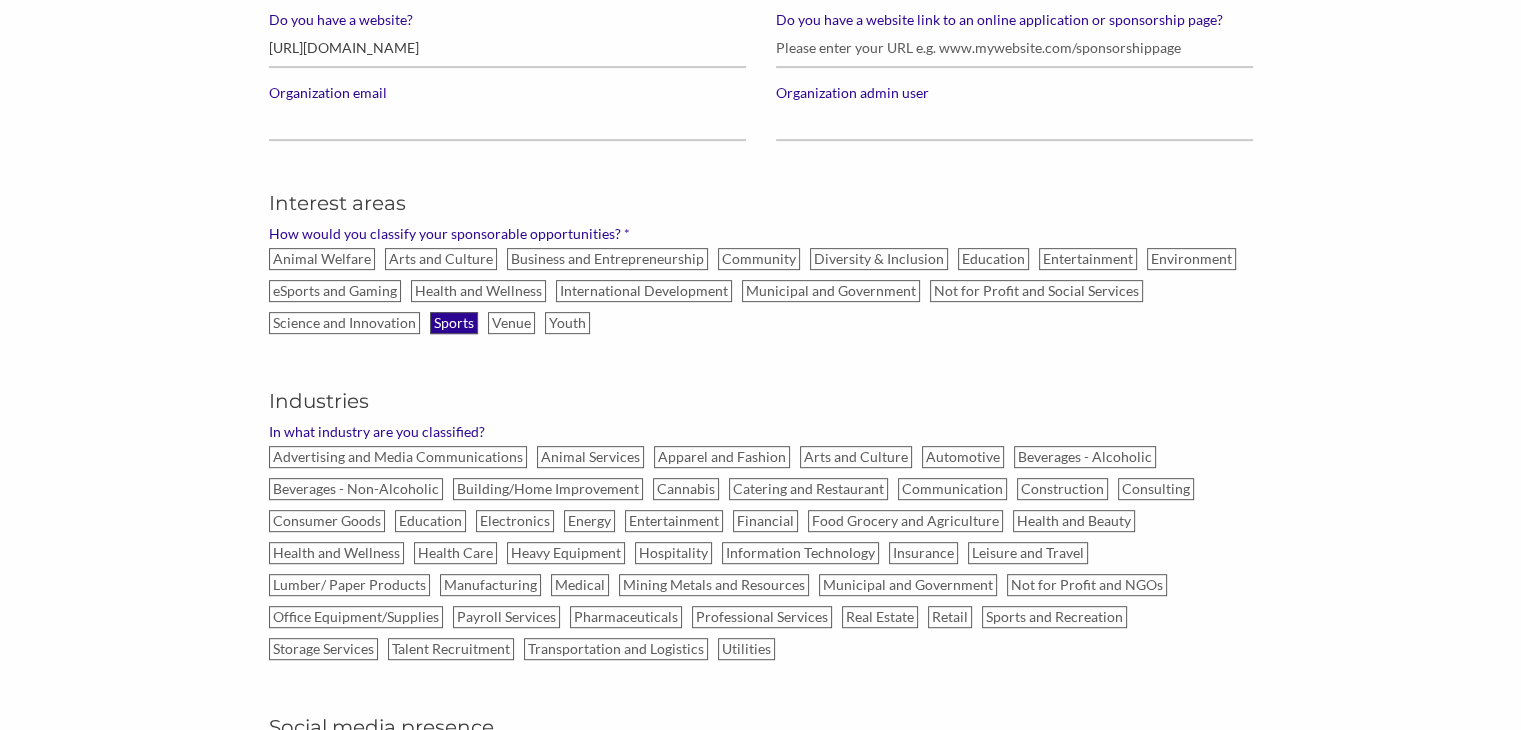 click on "Sports" at bounding box center (454, 323) 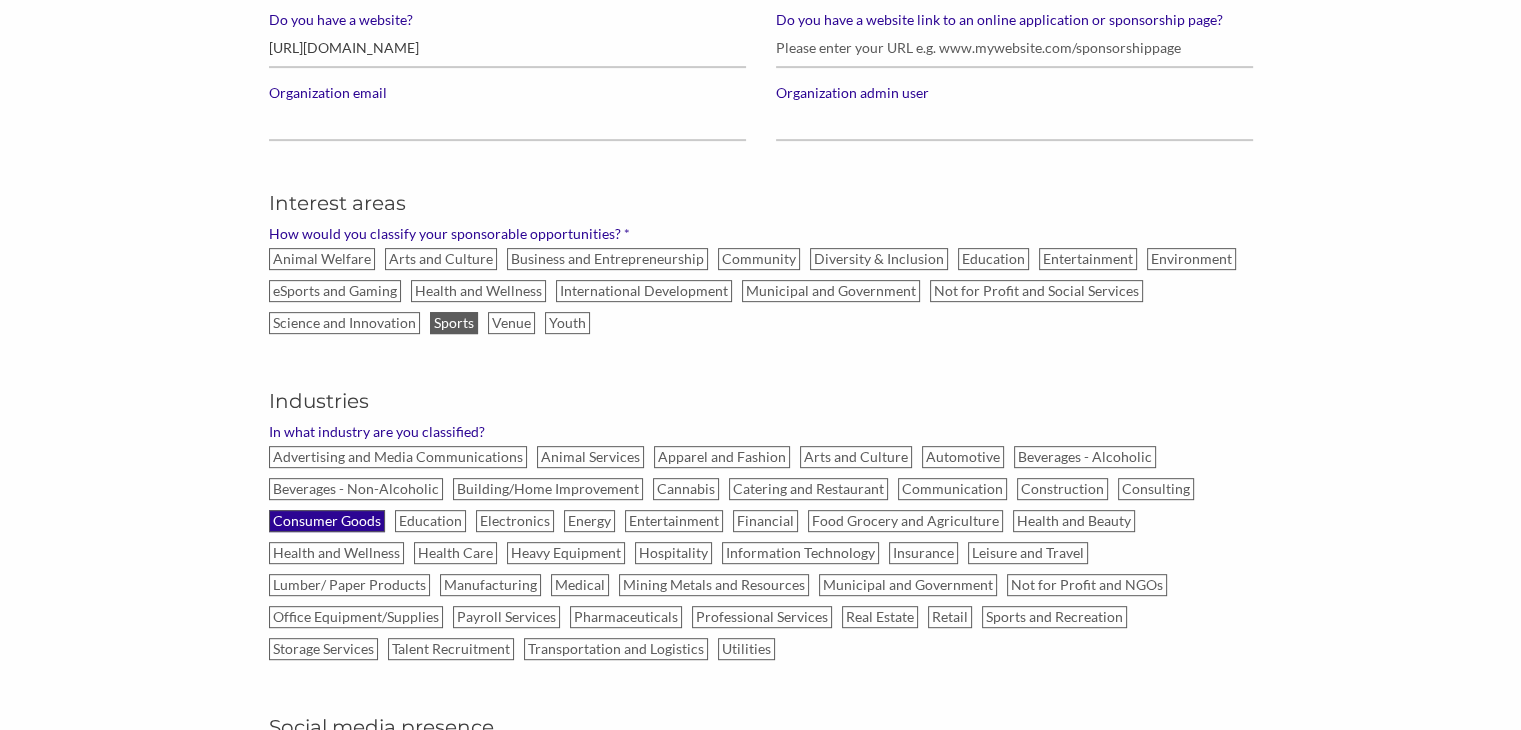 click on "Consumer Goods" at bounding box center (327, 521) 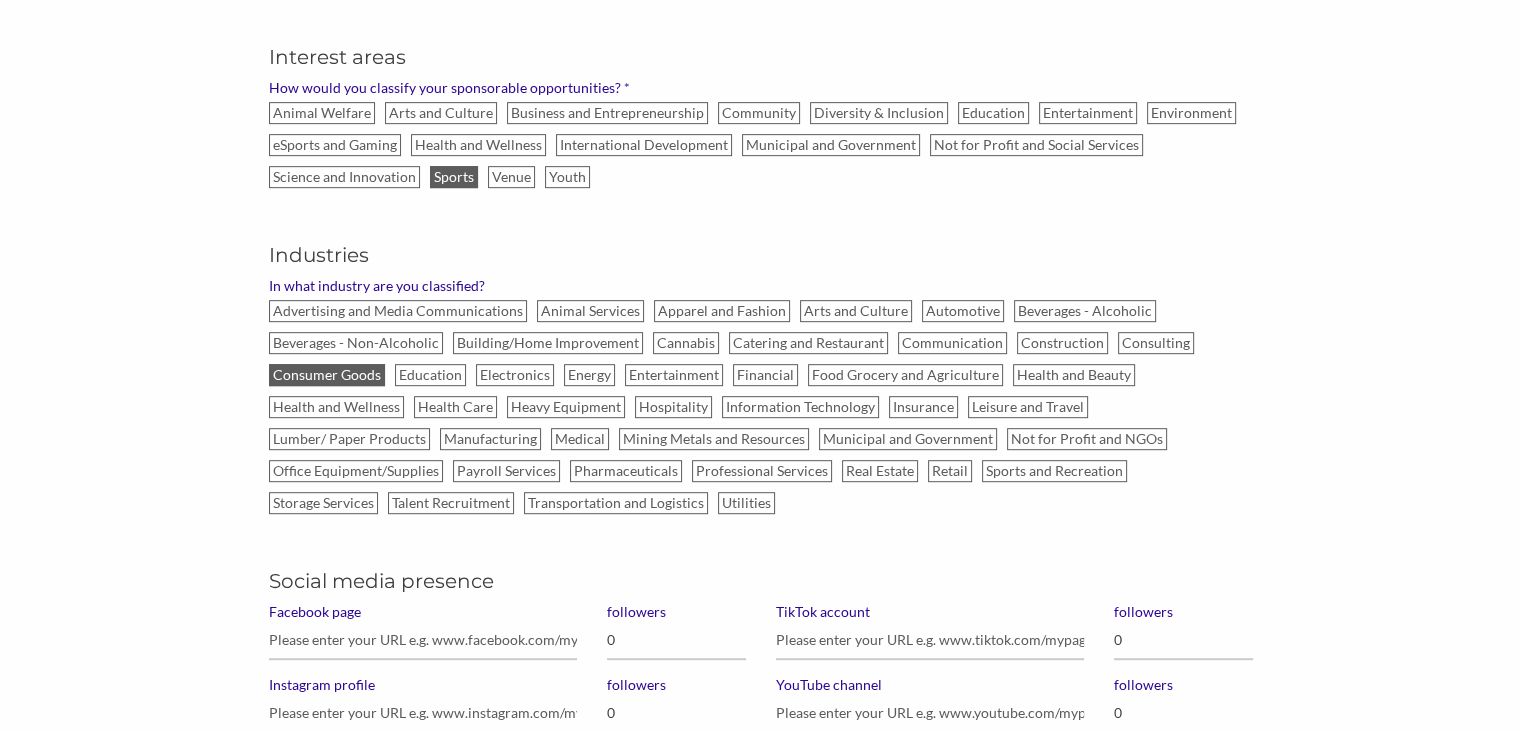 scroll, scrollTop: 956, scrollLeft: 0, axis: vertical 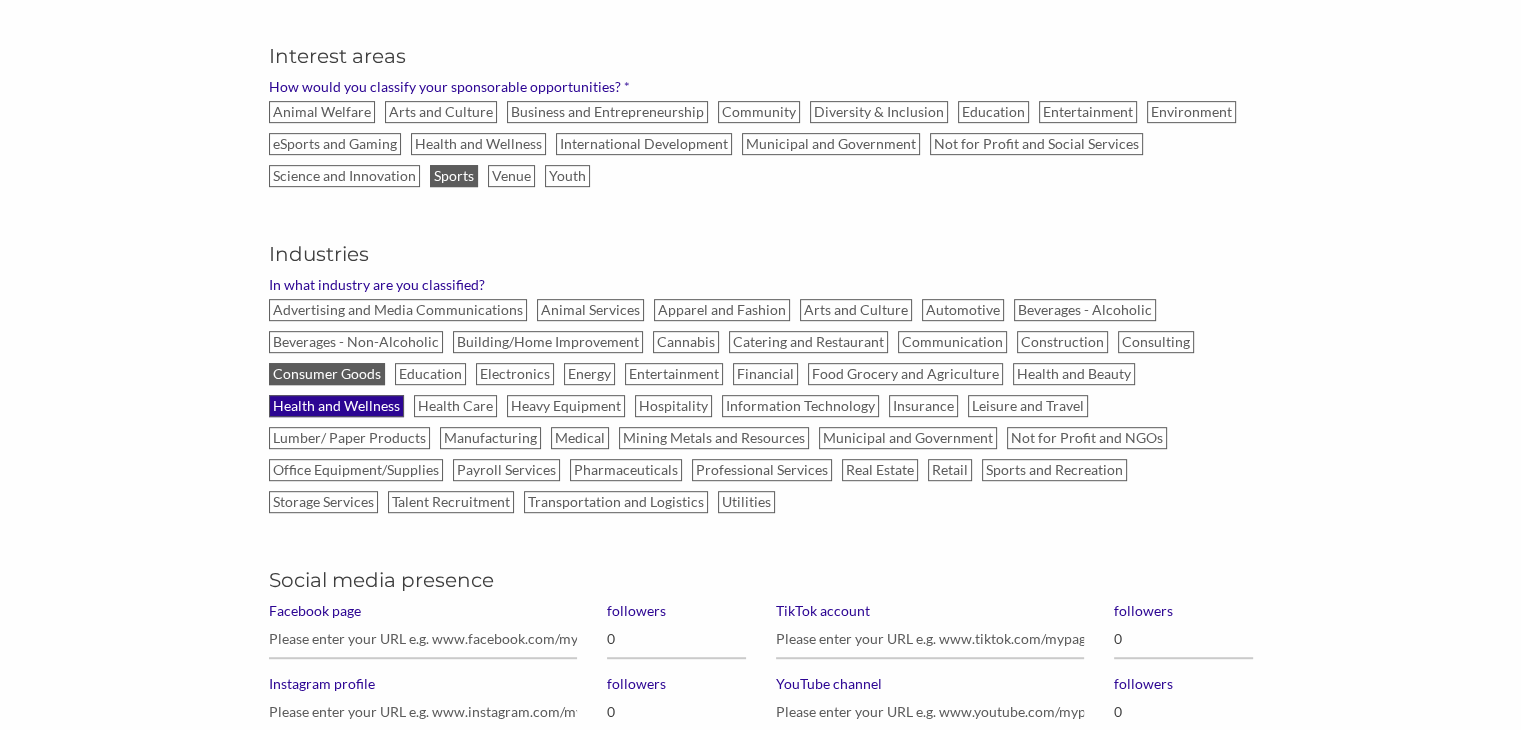 click on "Health and Wellness" at bounding box center (336, 406) 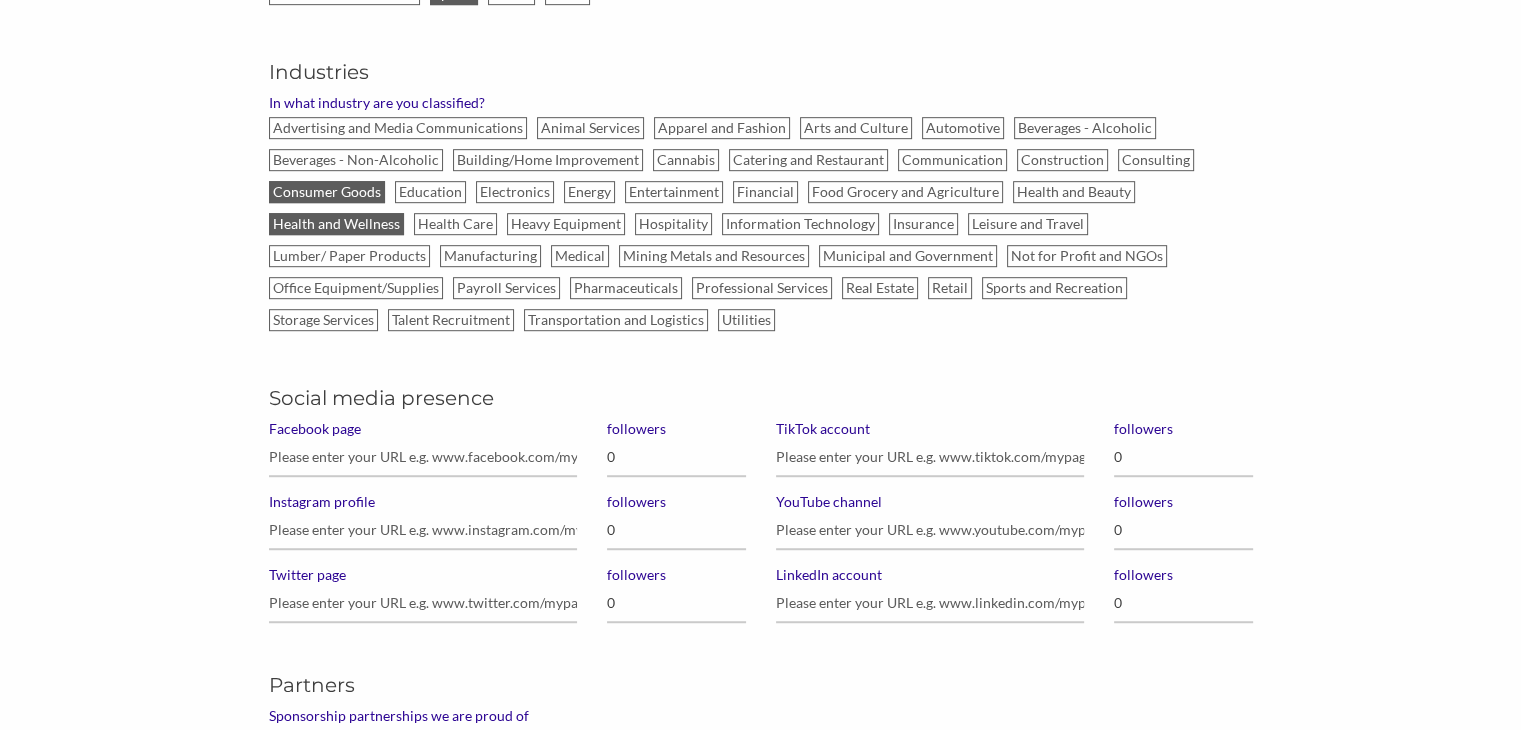 scroll, scrollTop: 1139, scrollLeft: 0, axis: vertical 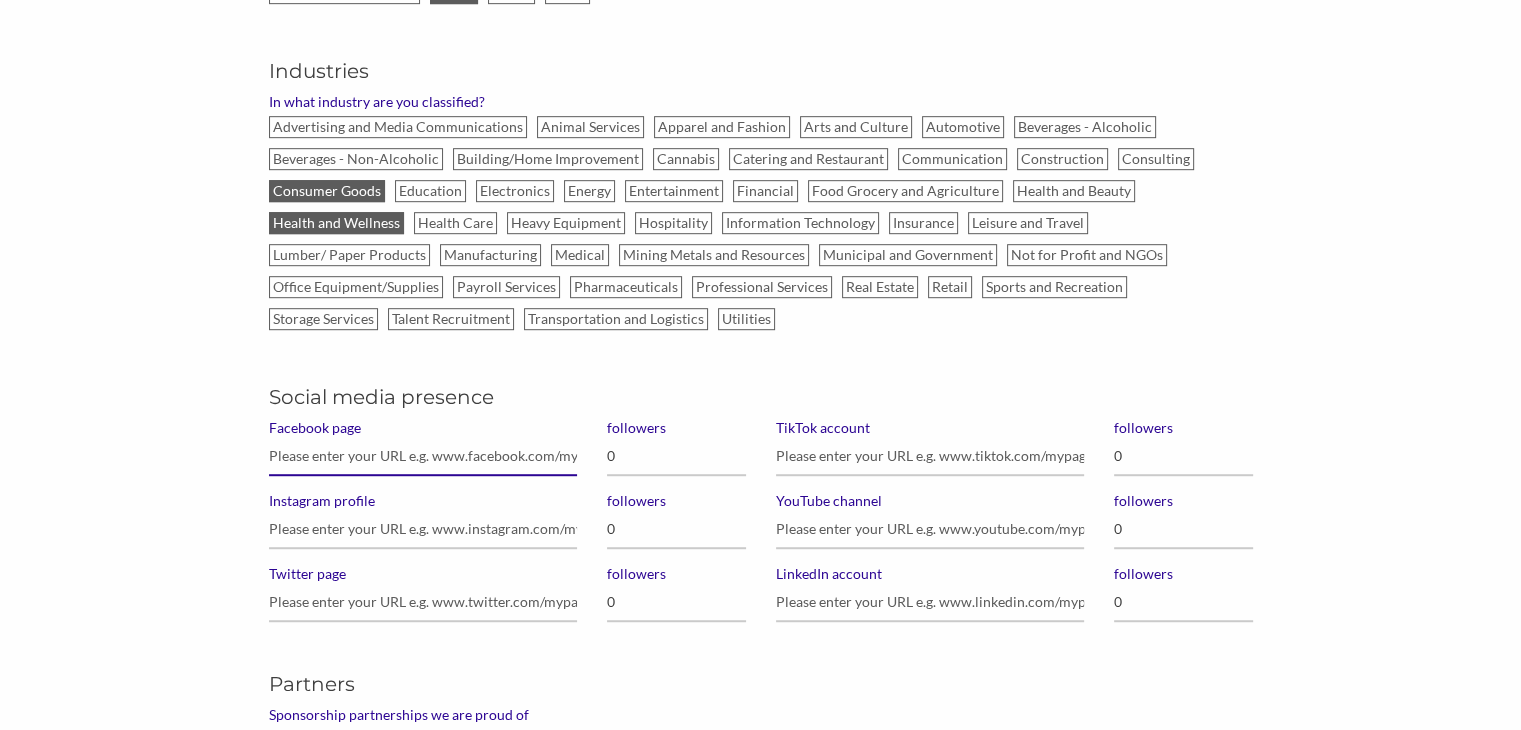 click on "Facebook page" at bounding box center [423, 456] 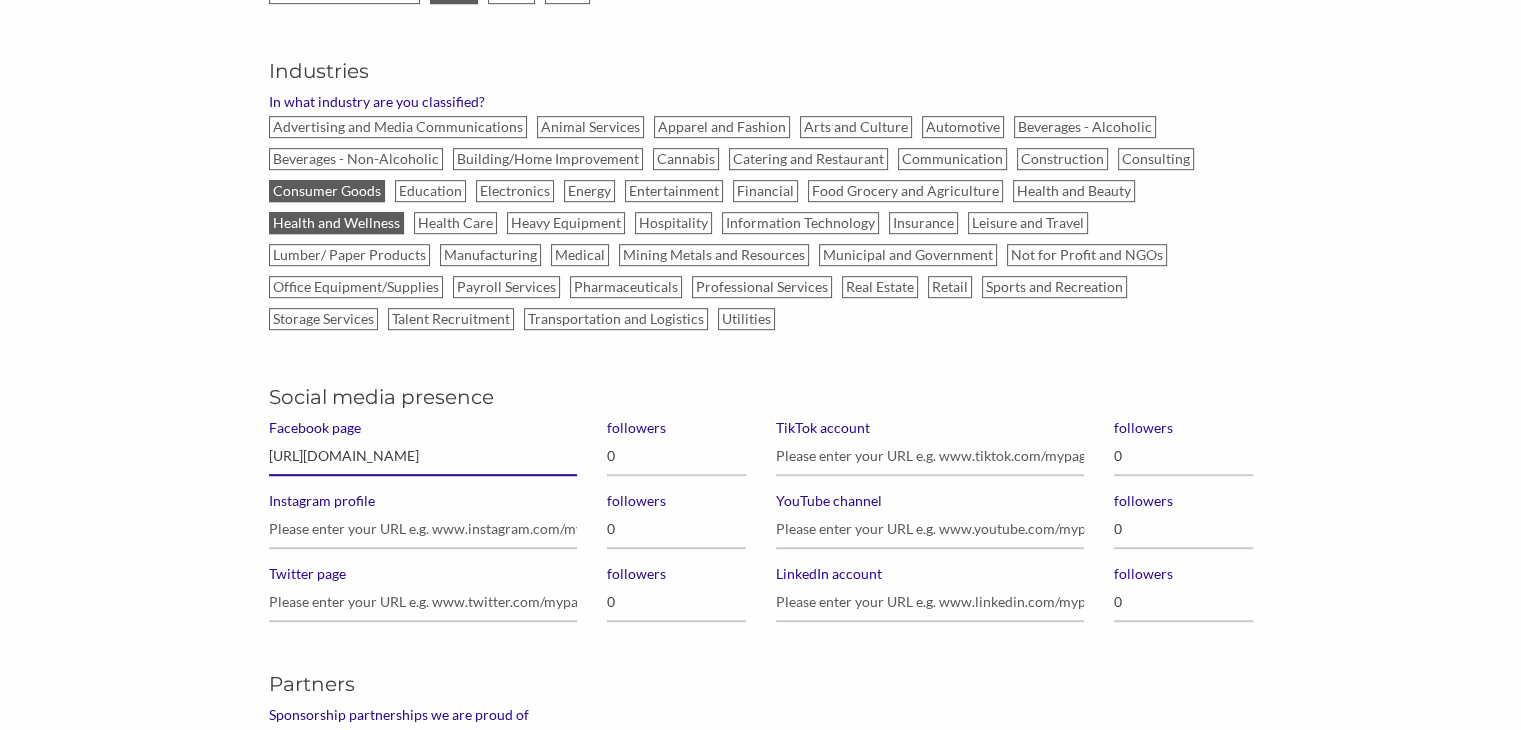 type on "https://www.facebook.com/TeamVKTRY/" 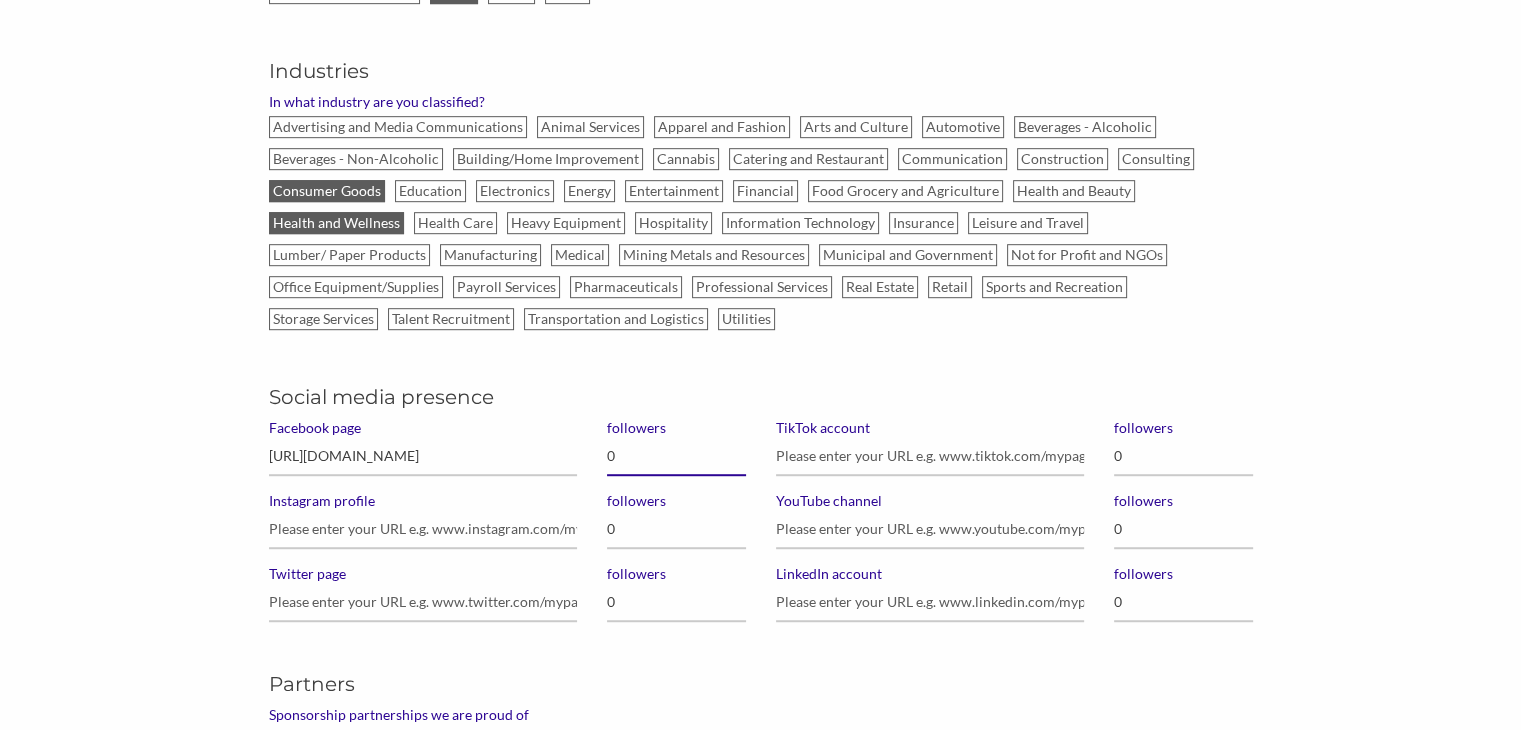 click on "0" at bounding box center (676, 456) 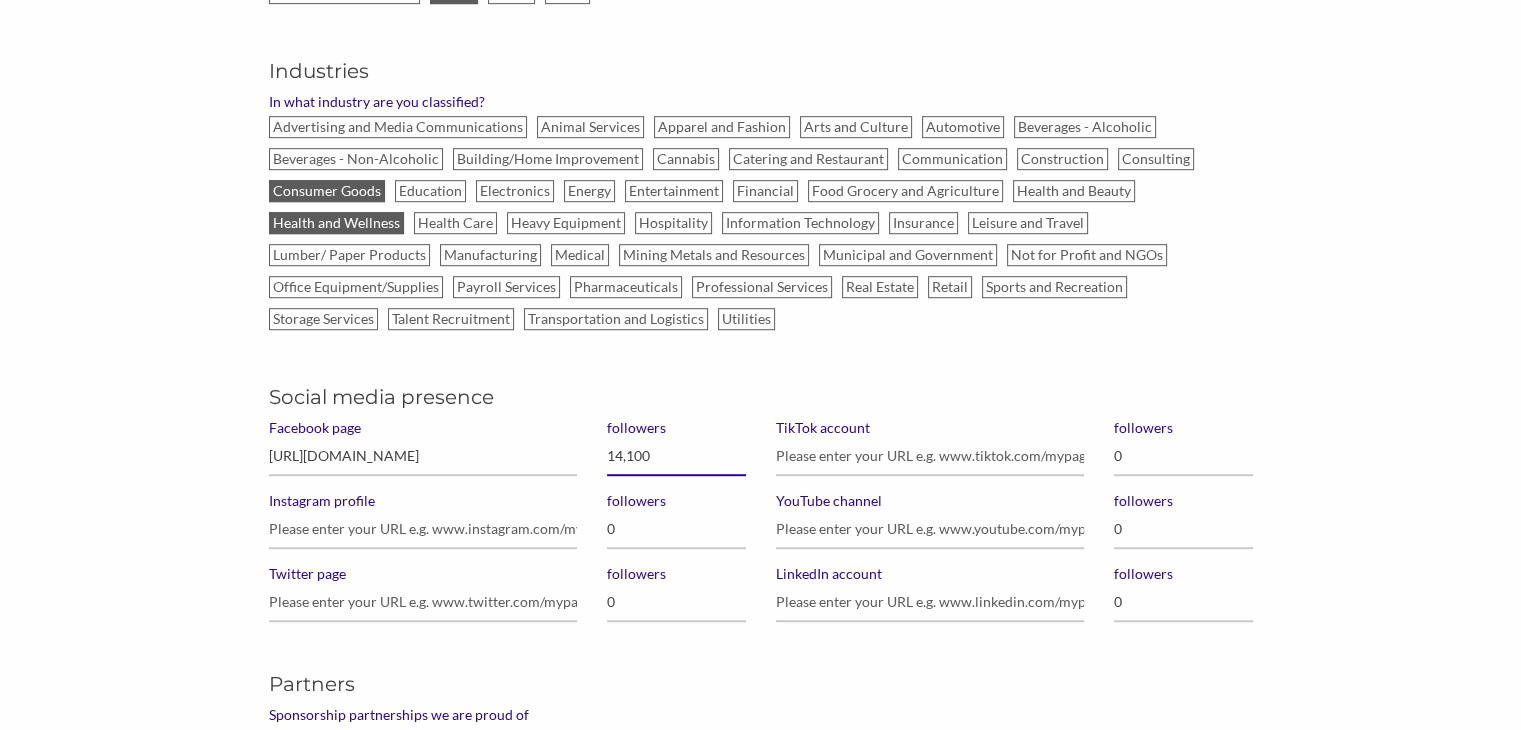 type on "141,000" 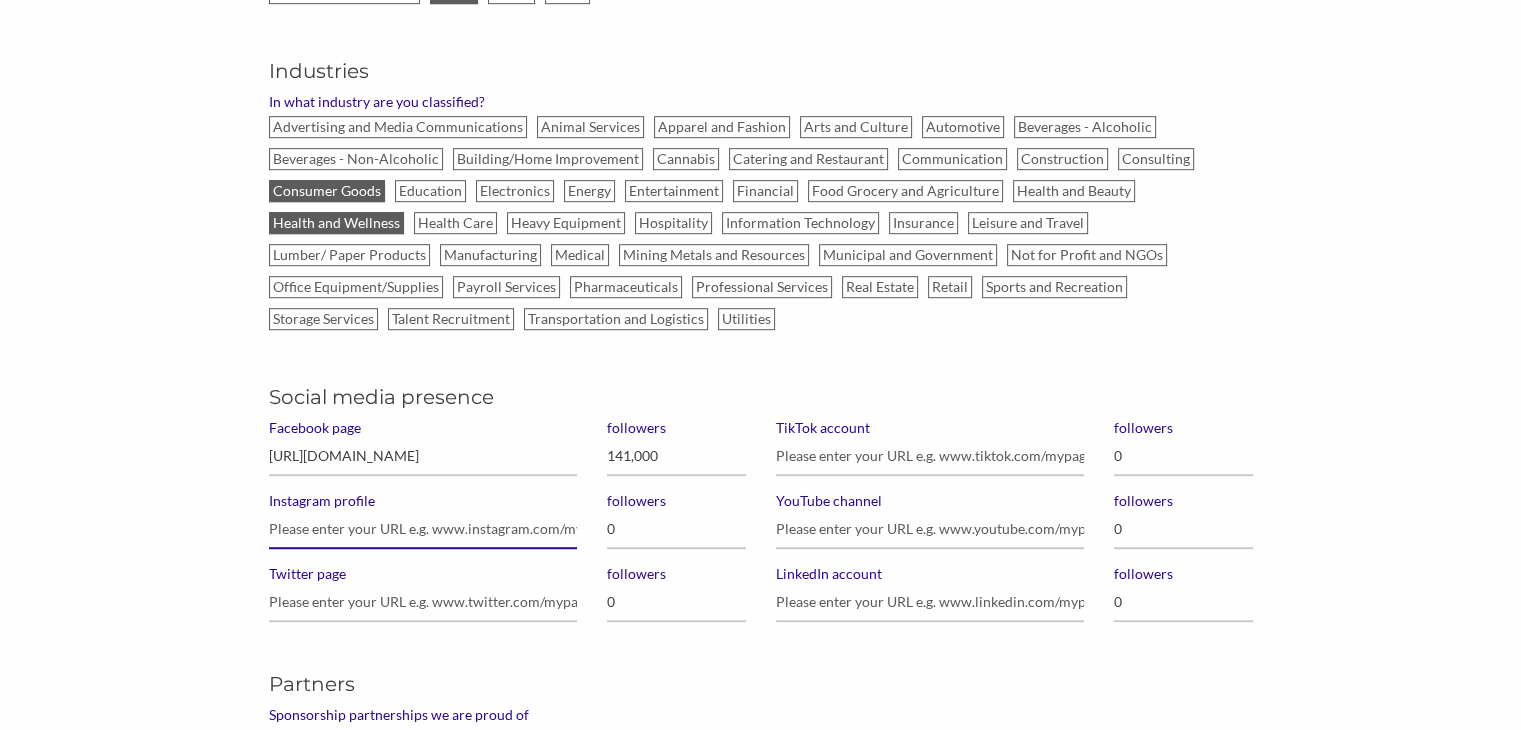 click on "Instagram profile" at bounding box center (423, 529) 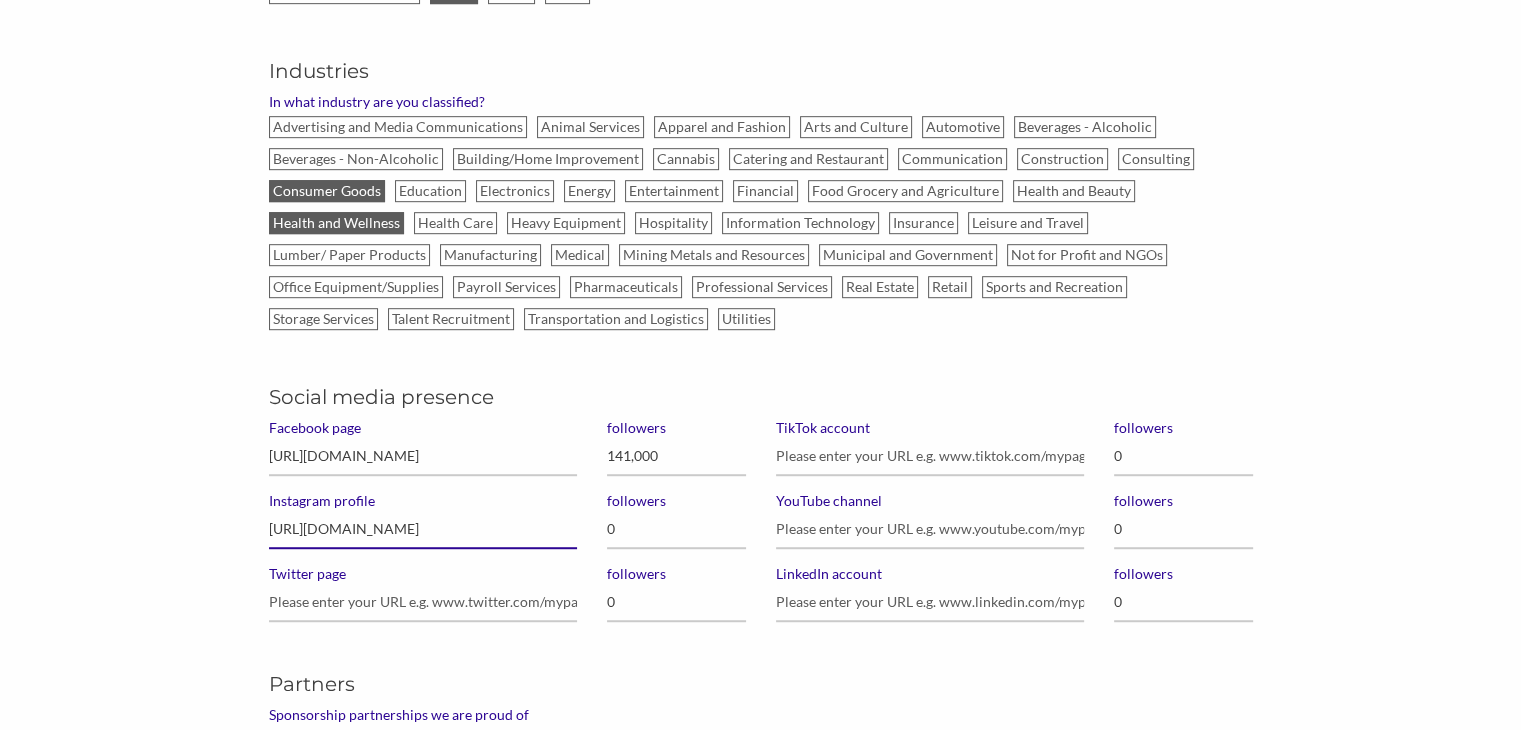 type on "https://www.instagram.com/teamvktry/" 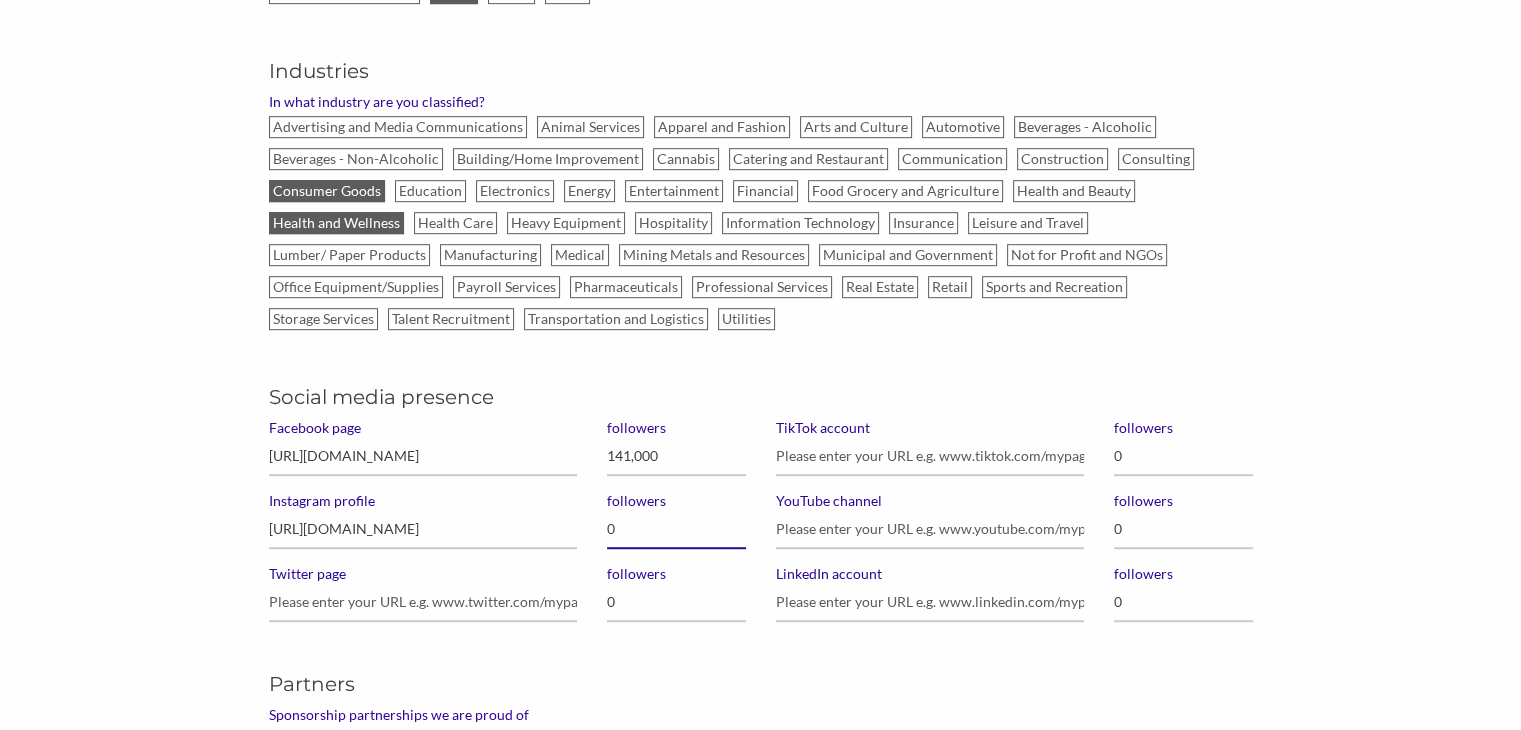 click on "0" at bounding box center [676, 529] 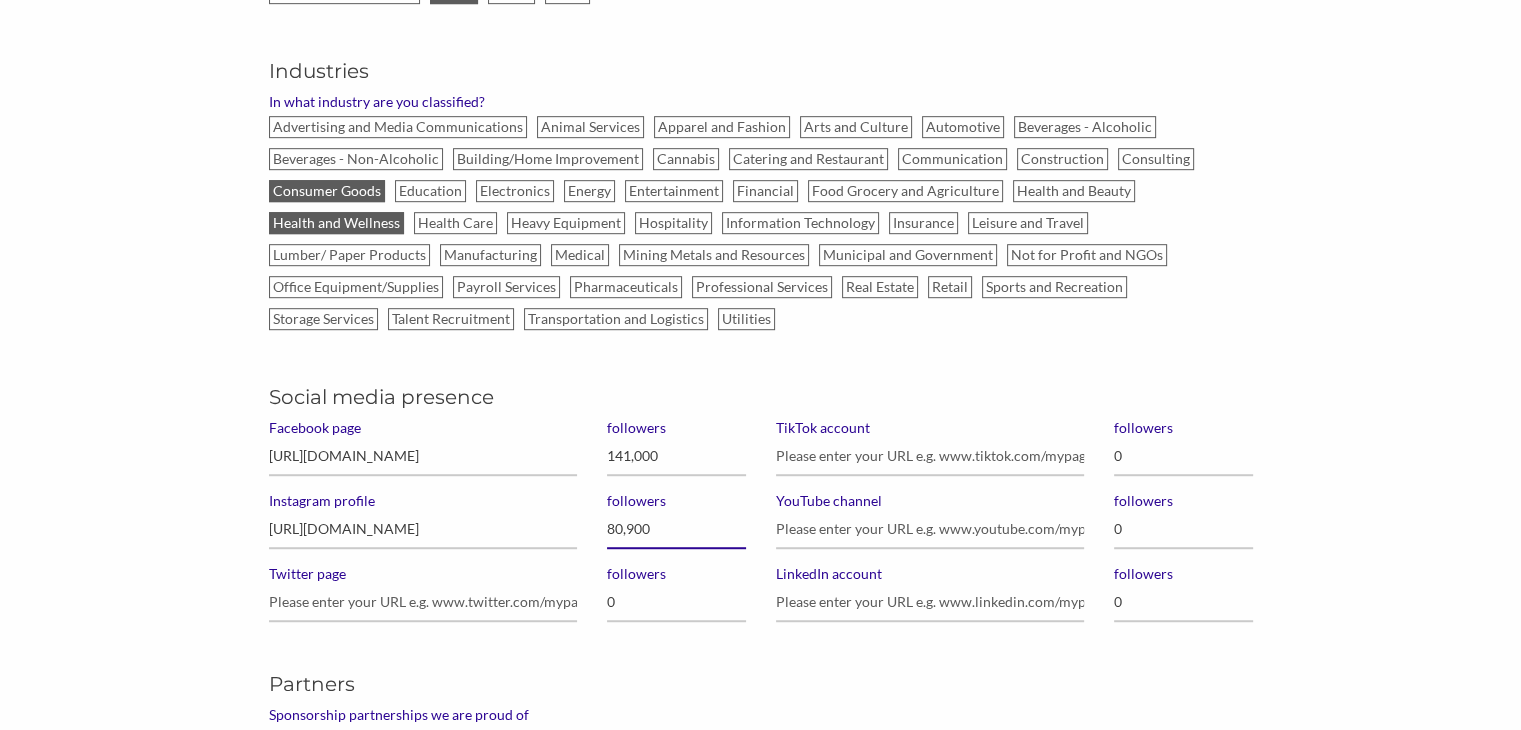 type on "809,000" 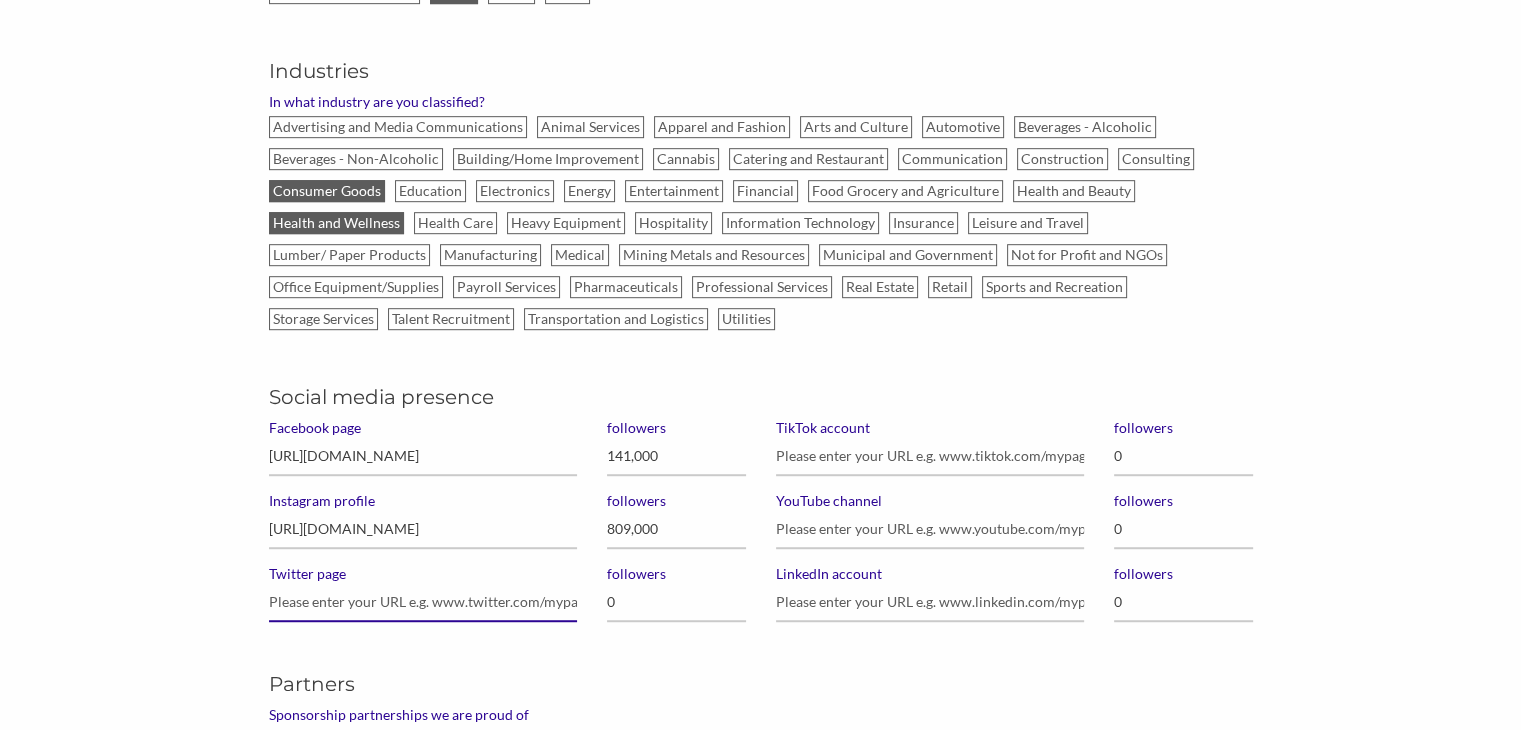 click on "Twitter page" at bounding box center (423, 602) 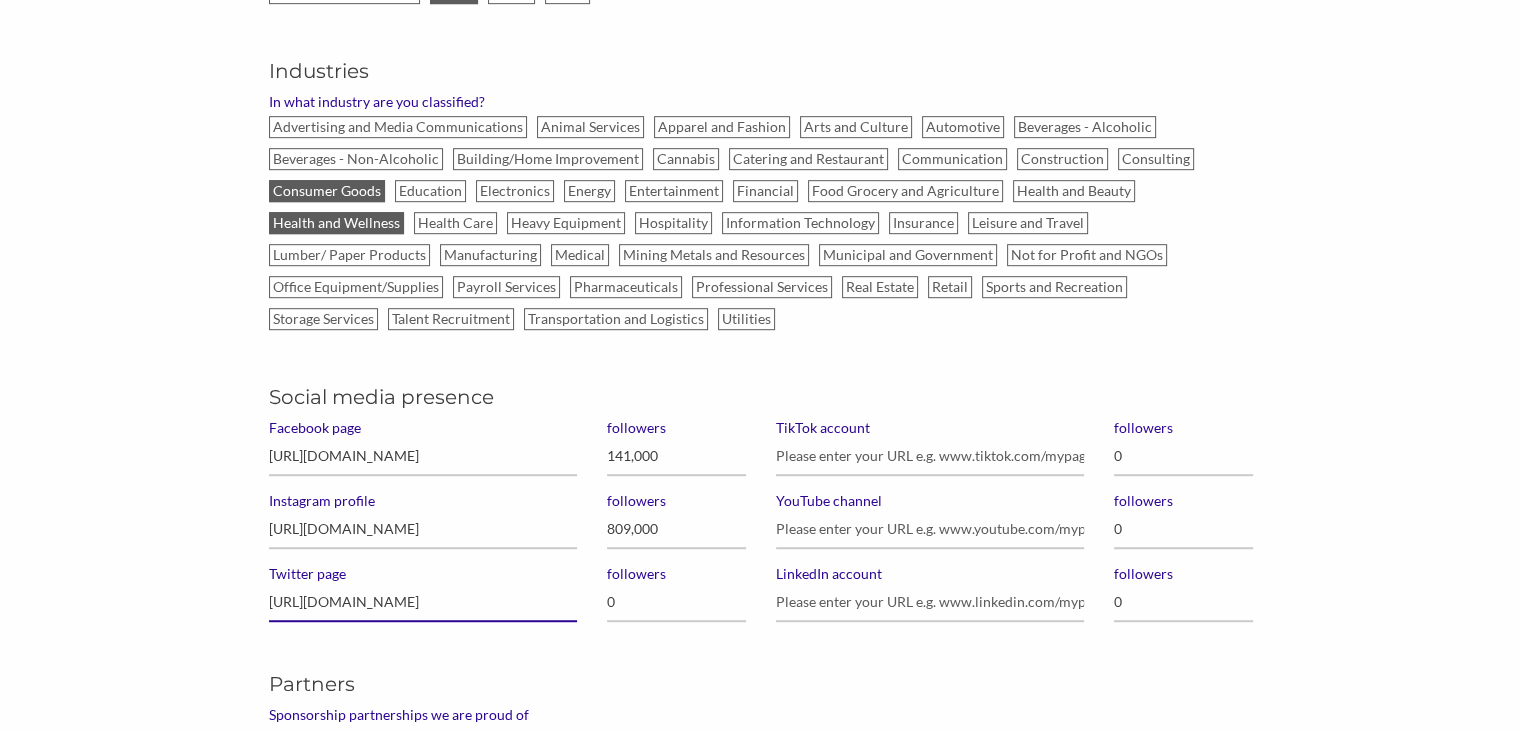 type on "https://twitter.com/TeamVKTRY" 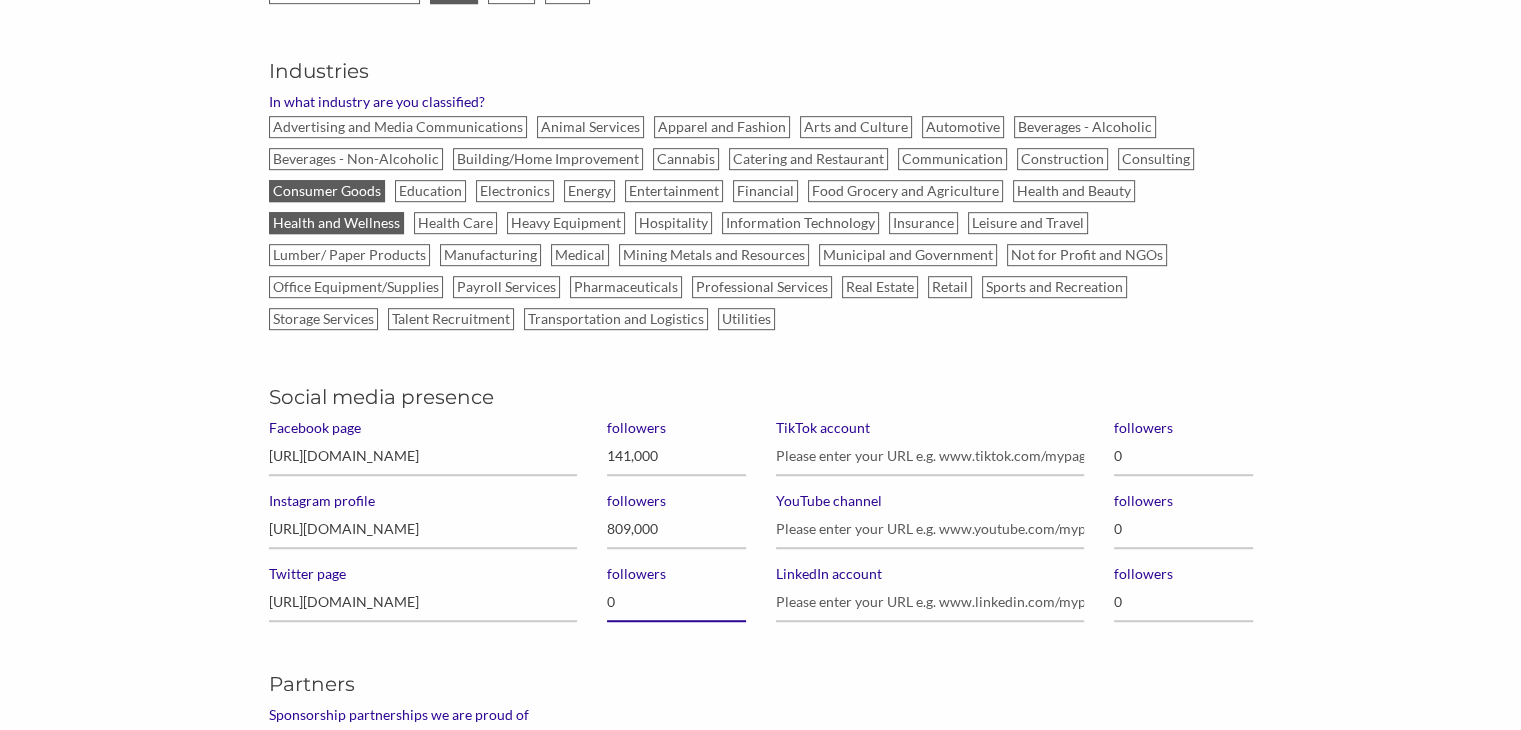 click on "0" at bounding box center [676, 602] 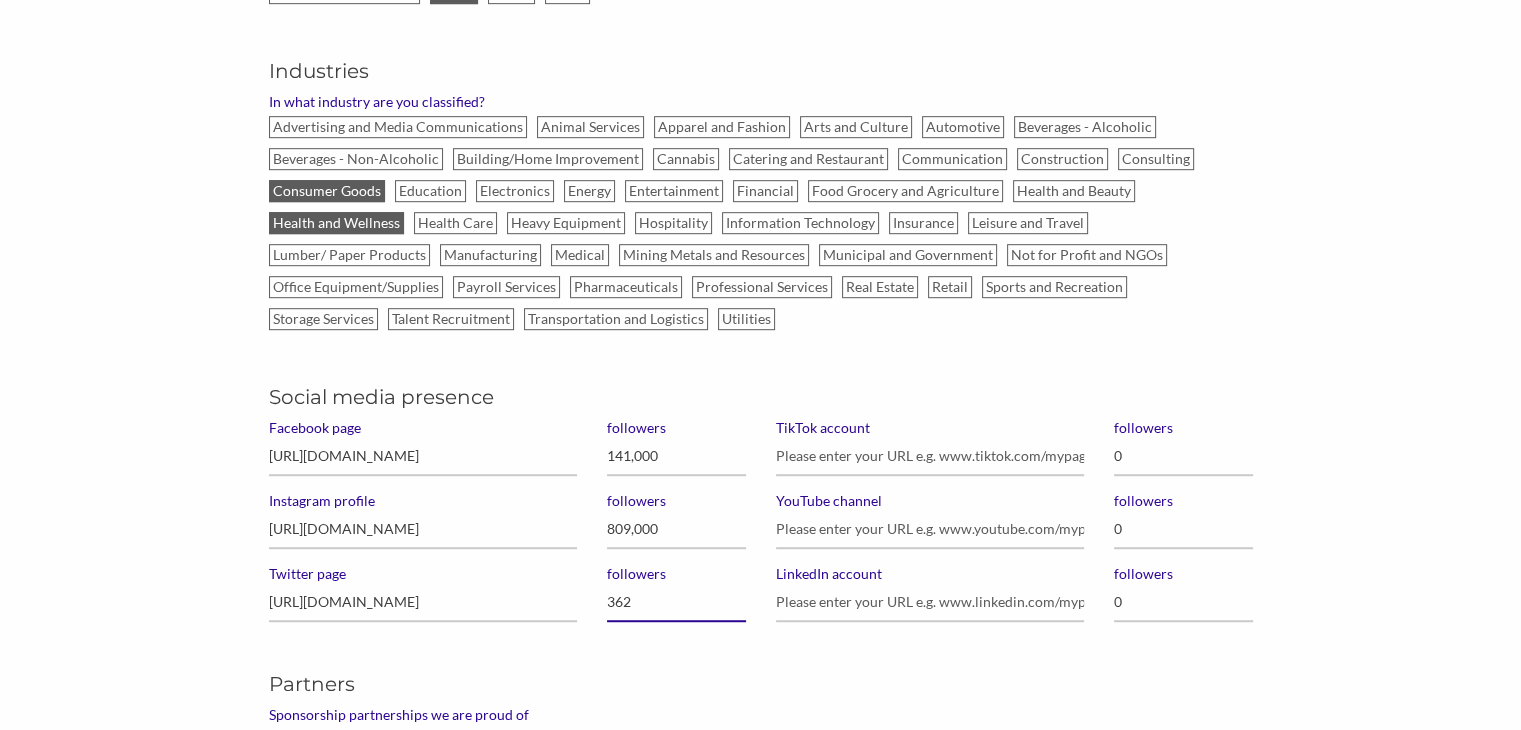 type on "3,622" 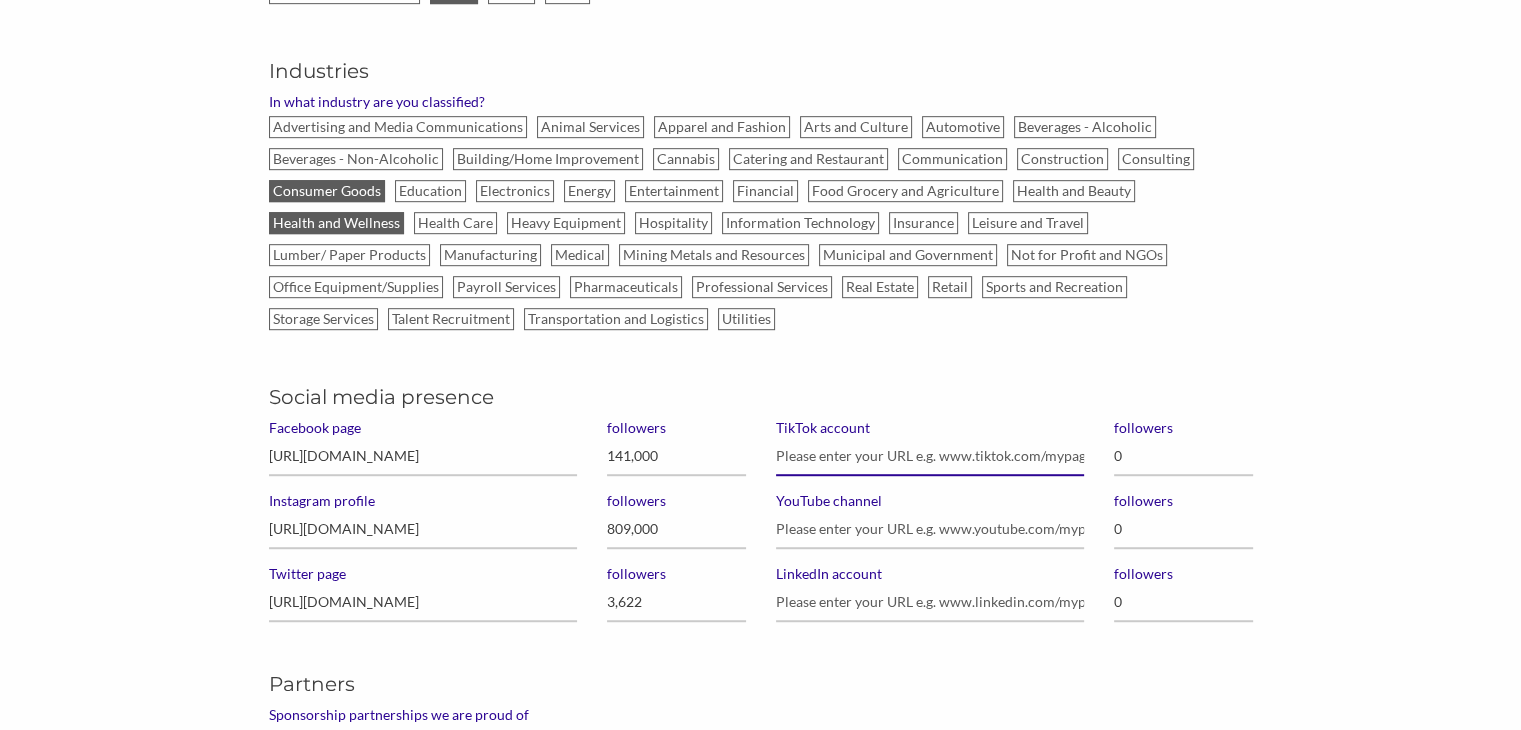 click on "TikTok account" at bounding box center (930, 456) 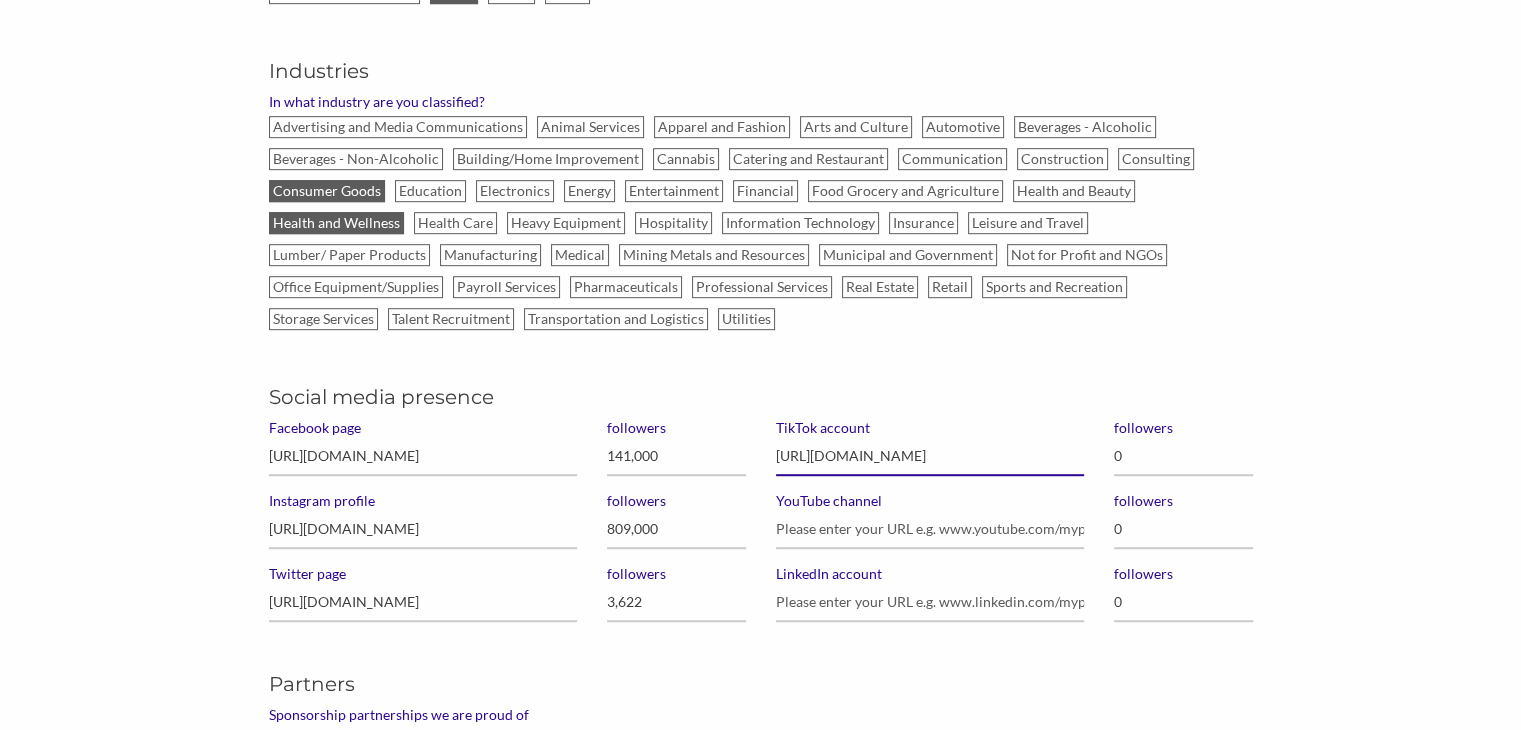 type on "https://www.tiktok.com/@teamvktry" 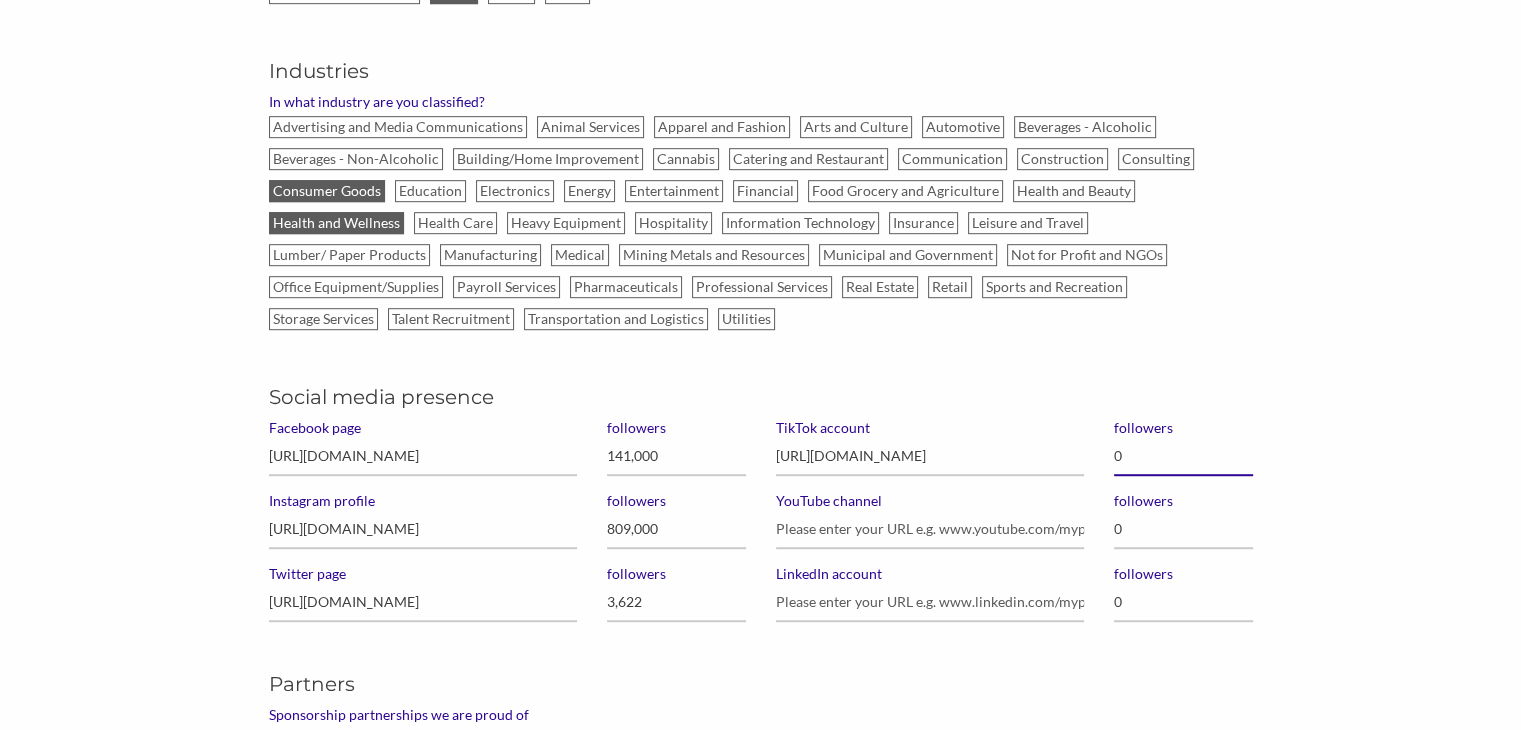 click on "0" at bounding box center (1183, 456) 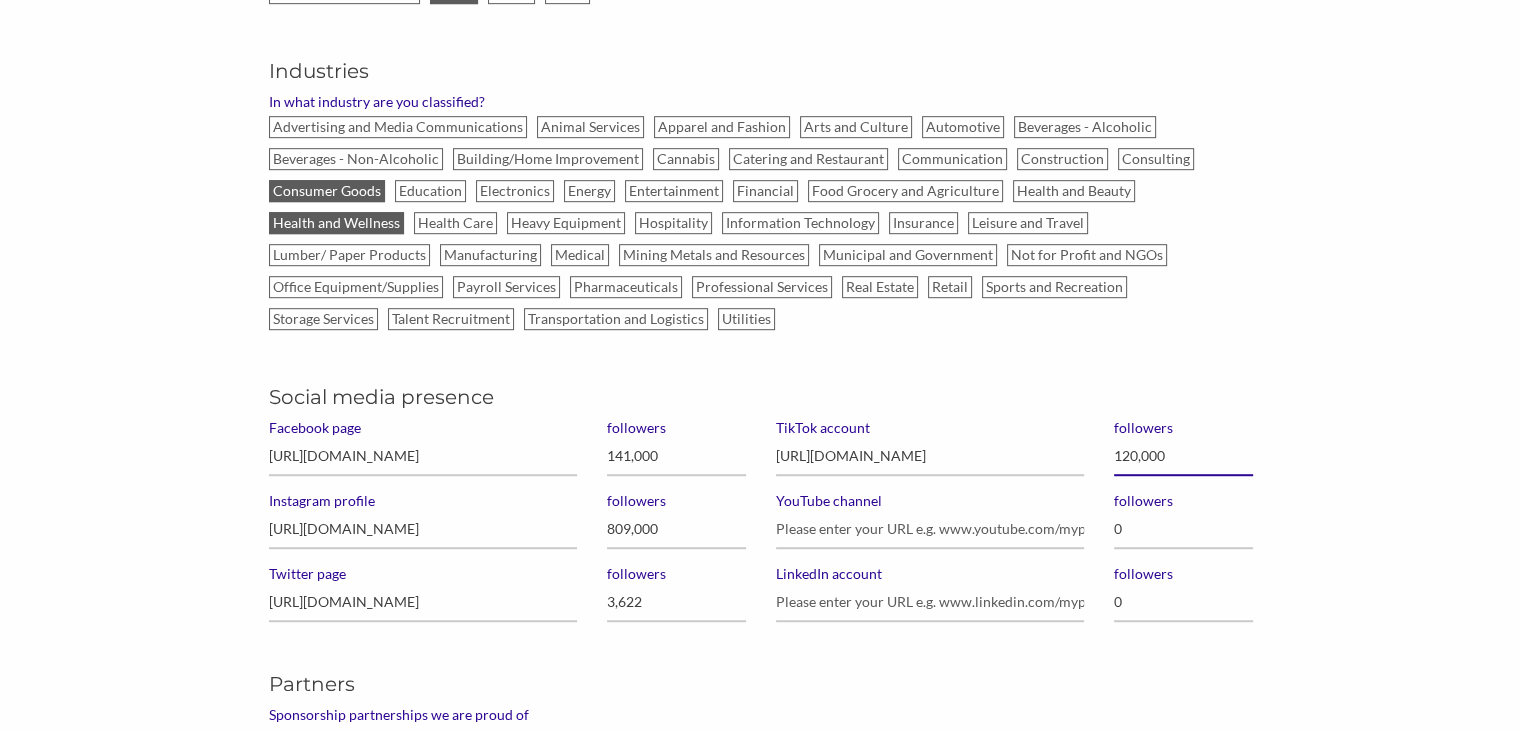 type on "1,200,000" 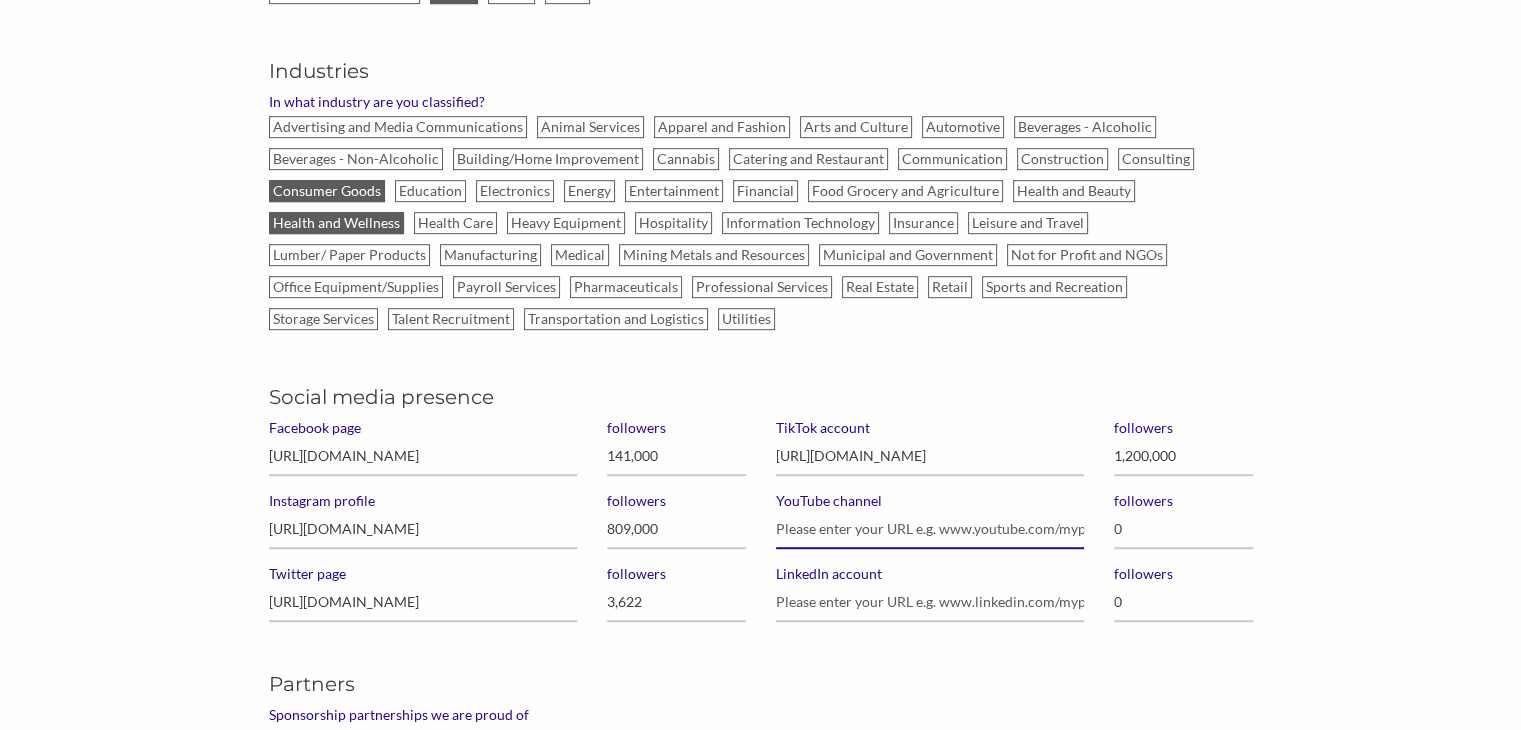 click on "YouTube channel" at bounding box center [930, 529] 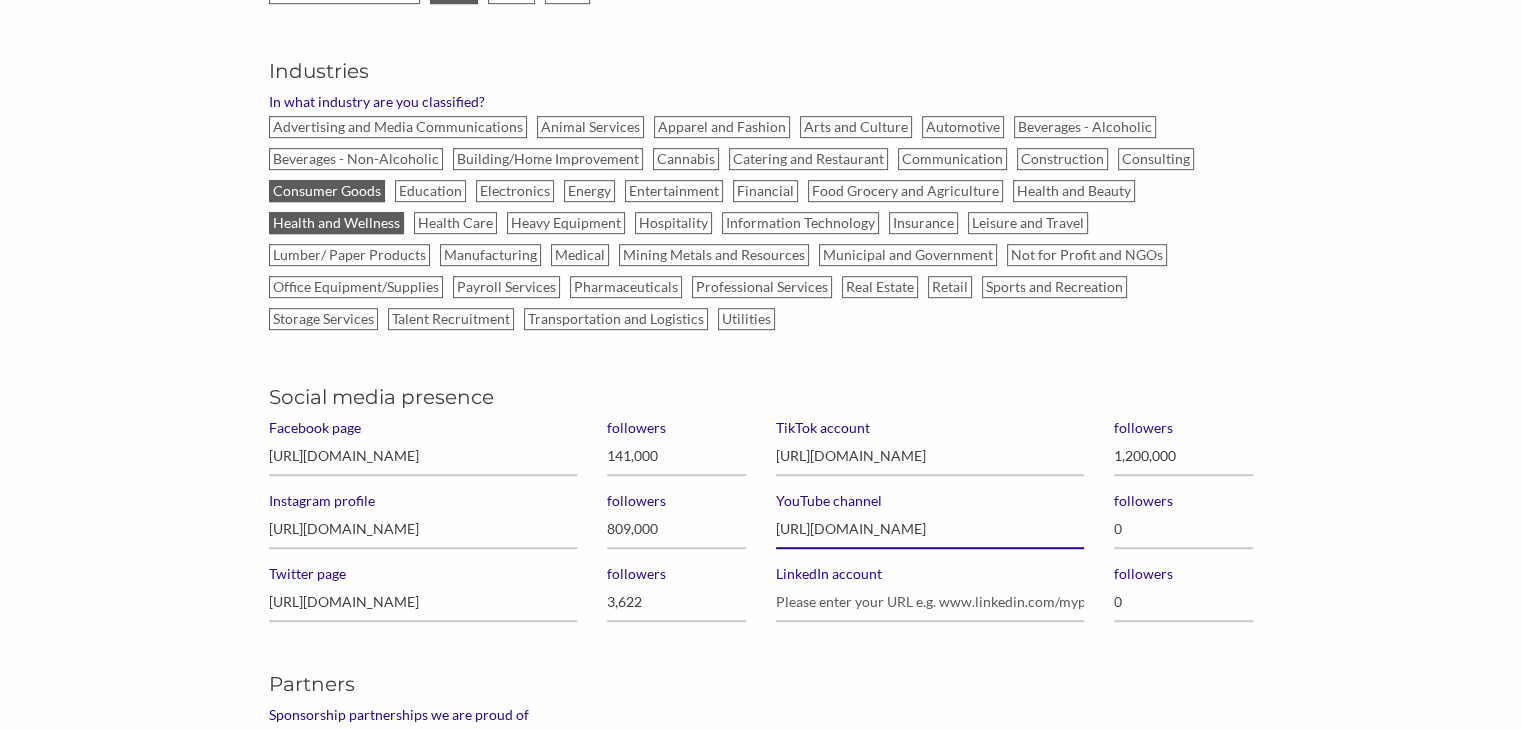 type on "https://www.youtube.com/c/TeamVKTRY" 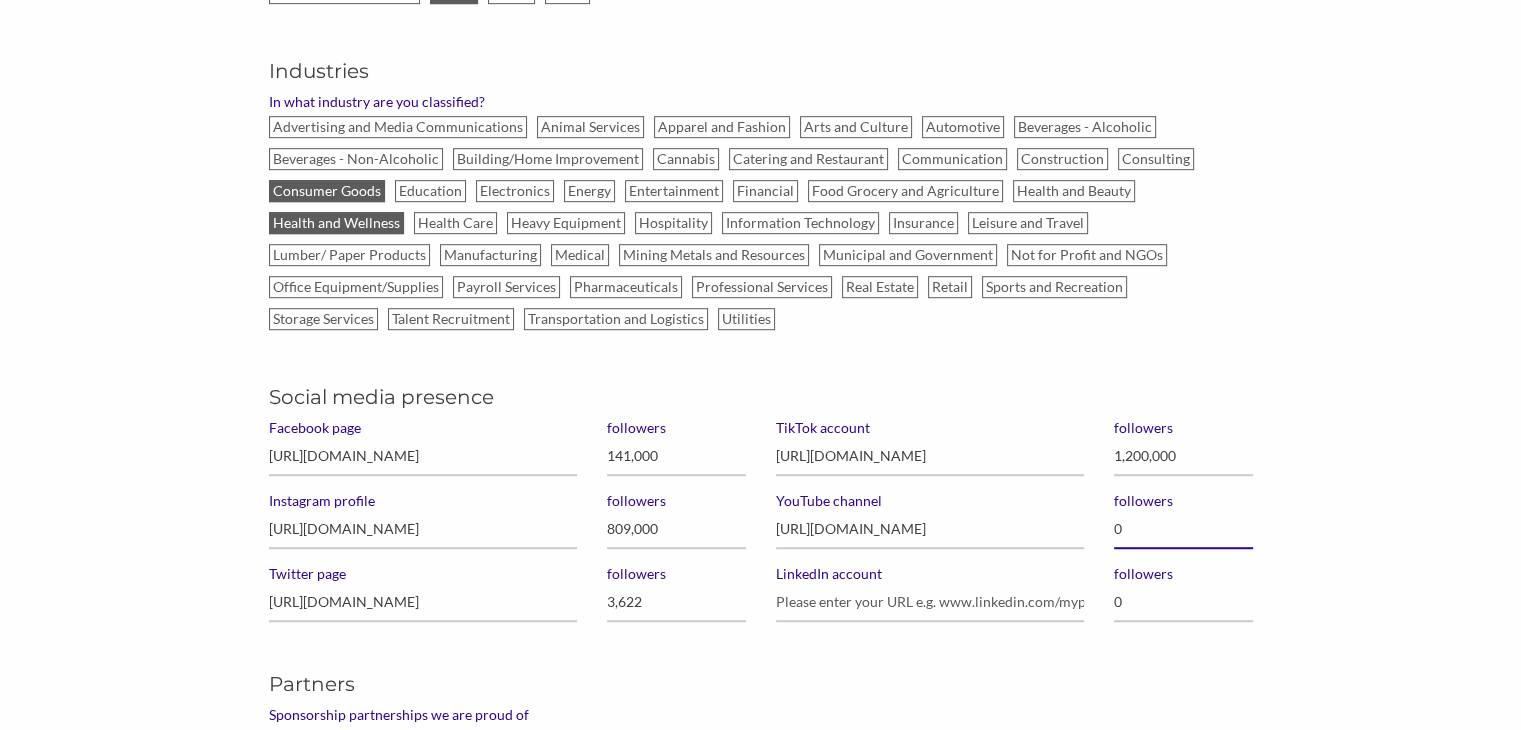 click on "0" at bounding box center (1183, 529) 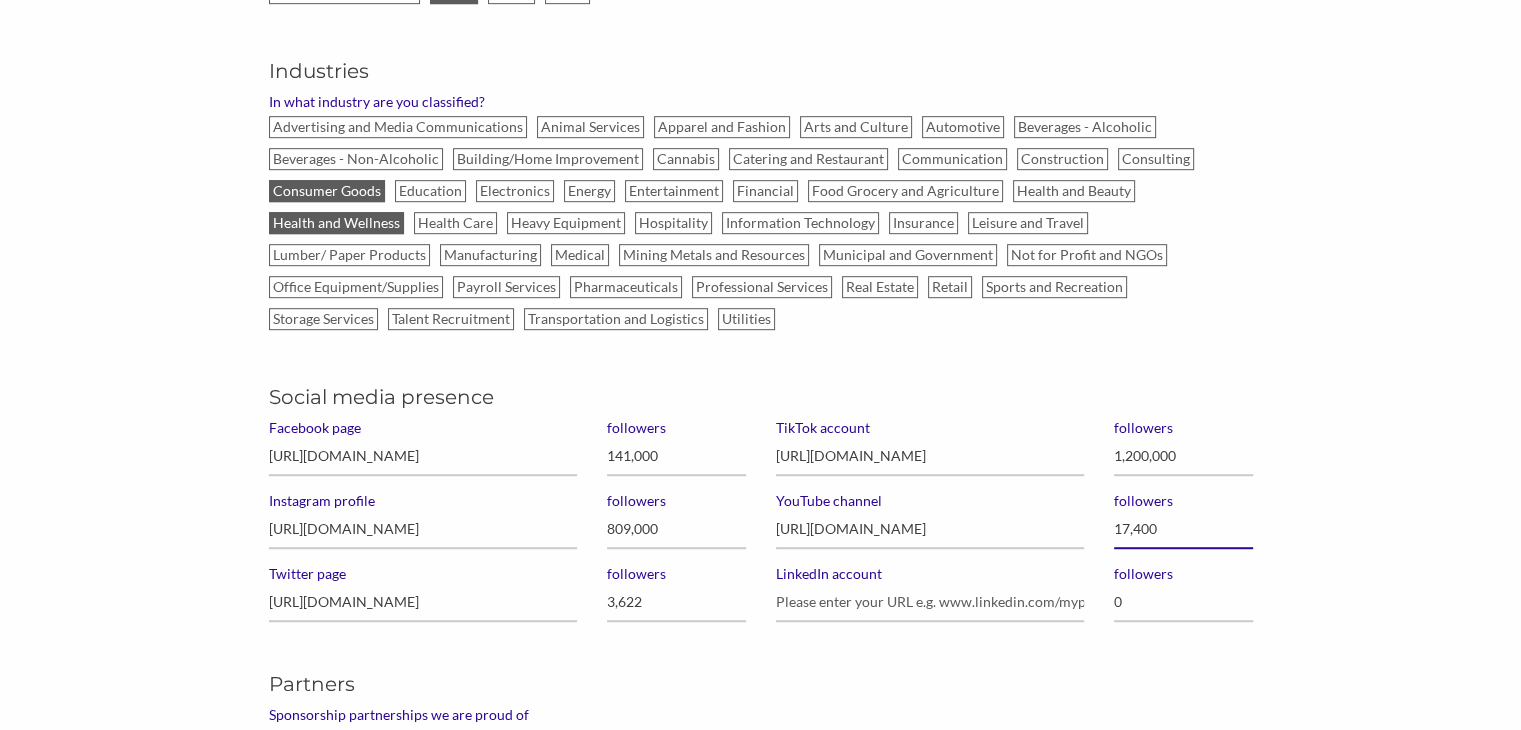 type on "174,000" 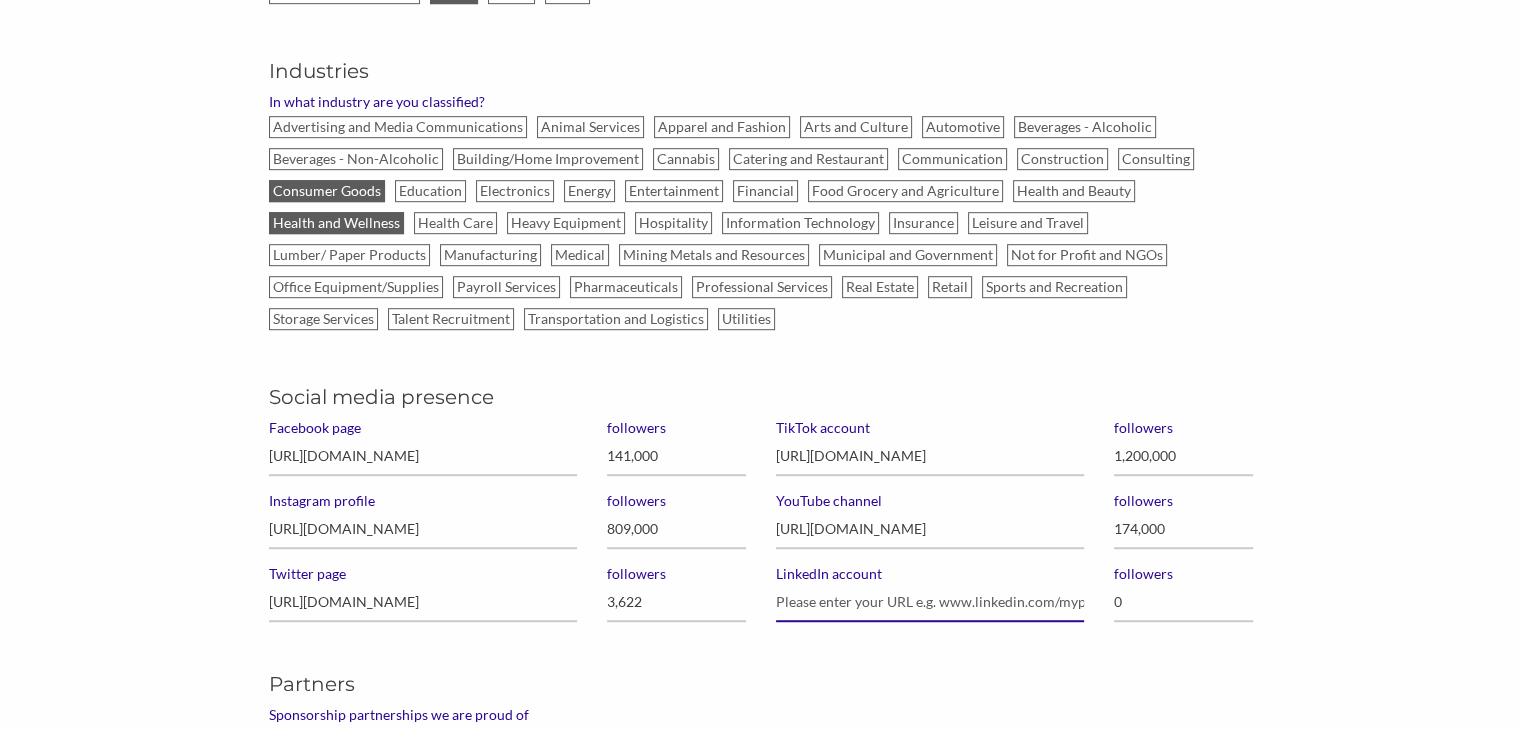 click on "LinkedIn account" at bounding box center (930, 602) 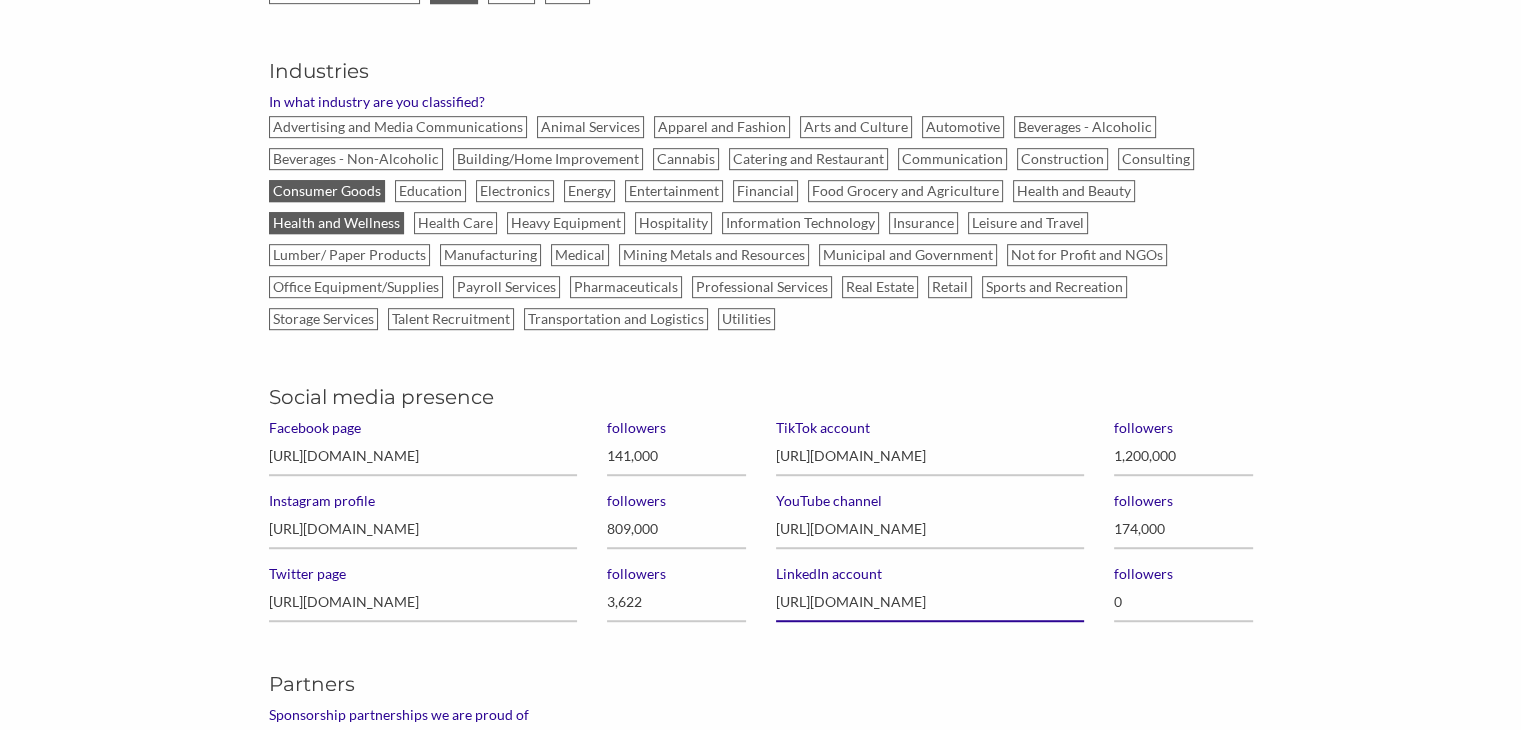 type on "https://www.linkedin.com/company/vktry/" 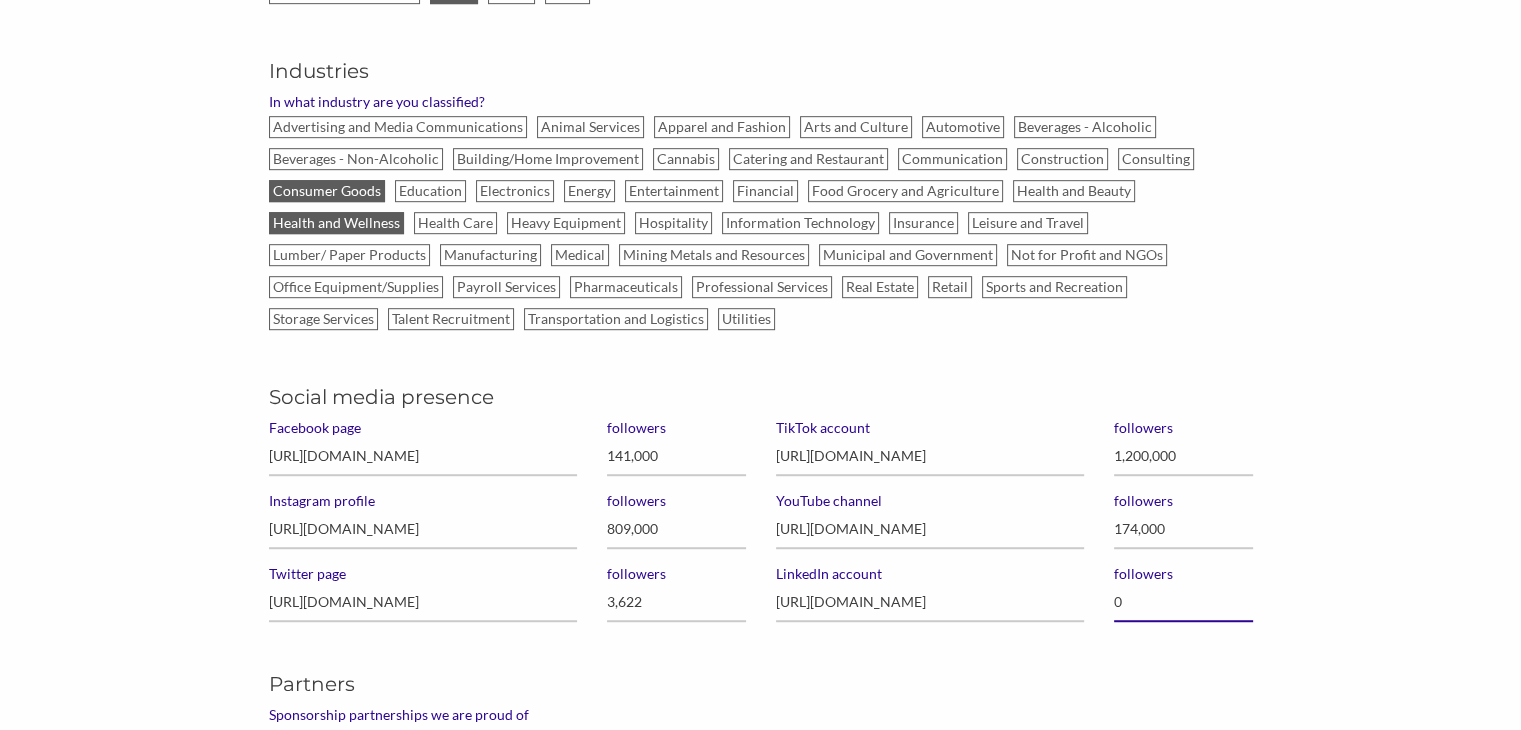 click on "0" at bounding box center (1183, 602) 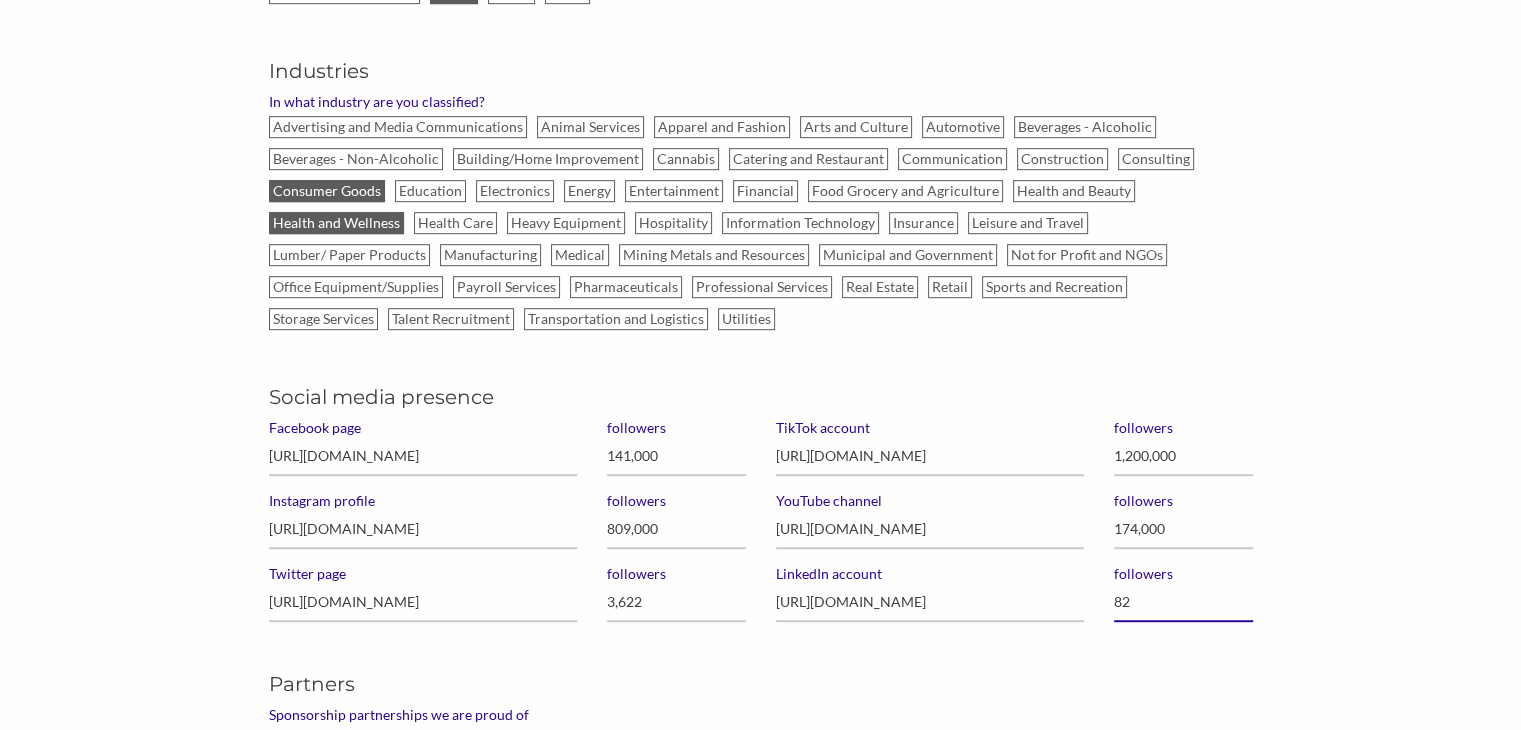 type on "829" 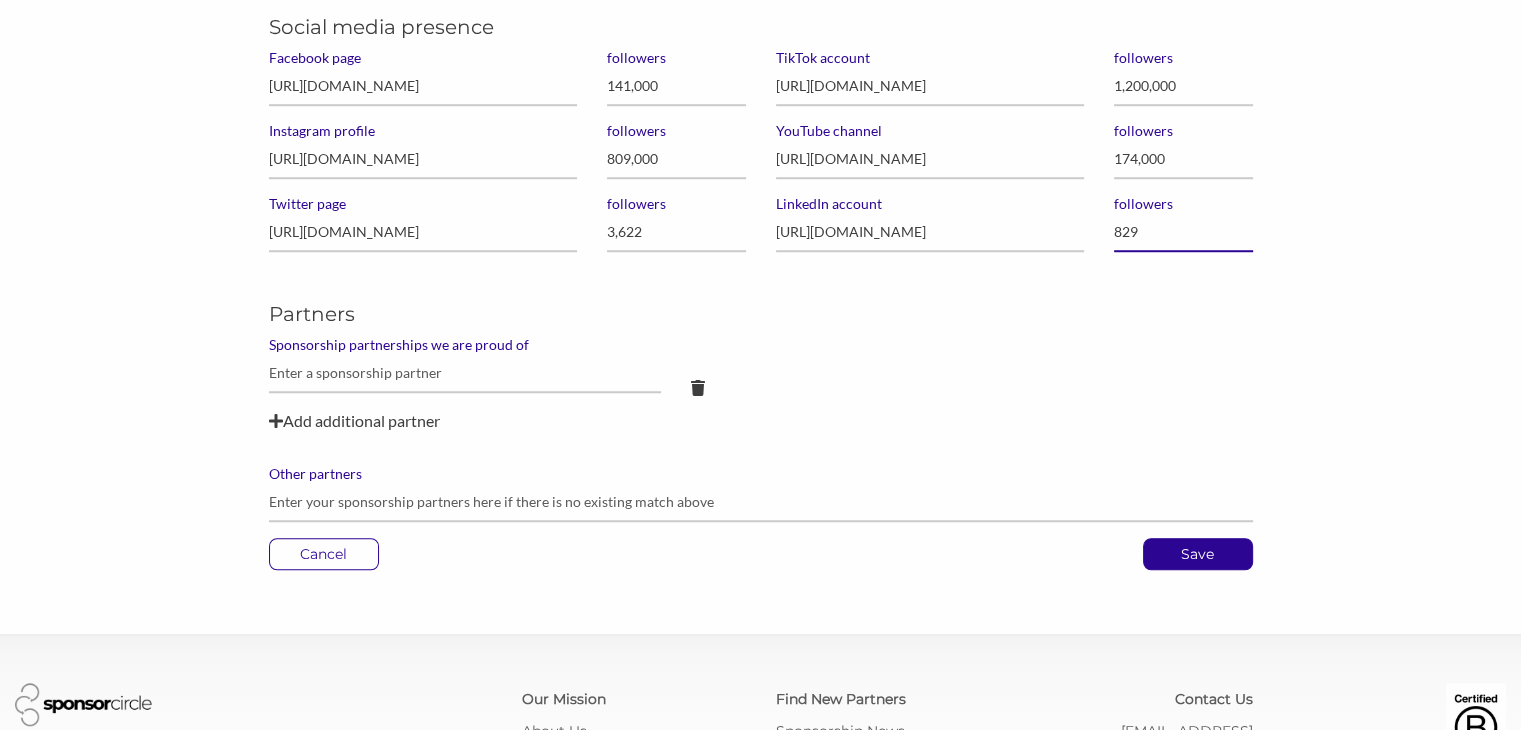 scroll, scrollTop: 1512, scrollLeft: 0, axis: vertical 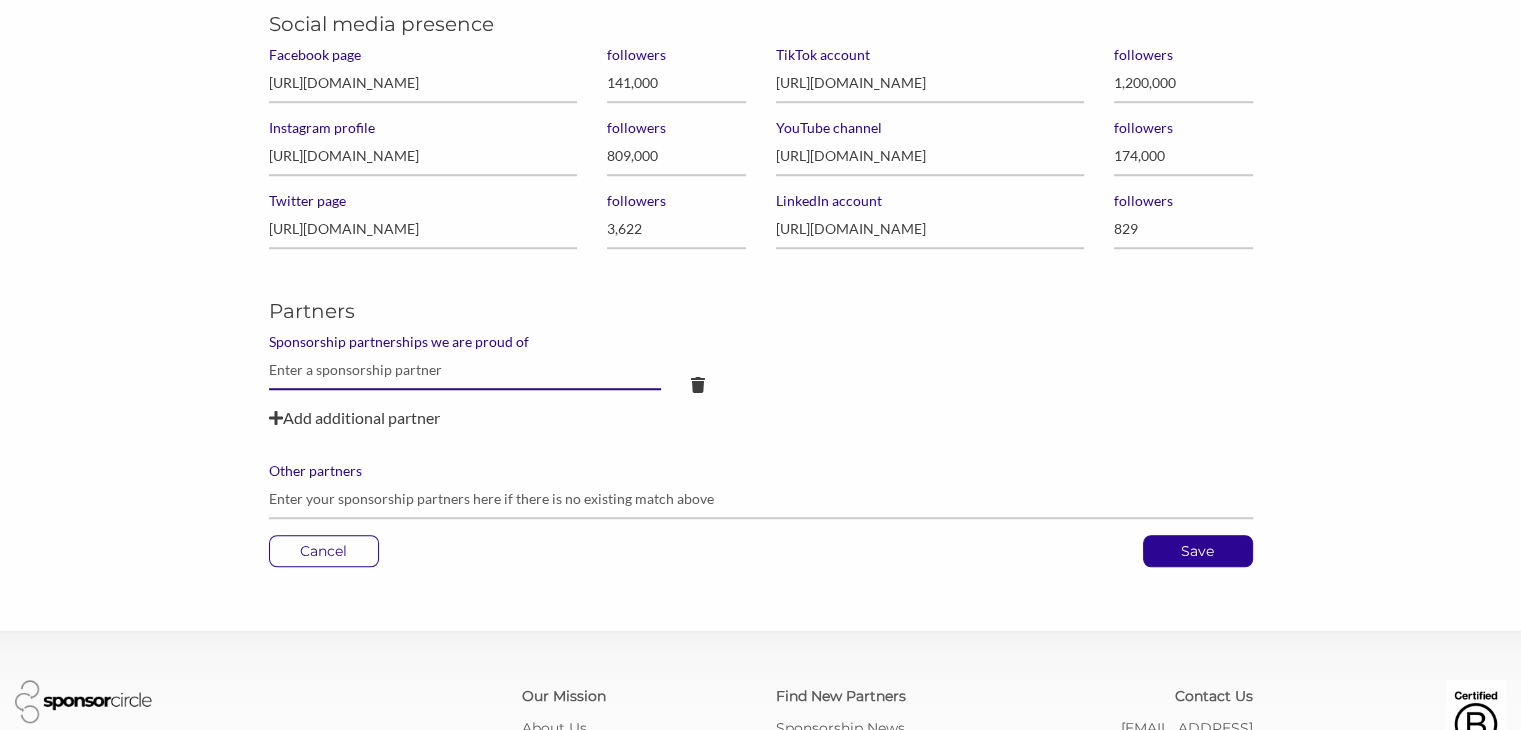 click at bounding box center [465, 370] 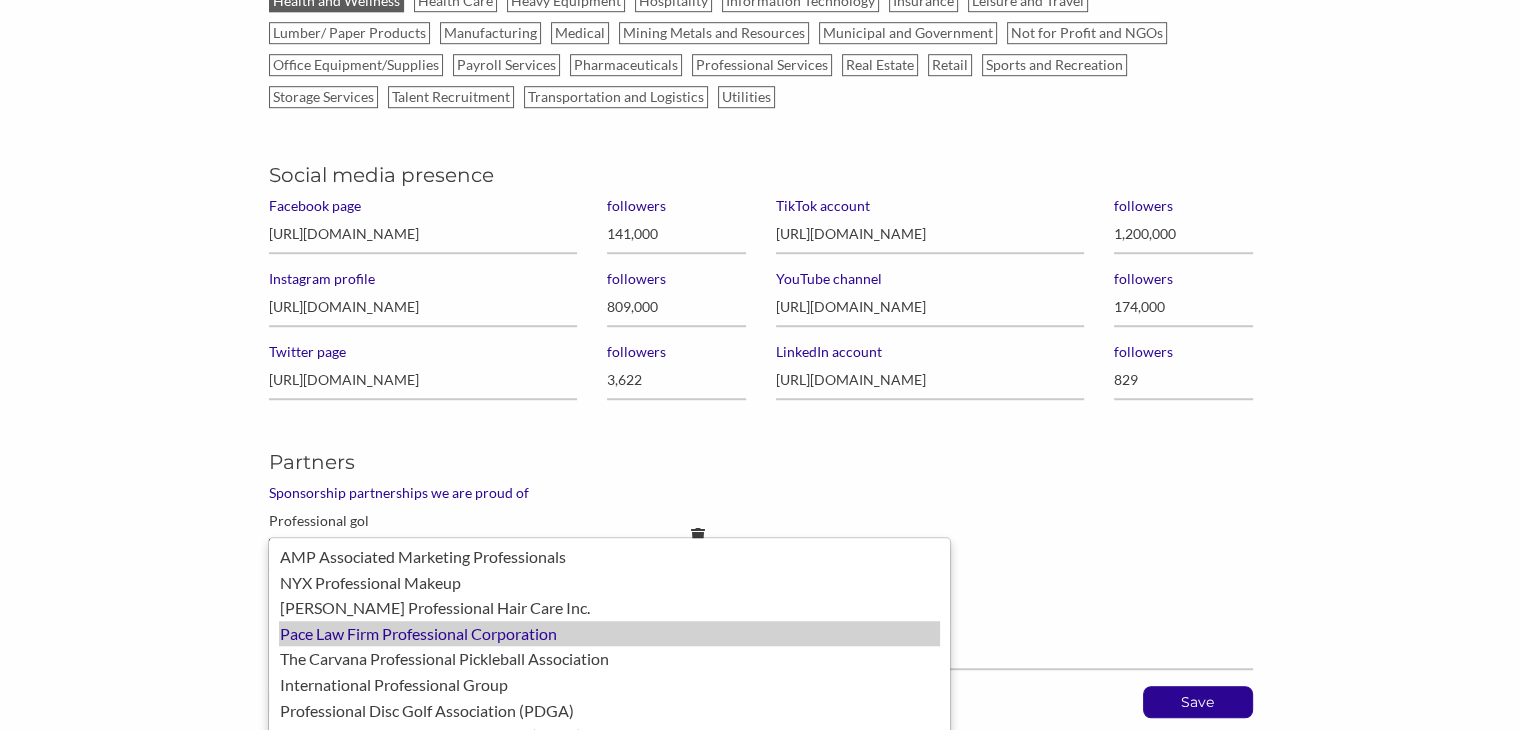 scroll, scrollTop: 1364, scrollLeft: 0, axis: vertical 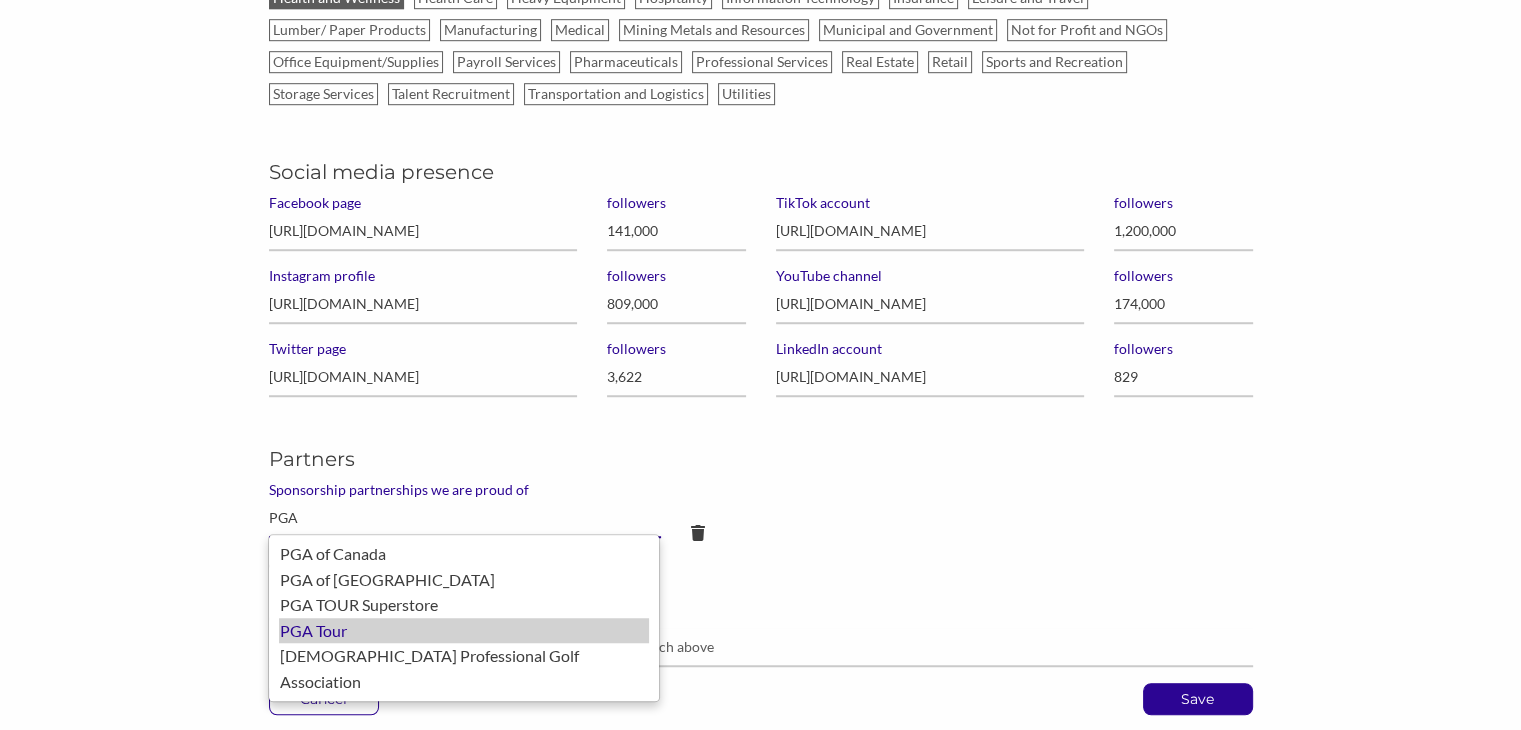 click on "PGA Tour" at bounding box center (464, 631) 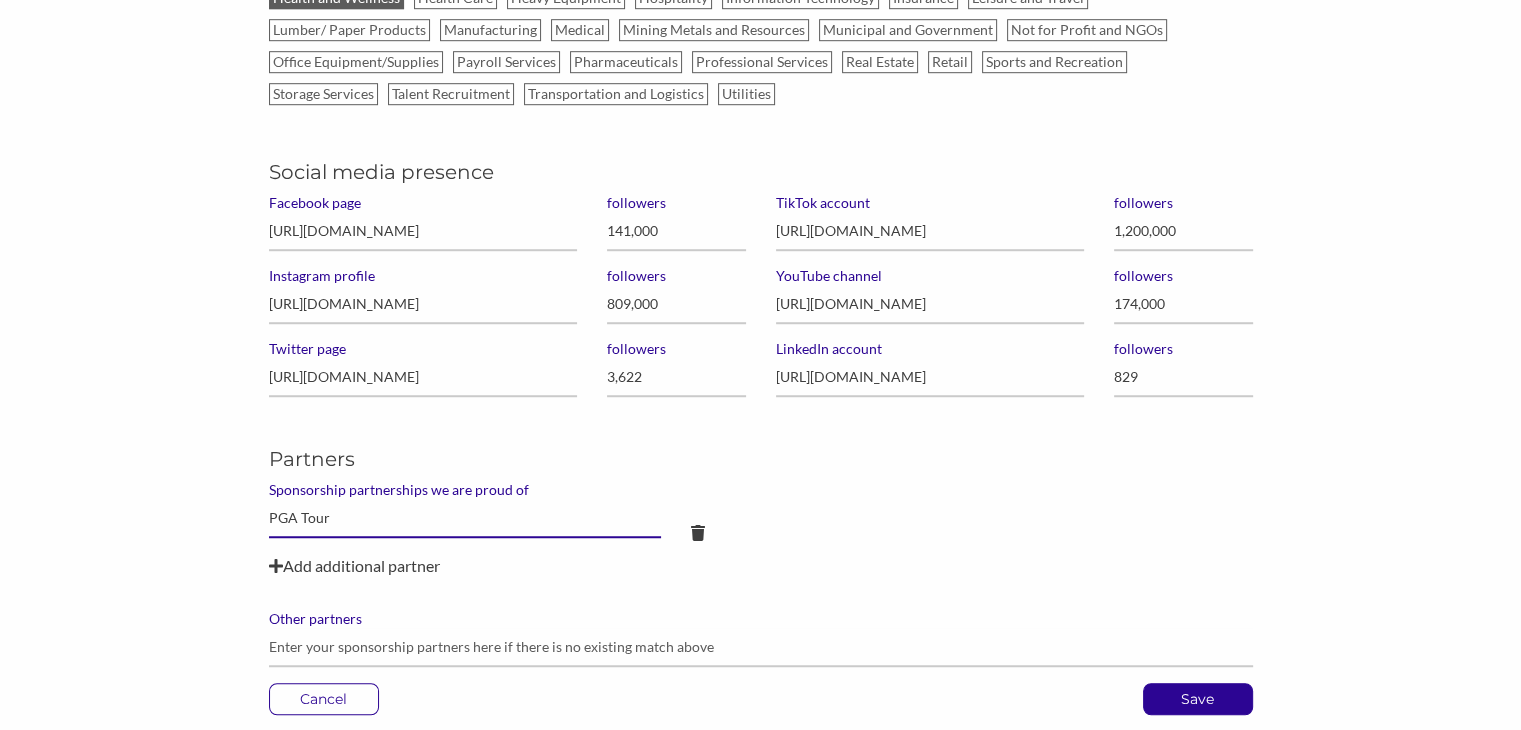 type on "PGA Tour" 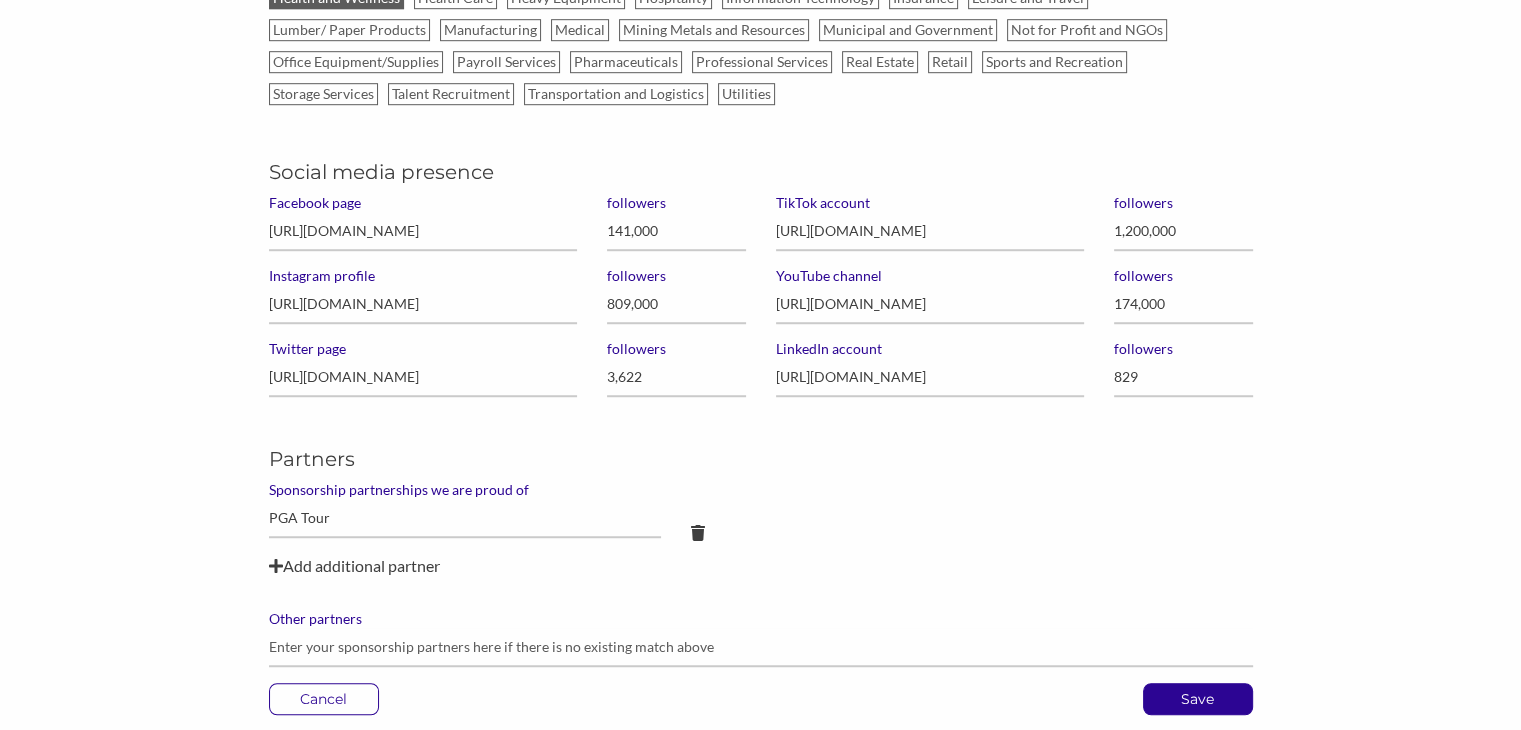 click on "Add additional partner" at bounding box center (761, 566) 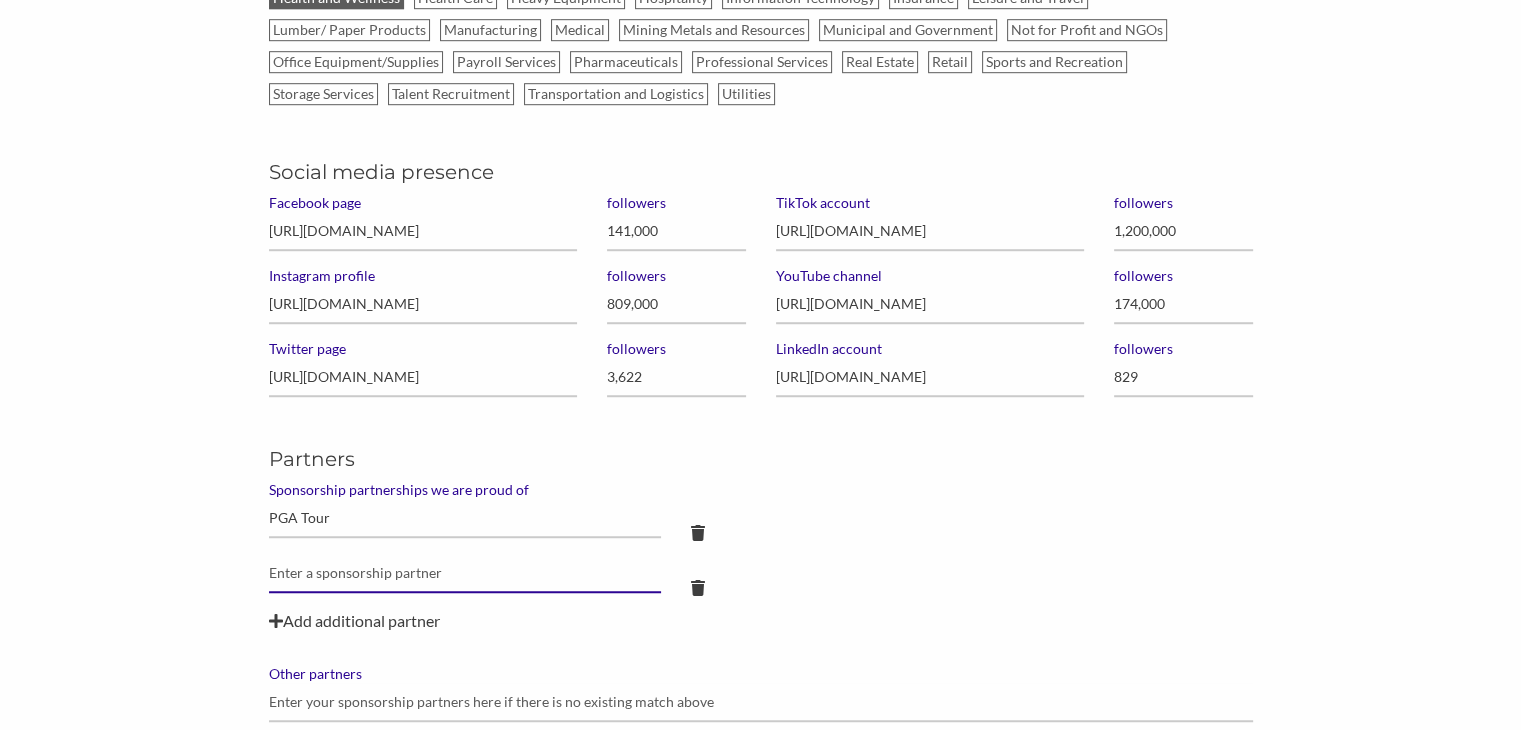 click at bounding box center (465, 518) 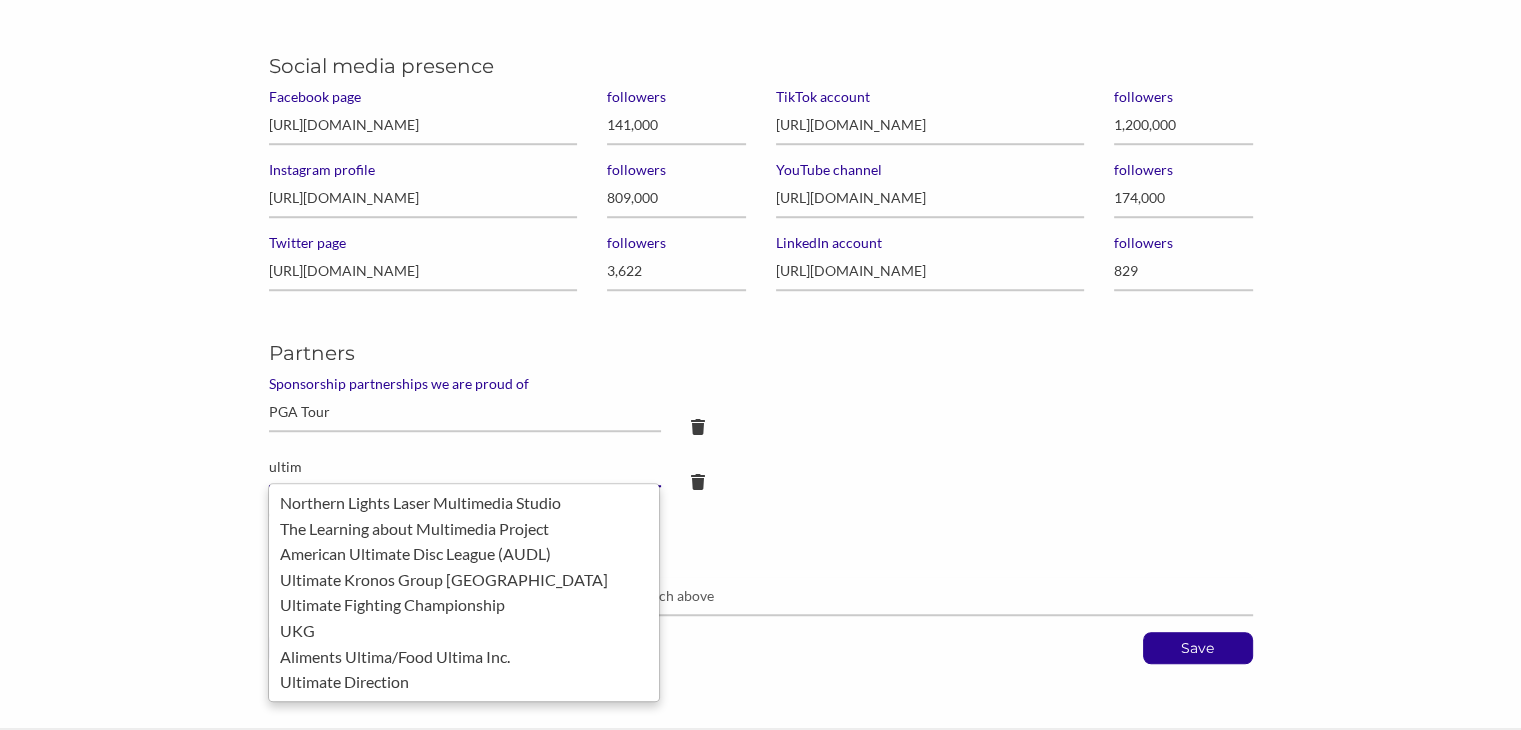 scroll, scrollTop: 1471, scrollLeft: 0, axis: vertical 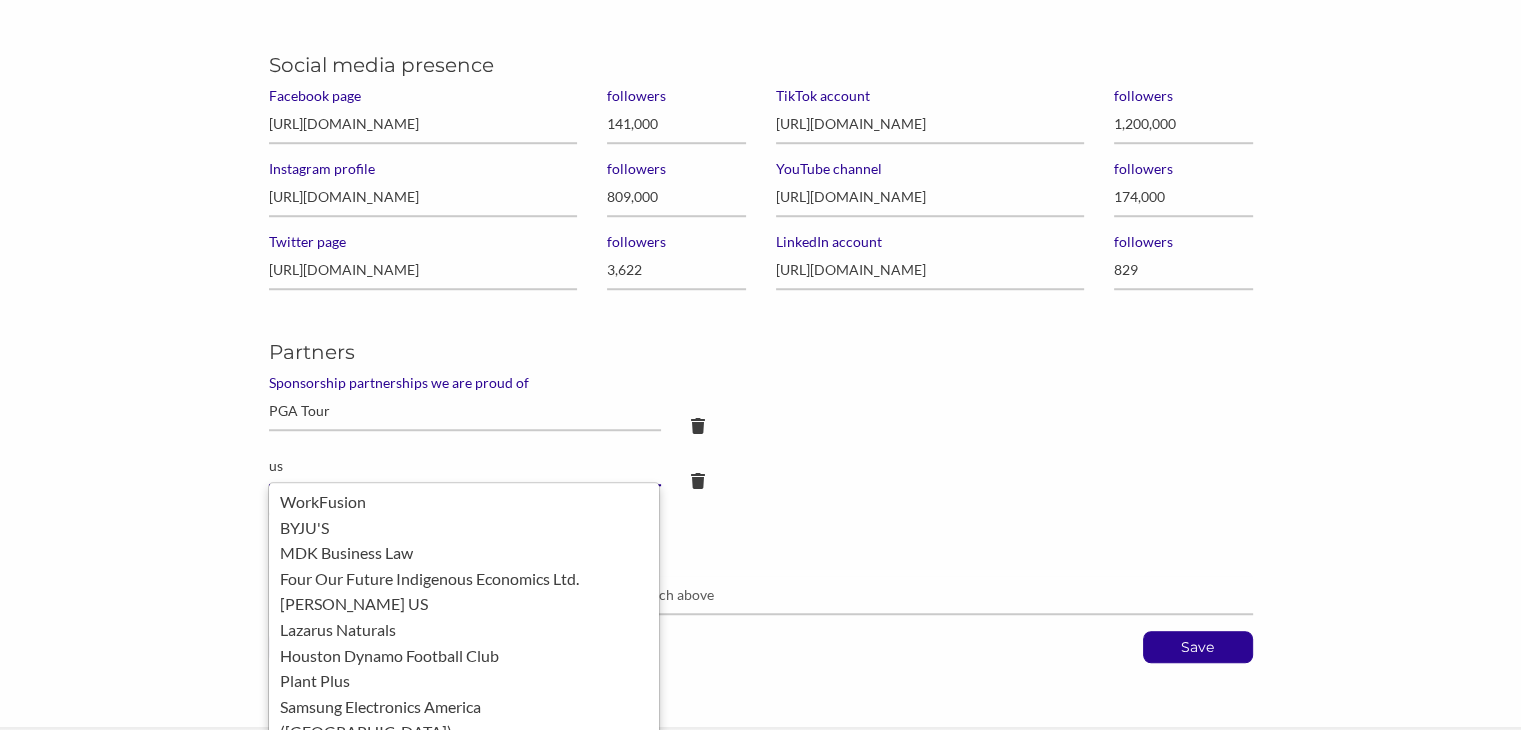 type on "u" 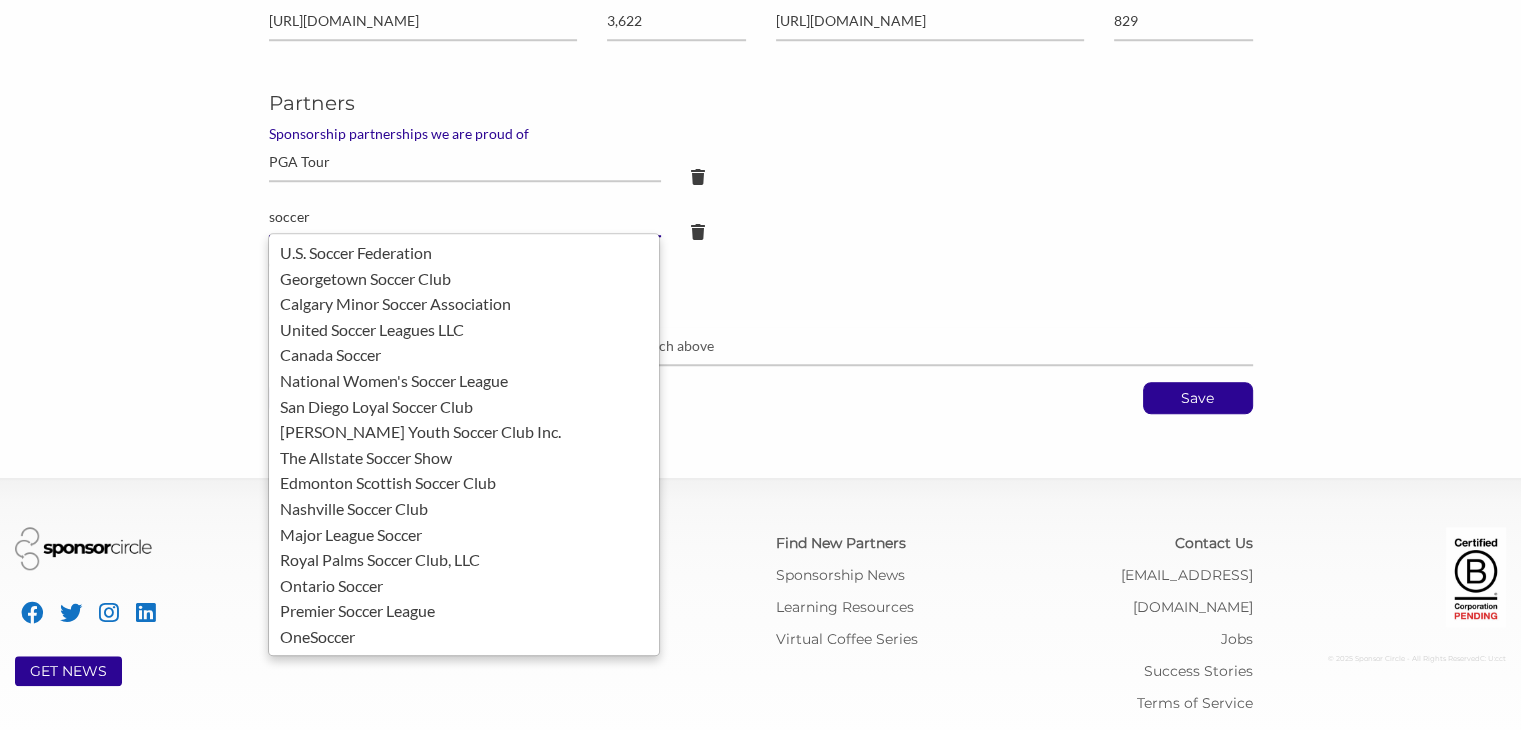 scroll, scrollTop: 1721, scrollLeft: 0, axis: vertical 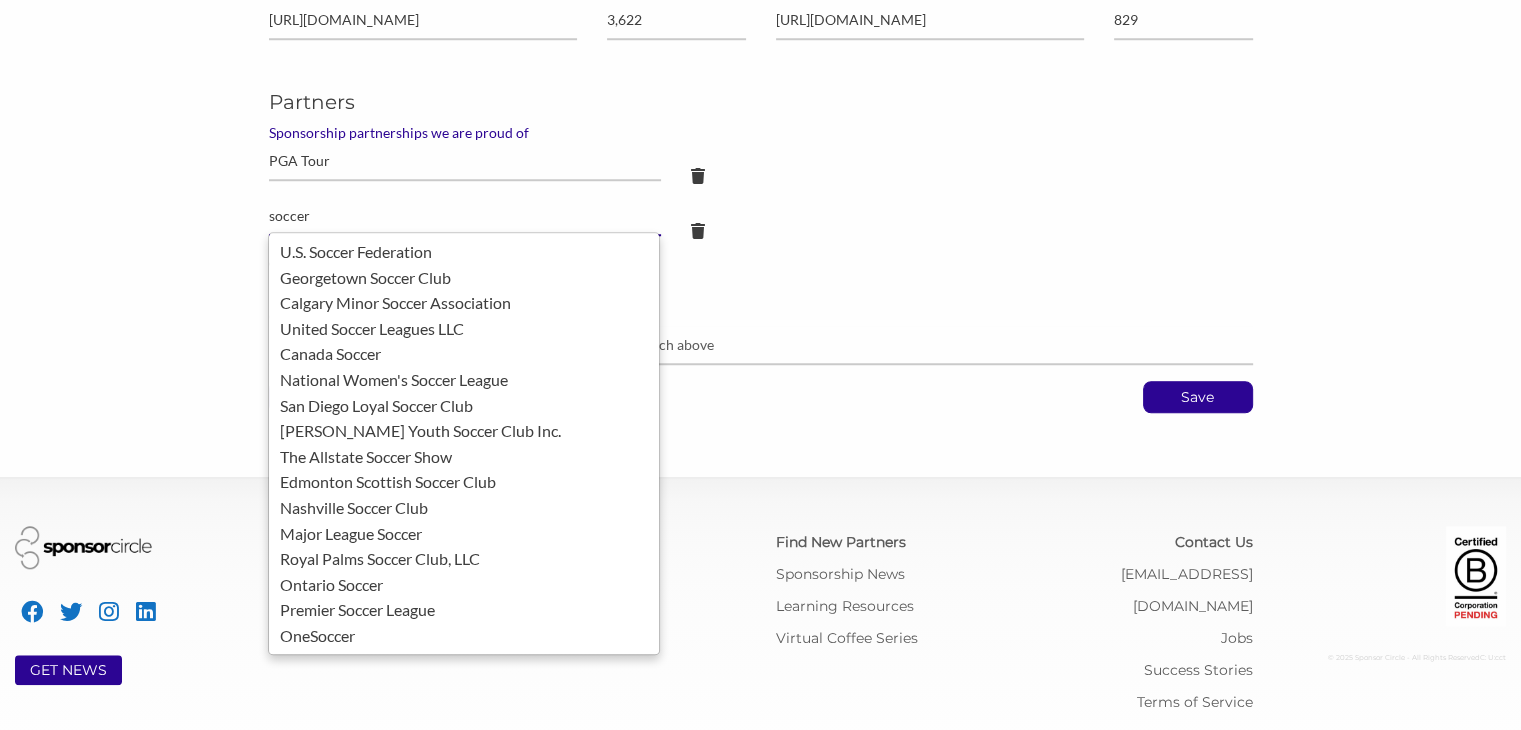 type on "soccer" 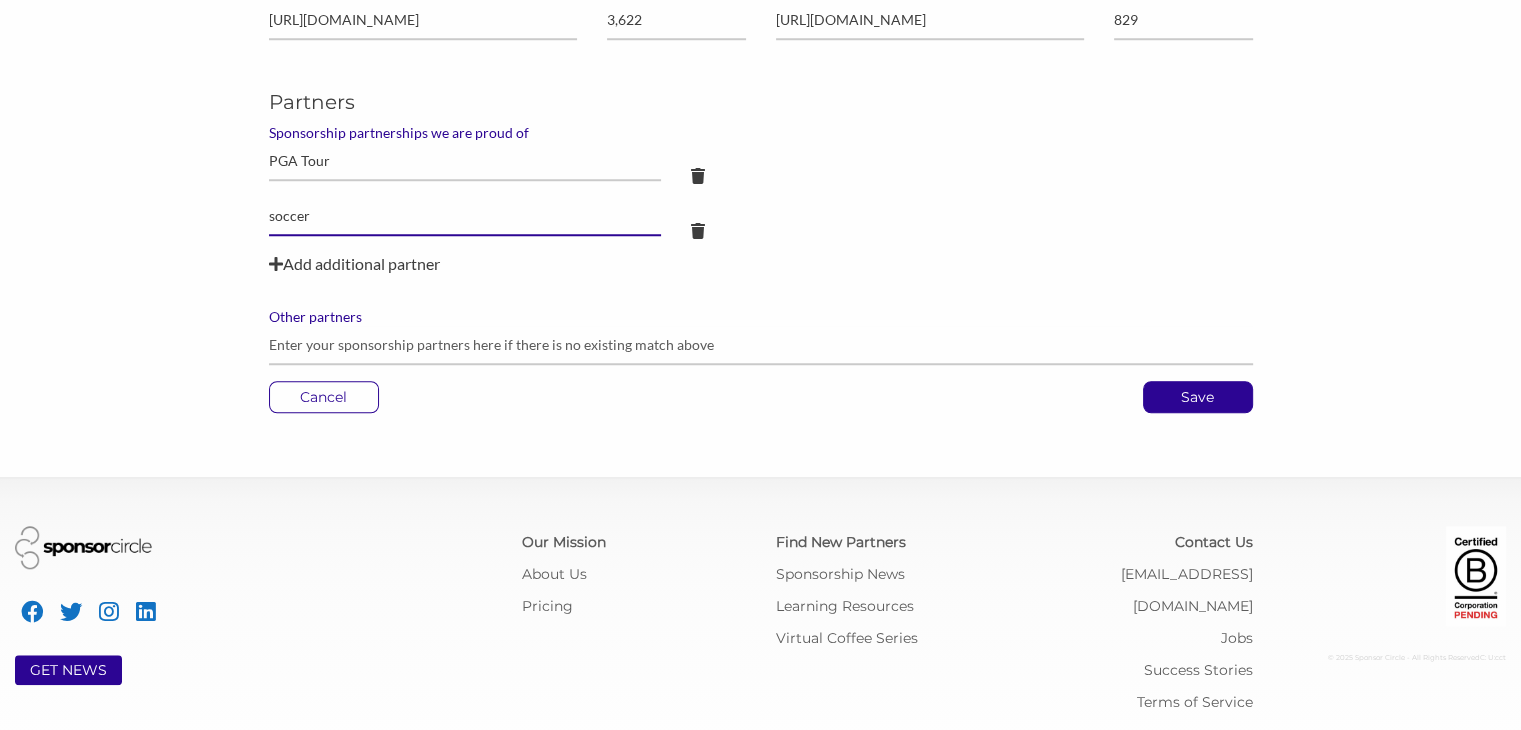 drag, startPoint x: 317, startPoint y: 213, endPoint x: 260, endPoint y: 212, distance: 57.00877 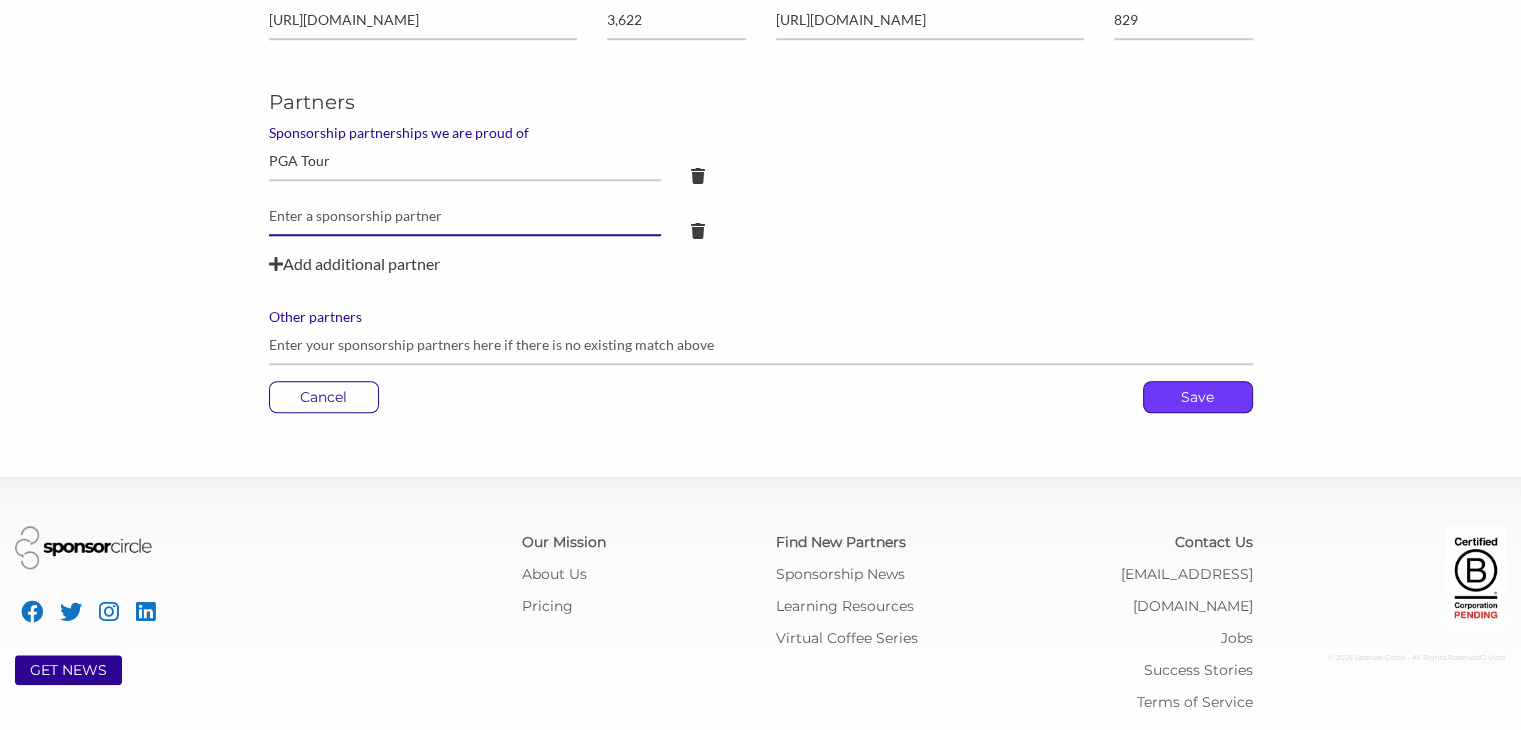 type 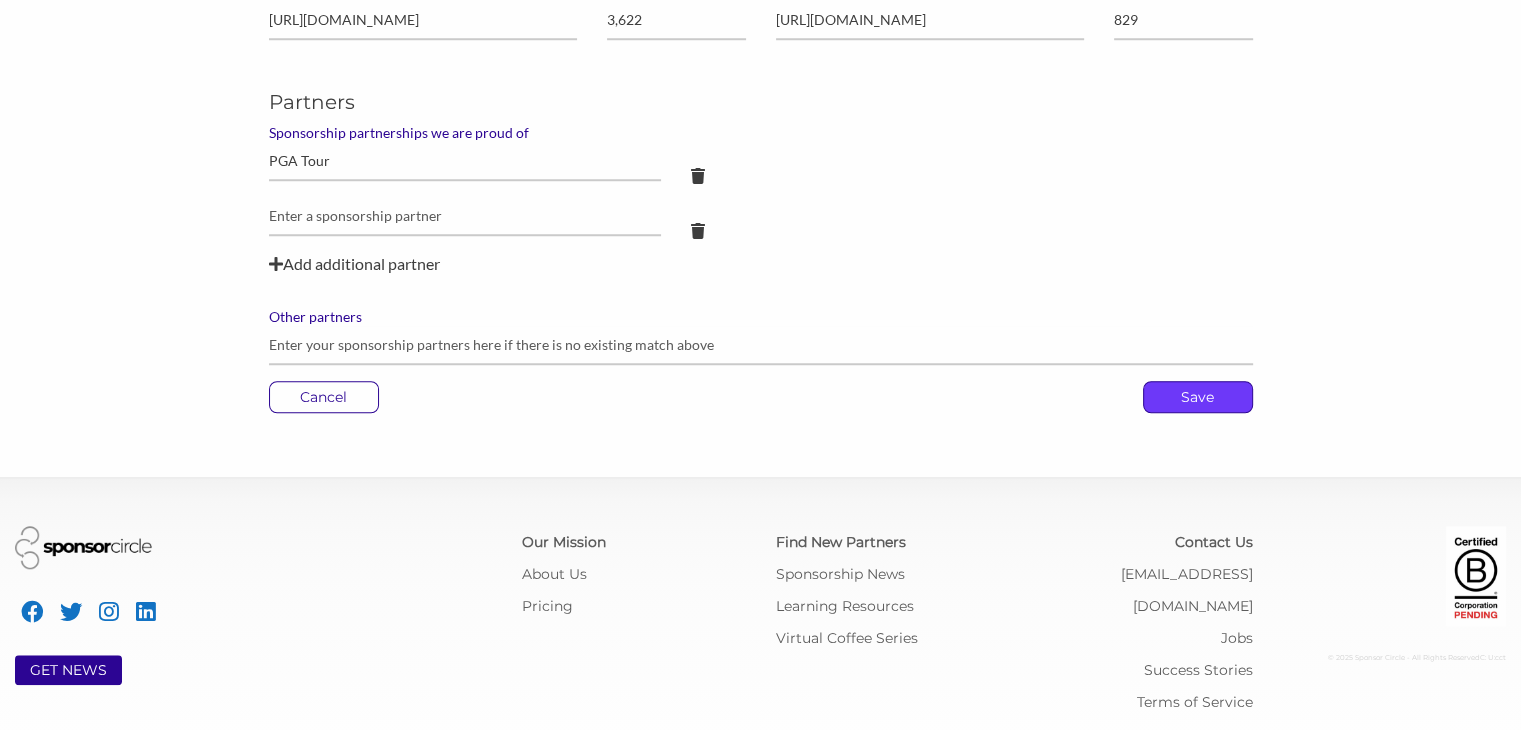 click on "Save" at bounding box center [1198, 397] 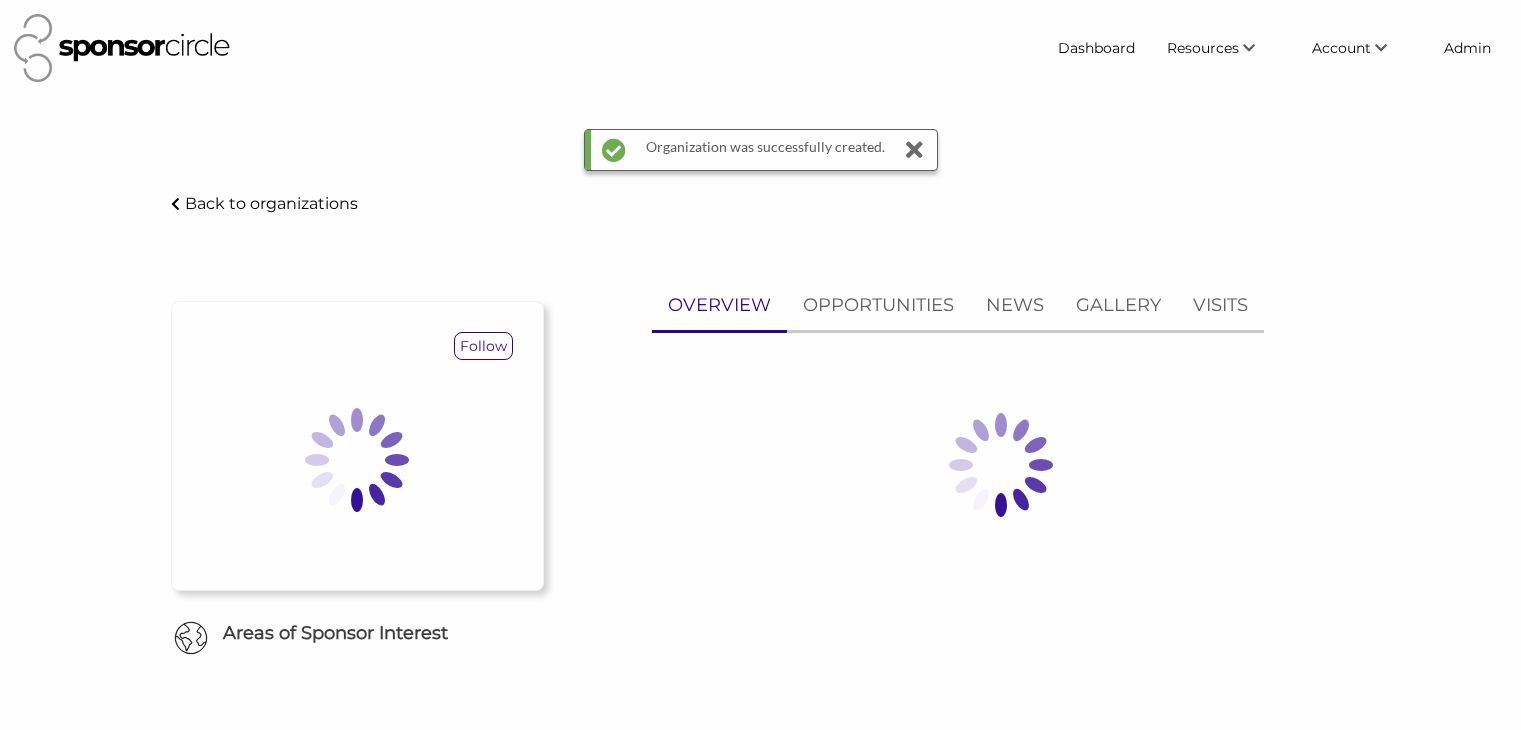 scroll, scrollTop: 0, scrollLeft: 0, axis: both 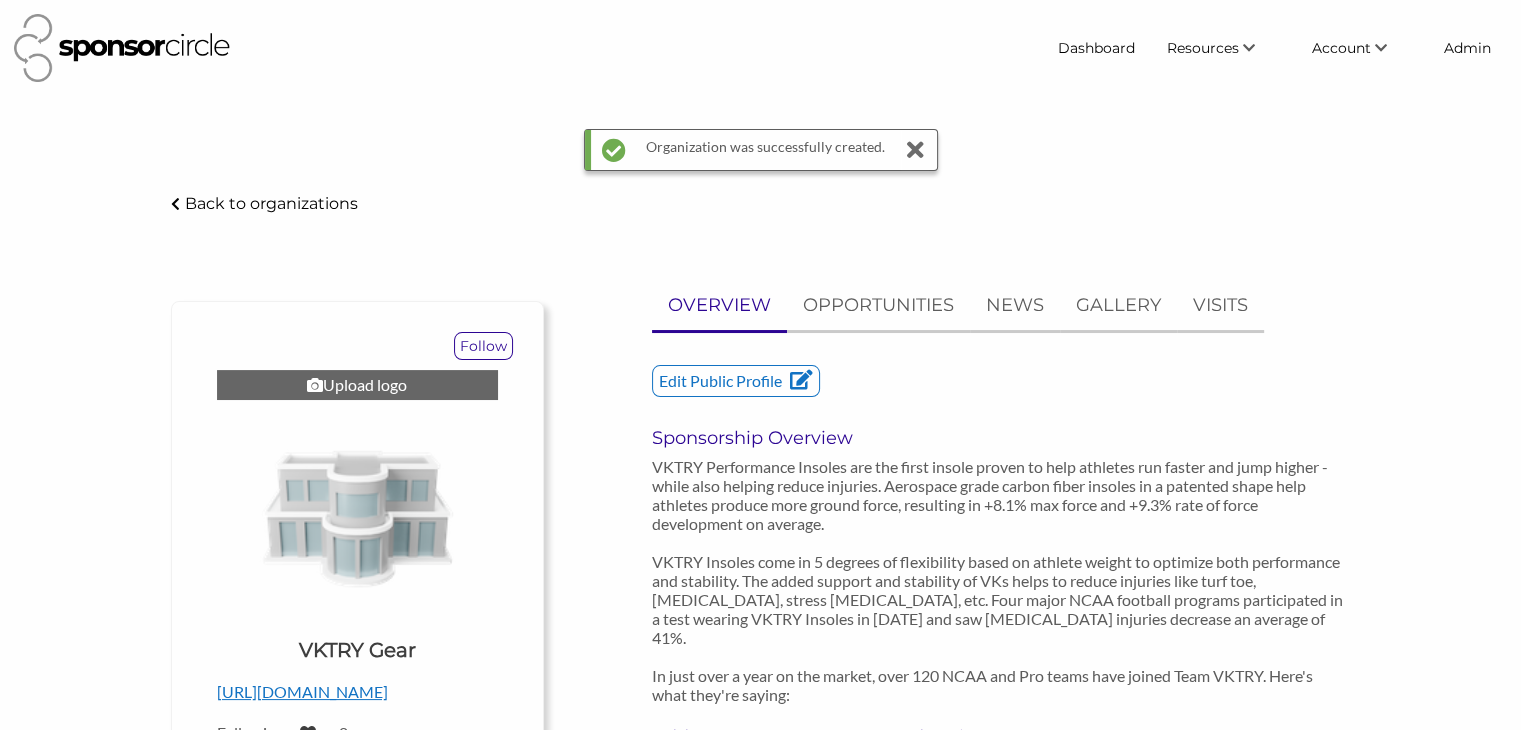 click on "Upload logo" at bounding box center [357, 385] 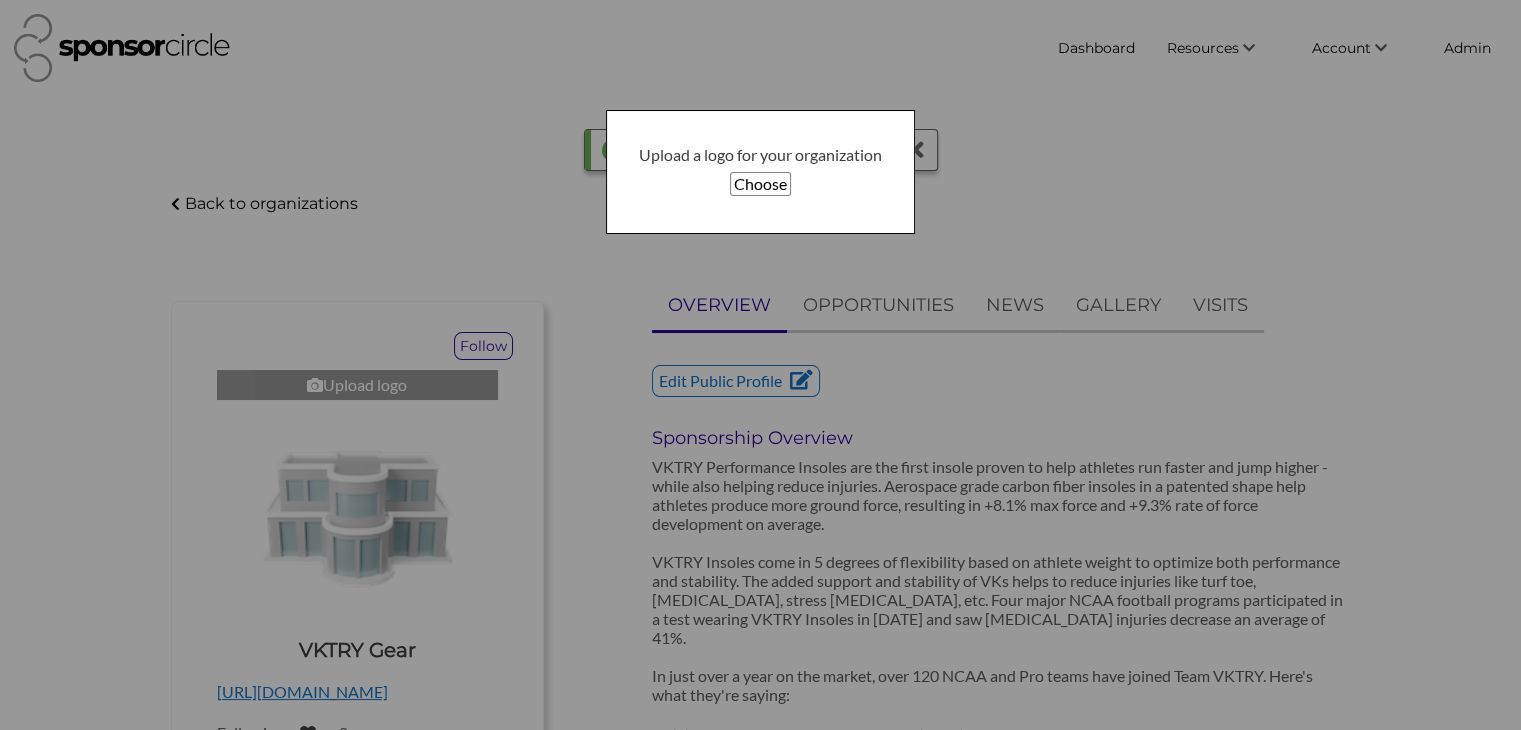 click on "Choose" at bounding box center [760, 184] 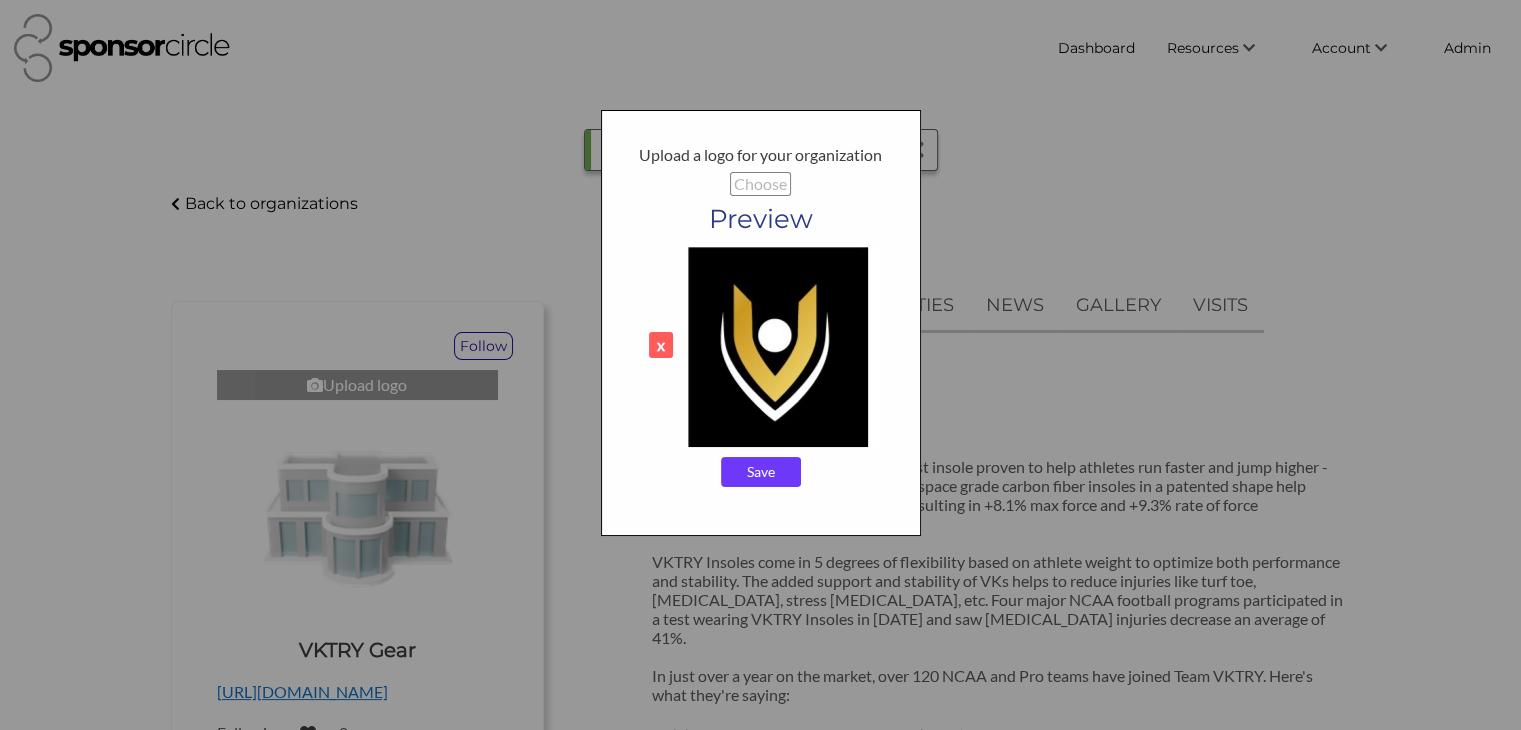 click on "Save" at bounding box center [761, 472] 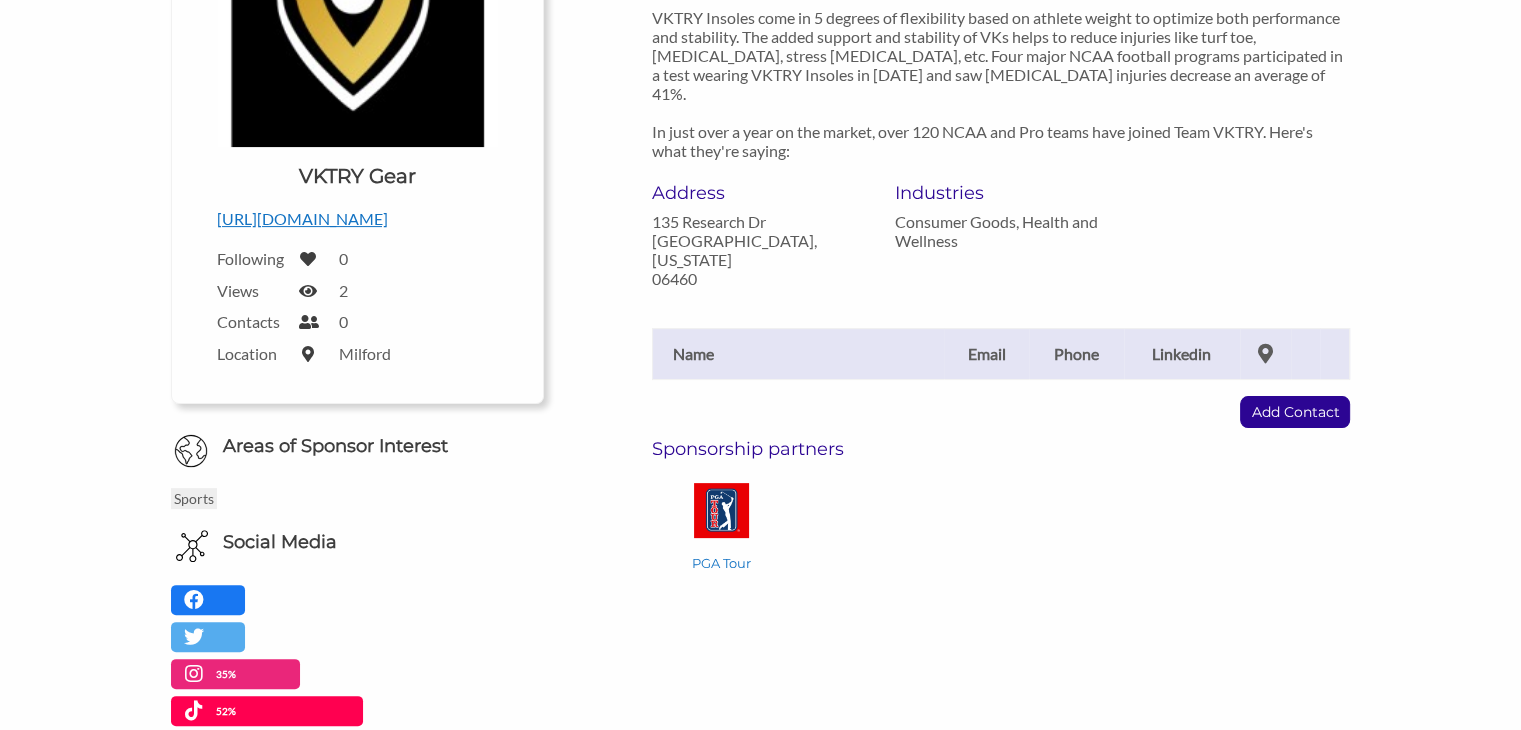 scroll, scrollTop: 504, scrollLeft: 0, axis: vertical 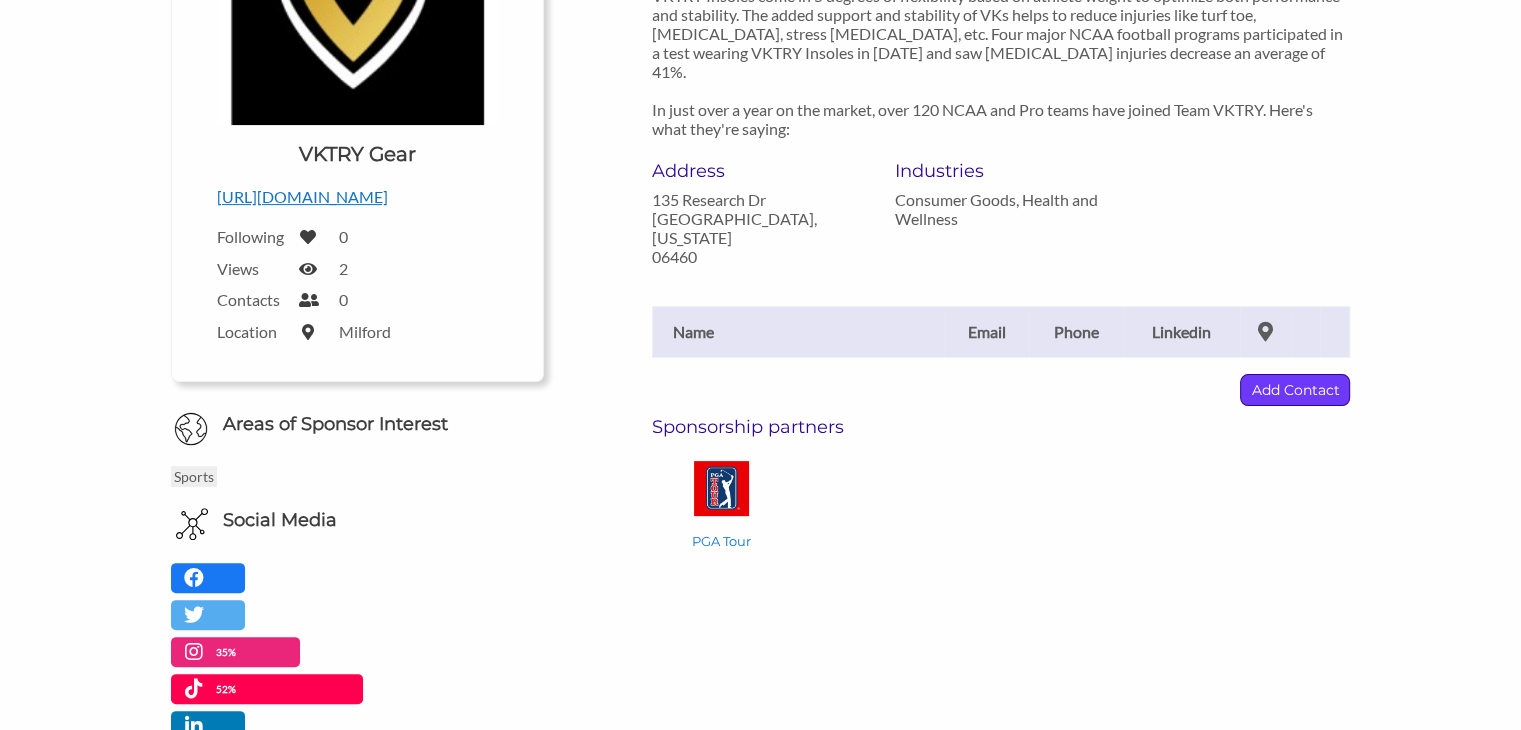 click on "Add Contact" at bounding box center [1295, 390] 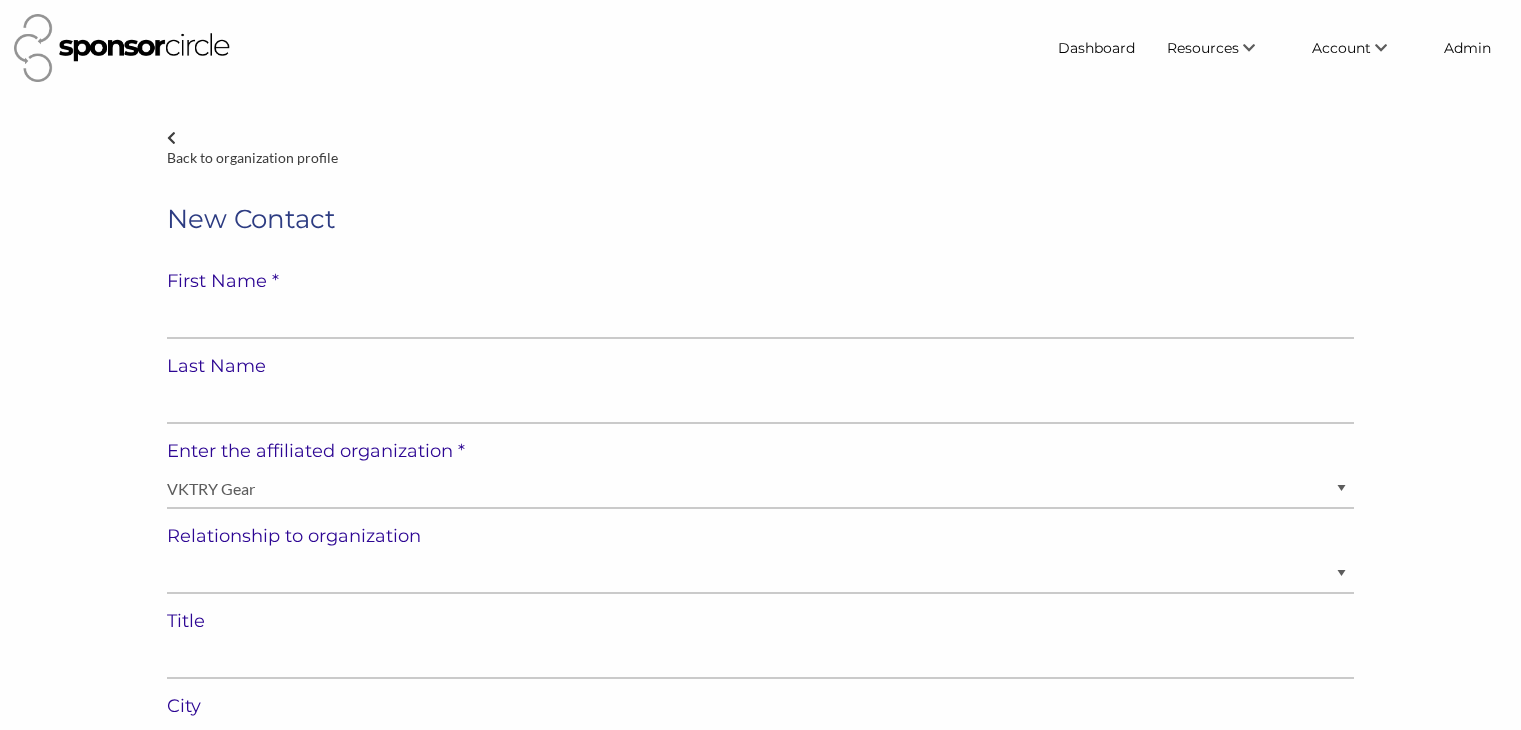 select on "[GEOGRAPHIC_DATA]" 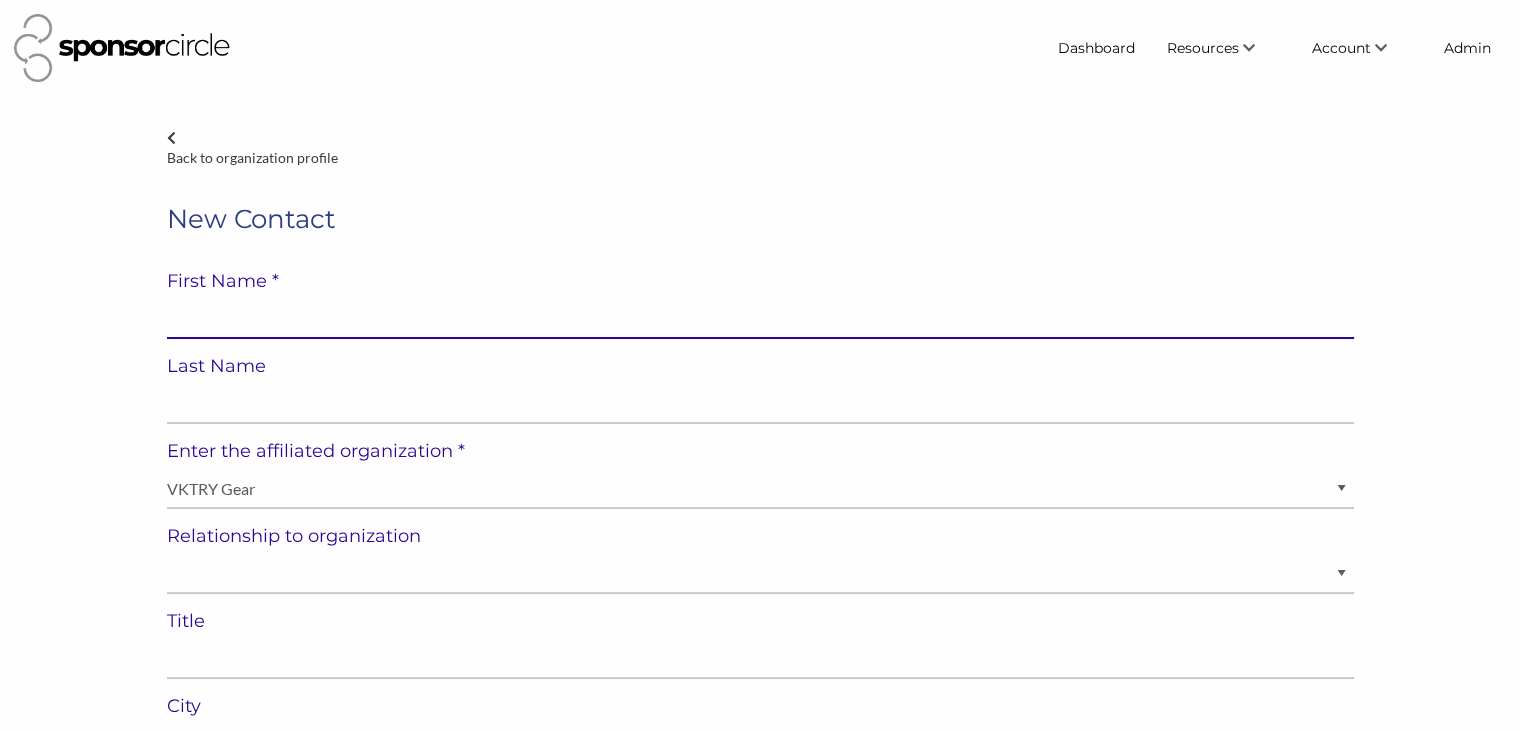 click at bounding box center [760, 319] 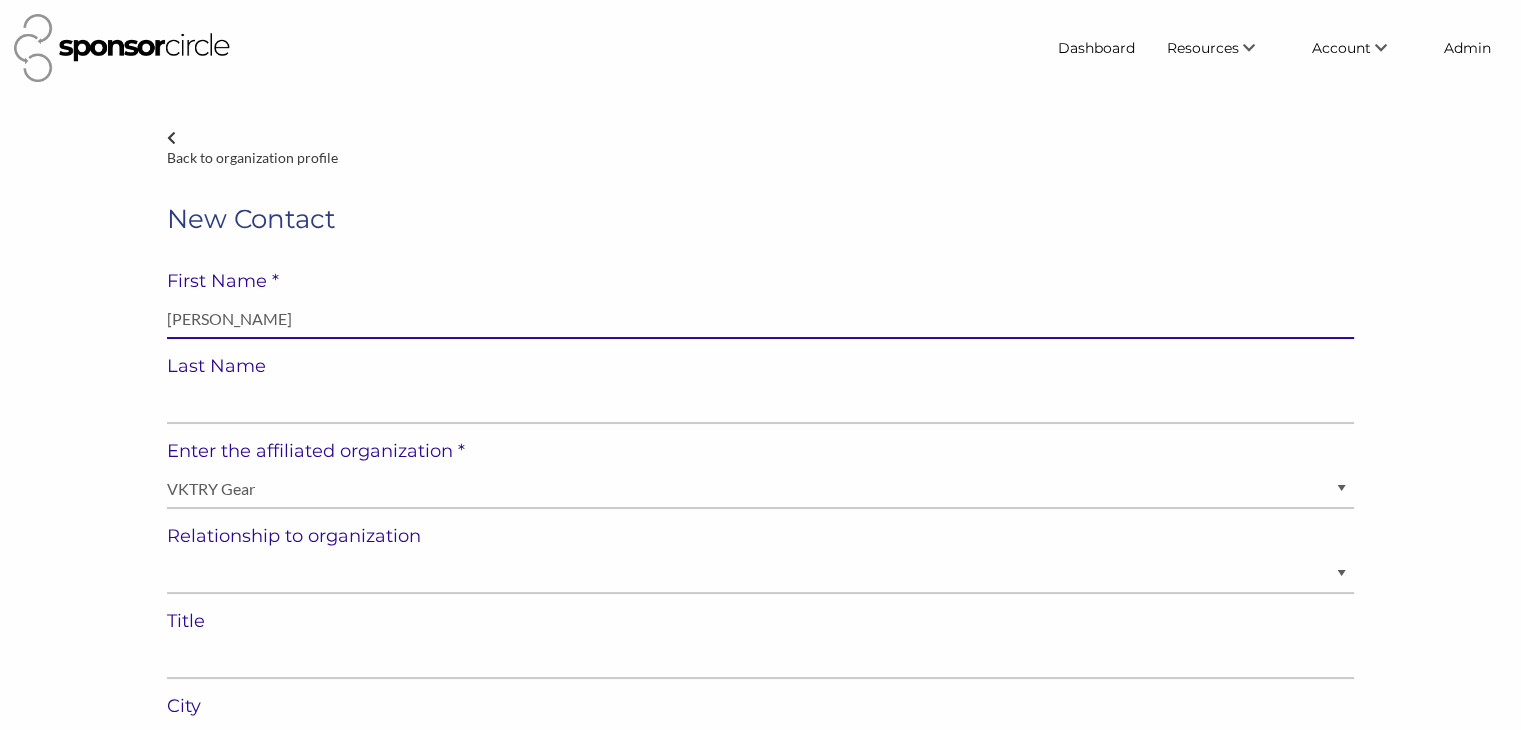 type on "Travis Descoteaux" 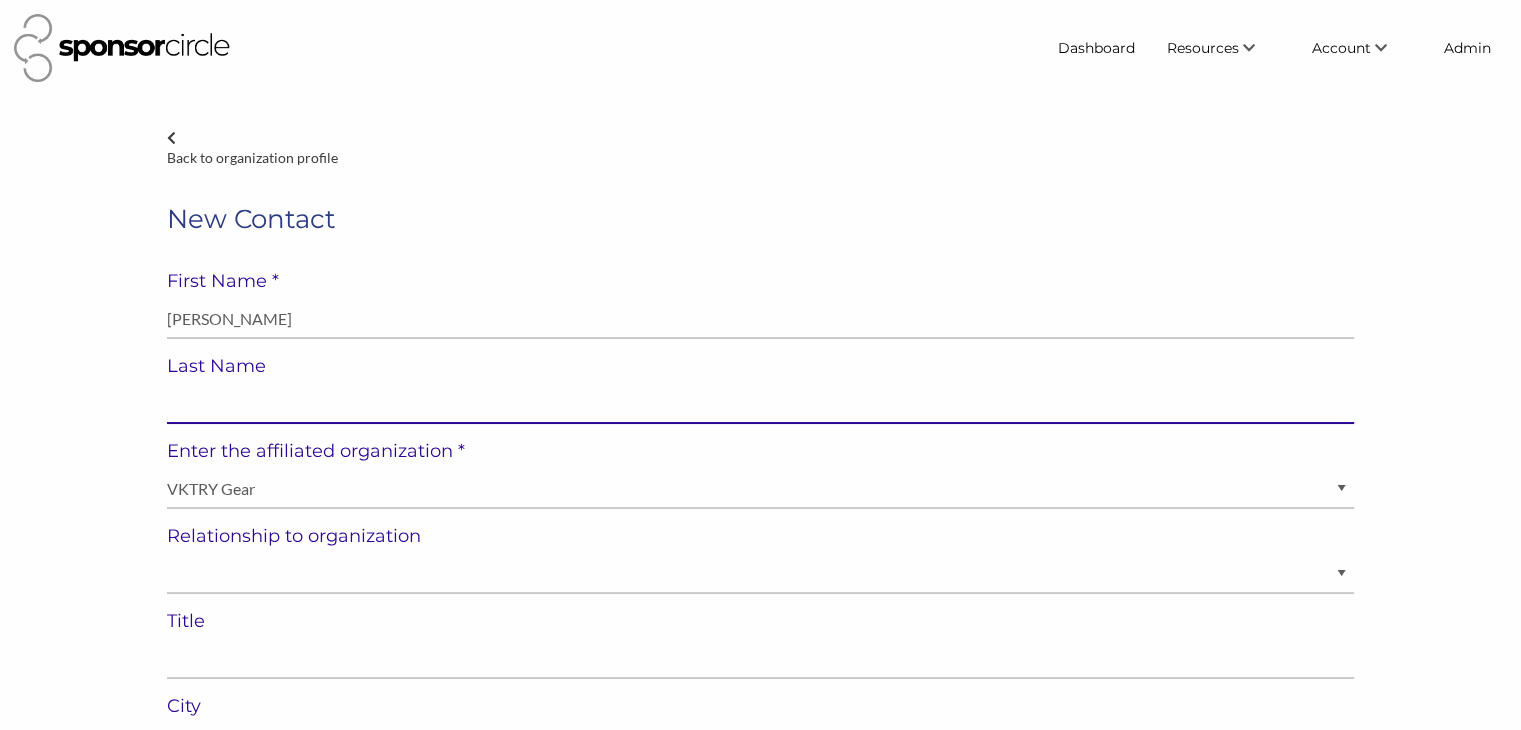 click at bounding box center (760, 404) 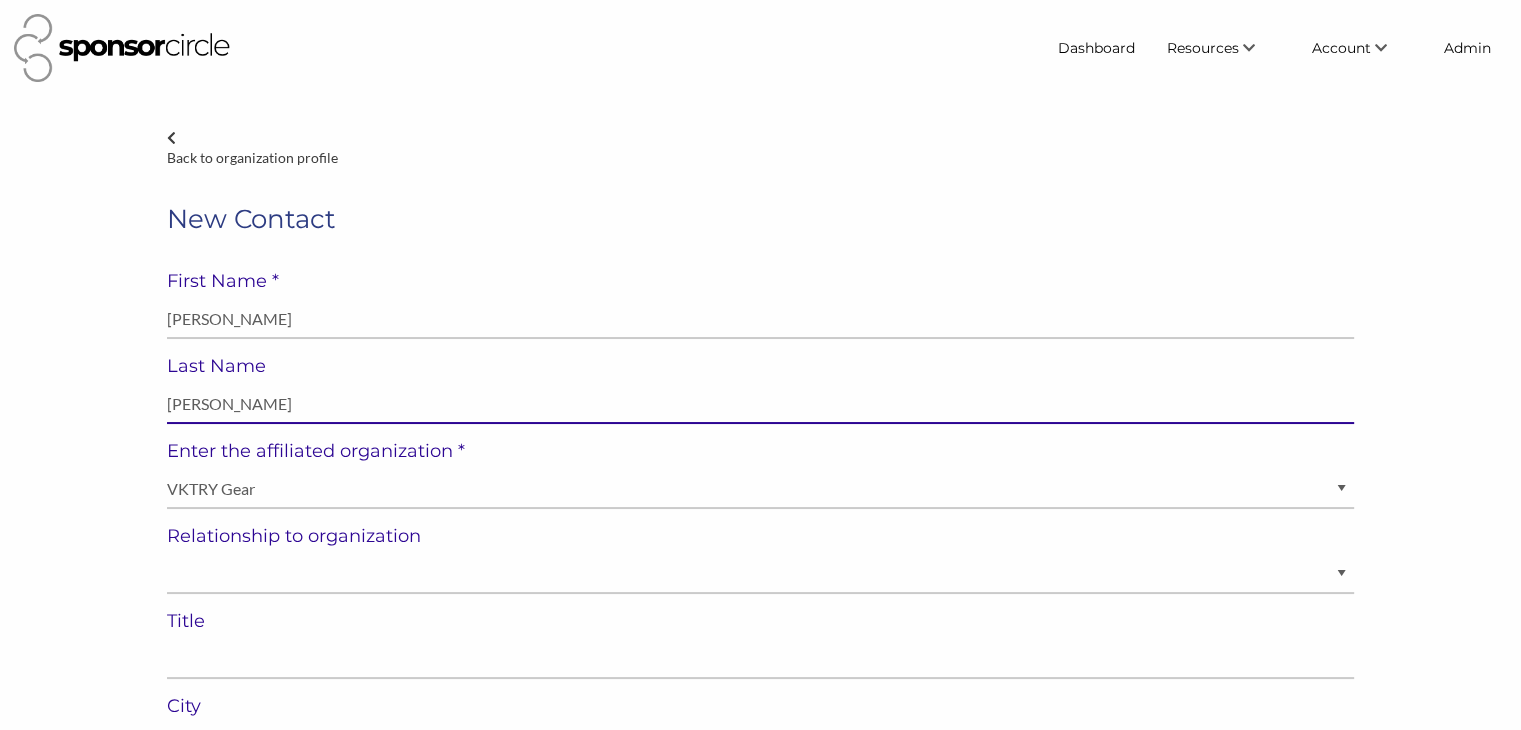 type on "Travis Descoteaux" 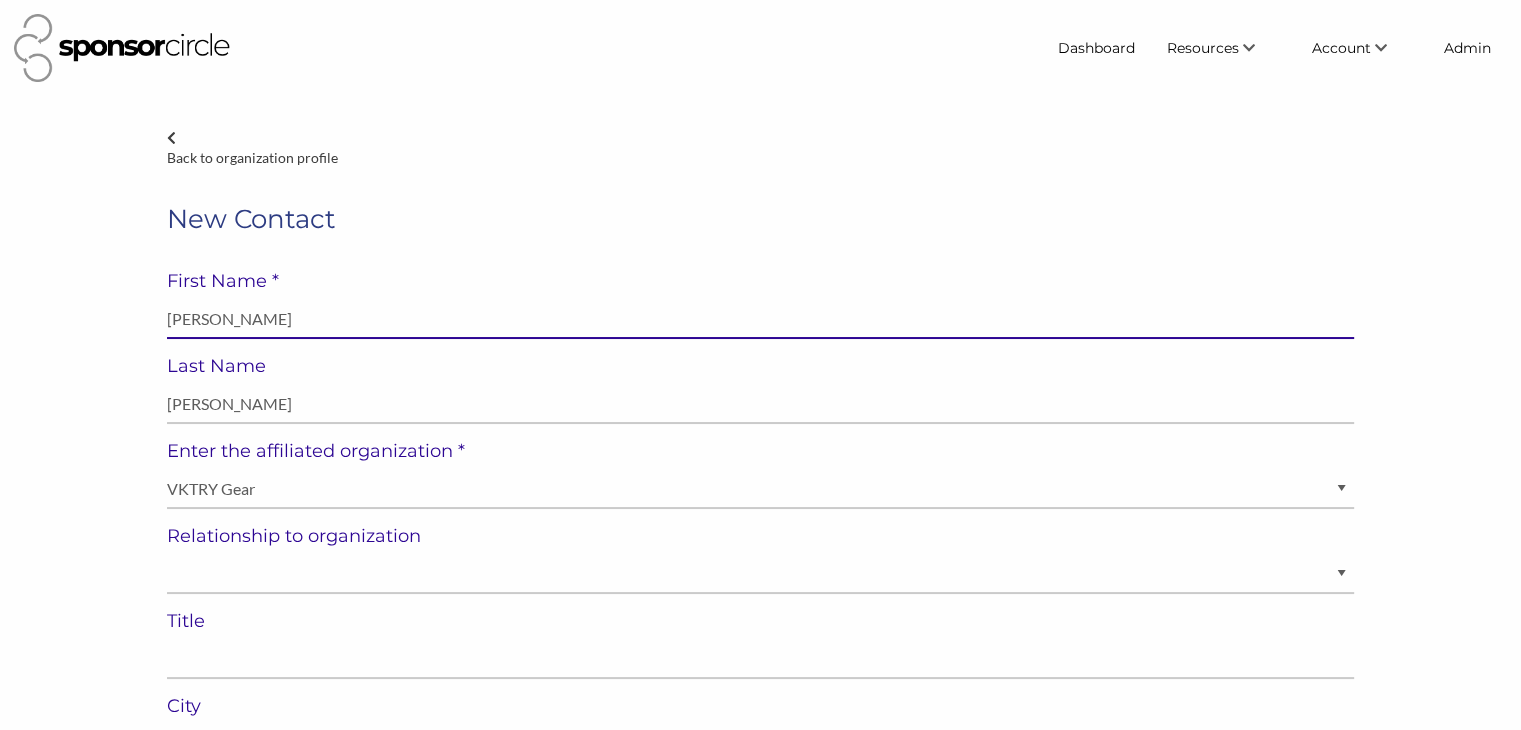 click on "Travis Descoteaux" at bounding box center (760, 319) 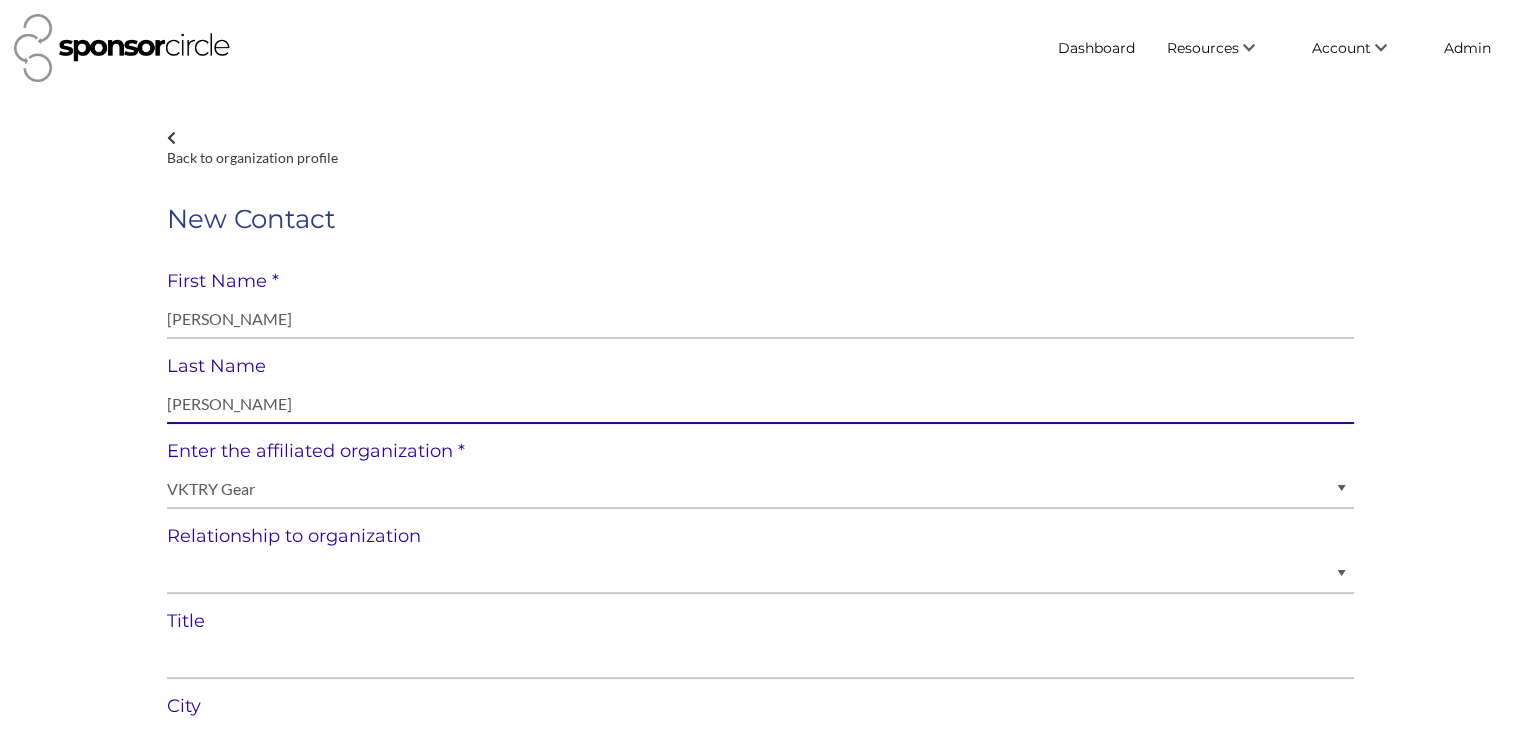 click on "Travis Descoteaux" at bounding box center [760, 404] 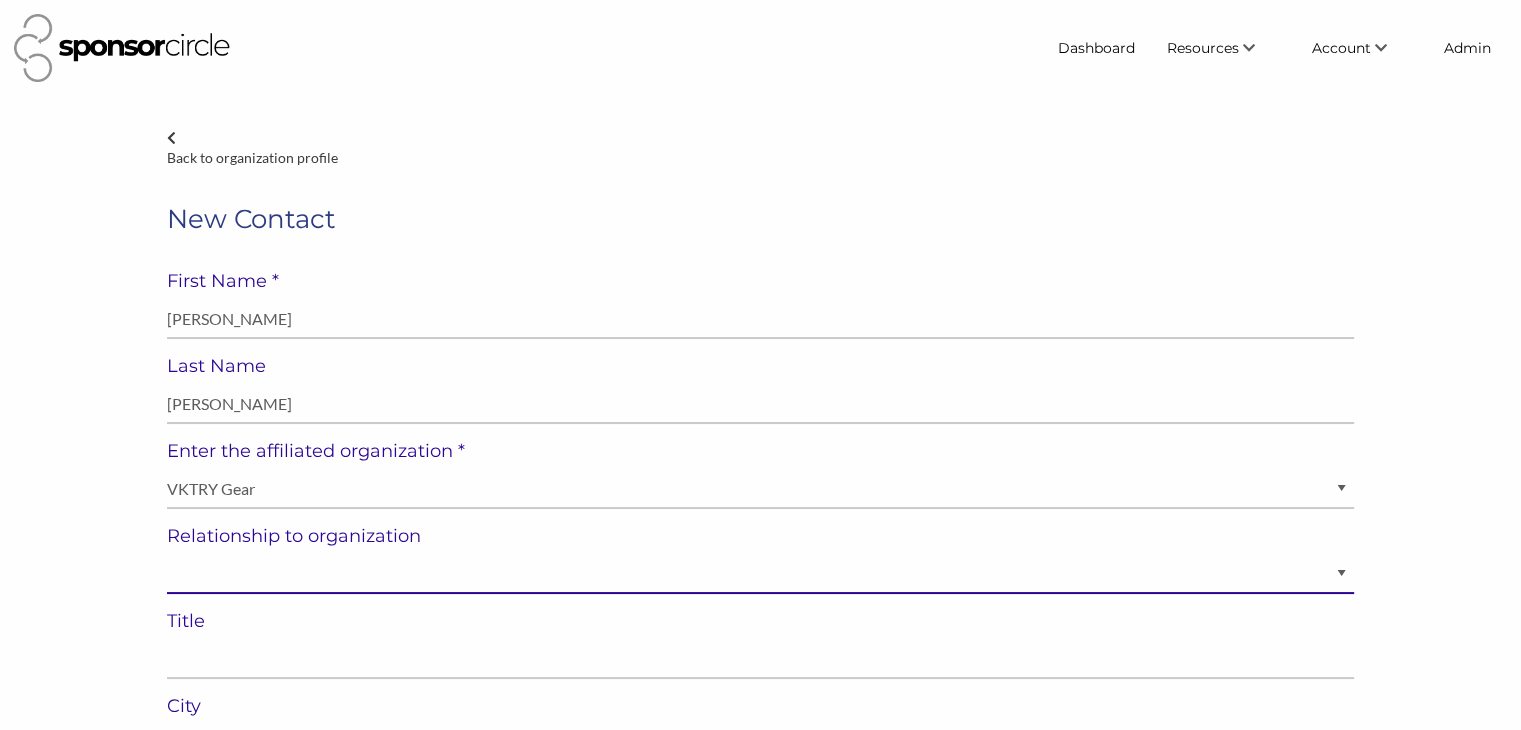 click on "Staff Volunteer" at bounding box center [760, 574] 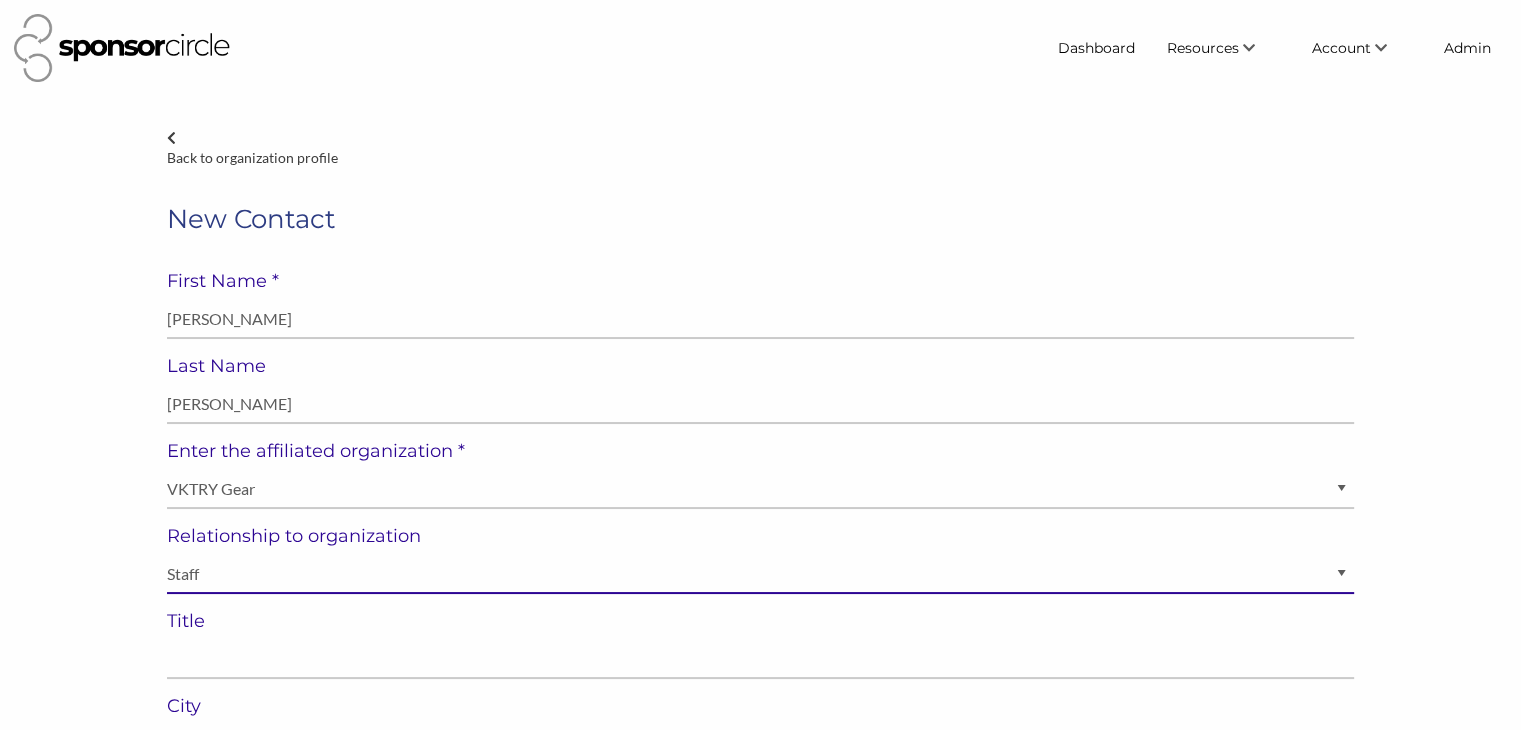 click on "Staff Volunteer" at bounding box center [760, 574] 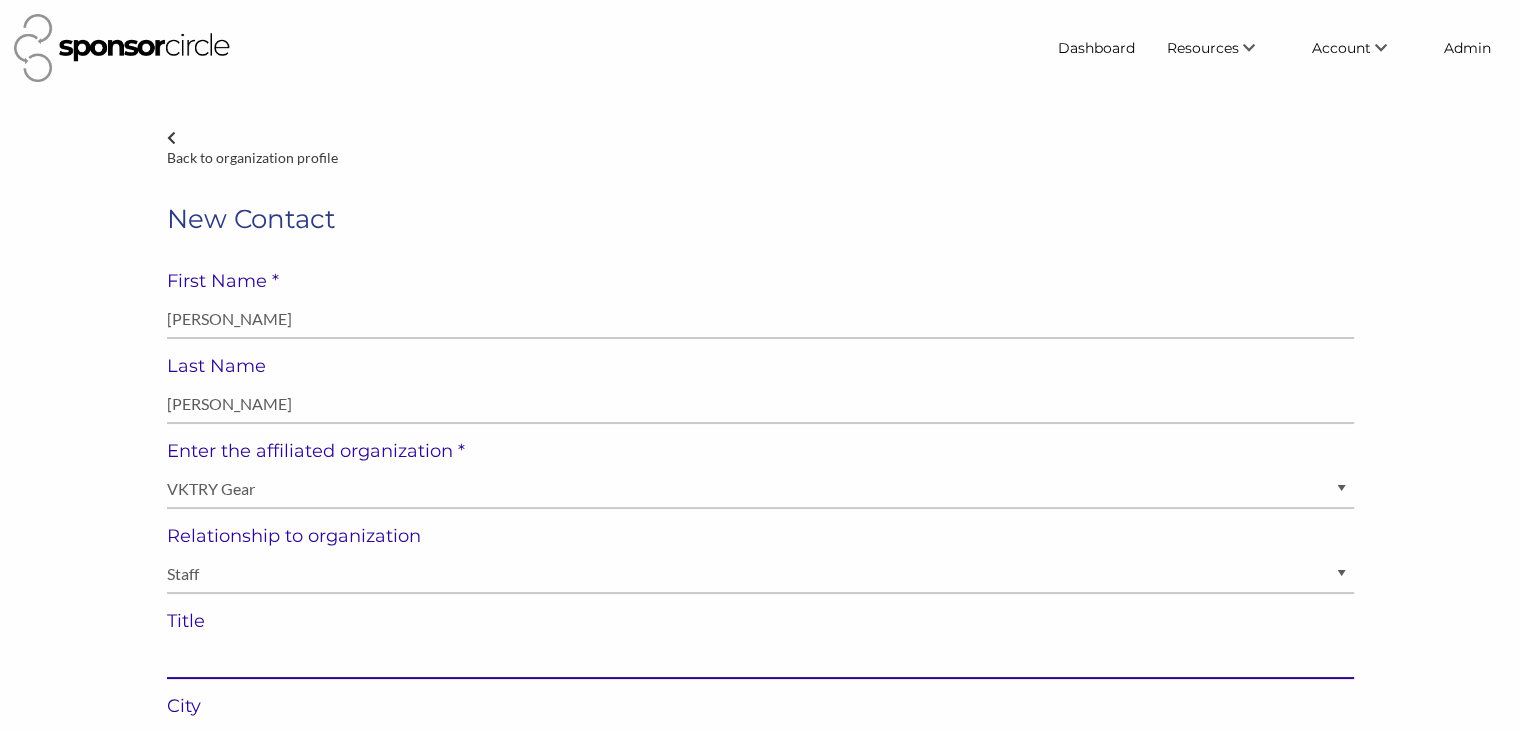 click at bounding box center [760, 659] 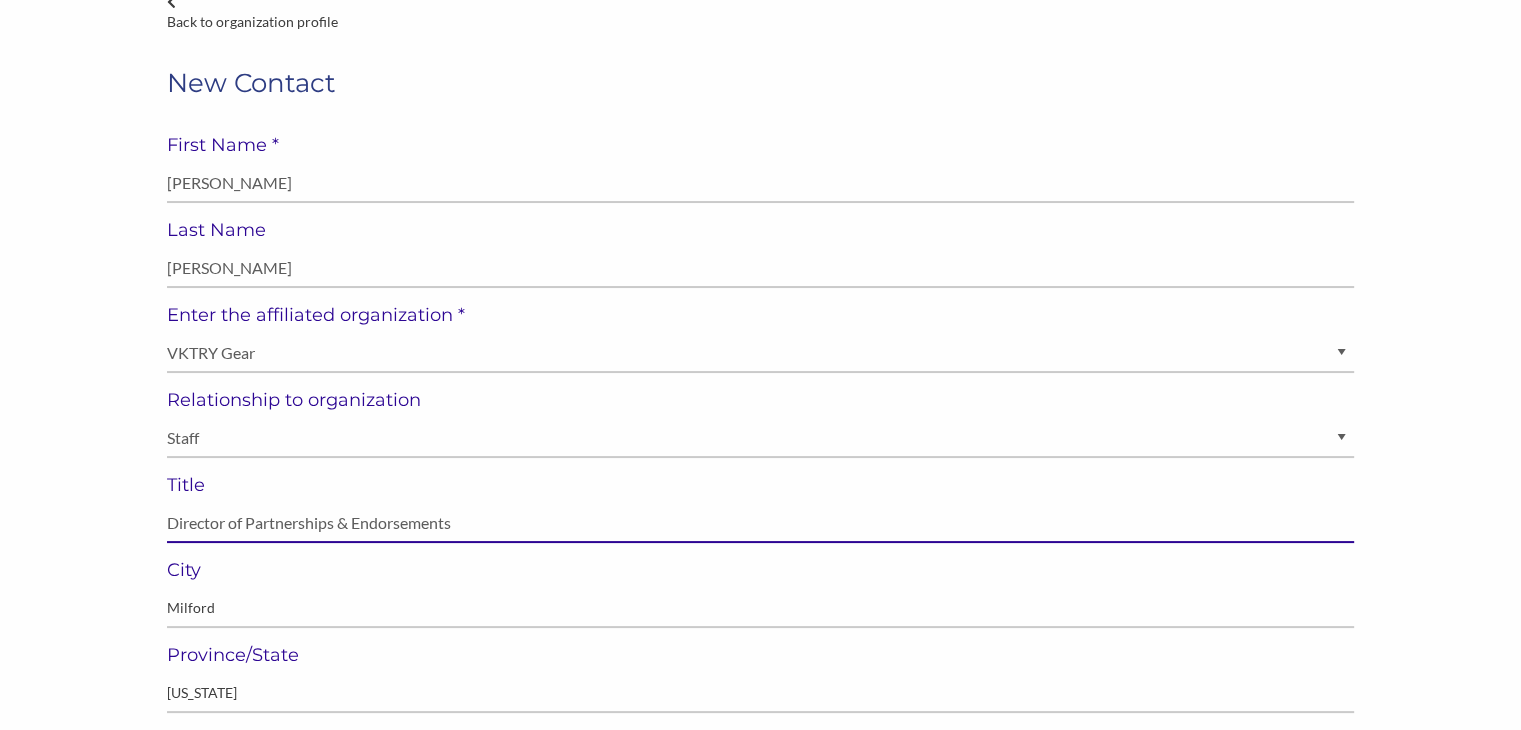 scroll, scrollTop: 138, scrollLeft: 0, axis: vertical 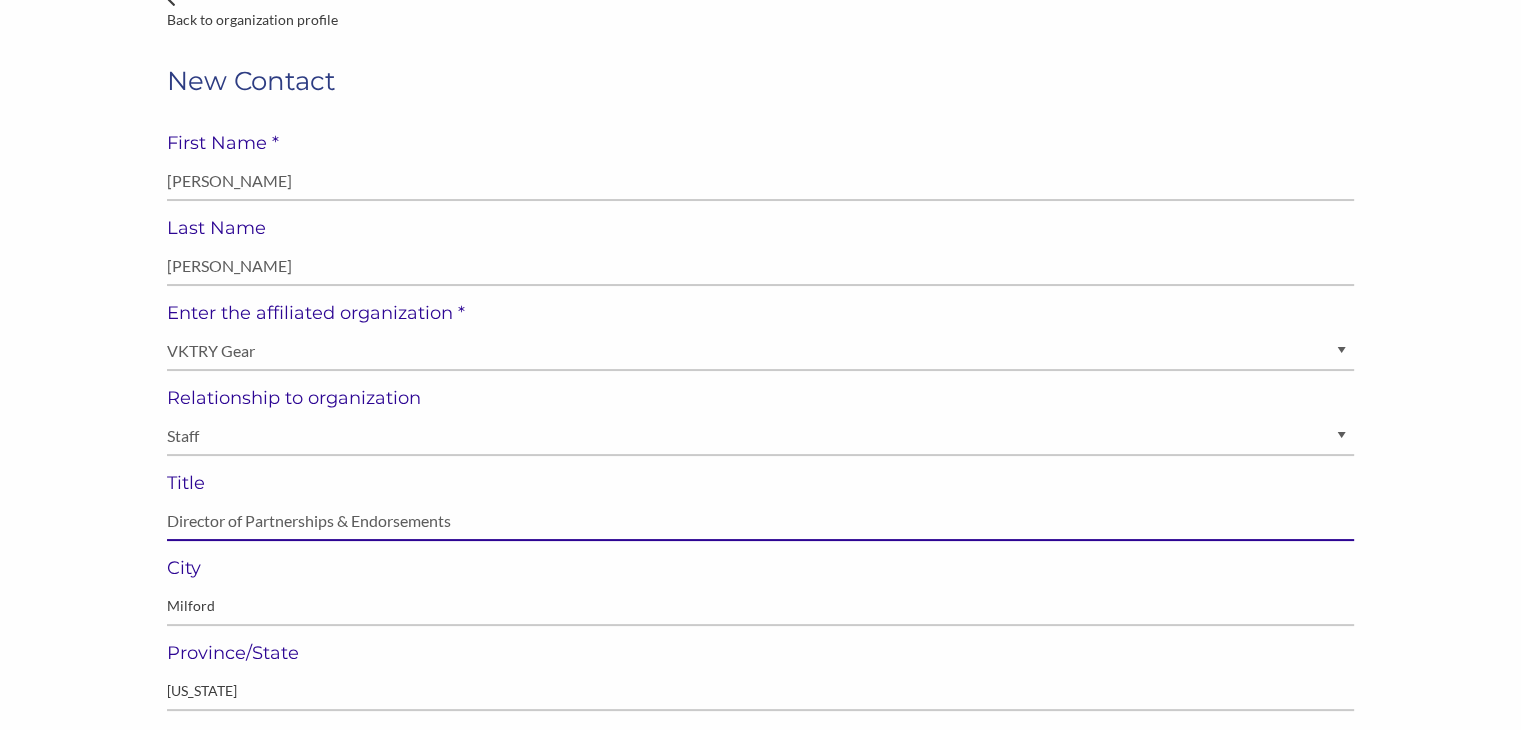type on "Director of Partnerships & Endorsements" 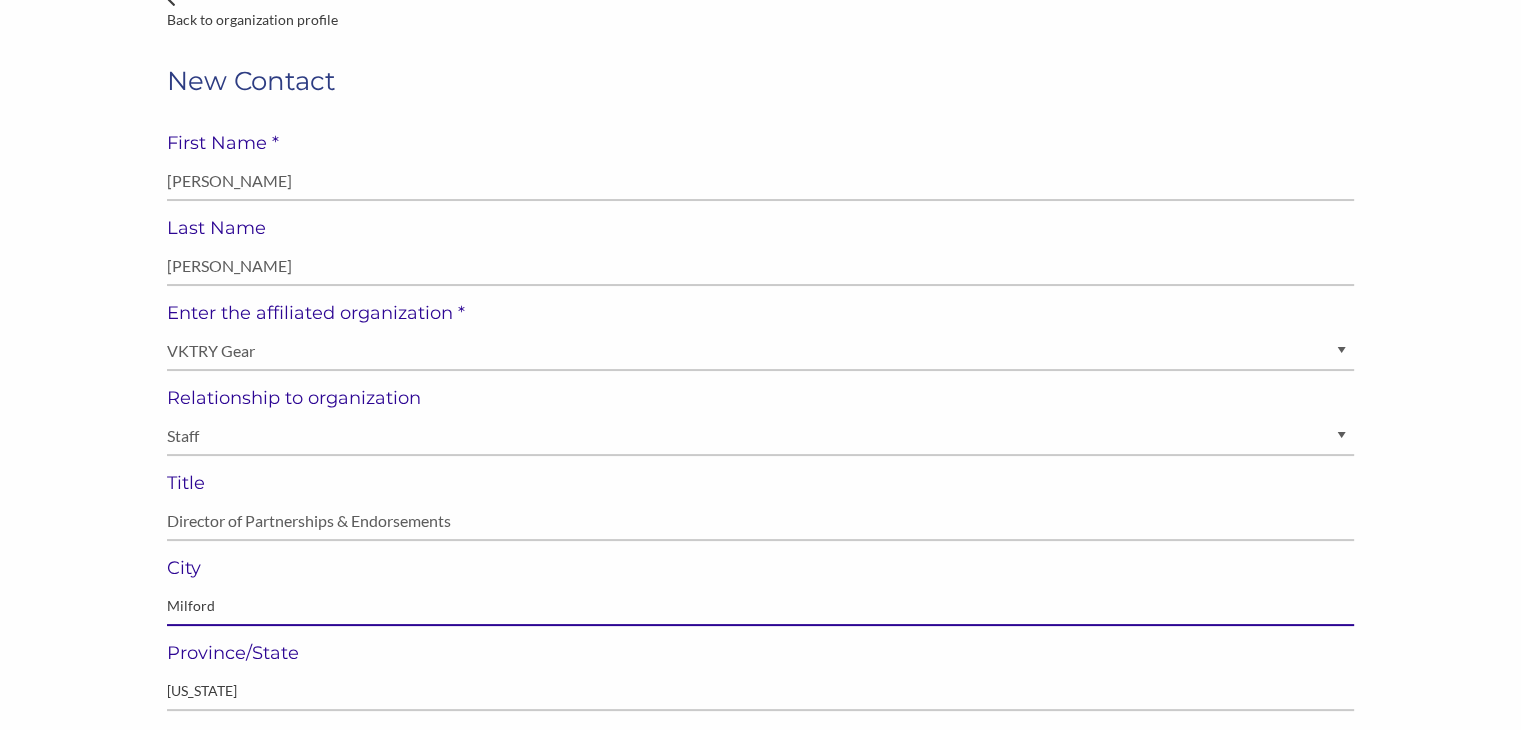 click on "Milford" at bounding box center [760, 606] 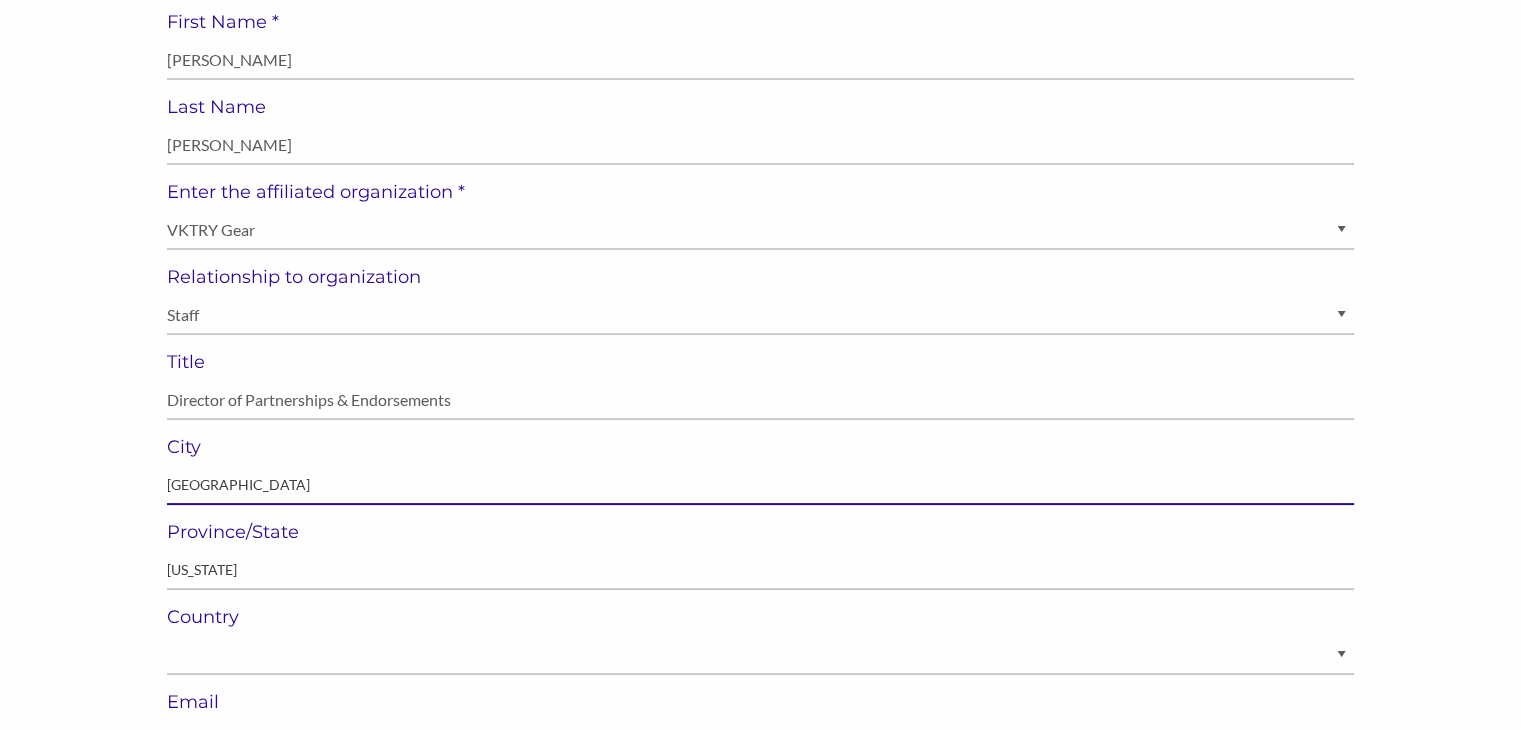 scroll, scrollTop: 262, scrollLeft: 0, axis: vertical 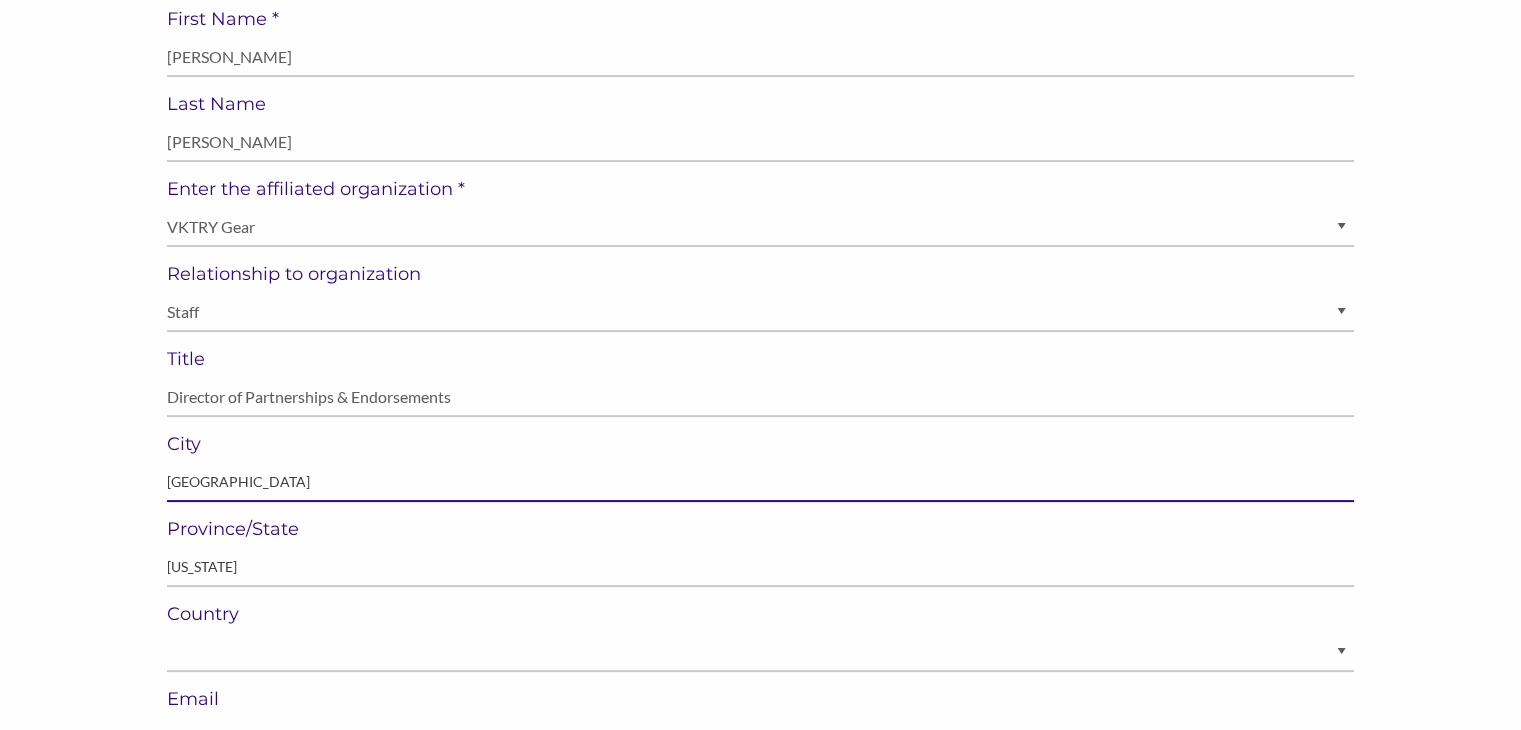type on "Boston" 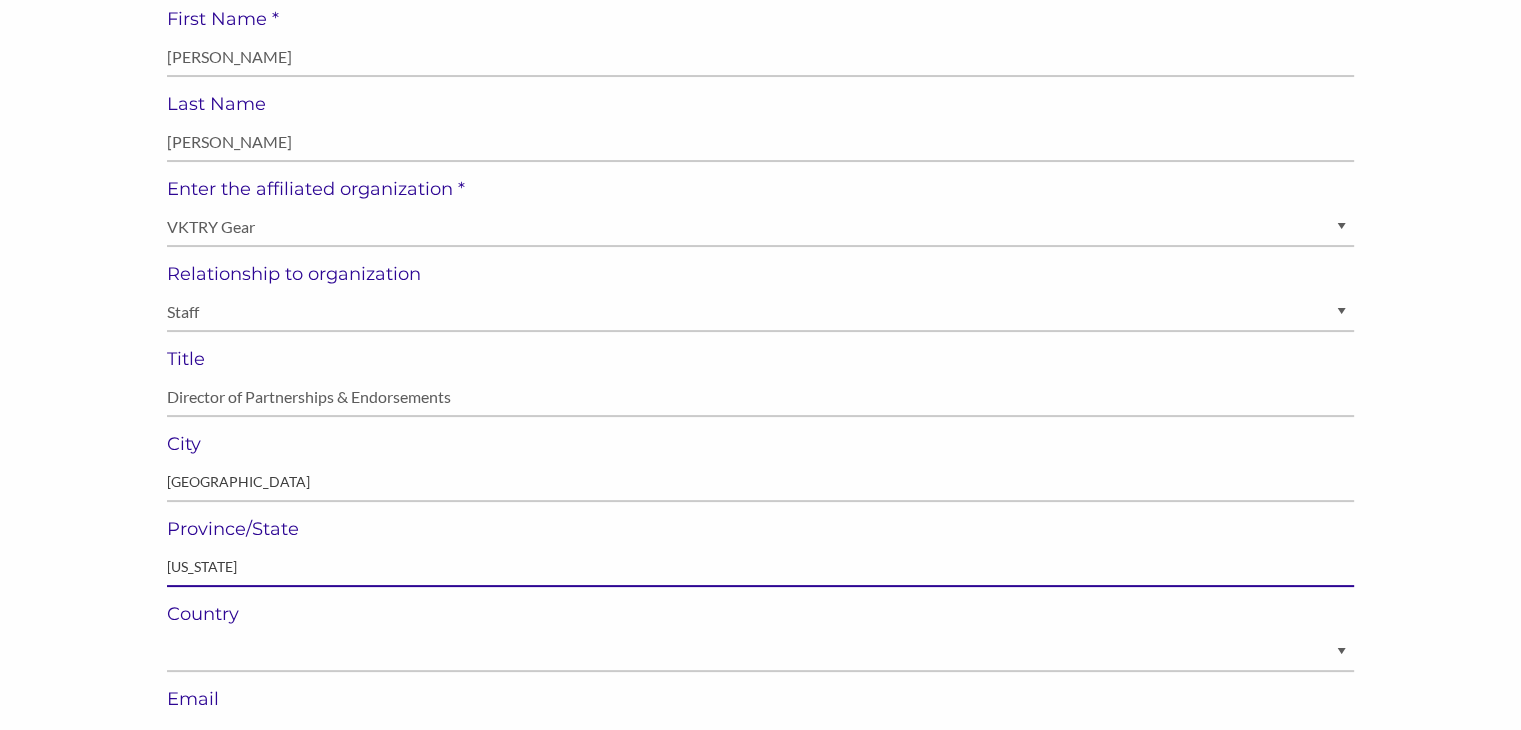 click on "Connecticut" at bounding box center [760, 567] 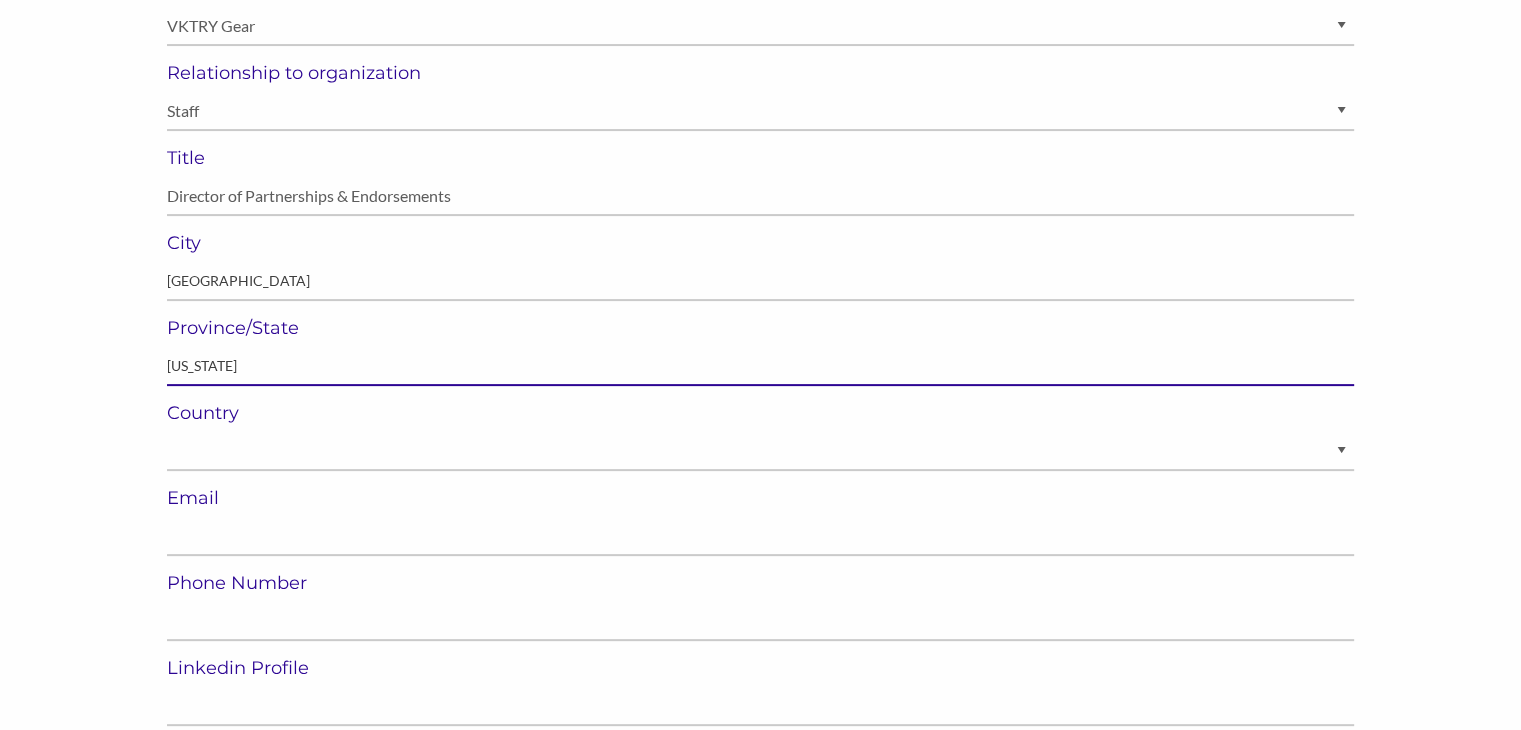 scroll, scrollTop: 464, scrollLeft: 0, axis: vertical 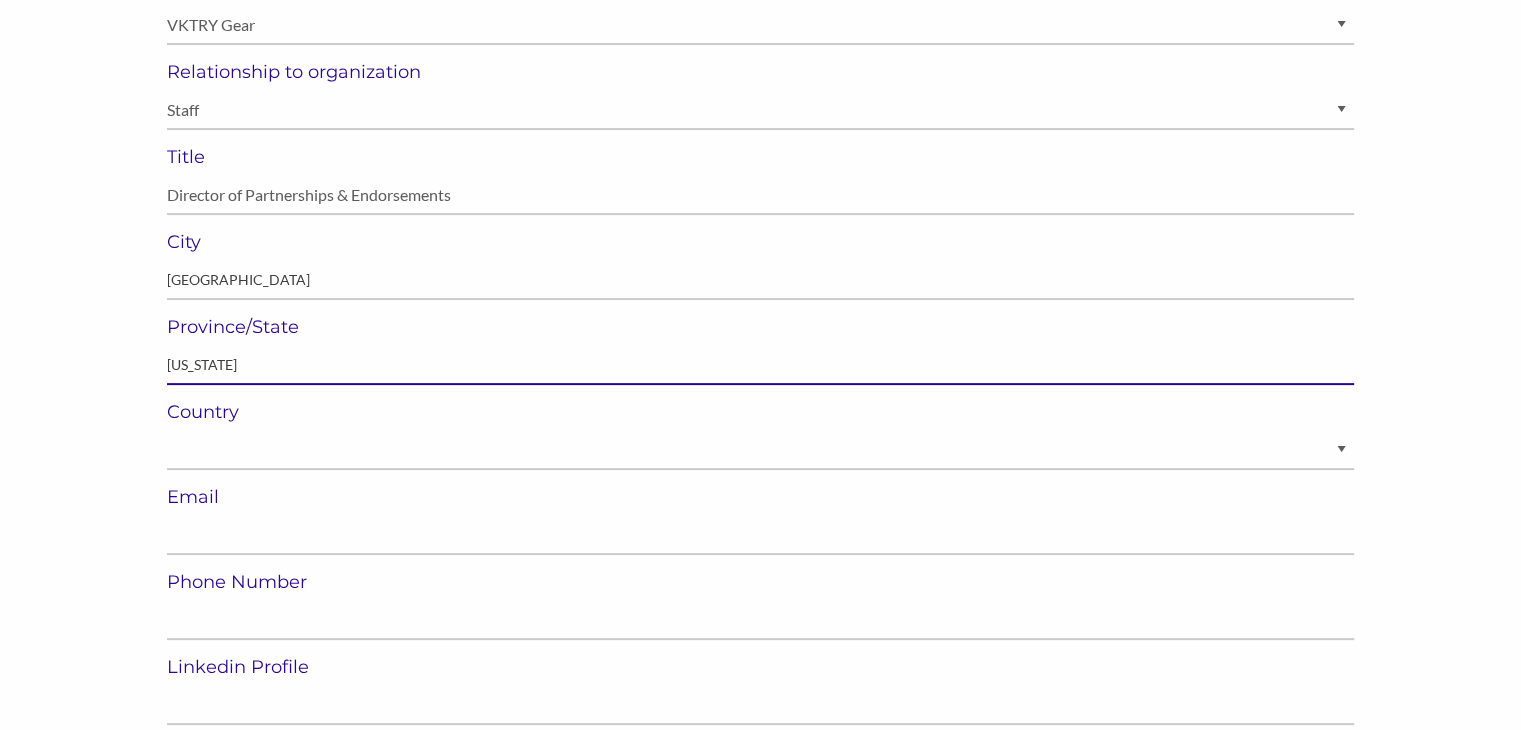 type on "Massachusetts" 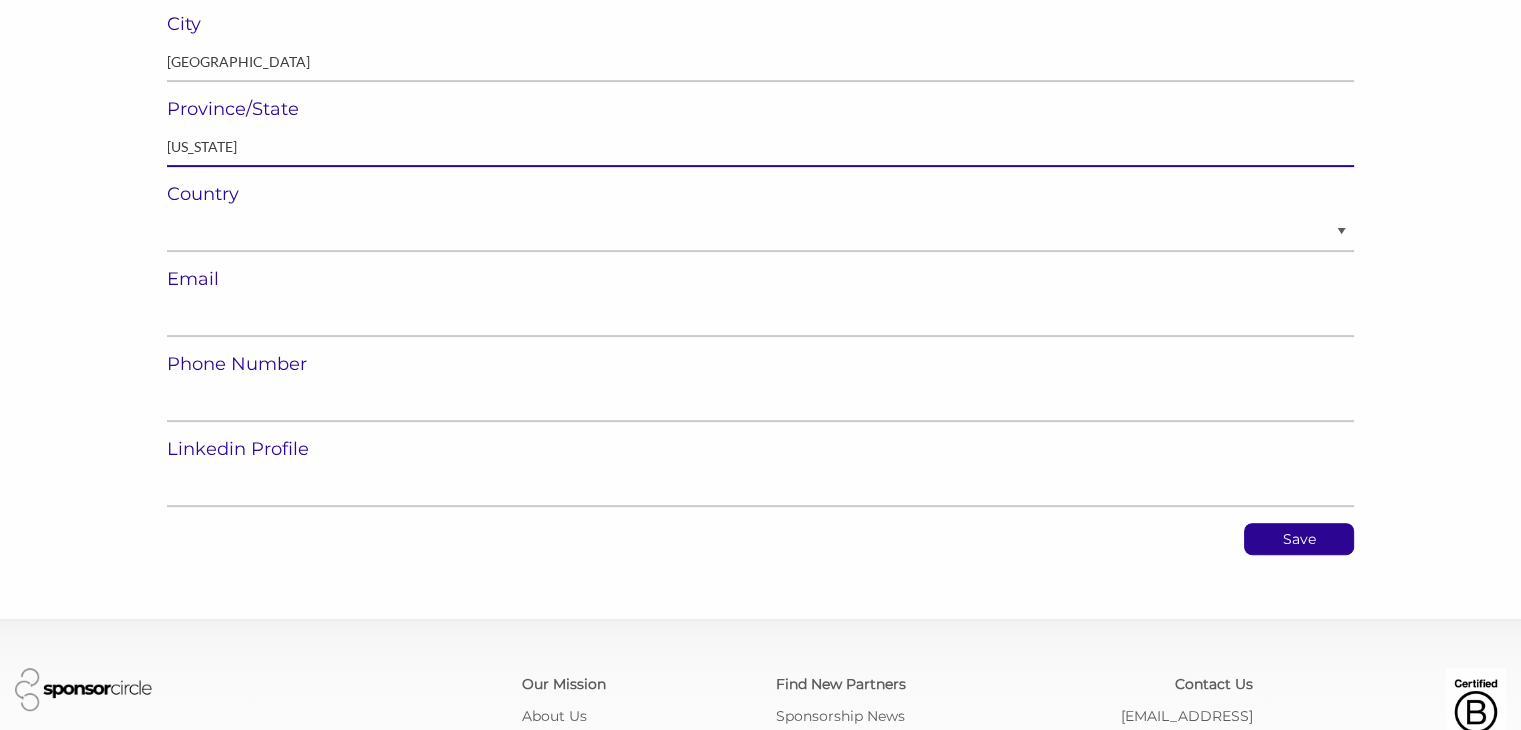 scroll, scrollTop: 684, scrollLeft: 0, axis: vertical 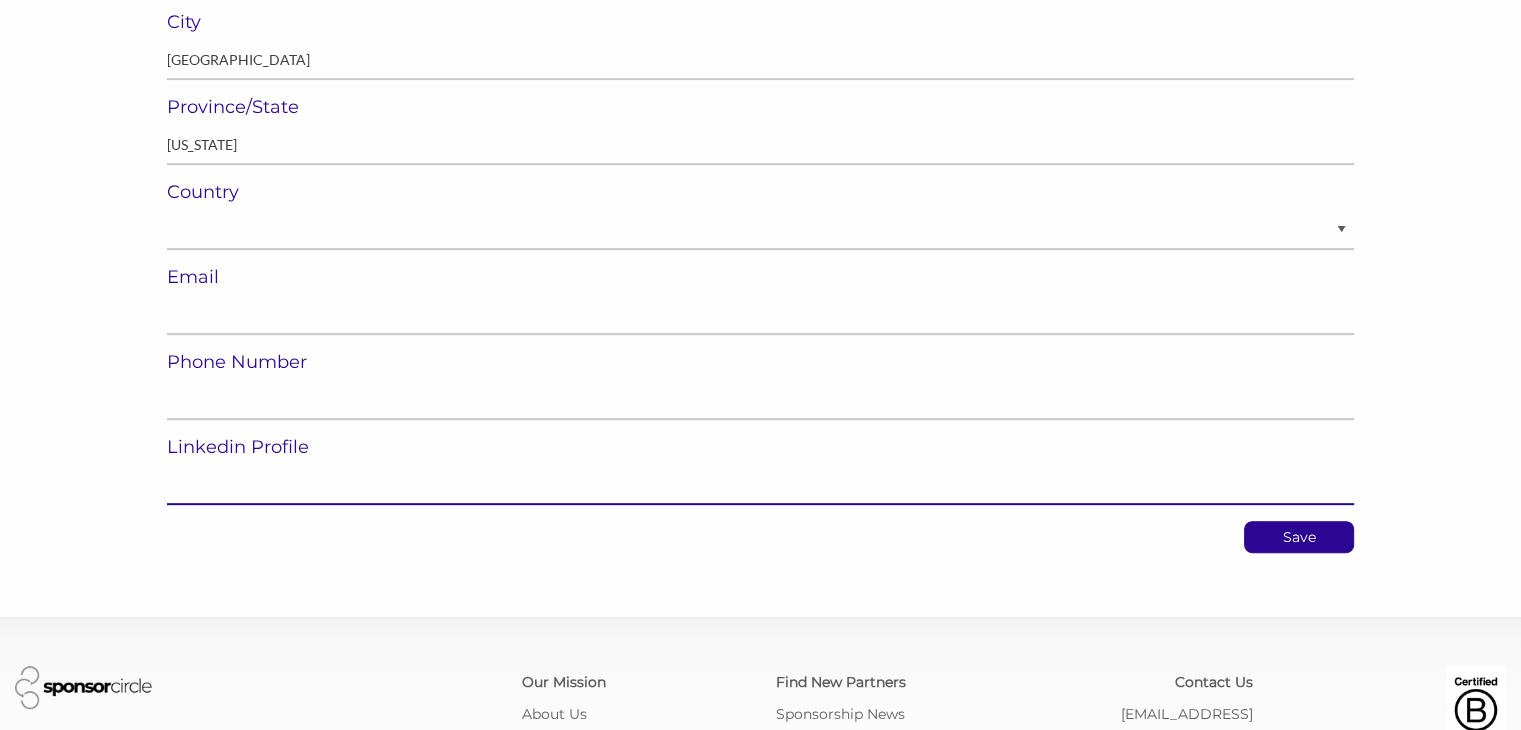 click at bounding box center (760, 485) 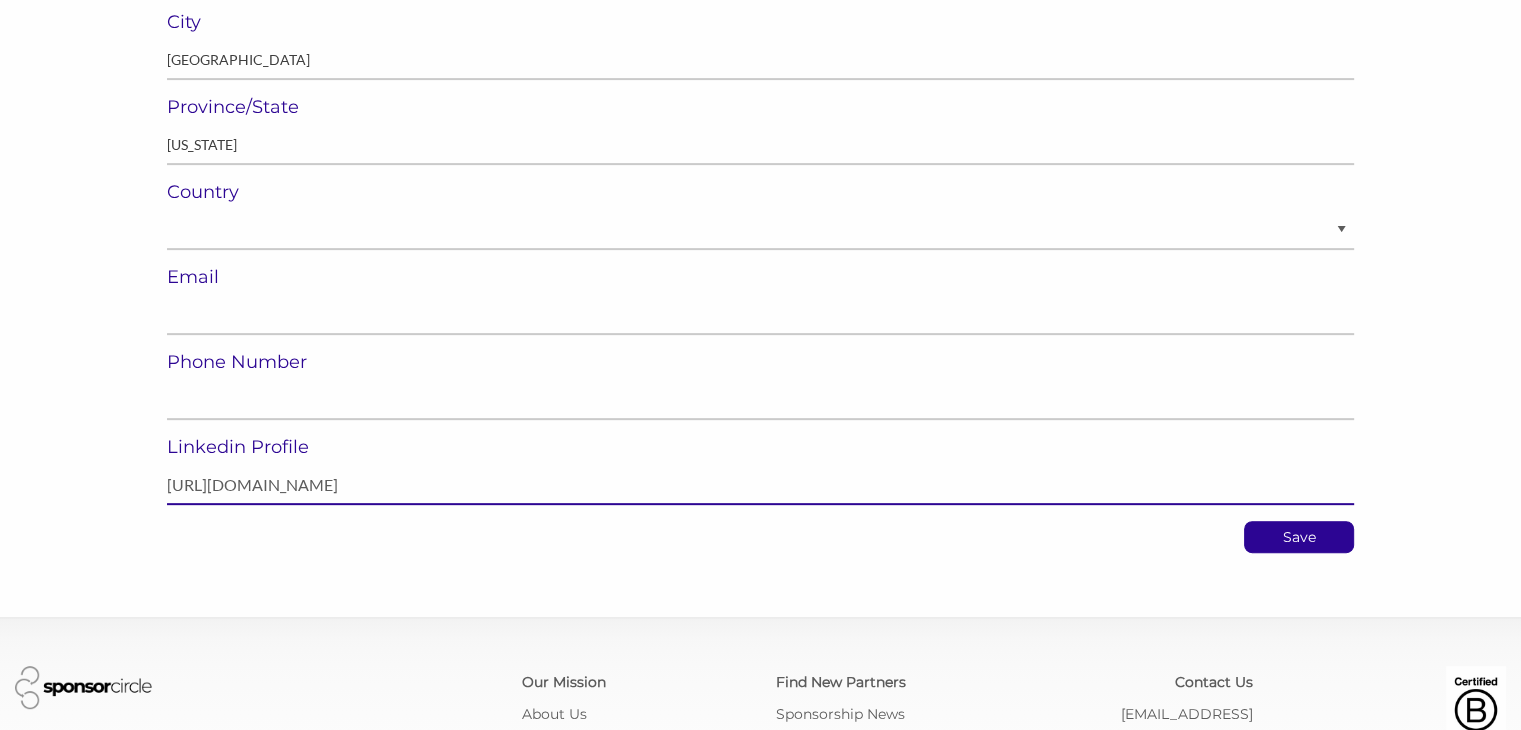 type on "https://www.linkedin.com/in/travisdescoteaux/" 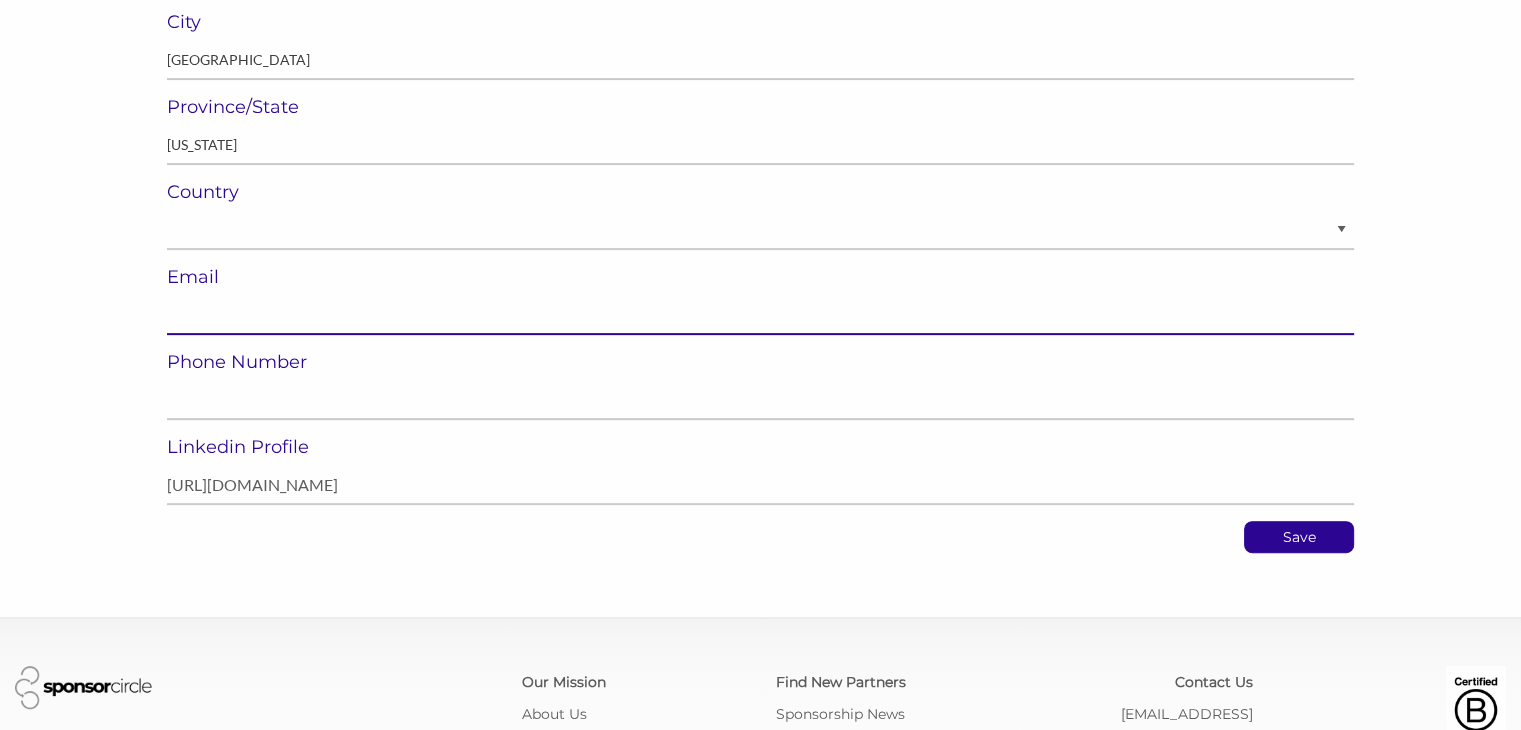 click at bounding box center (760, 315) 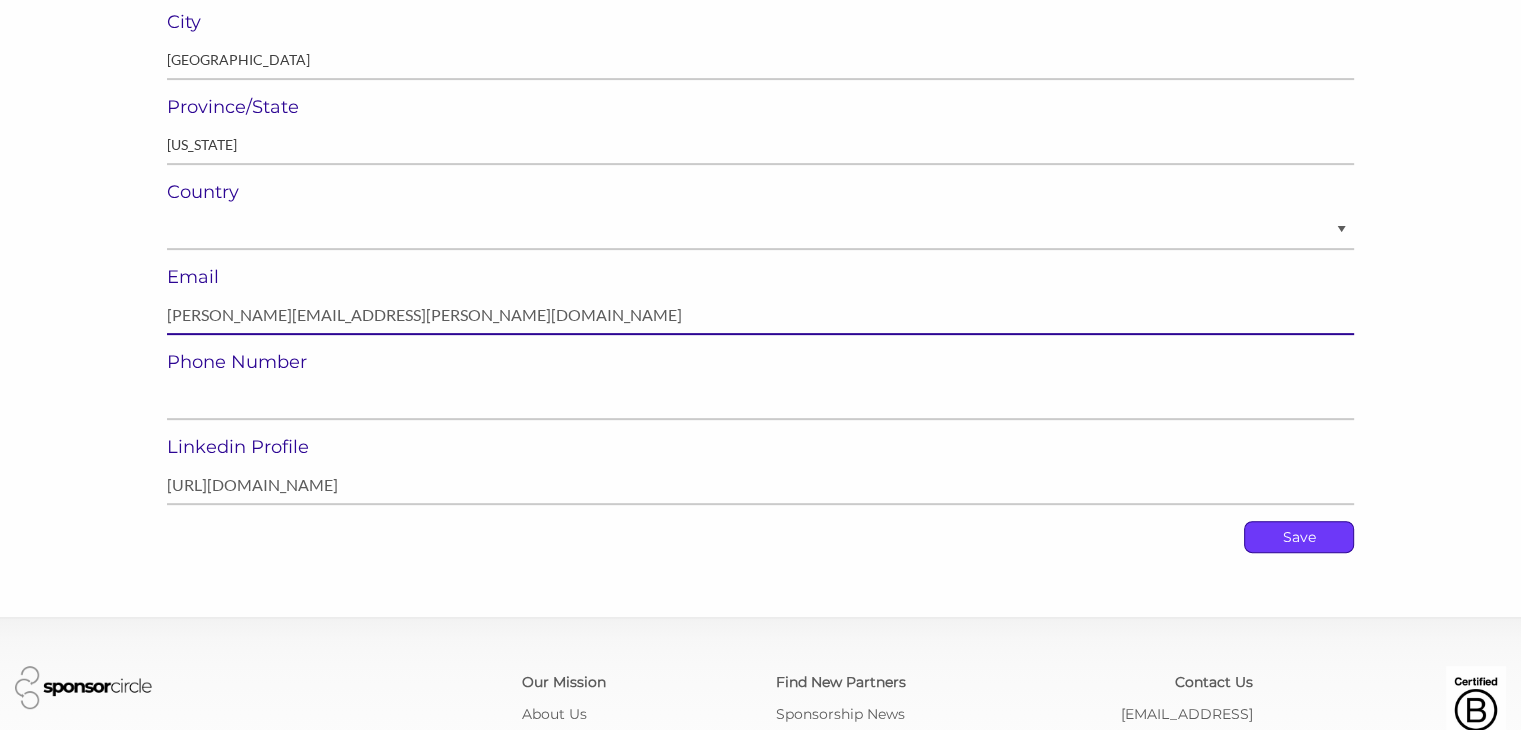 type on "travis.descoteaux@vktrygear.com" 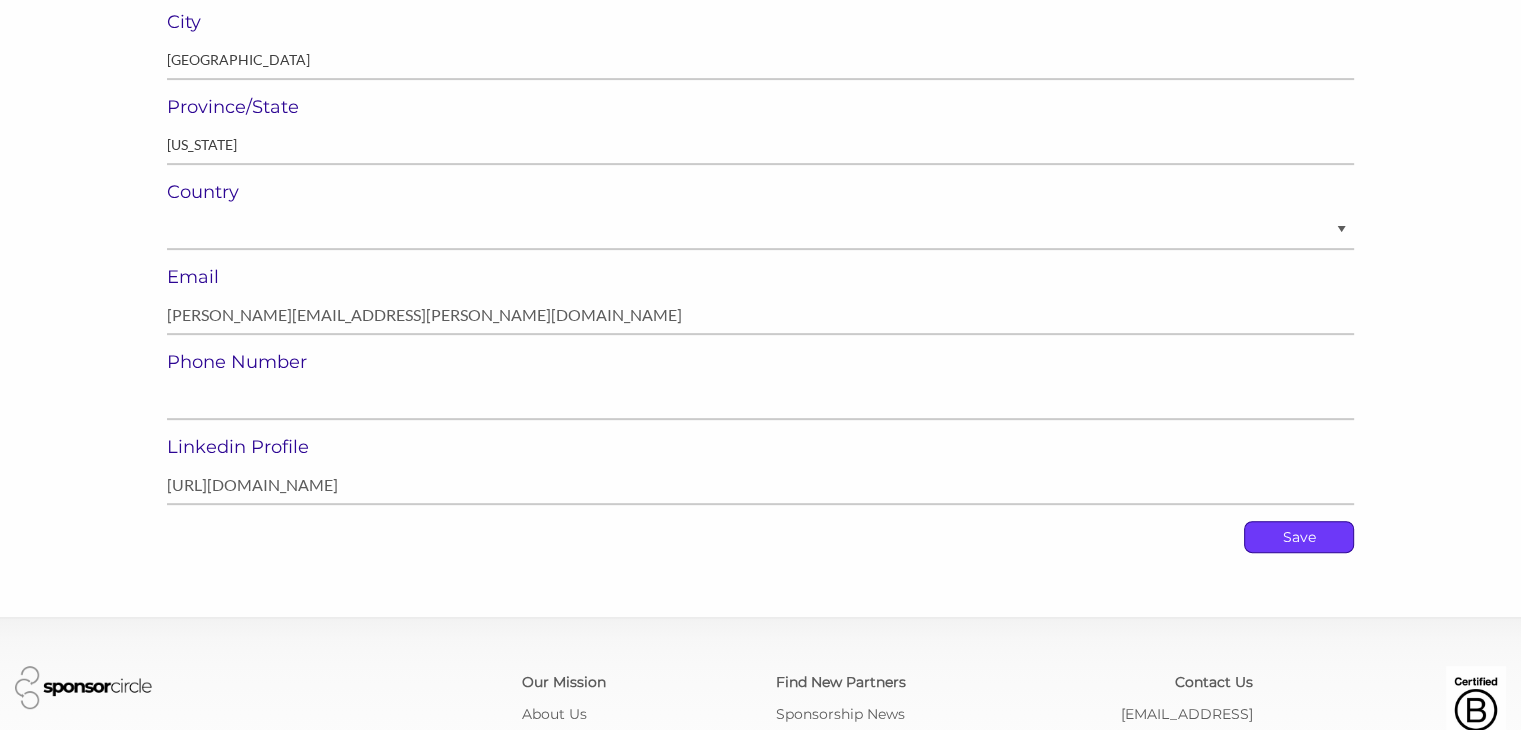 click on "Save" at bounding box center (1299, 537) 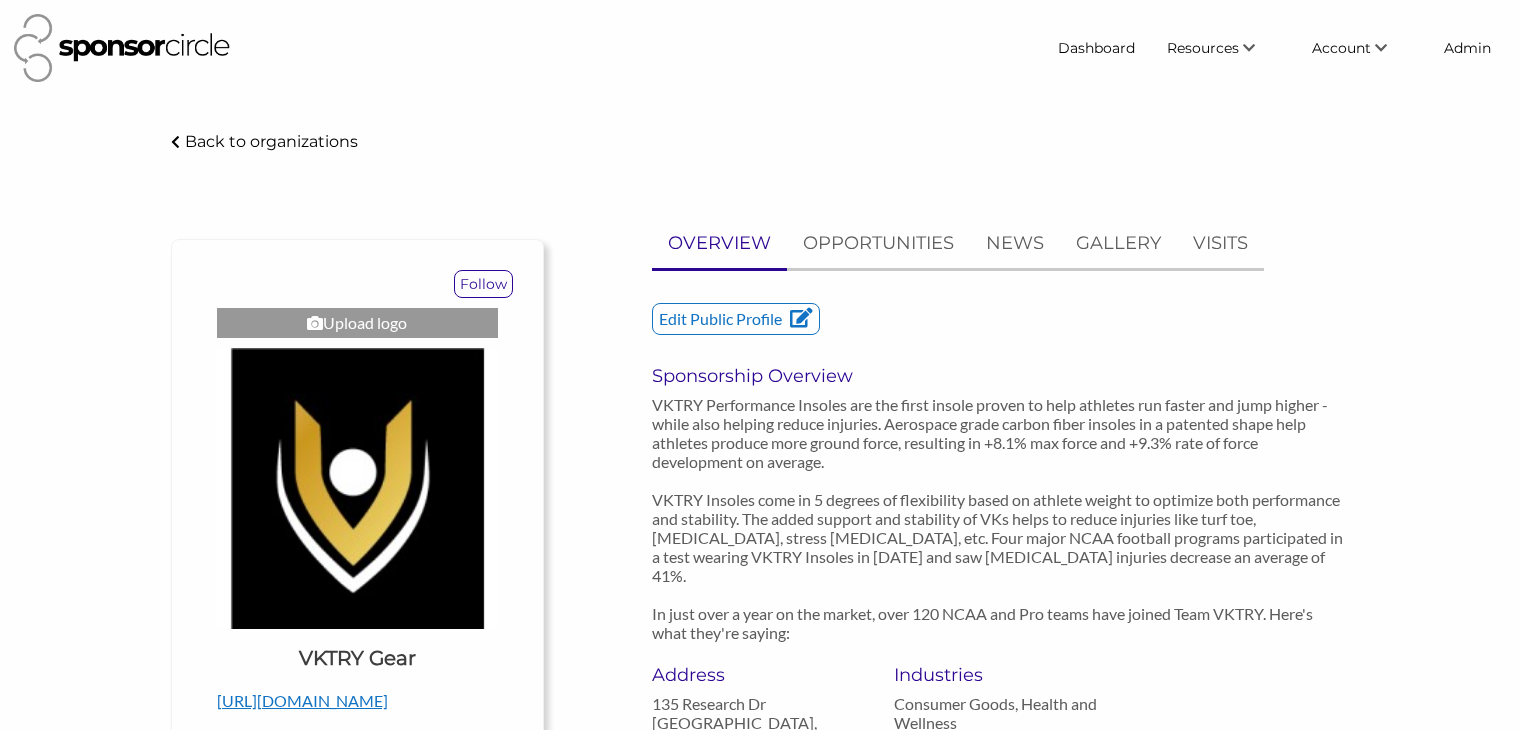 scroll, scrollTop: 0, scrollLeft: 0, axis: both 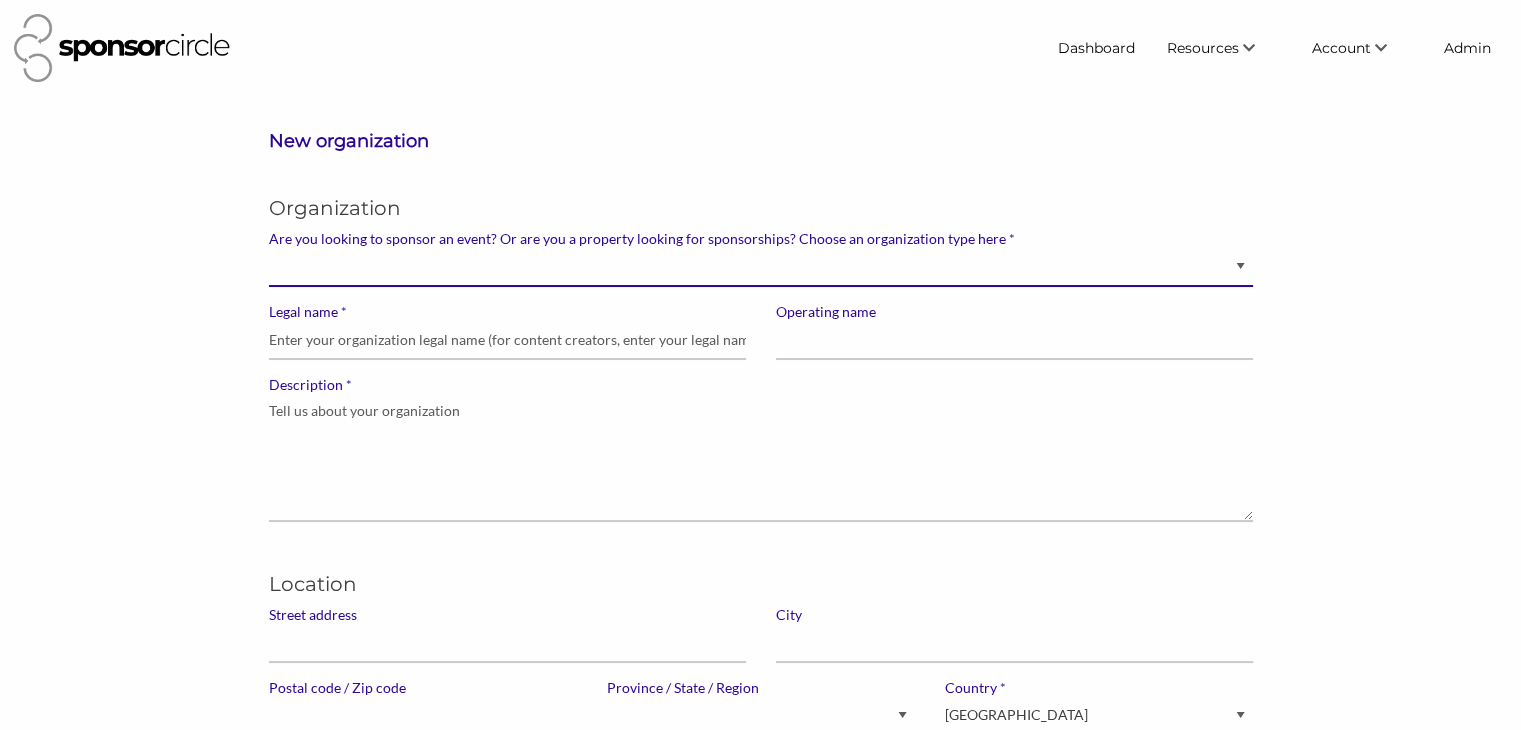 click on "Brand manager looking to sell to or sponsor events and sports teams
Event organizer seeking new partnerships with suppliers, exhibitors or sponsors
Advertising agency
Content creator, athlete or celebrity looking for sponsors" at bounding box center (761, 267) 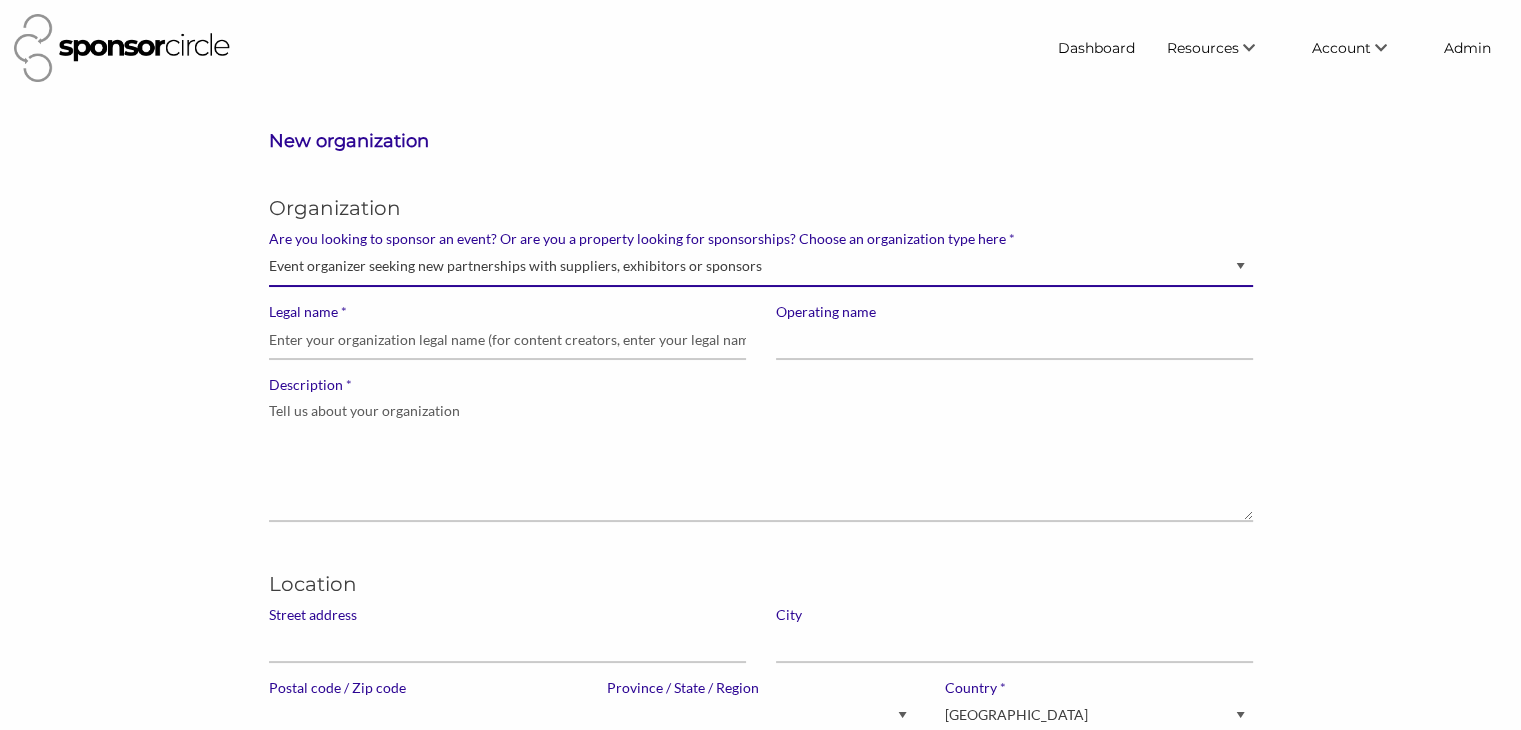 click on "Brand manager looking to sell to or sponsor events and sports teams
Event organizer seeking new partnerships with suppliers, exhibitors or sponsors
Advertising agency
Content creator, athlete or celebrity looking for sponsors" at bounding box center [761, 267] 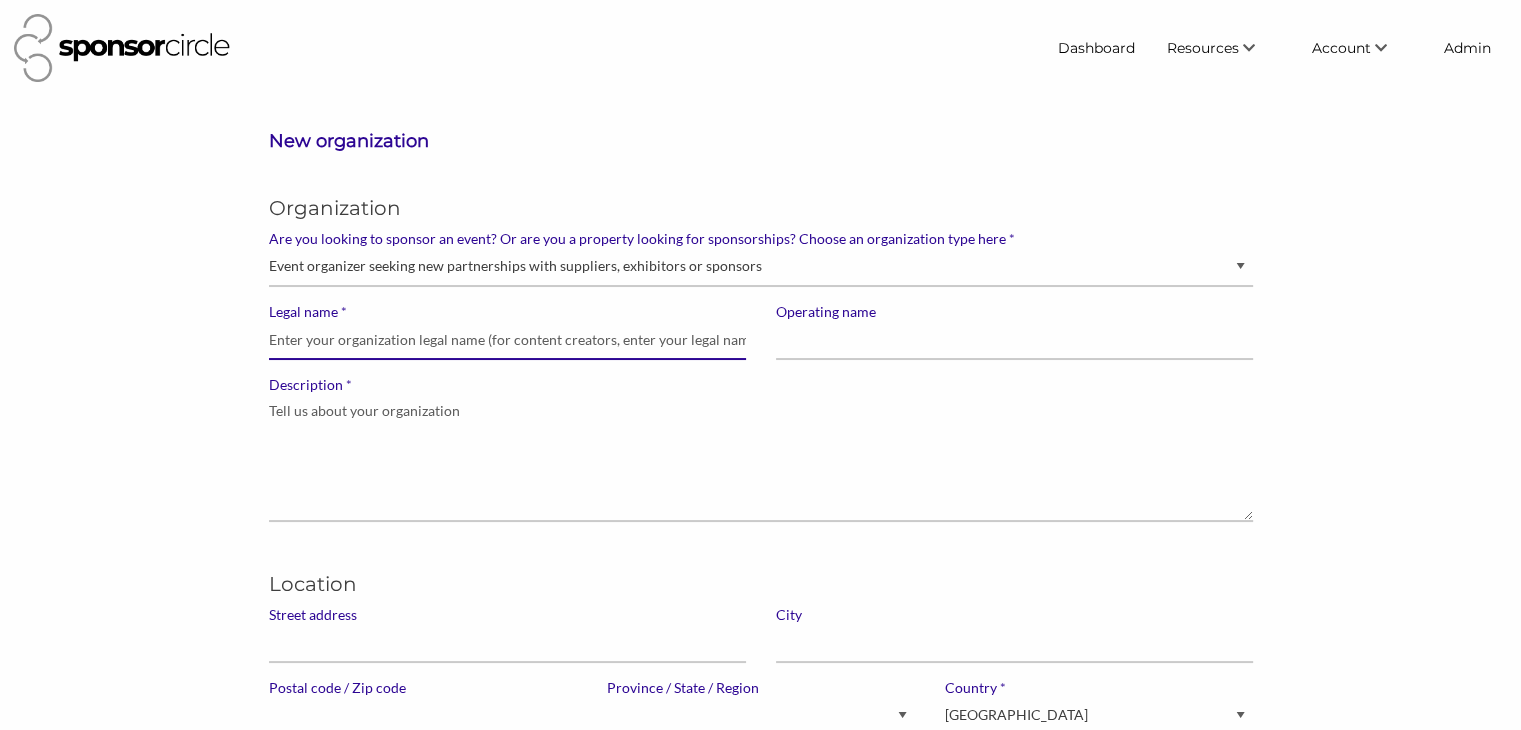 click on "*  Legal name" at bounding box center [507, 340] 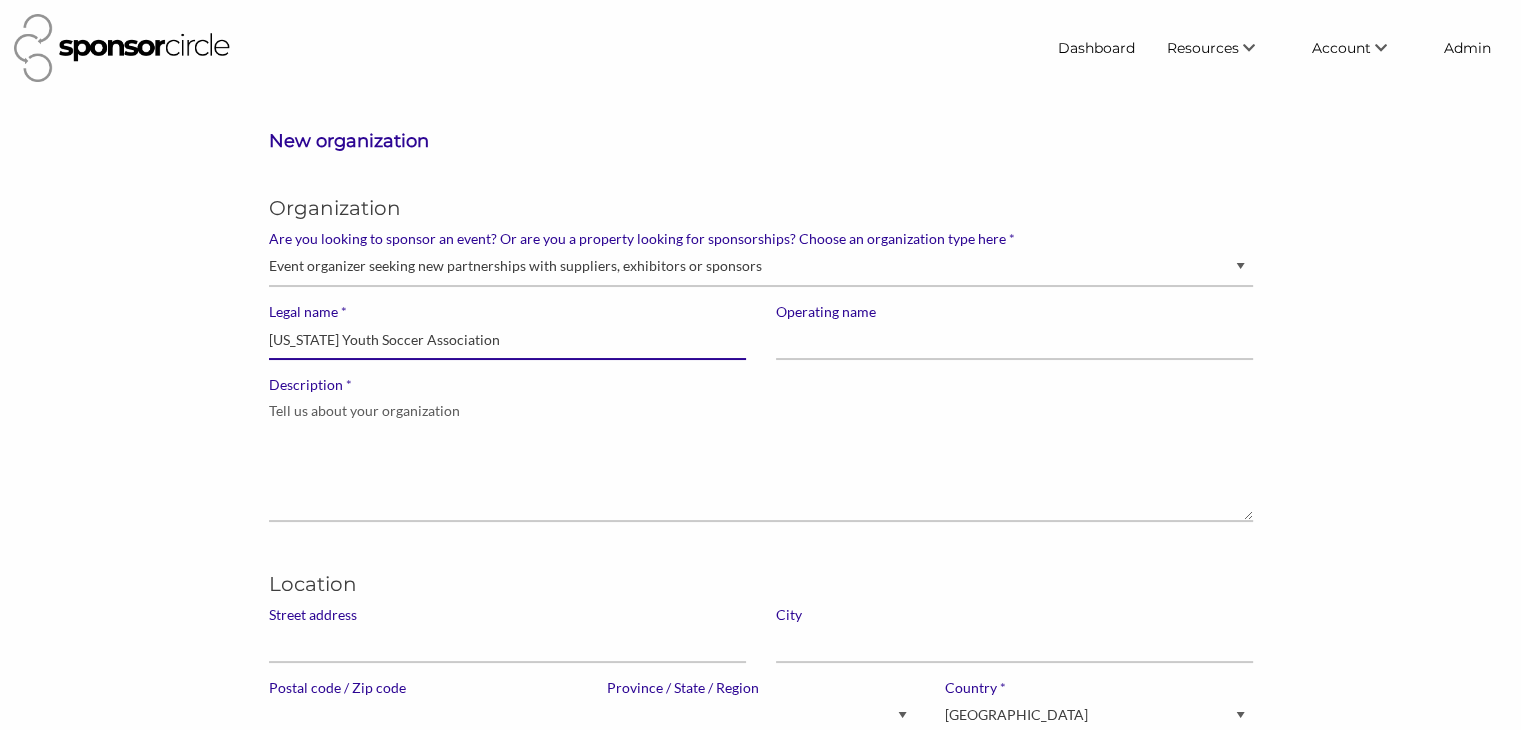 type on "Illinois Youth Soccer Association" 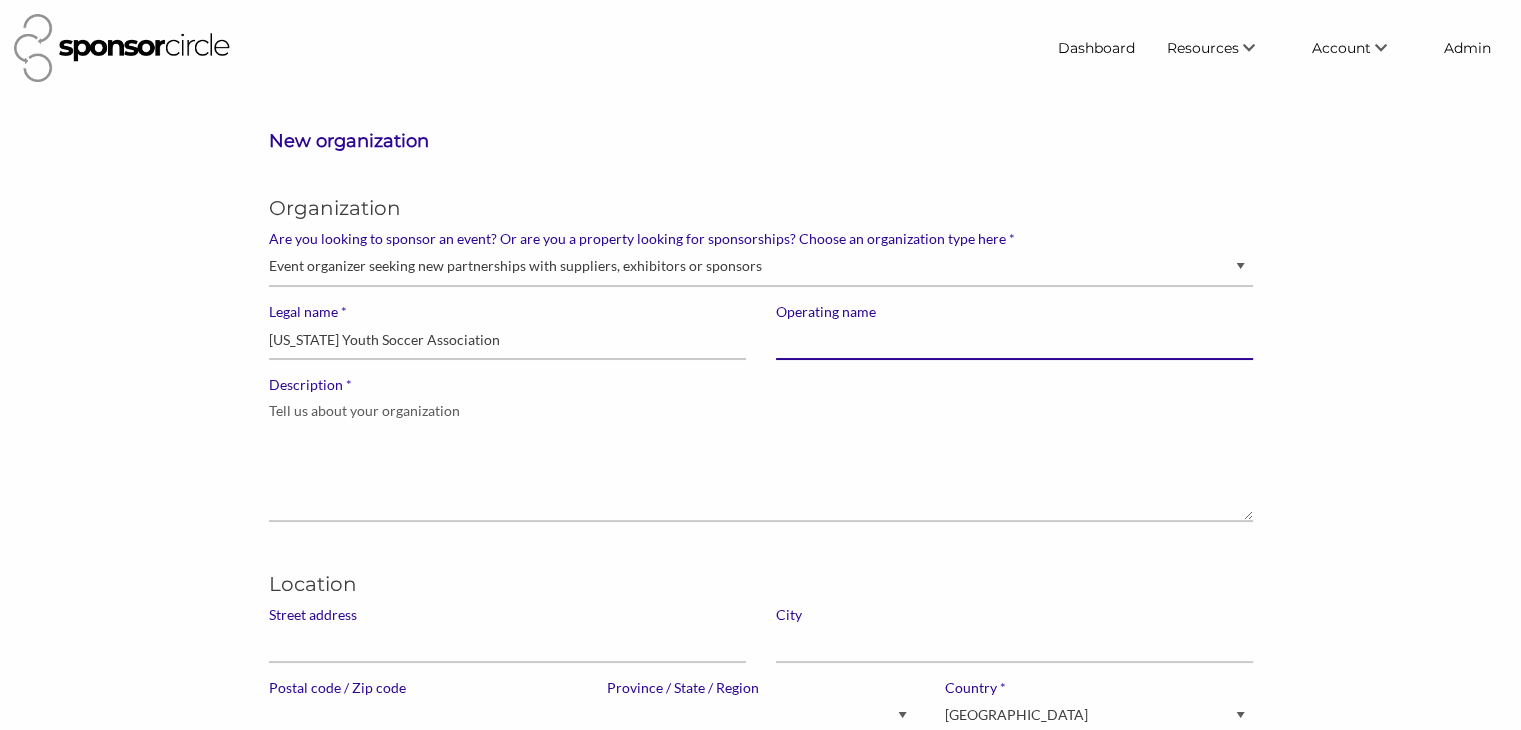 click on "Operating name" at bounding box center (1014, 340) 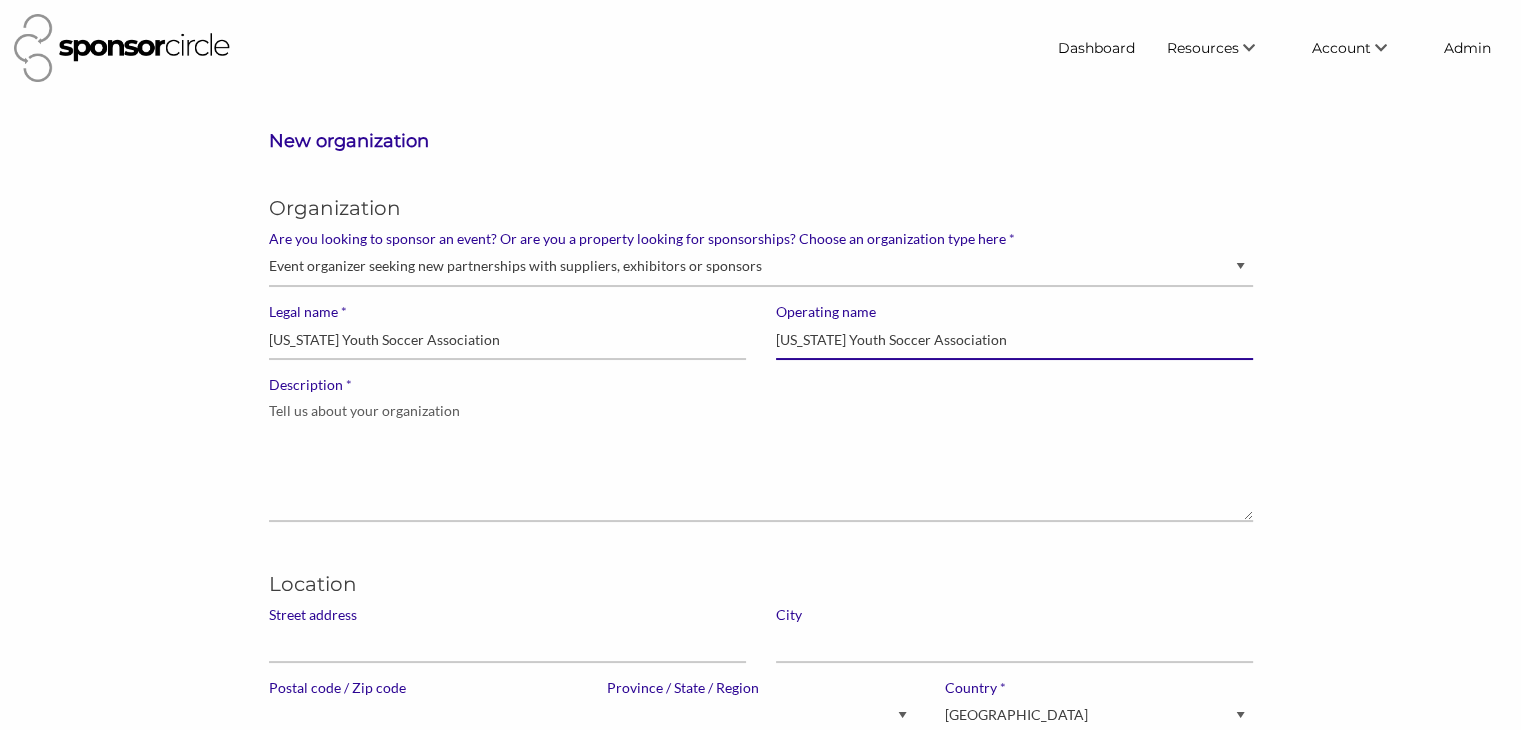 type on "Illinois Youth Soccer Association" 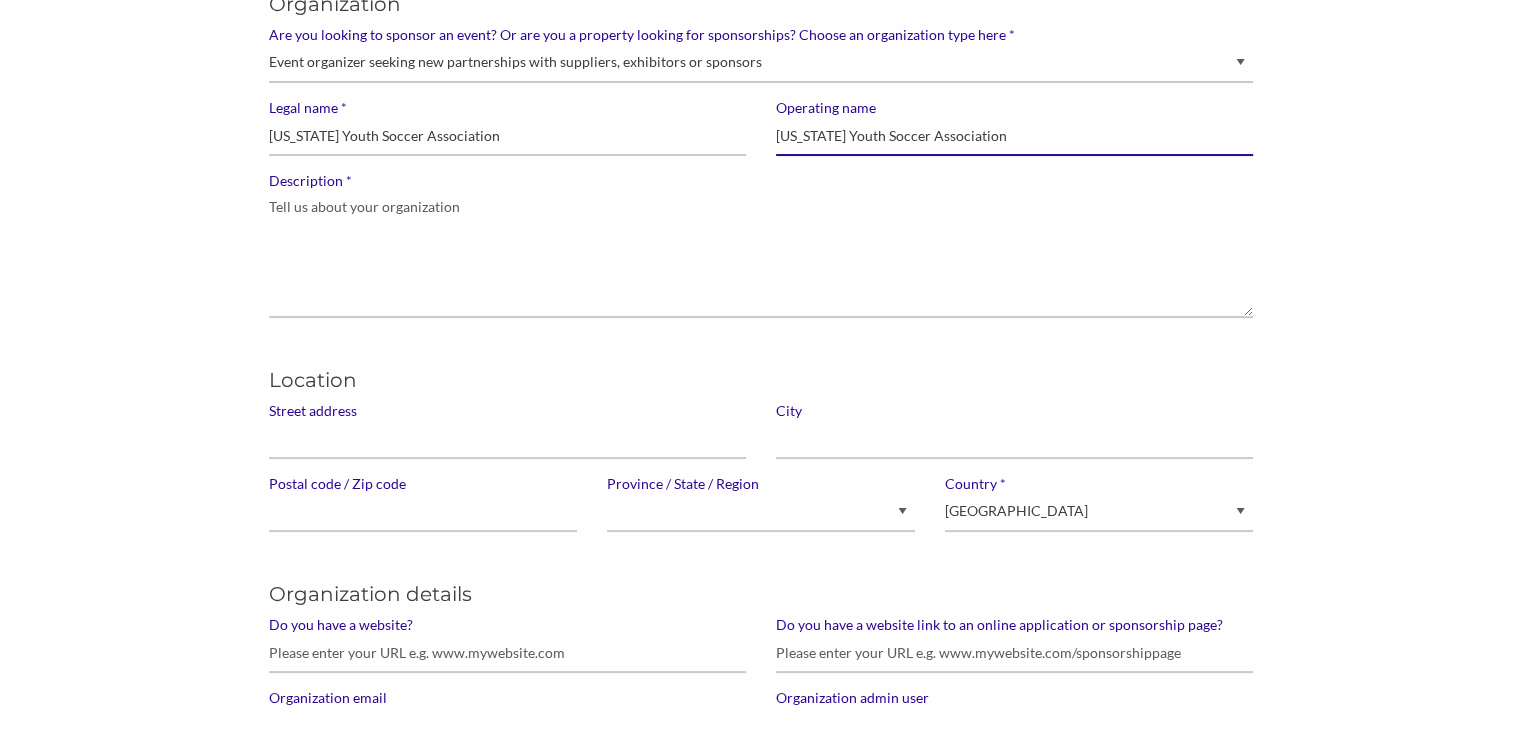 scroll, scrollTop: 212, scrollLeft: 0, axis: vertical 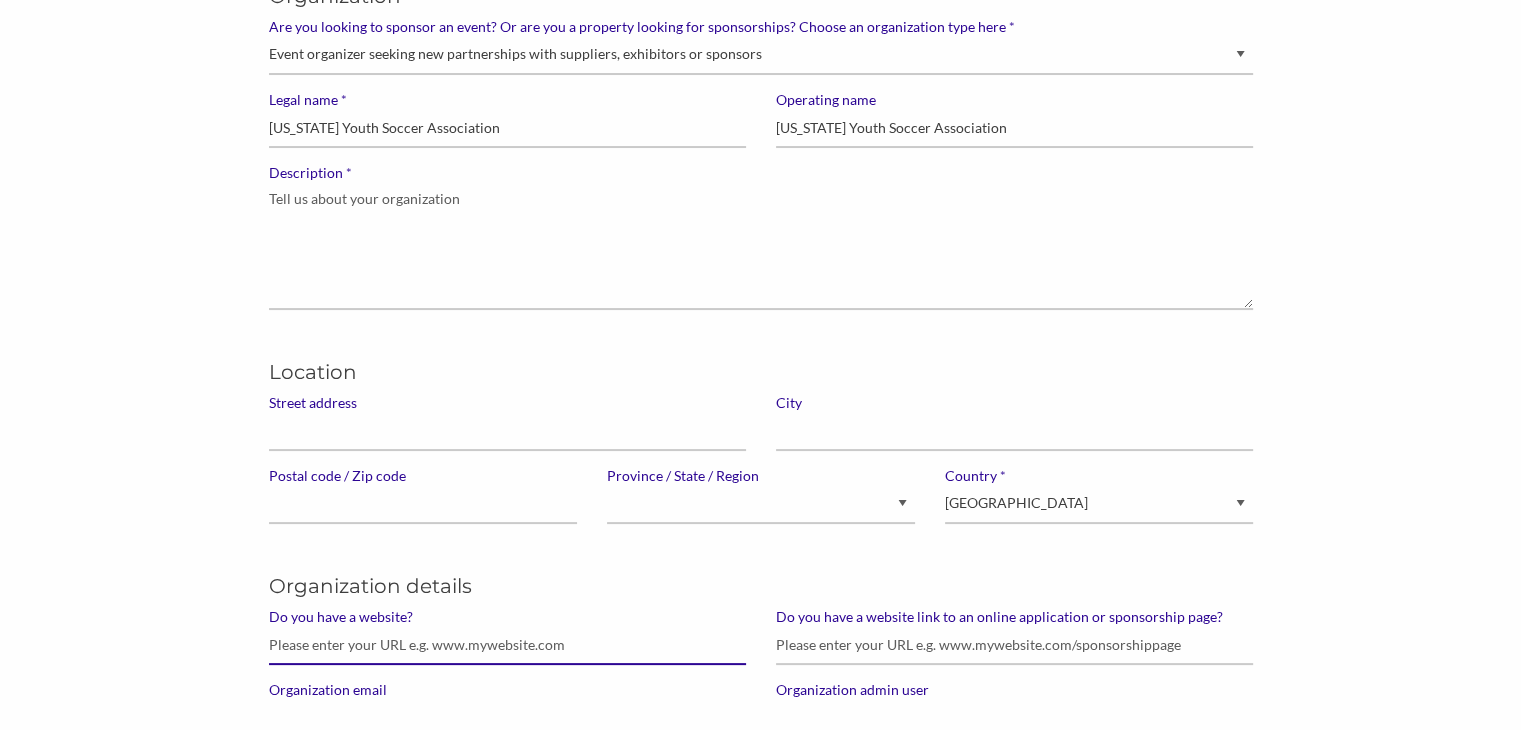 click on "Do you have a website?" at bounding box center (507, 645) 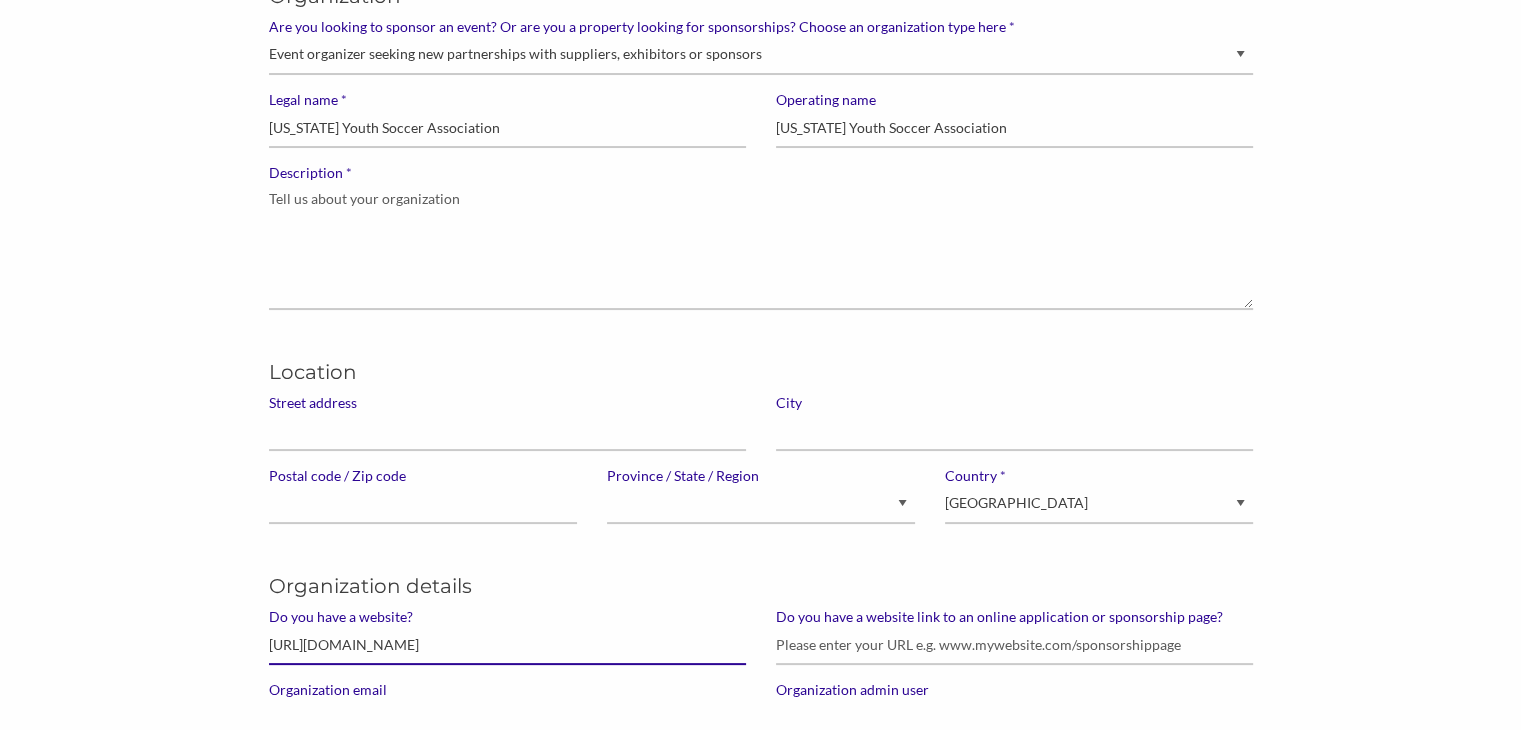type on "http://illinoisyouthsoccer.org/" 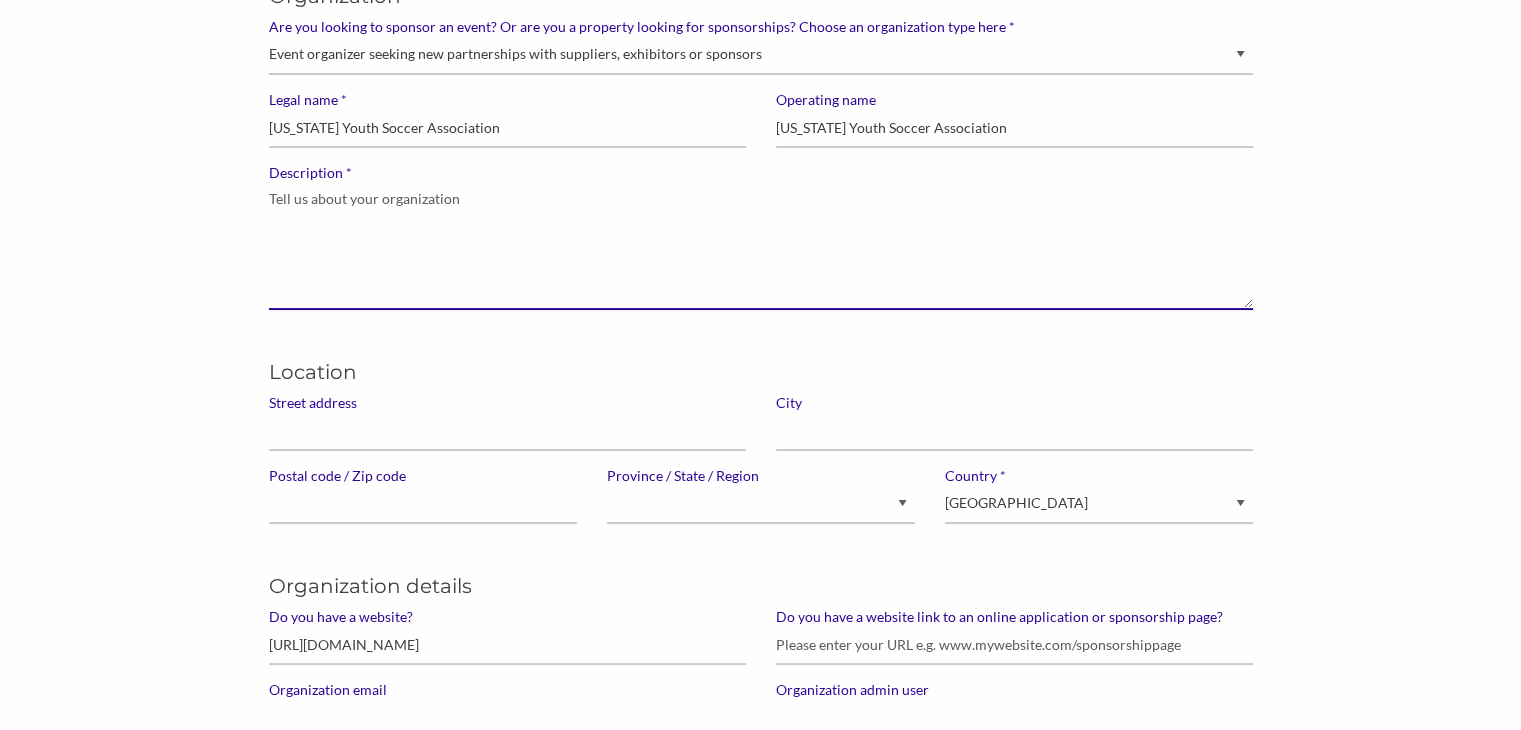 click on "*  Description" at bounding box center [761, 246] 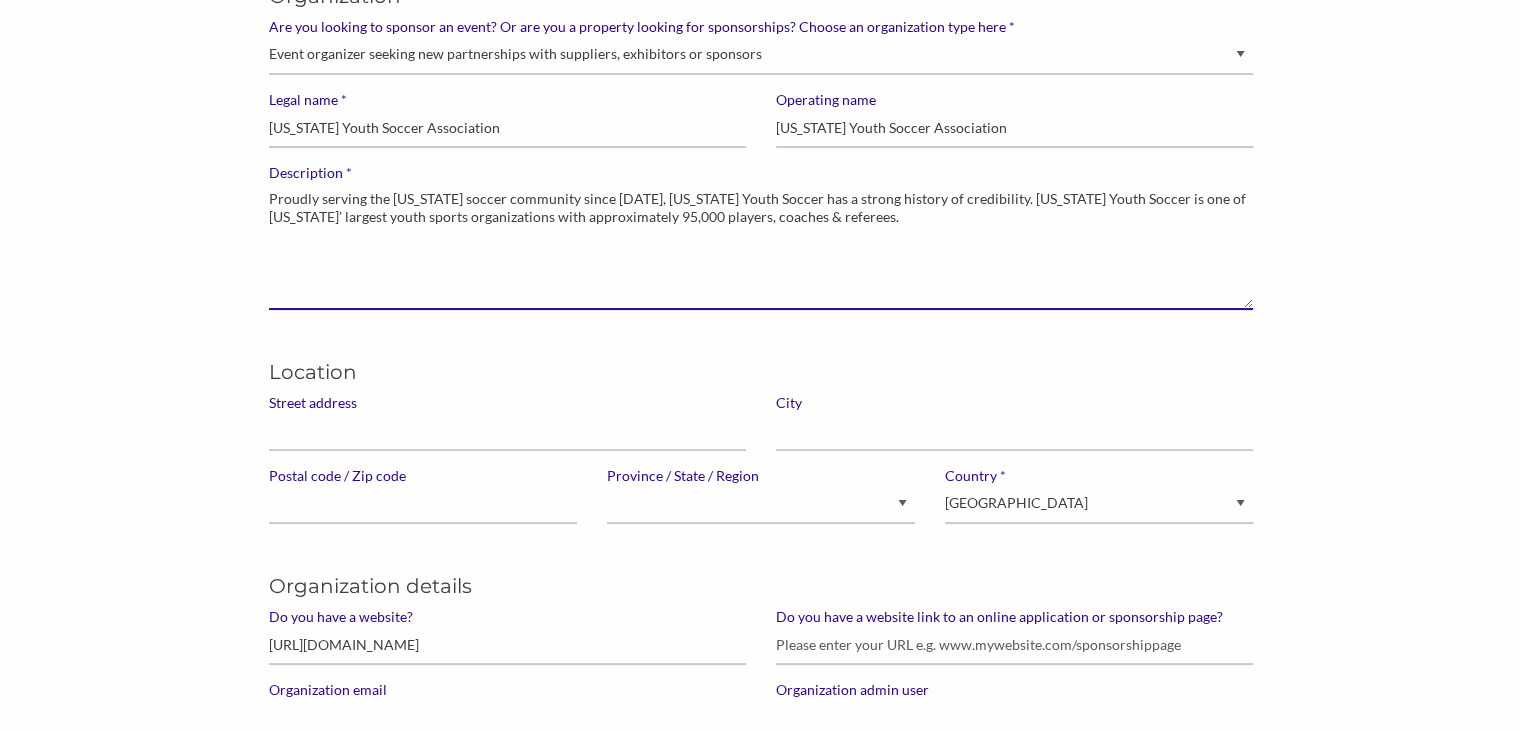 type on "Proudly serving the Illinois soccer community since 1975, Illinois Youth Soccer has a strong history of credibility. Illinois Youth Soccer is one of Illinois’ largest youth sports organizations with approximately 95,000 players, coaches & referees." 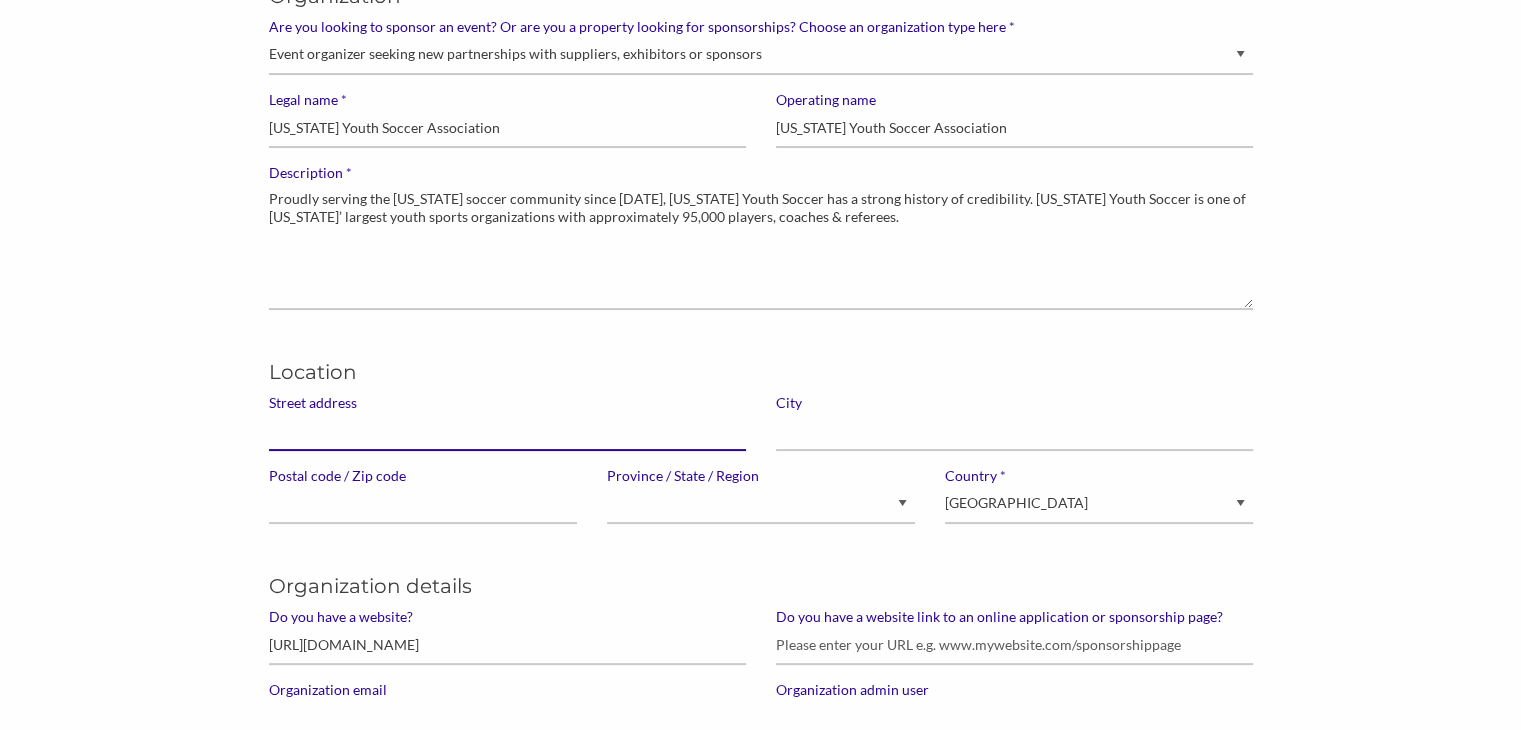 click on "Street address" at bounding box center [507, 431] 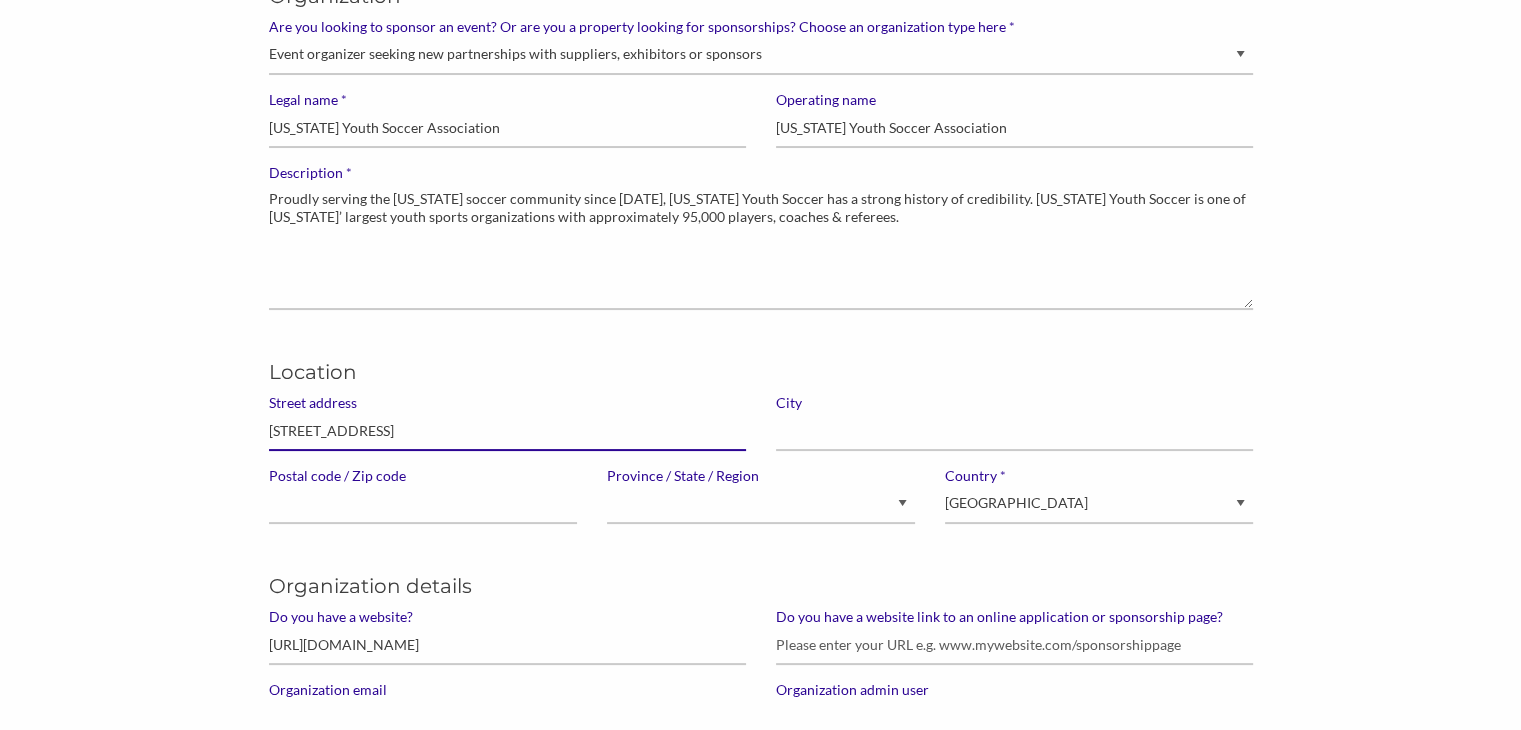 drag, startPoint x: 422, startPoint y: 434, endPoint x: 319, endPoint y: 432, distance: 103.01942 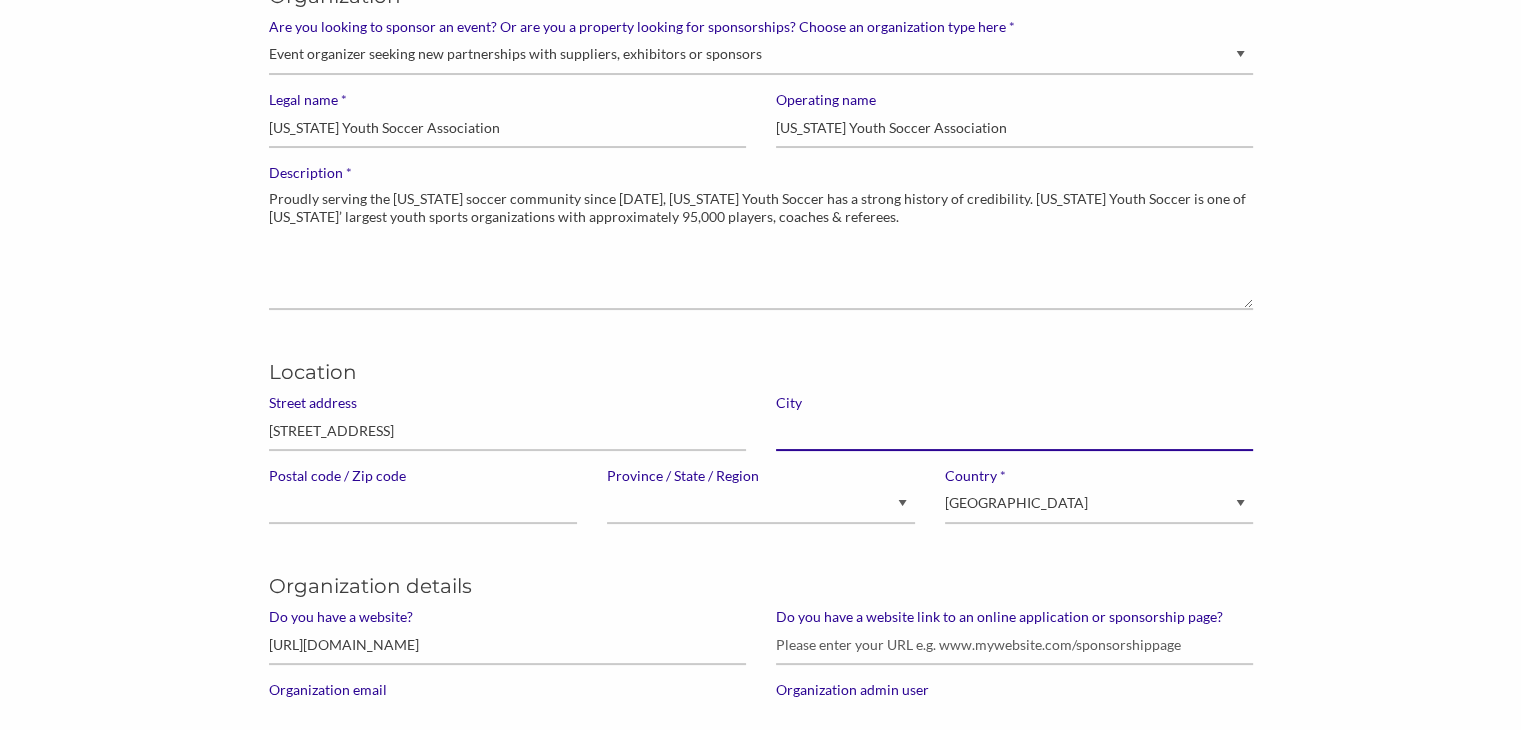 click at bounding box center [1014, 431] 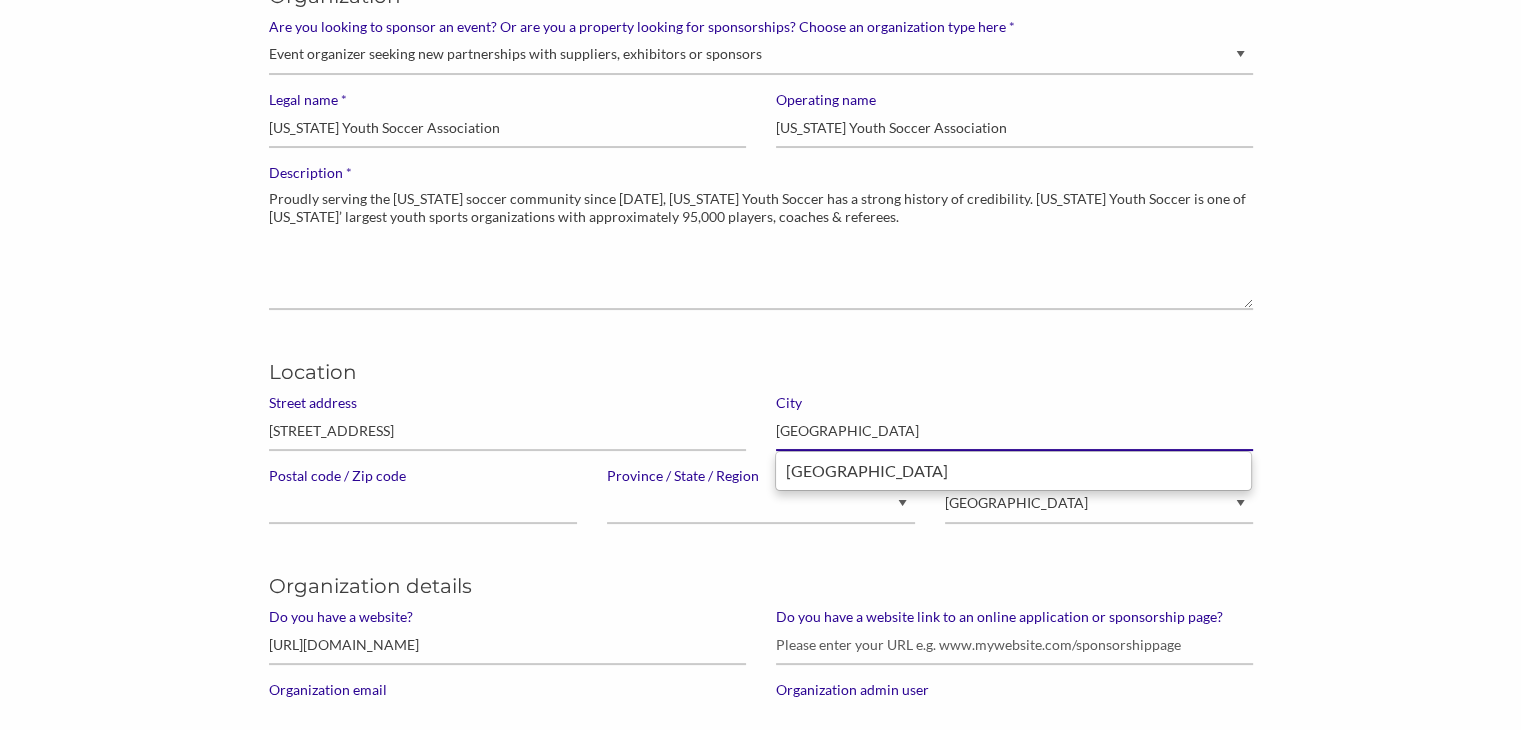 type on "Arlington Heights" 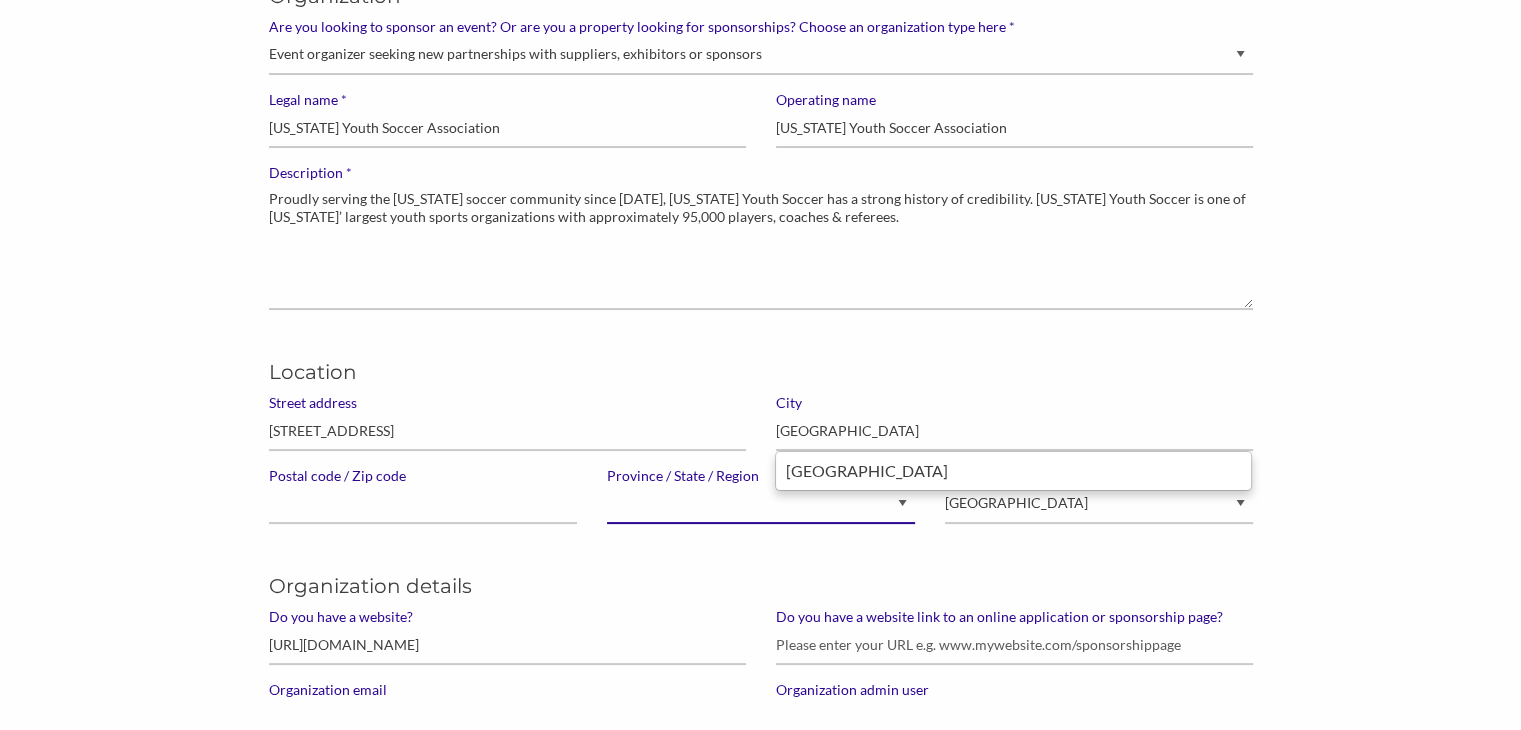click on "Alberta
British Columbia
Manitoba
New Brunswick
Newfoundland and Labrador
Northwest Territories
Nova Scotia
Nunavut
Ontario
Prince Edward Island
Quebec
Saskatchewan
Yukon Alaska
Alabama
Arkansas
American Samoa
Arizona
California
Colorado
Connecticut
District of Columbia
Delaware
Florida
Georgia
Guam
Hawaii
Iowa
Idaho
Illinois
Indiana
Kansas
Kentucky
Louisiana
Massachusetts
Maryland
Maine
Michigan
Minnesota
Missouri
Mississippi
Montana
North Carolina
North Dakota
Nebraska
New Hampshire
New Jersey
New Mexico
Nevada
New York
Ohio
Oklahoma
Oregon
Pennsylvania
Puerto Rico
Rhode Island
South Carolina
South Dakota
Tennessee
Texas
Utah
Virginia
Virgin Islands
Vermont
Washington
Wisconsin
West Virginia
Wyoming N/A" at bounding box center (761, 504) 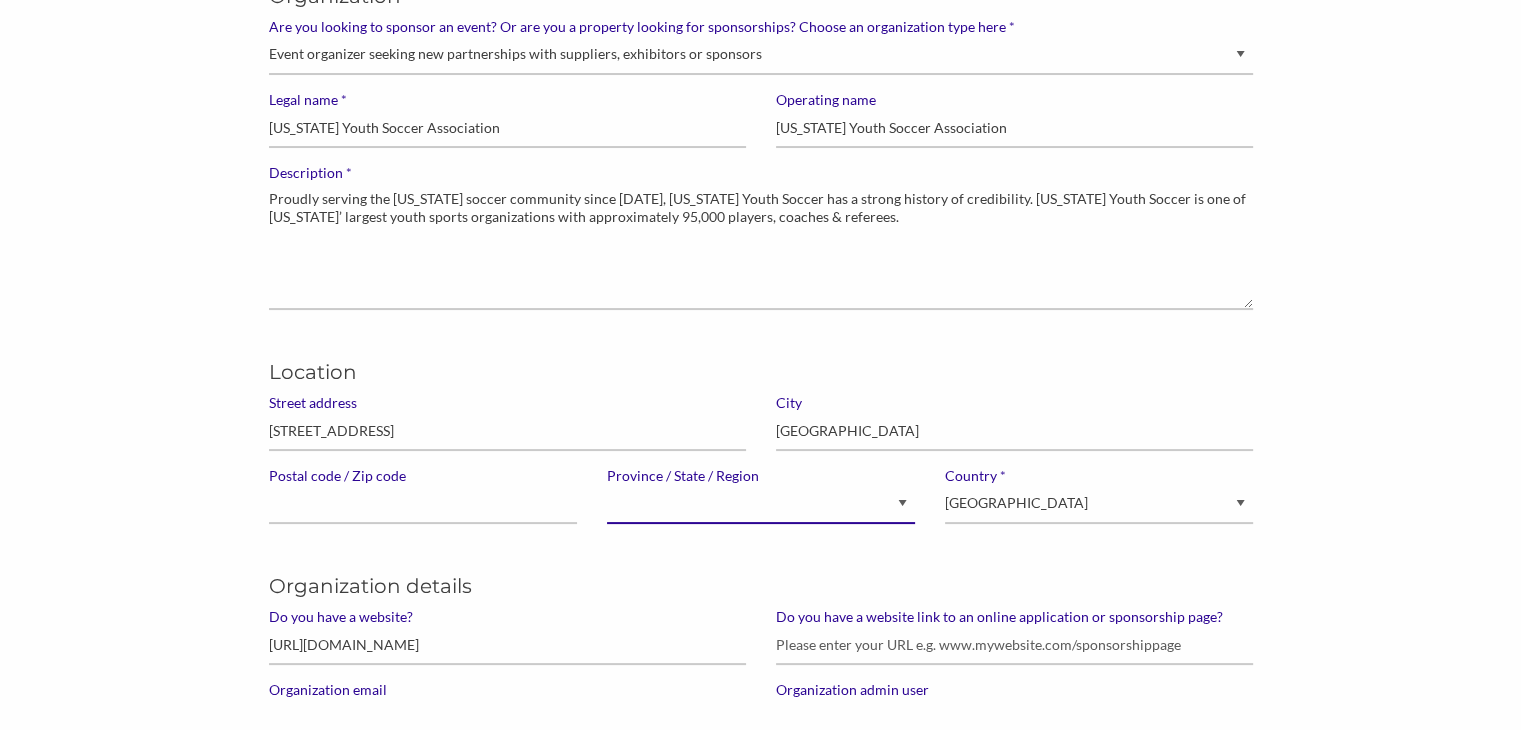 select on "Illinois" 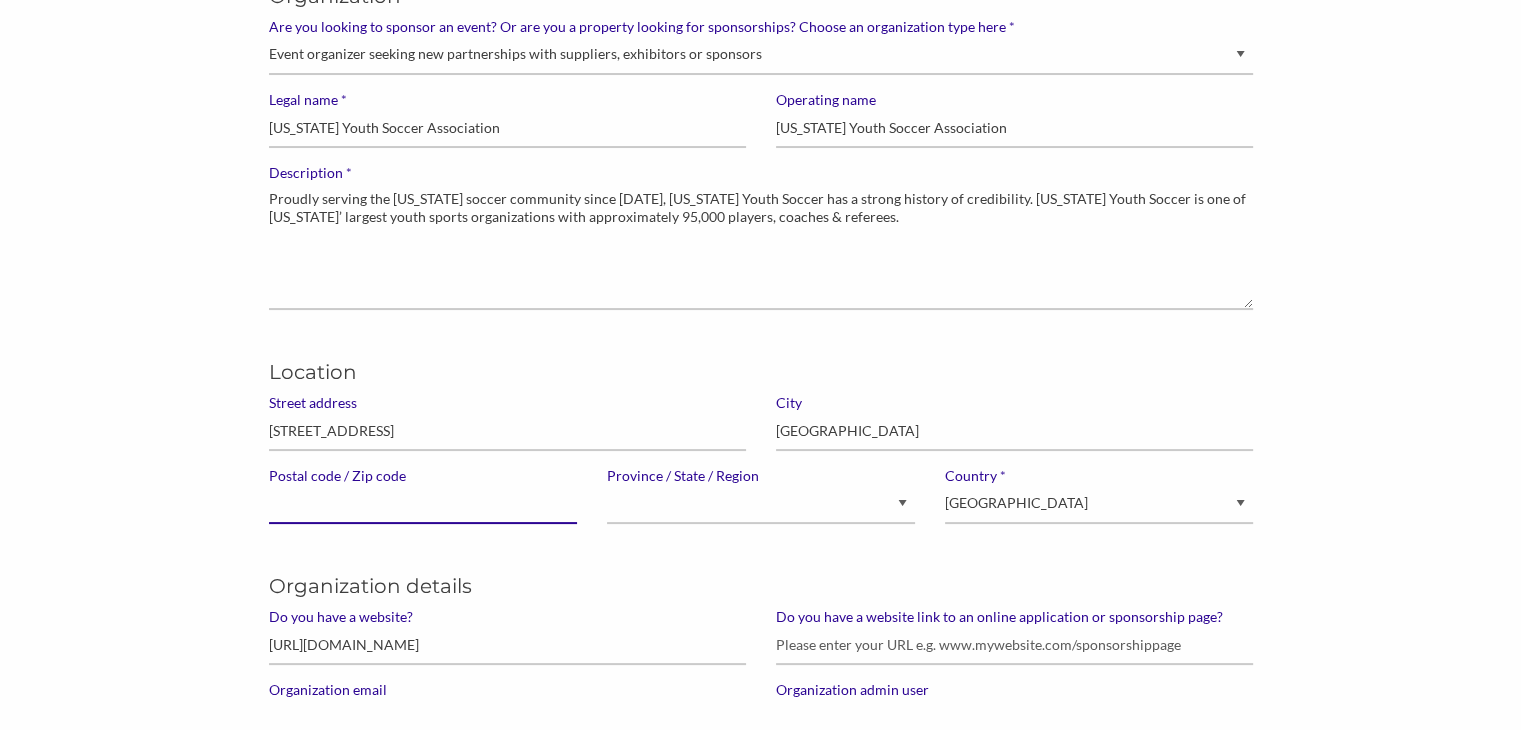 click on "Postal code / Zip code" at bounding box center [423, 504] 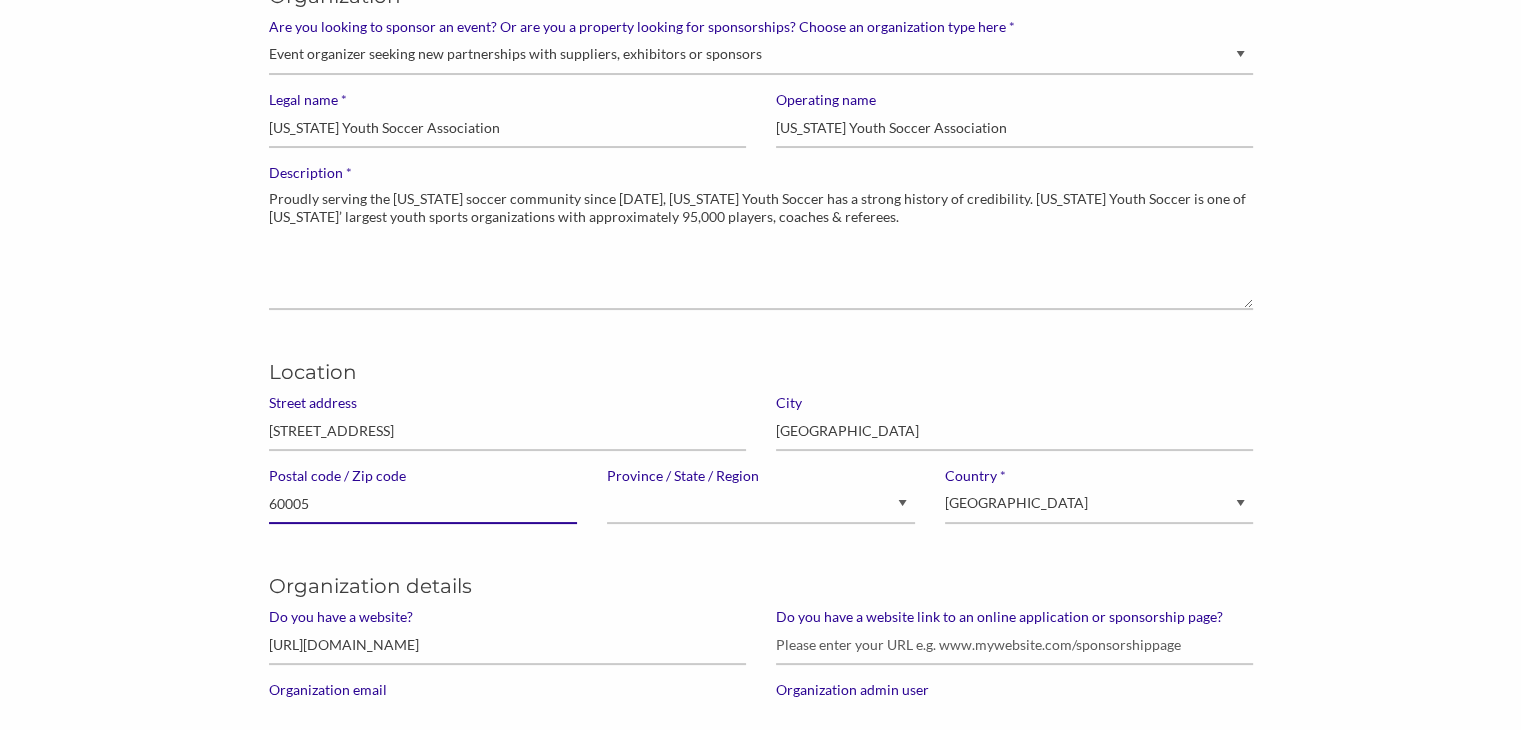 type on "60005" 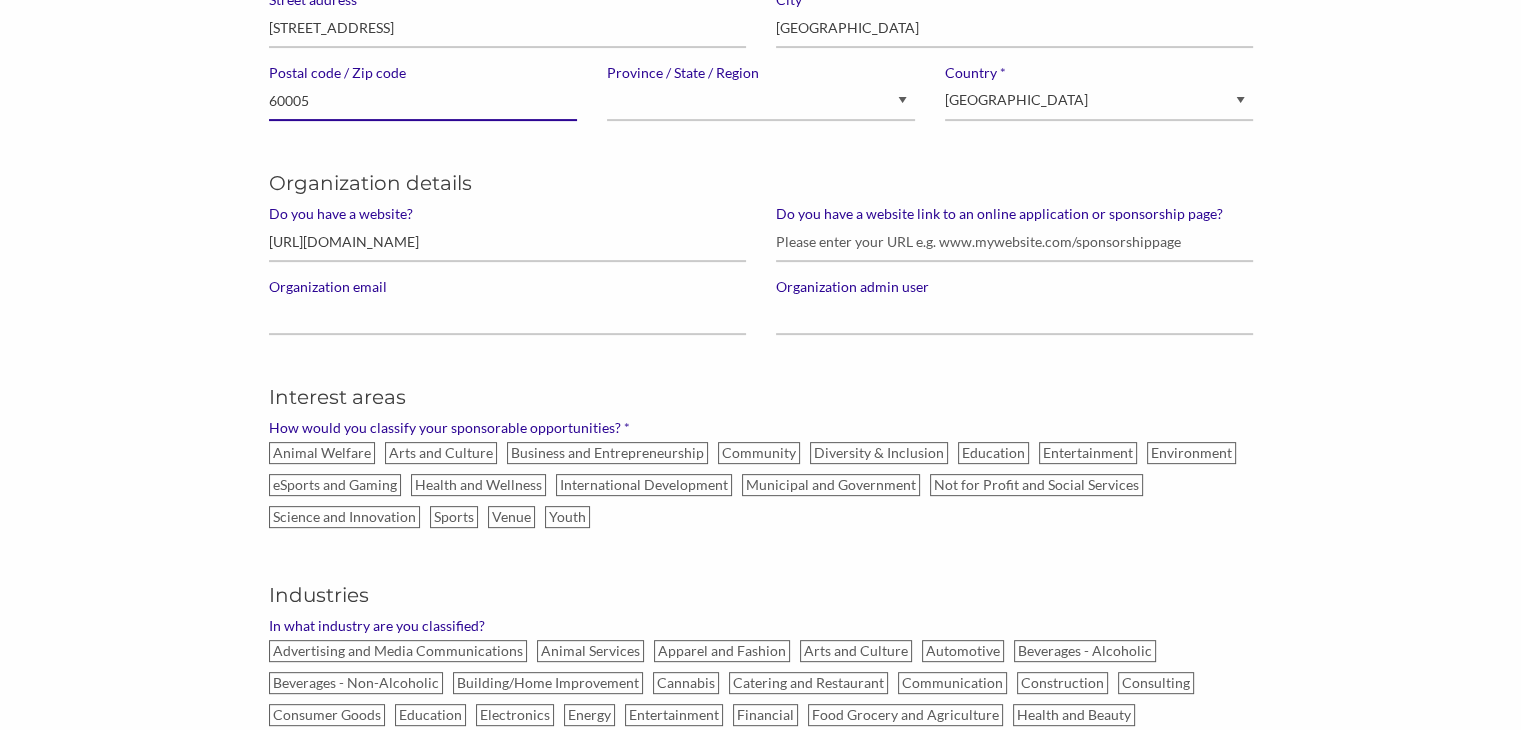 scroll, scrollTop: 616, scrollLeft: 0, axis: vertical 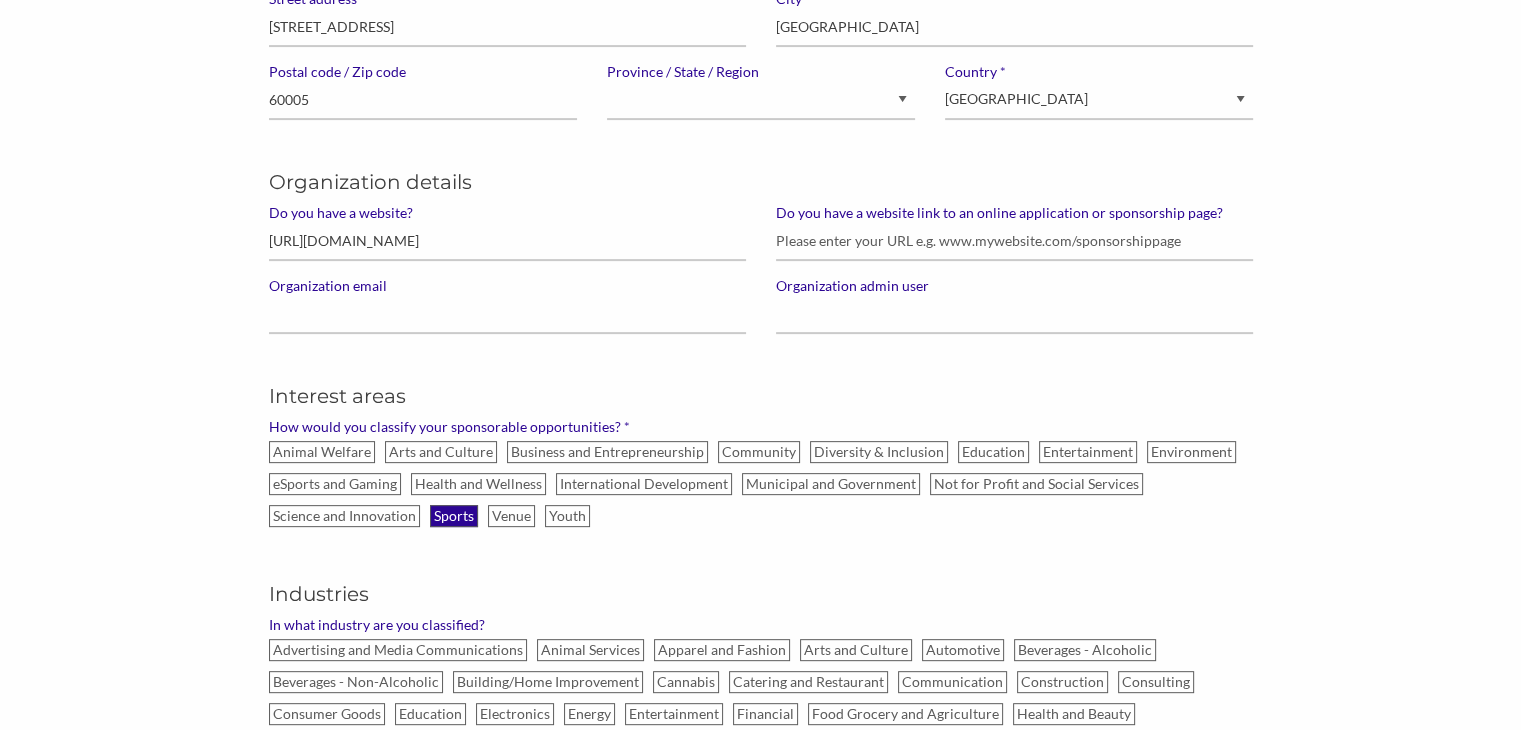 click on "Sports" at bounding box center (454, 516) 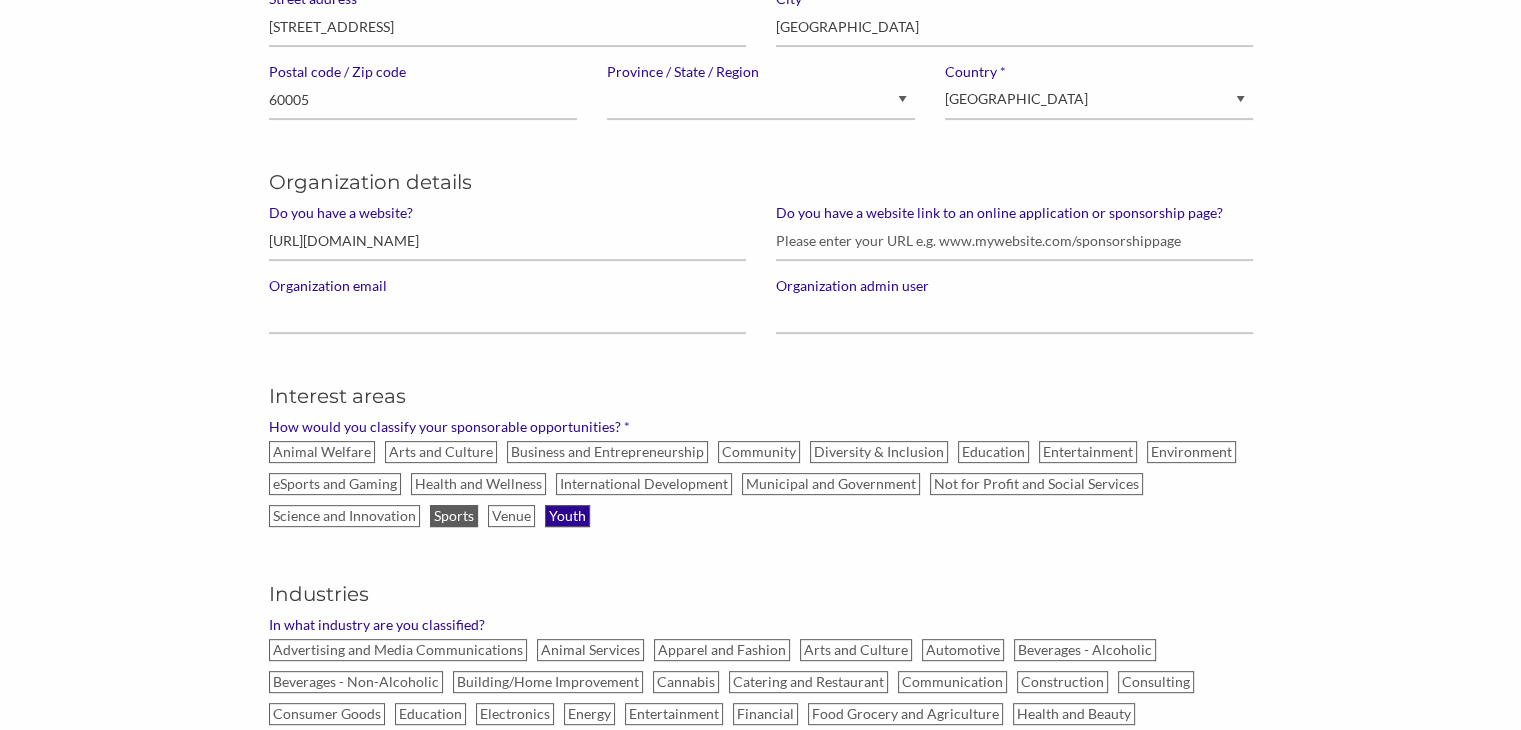 click on "Youth" at bounding box center (567, 516) 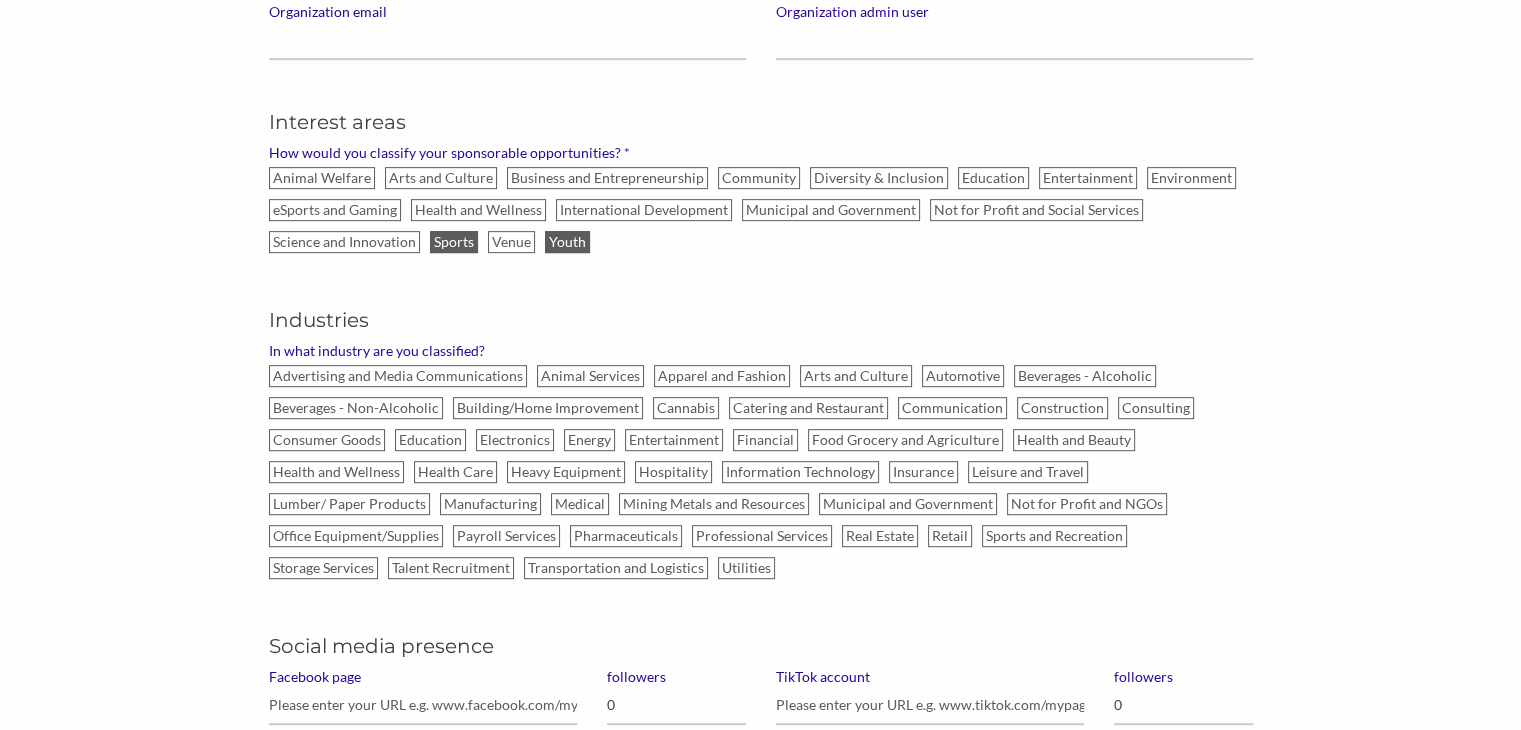 scroll, scrollTop: 892, scrollLeft: 0, axis: vertical 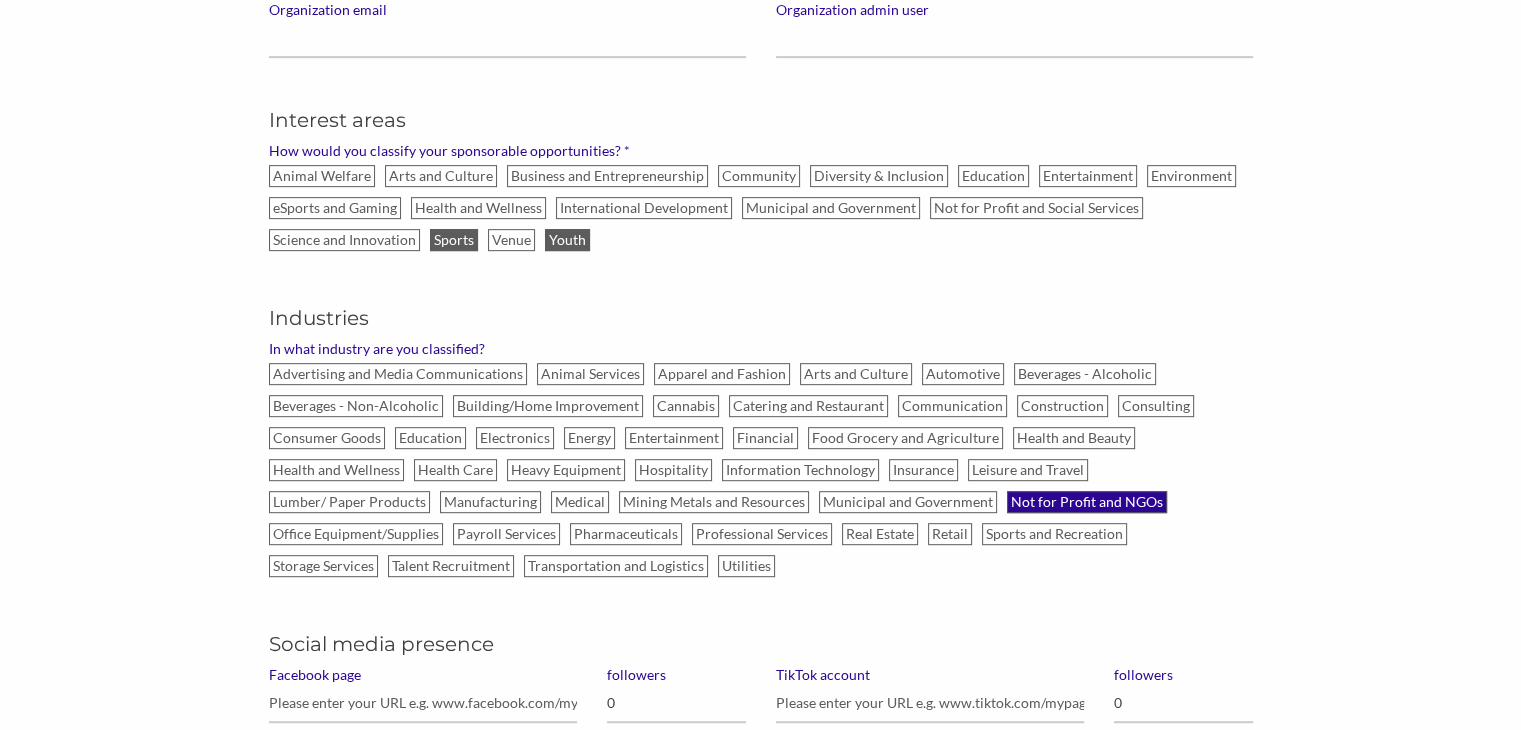 click on "Not for Profit and NGOs" at bounding box center [1087, 502] 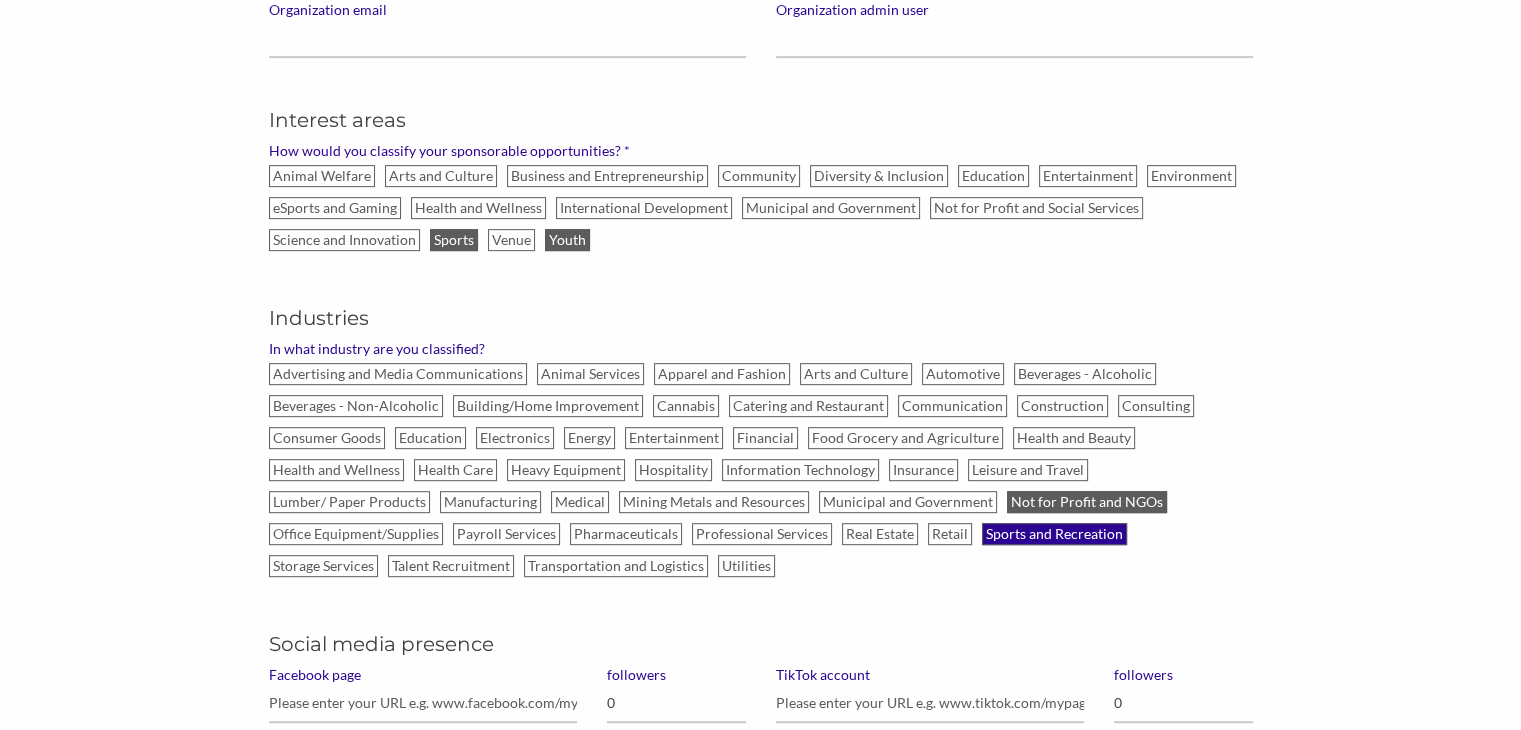 click on "Sports and Recreation" at bounding box center (1054, 534) 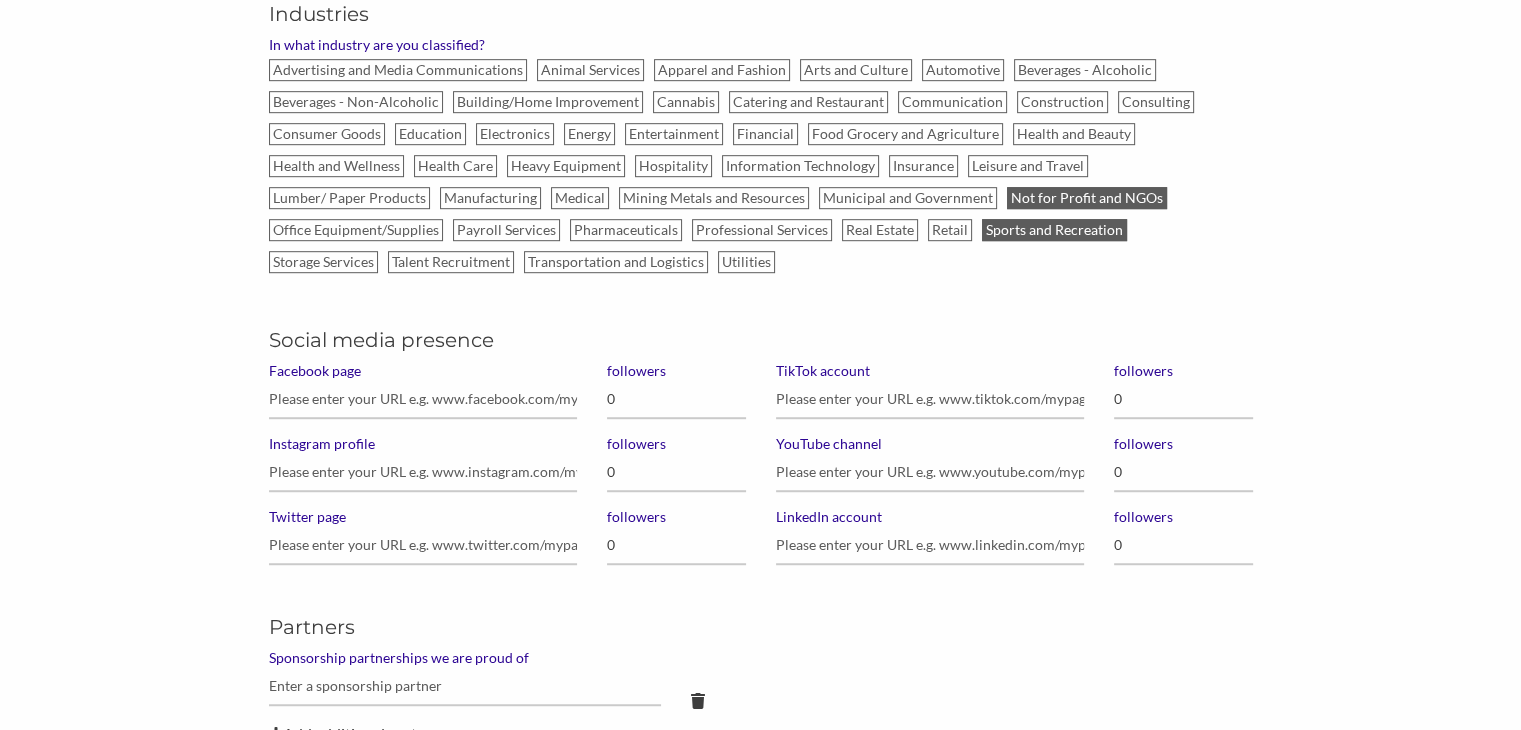 scroll, scrollTop: 1196, scrollLeft: 0, axis: vertical 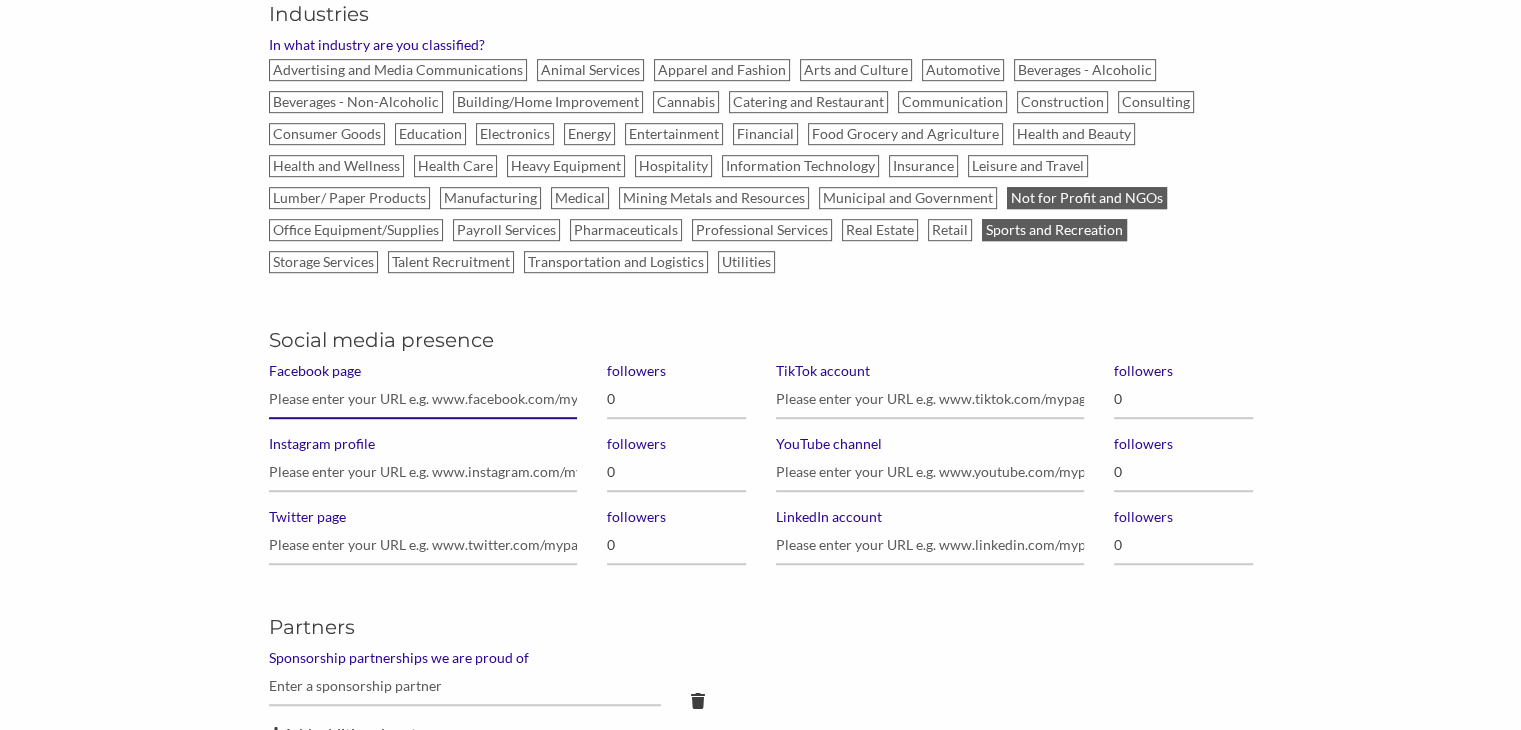 click on "Facebook page" at bounding box center (423, 399) 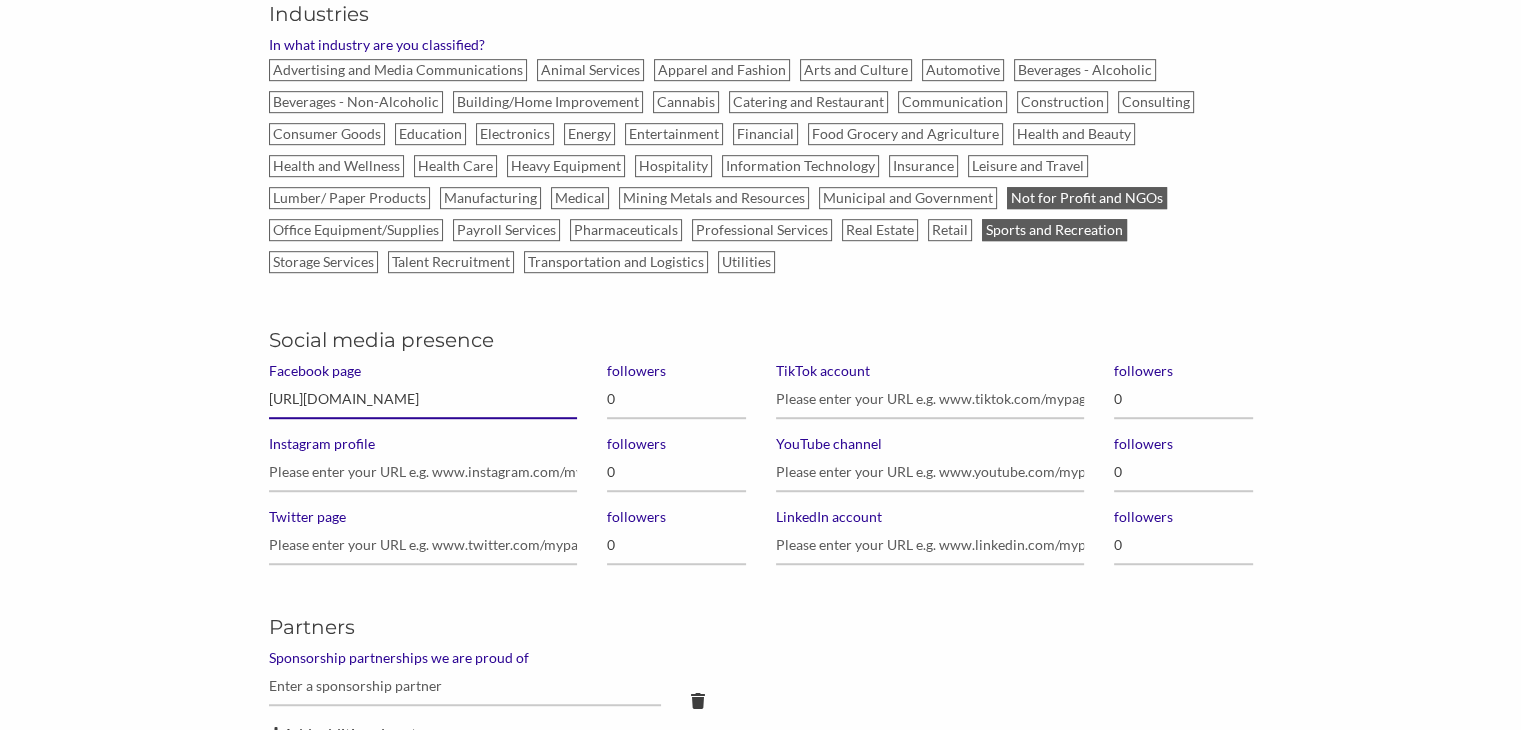 type on "https://www.facebook.com/illinoisyouthsoccer/" 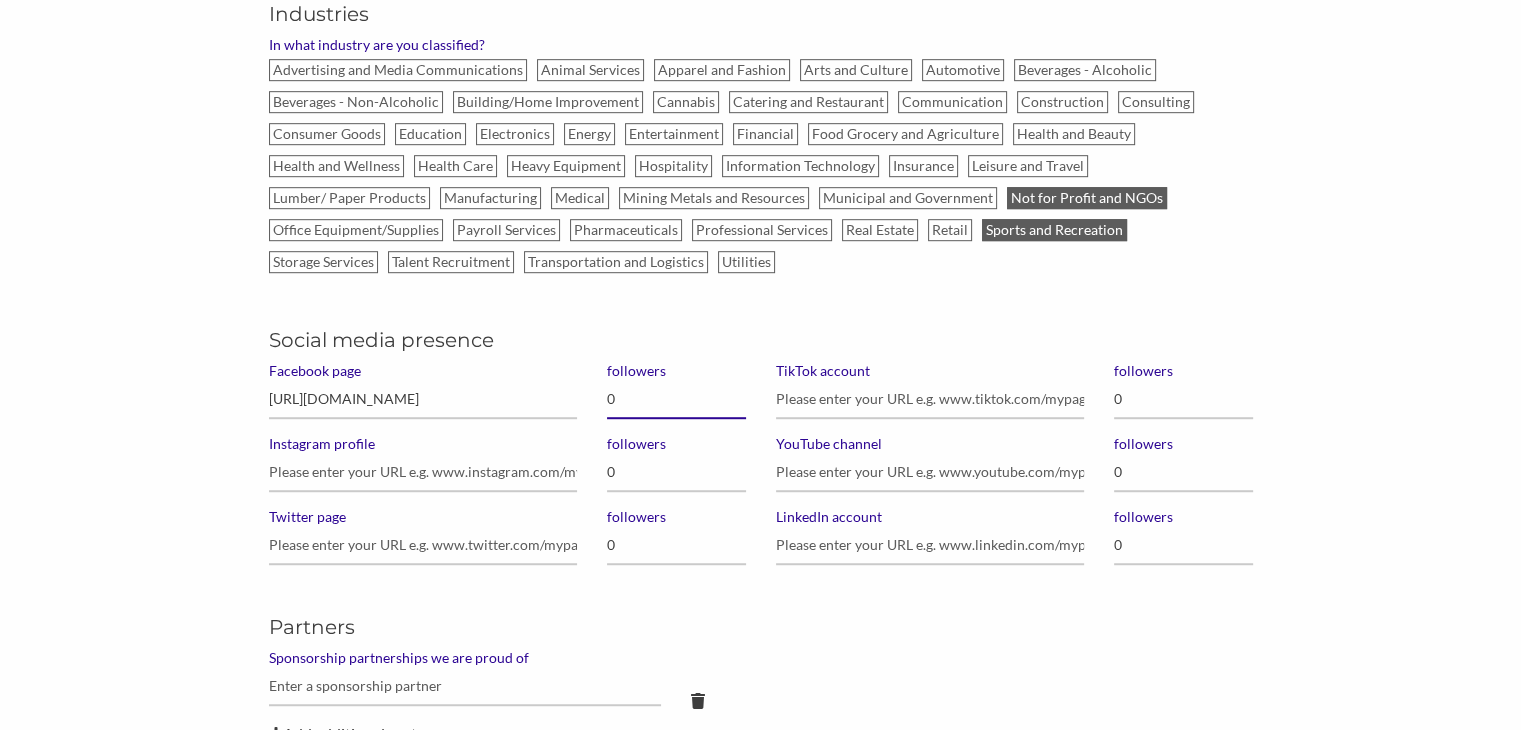 click on "0" at bounding box center [676, 399] 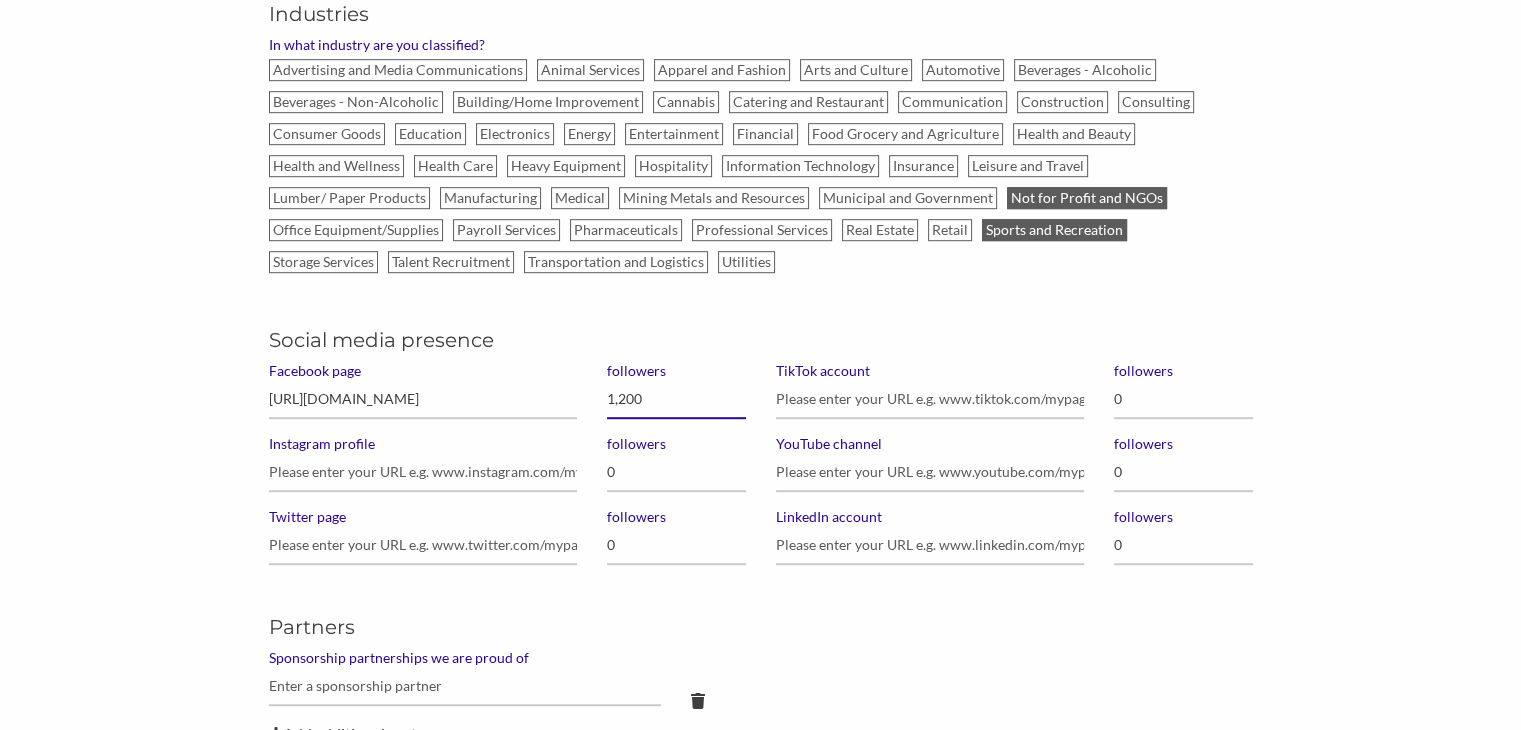 type on "12,000" 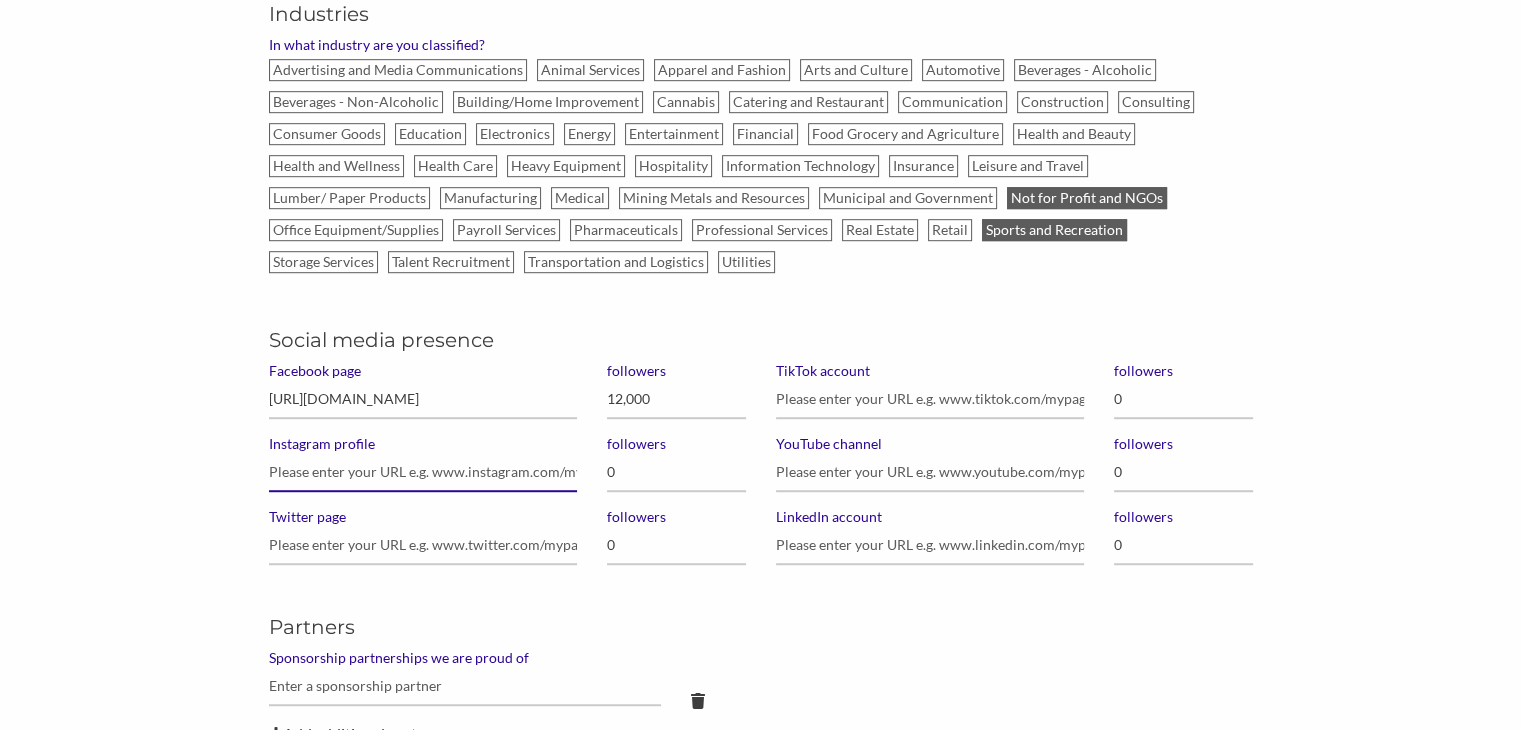 click on "Instagram profile" at bounding box center [423, 472] 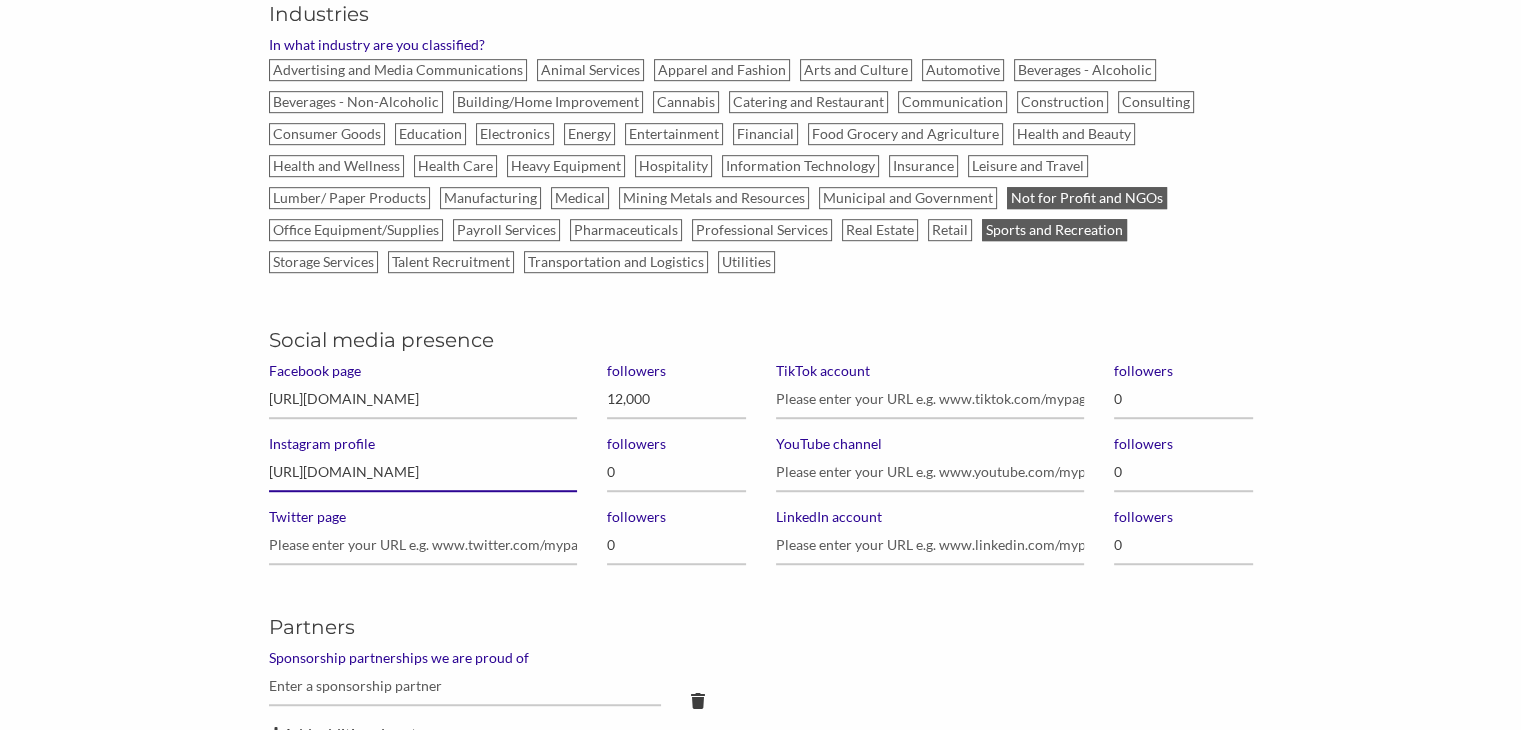 type on "https://www.instagram.com/illinoisyouthsoccer/" 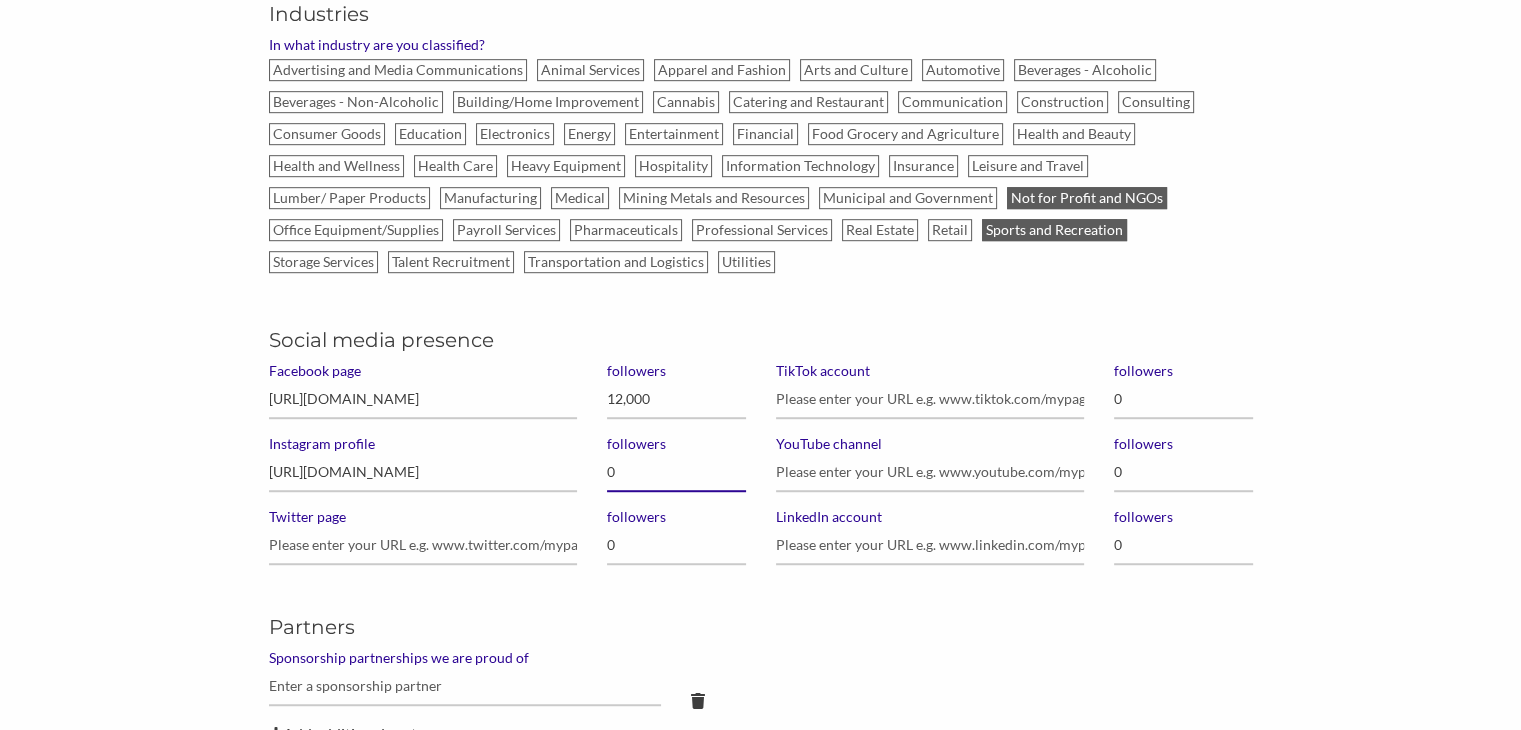 click on "0" at bounding box center [676, 472] 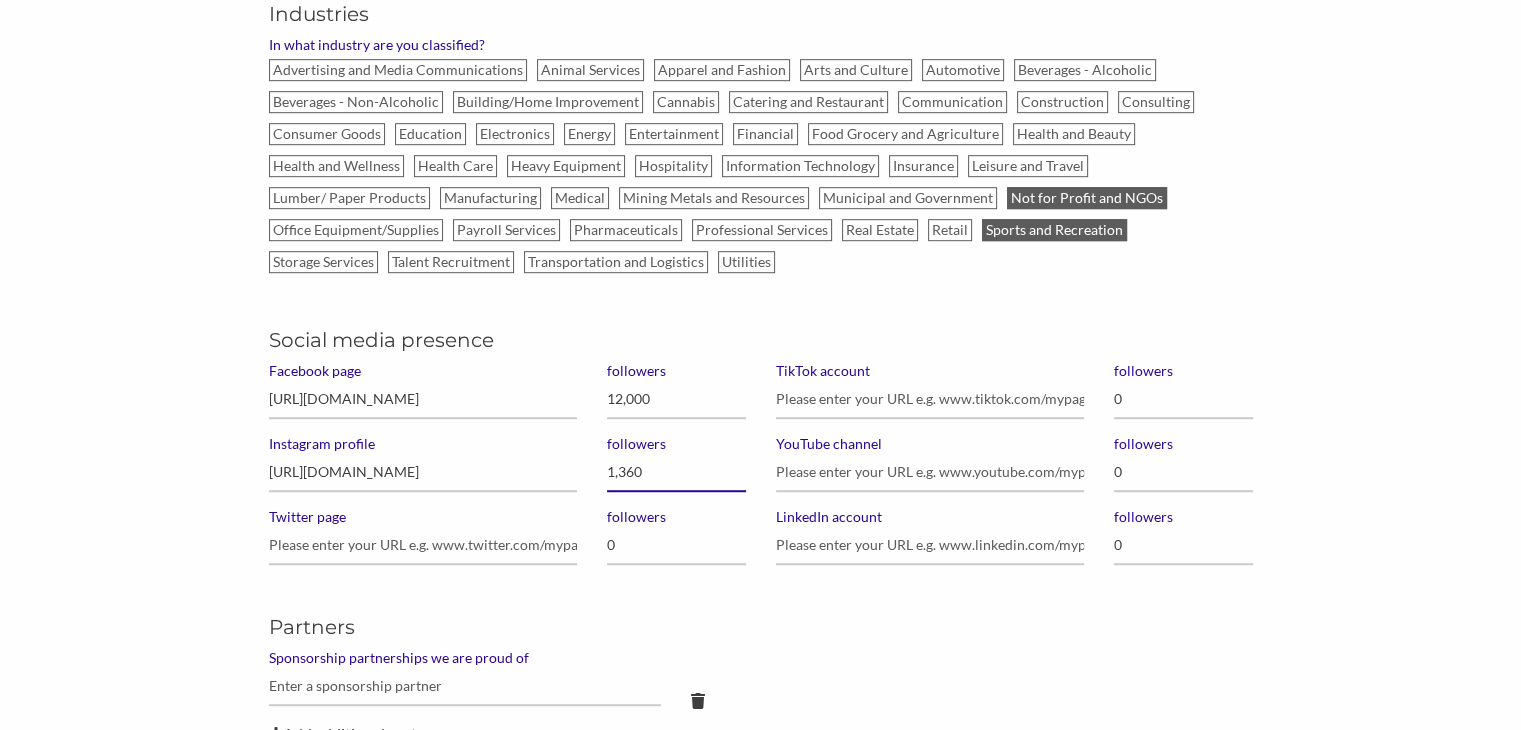 type on "13,600" 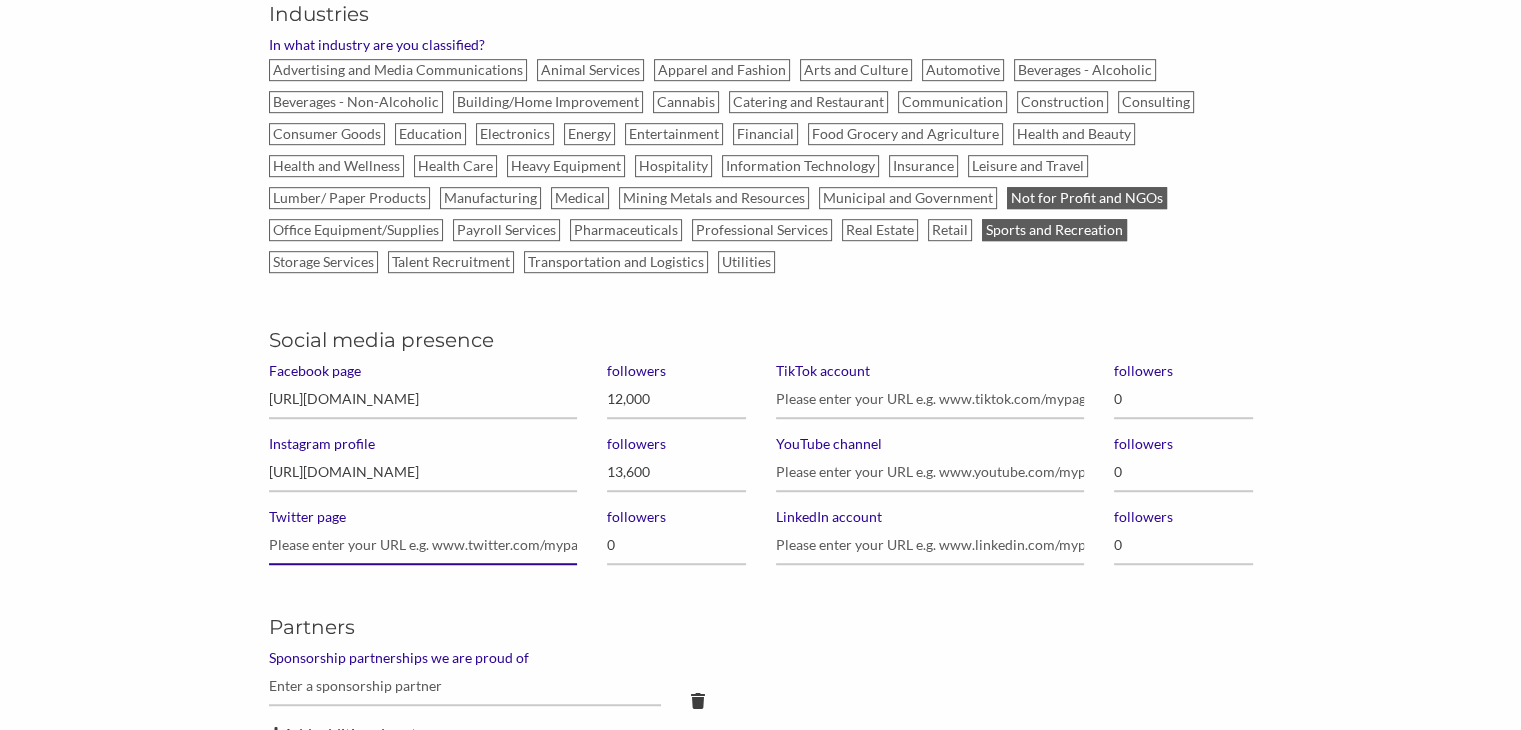 click on "Twitter page" at bounding box center (423, 545) 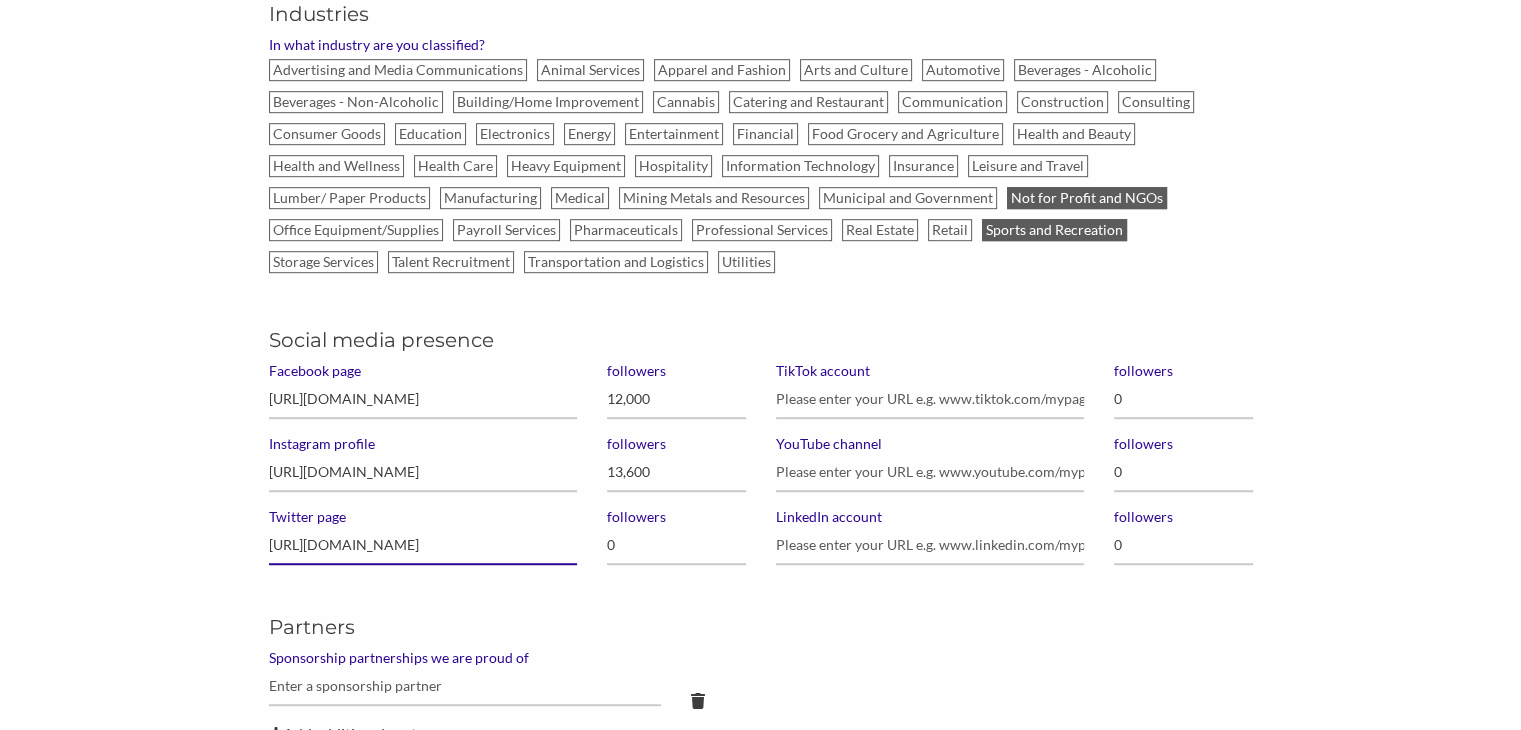 type on "https://twitter.com/ilyouthsoccer" 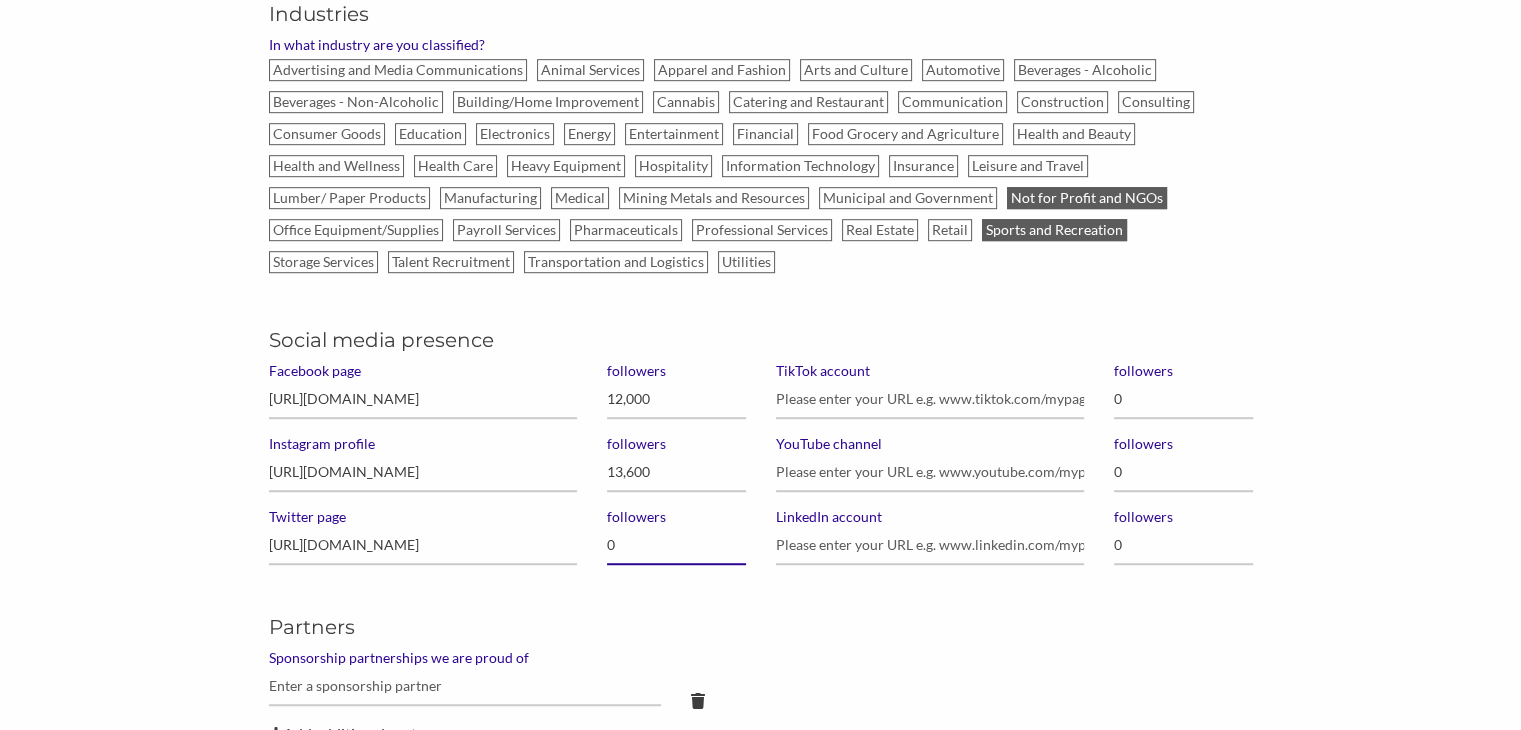 click on "0" at bounding box center [676, 545] 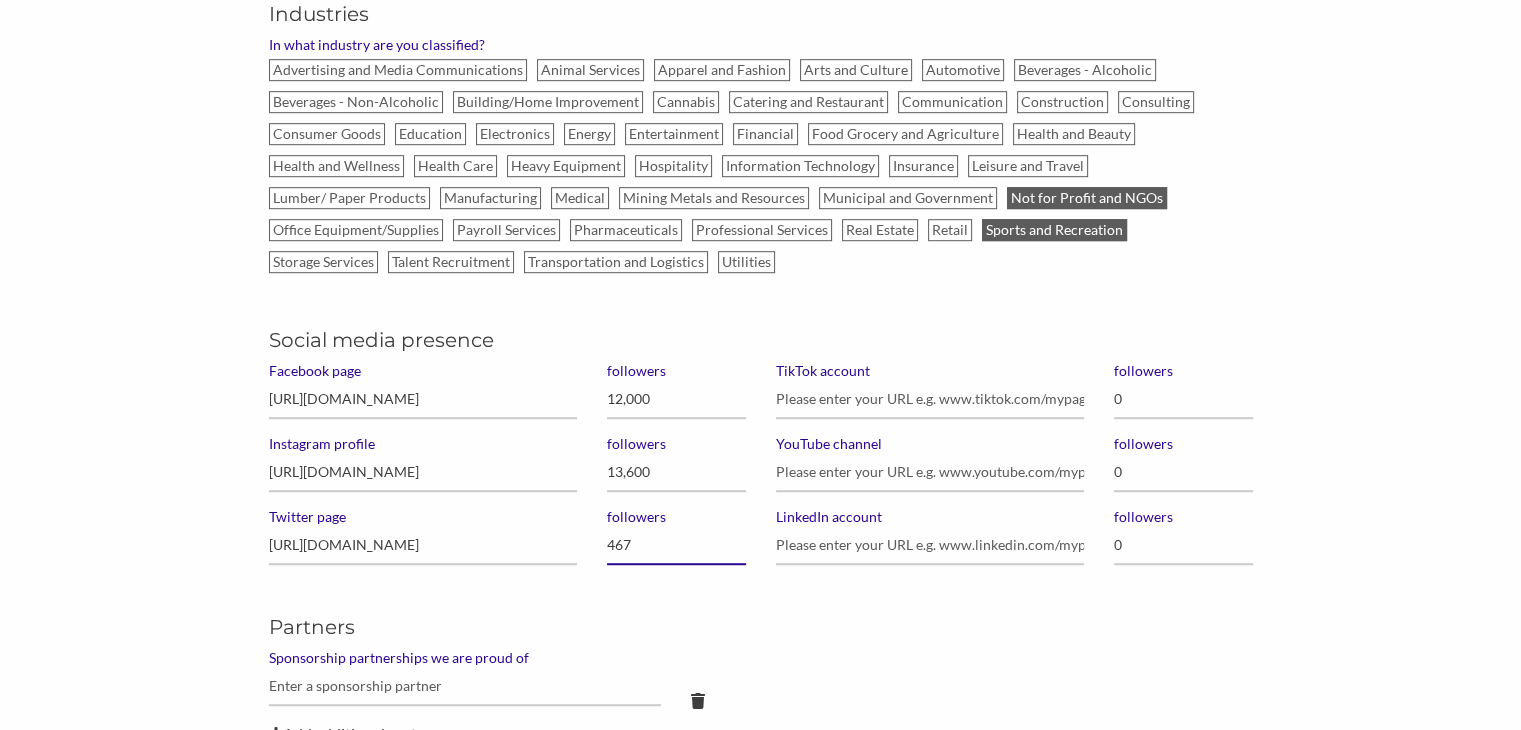 type on "4,678" 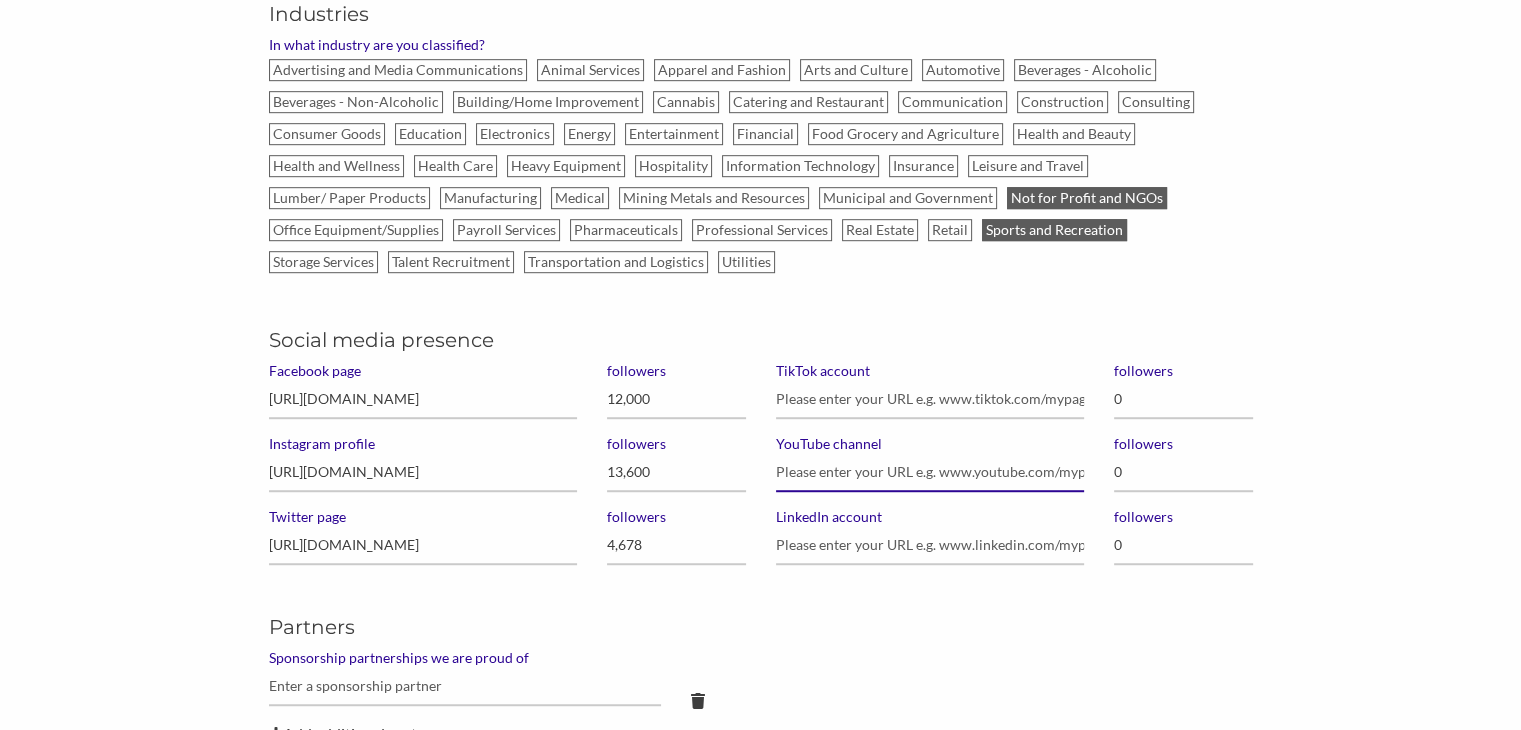click on "YouTube channel" at bounding box center (930, 472) 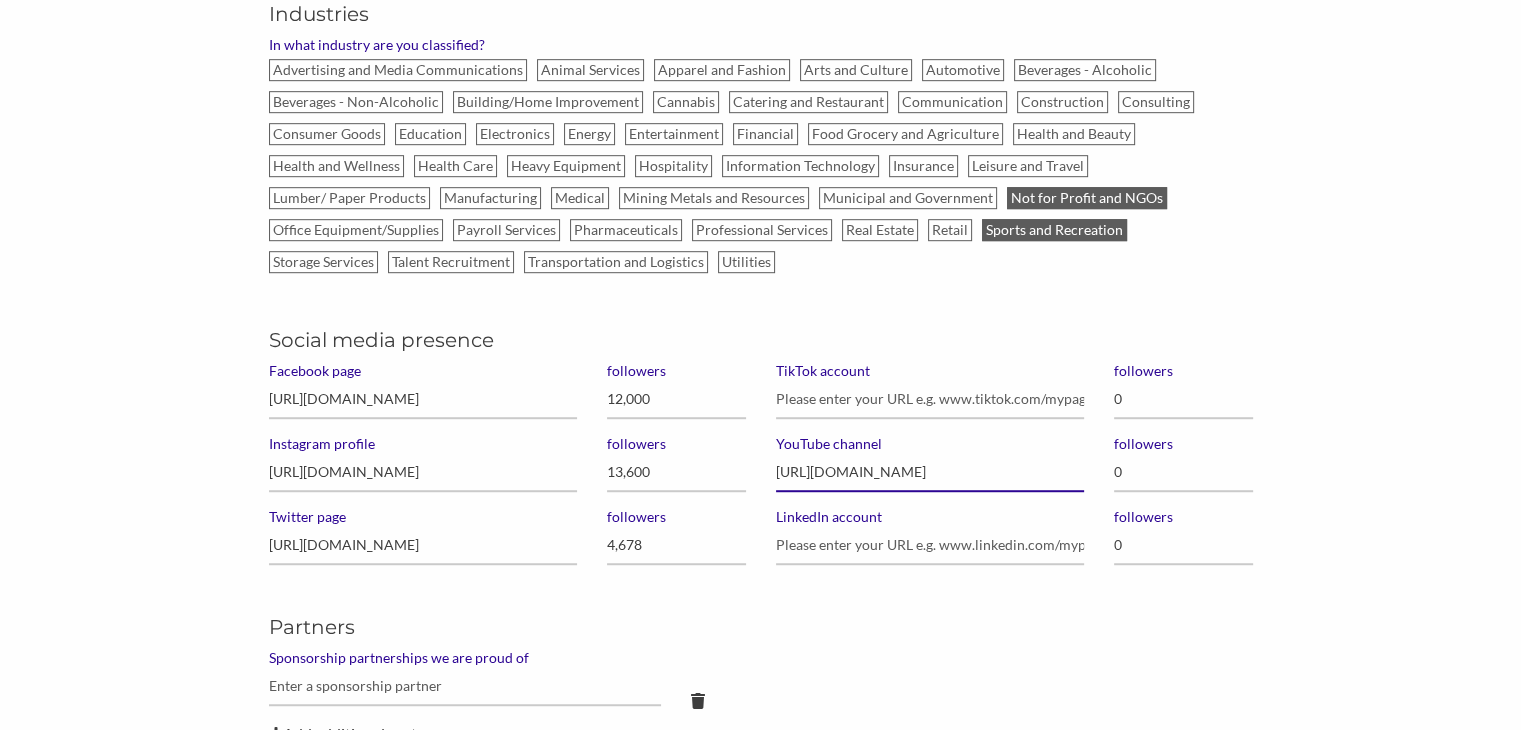 scroll, scrollTop: 0, scrollLeft: 12, axis: horizontal 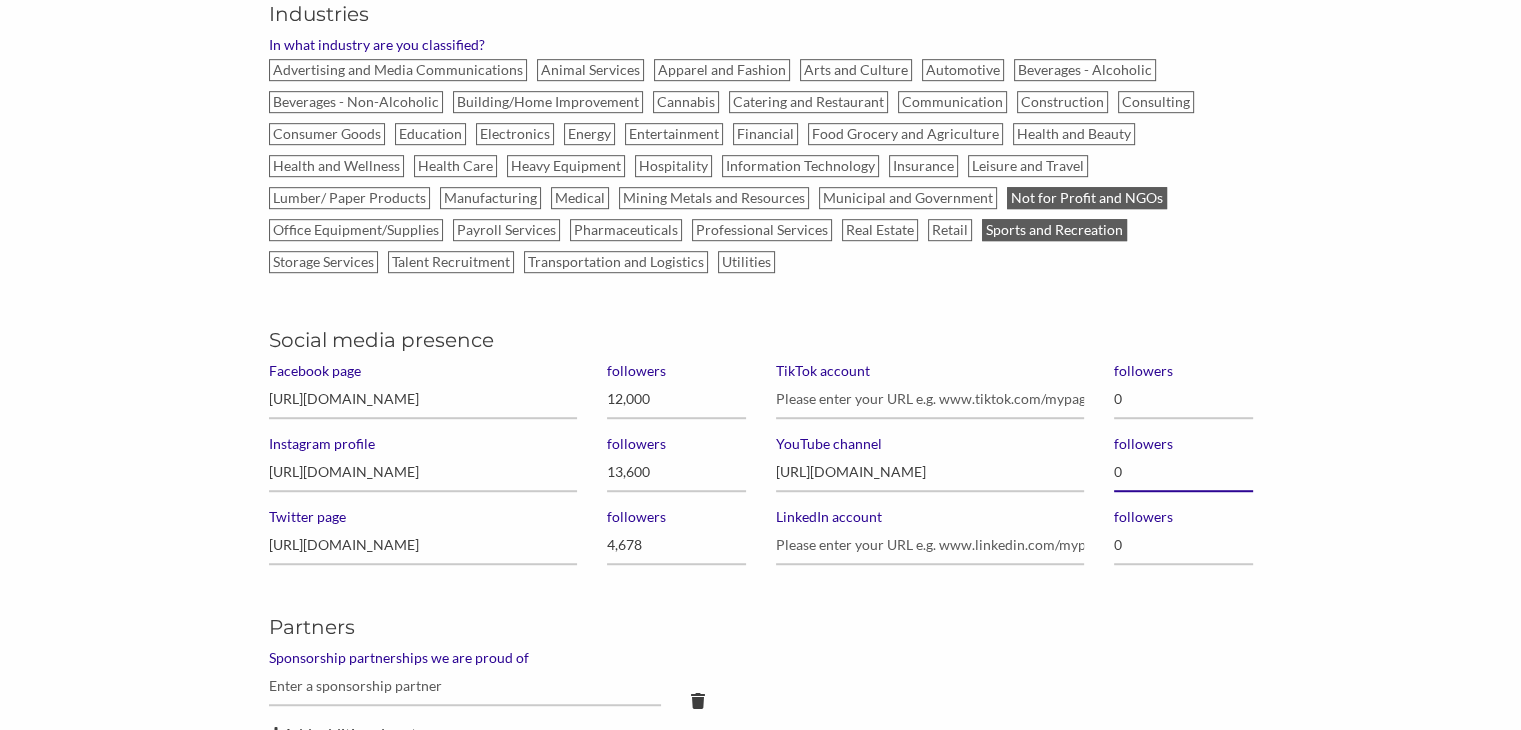 click on "0" at bounding box center (1183, 472) 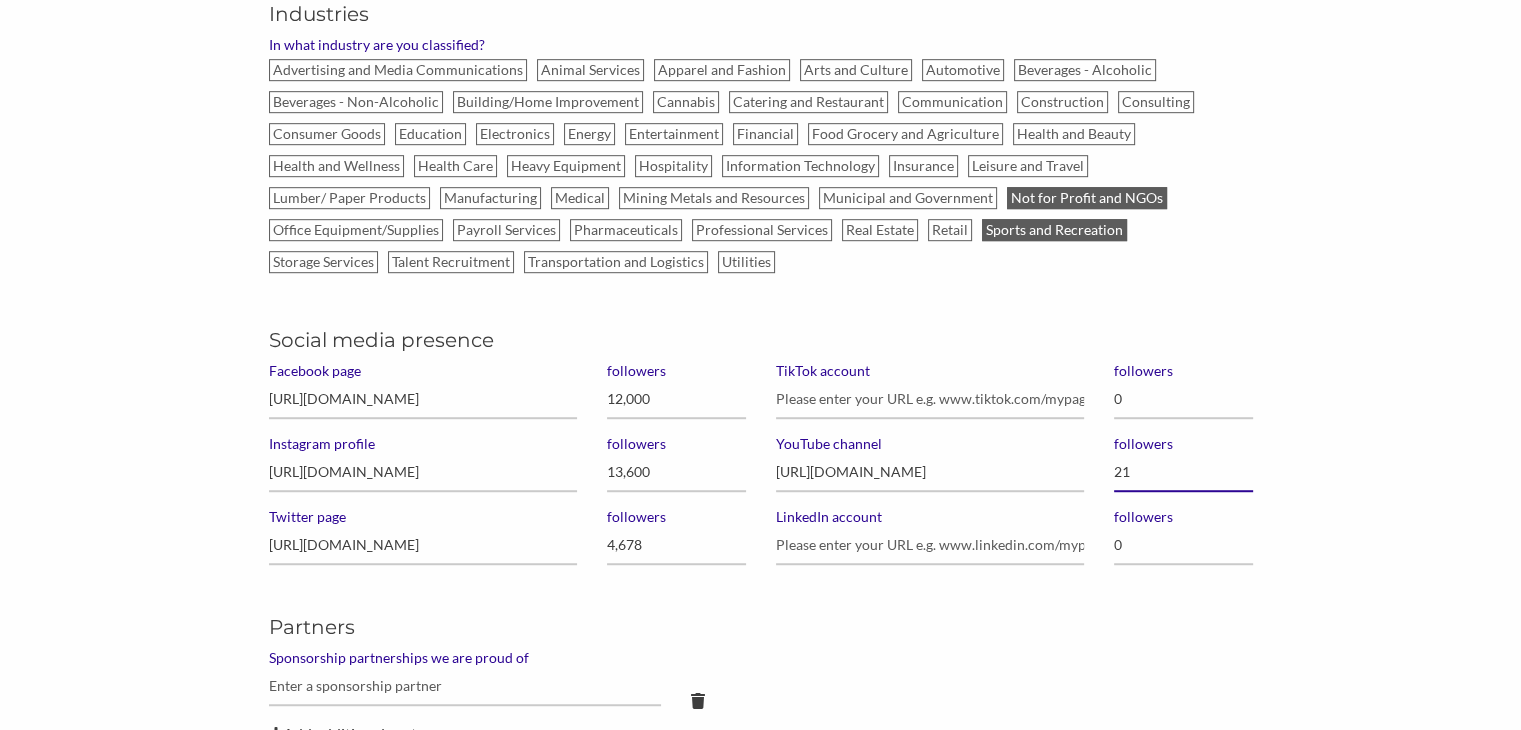 type on "214" 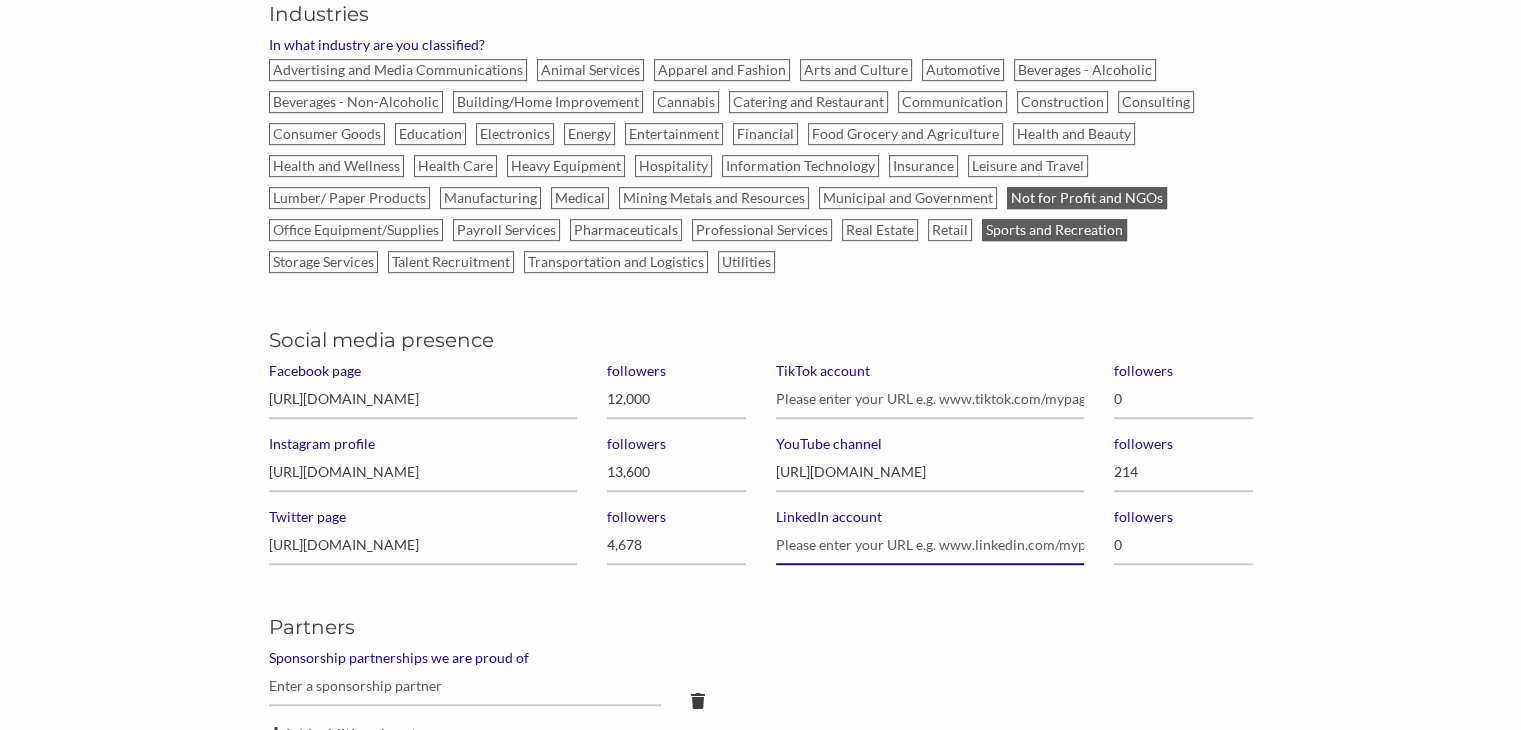 click on "LinkedIn account" at bounding box center (930, 545) 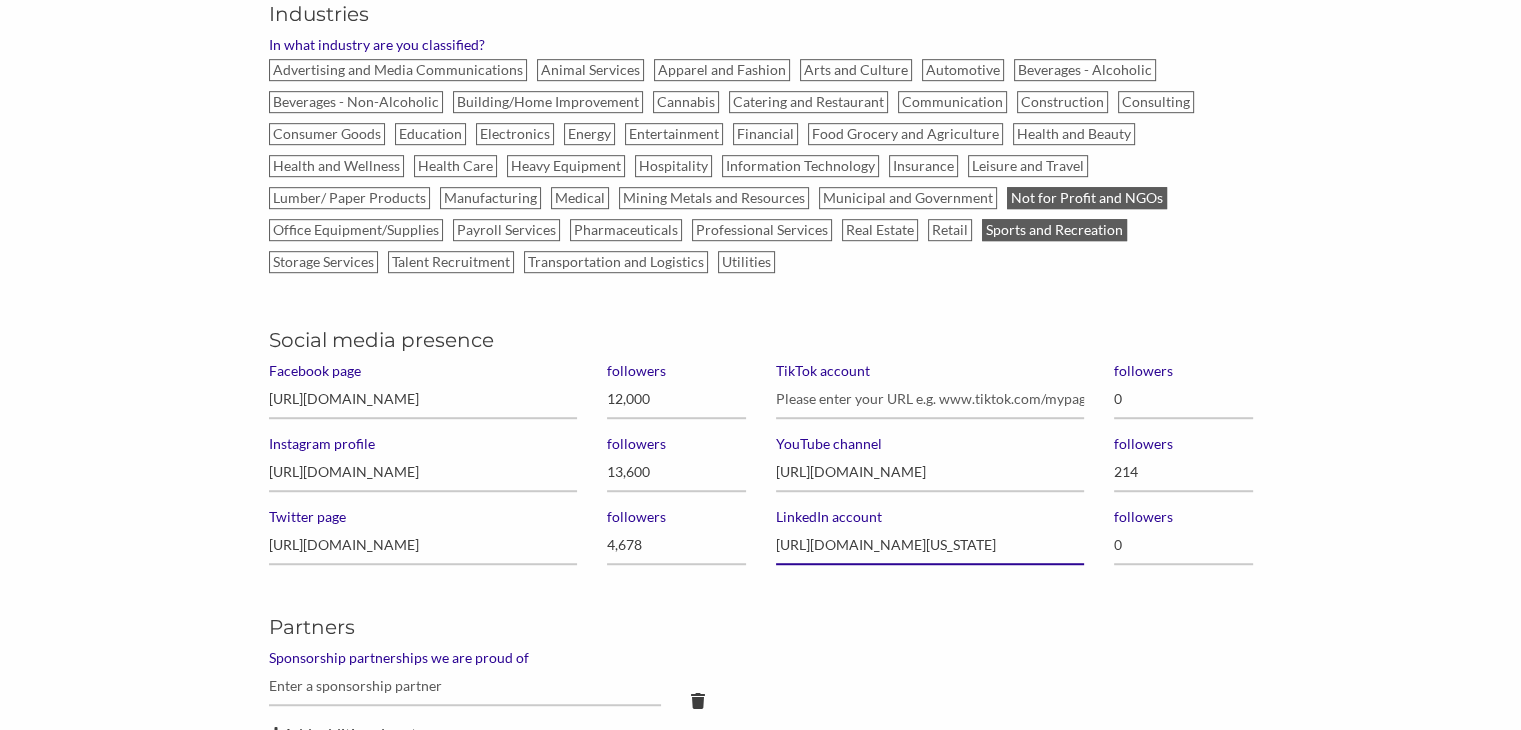 scroll, scrollTop: 0, scrollLeft: 116, axis: horizontal 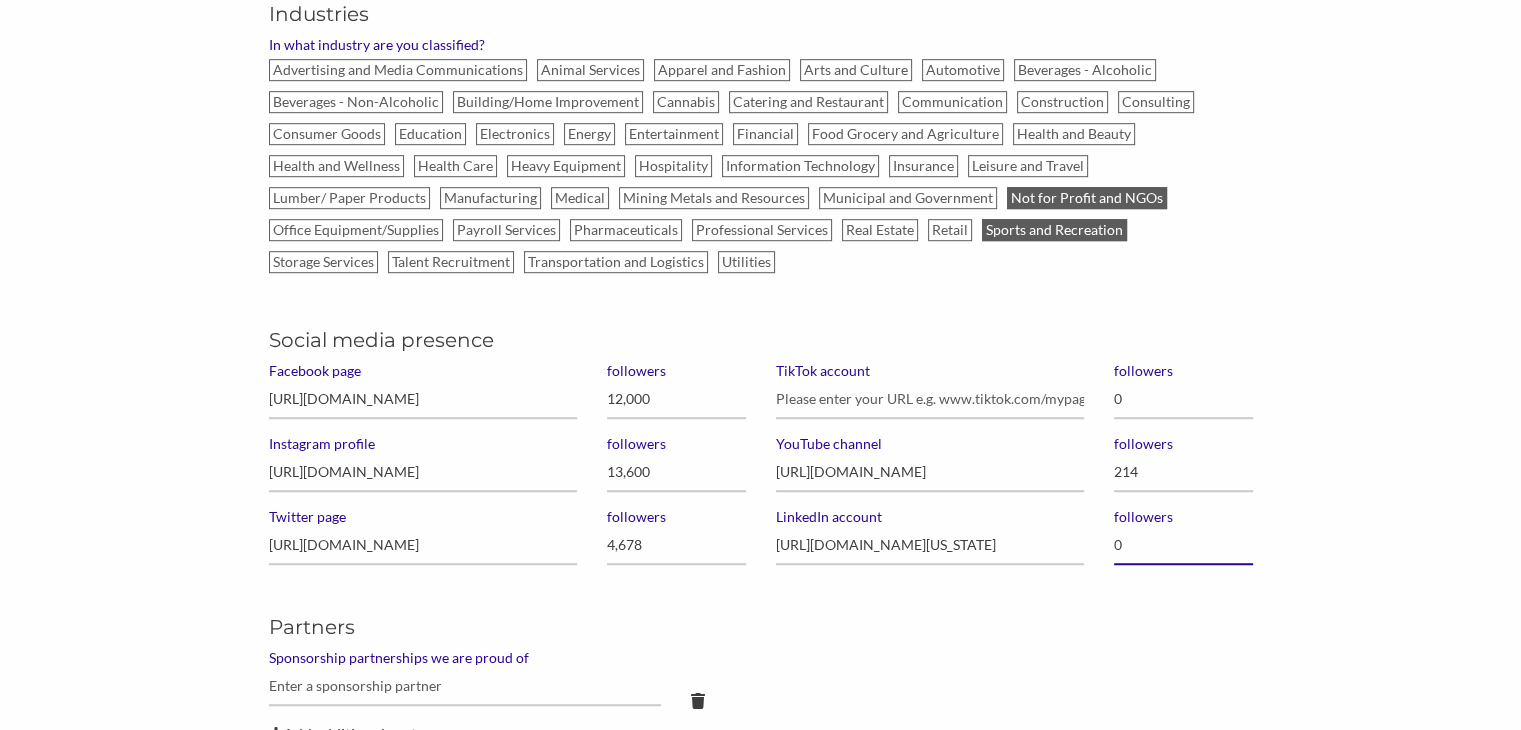 click on "0" at bounding box center (1183, 545) 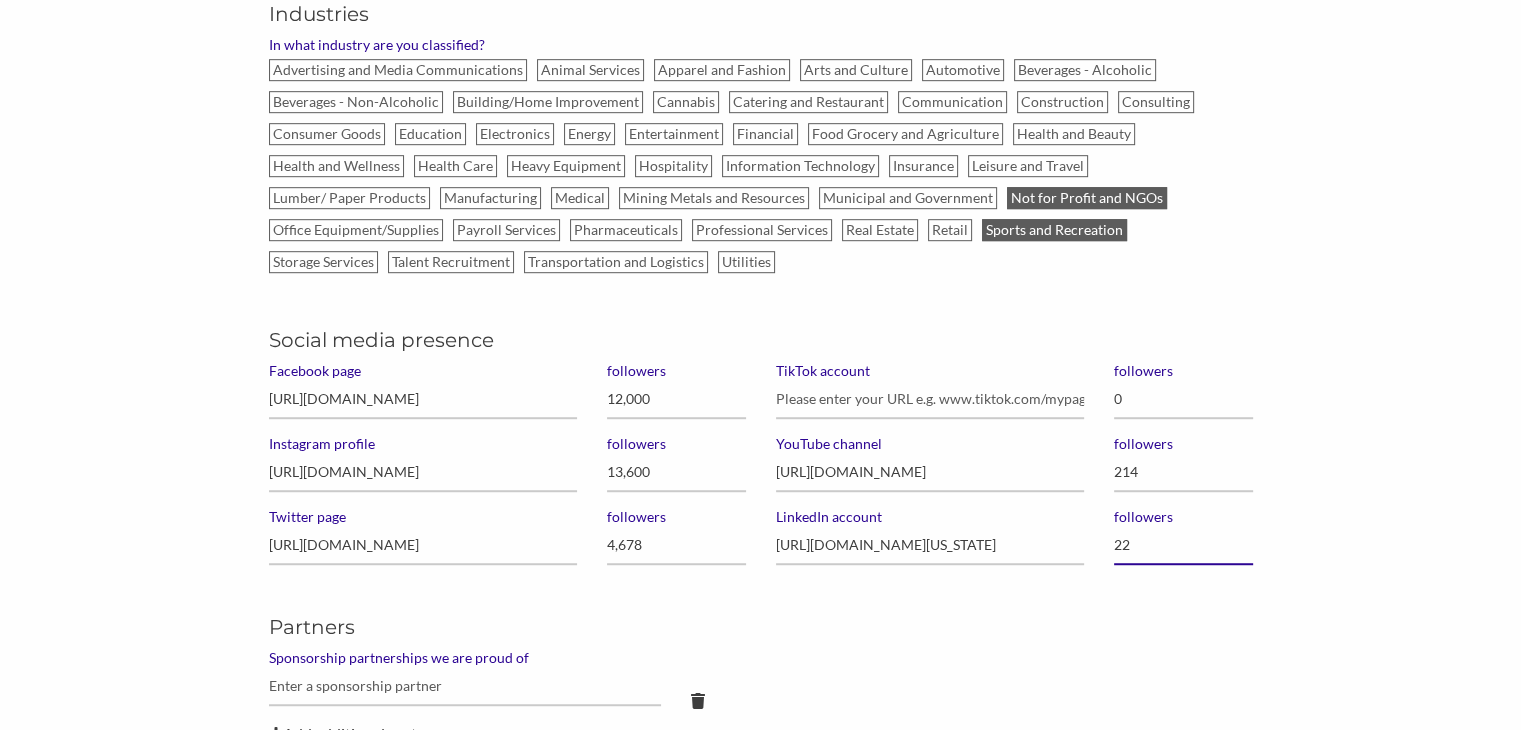 type on "227" 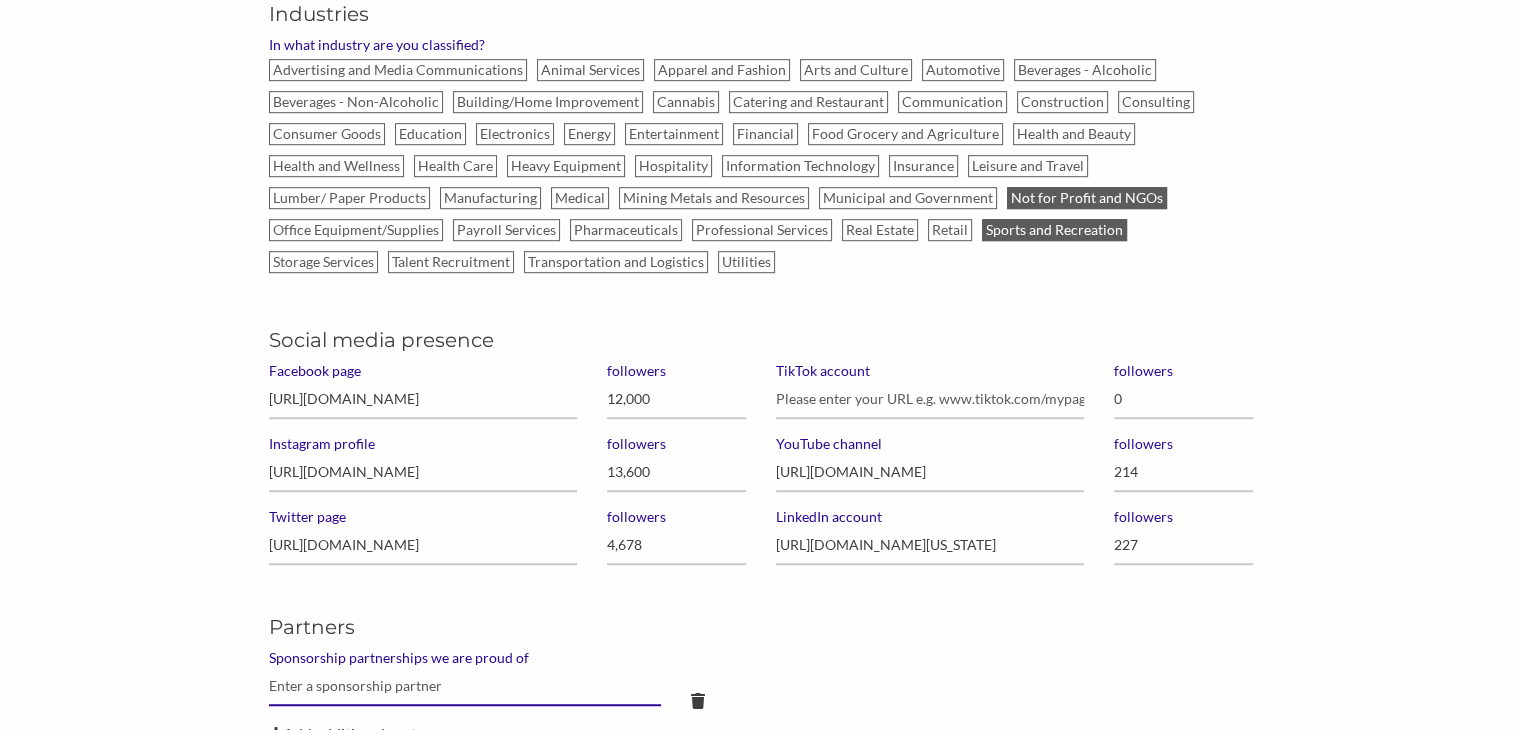 click at bounding box center [465, 686] 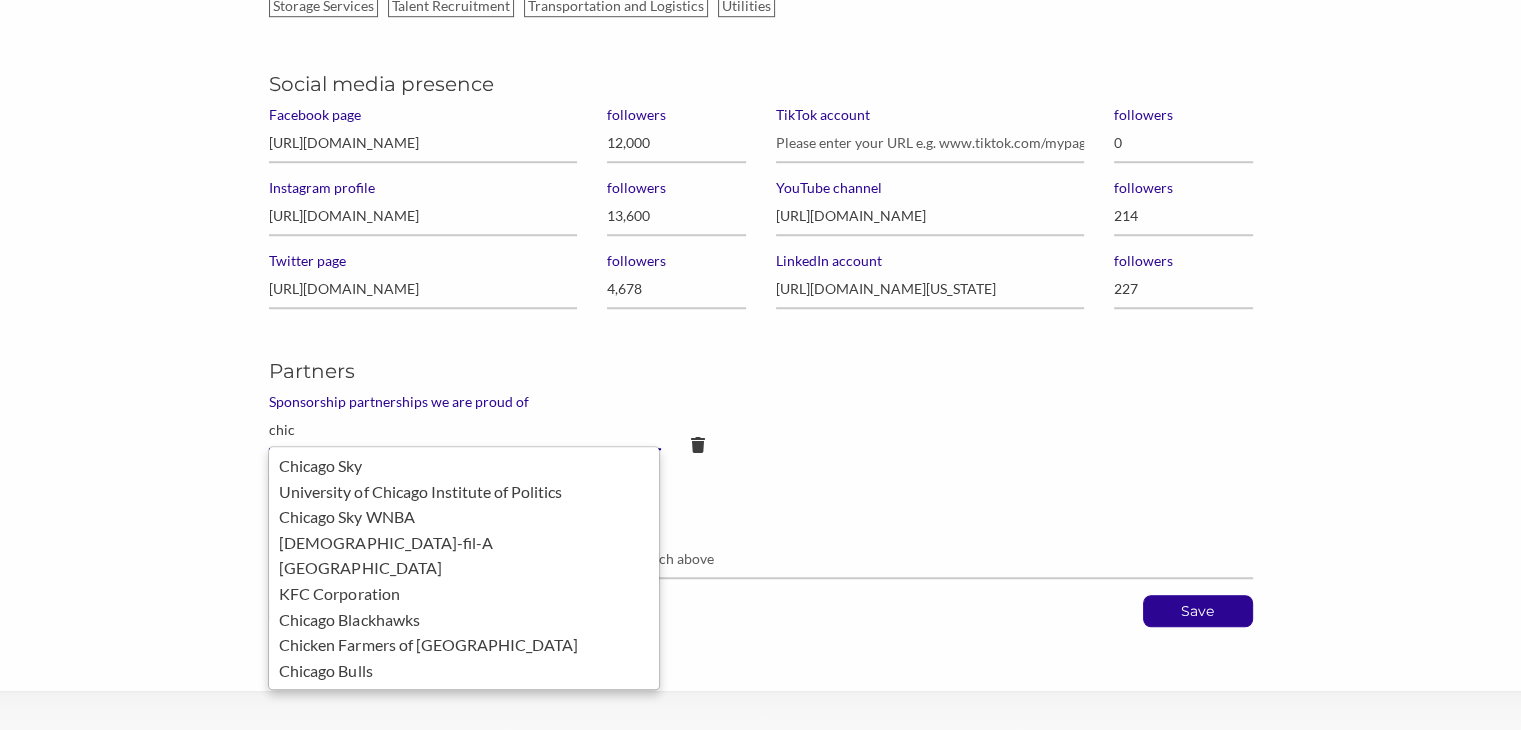 scroll, scrollTop: 1454, scrollLeft: 0, axis: vertical 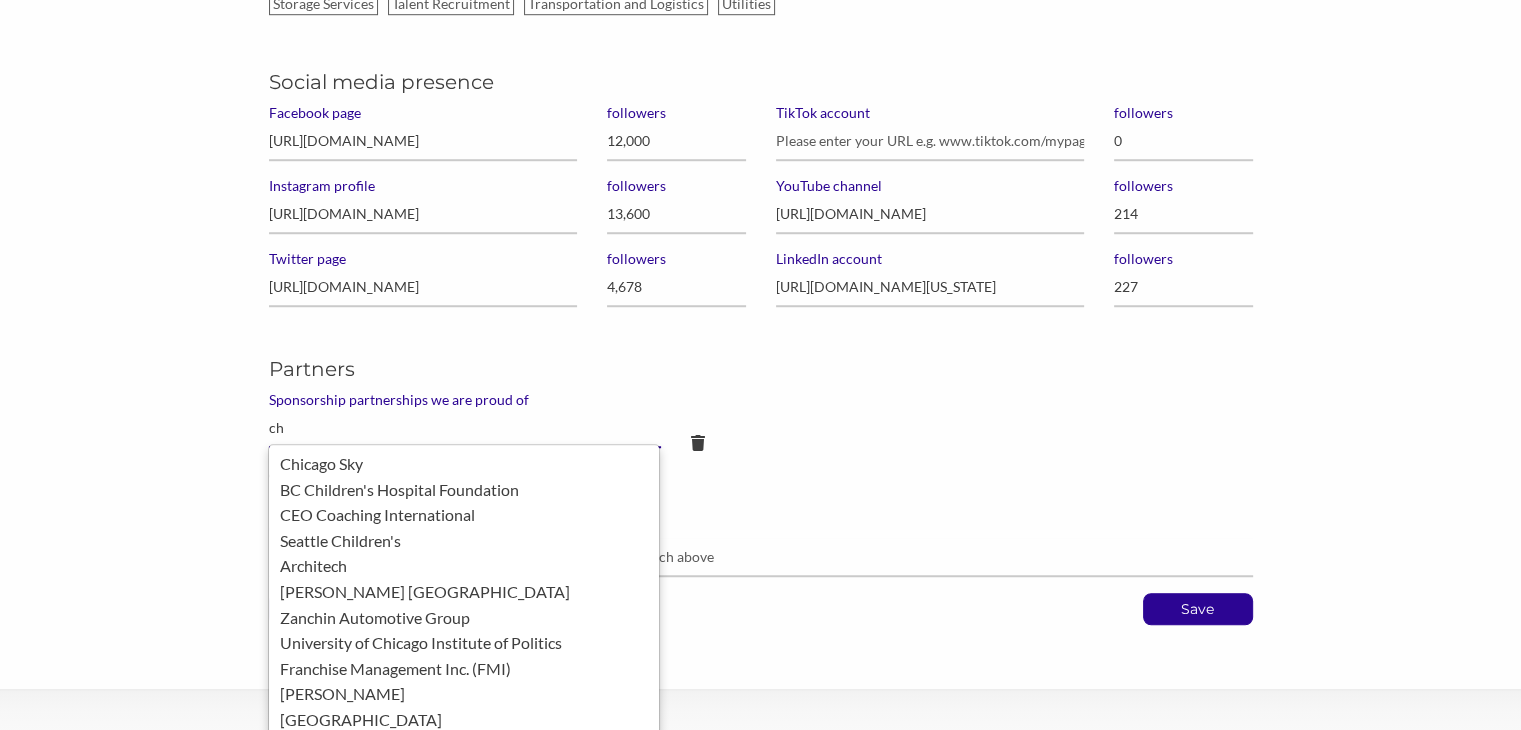 type on "c" 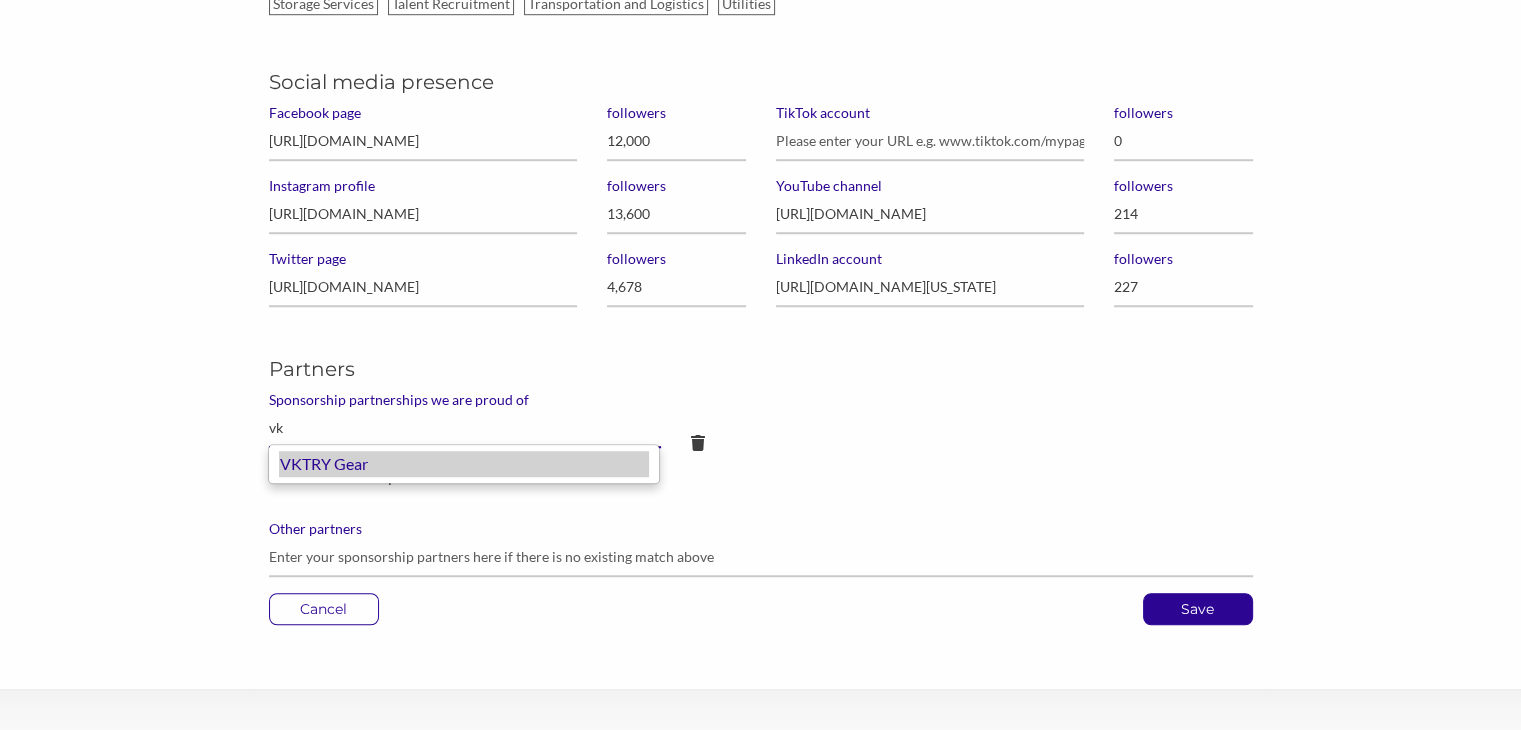 click on "VKTRY Gear" at bounding box center (464, 464) 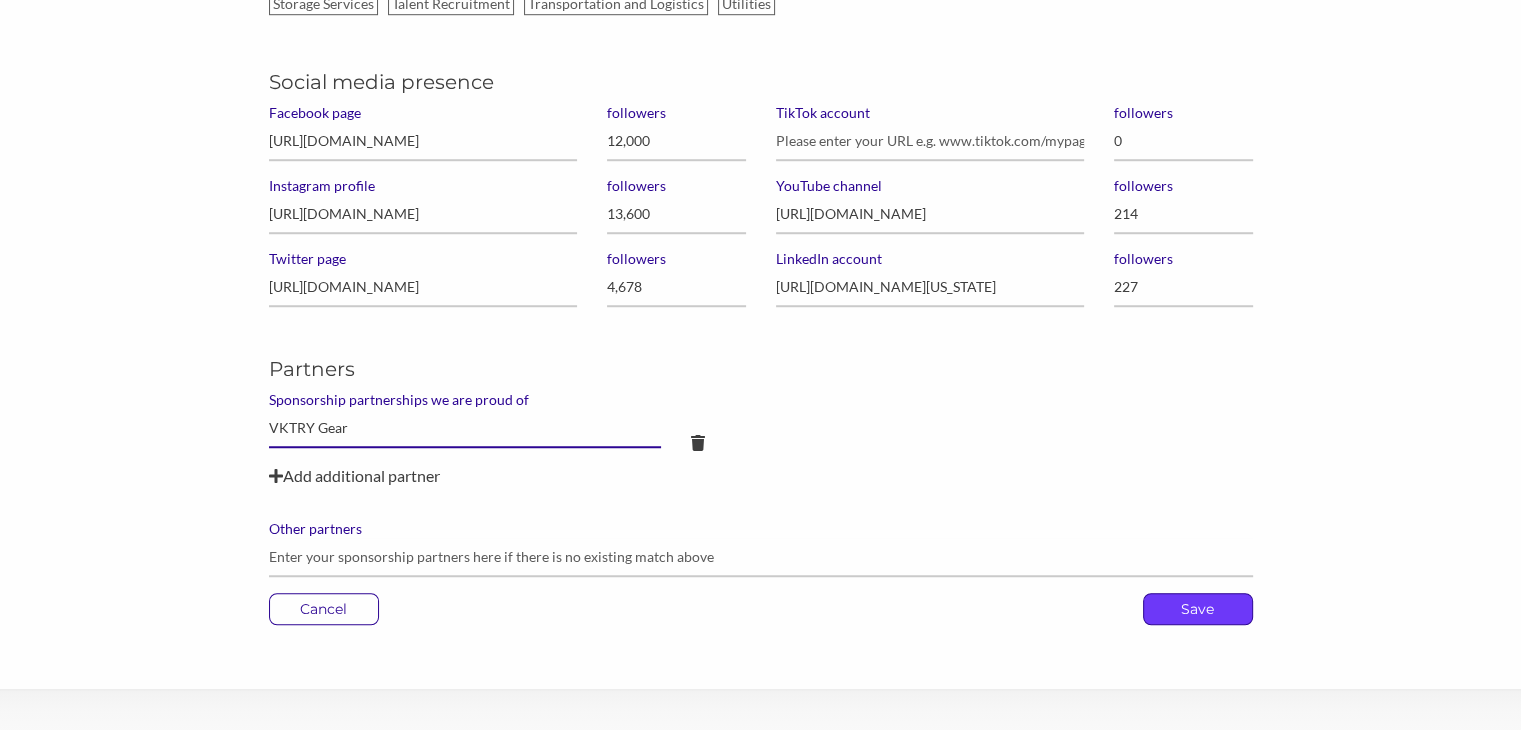 type on "VKTRY Gear" 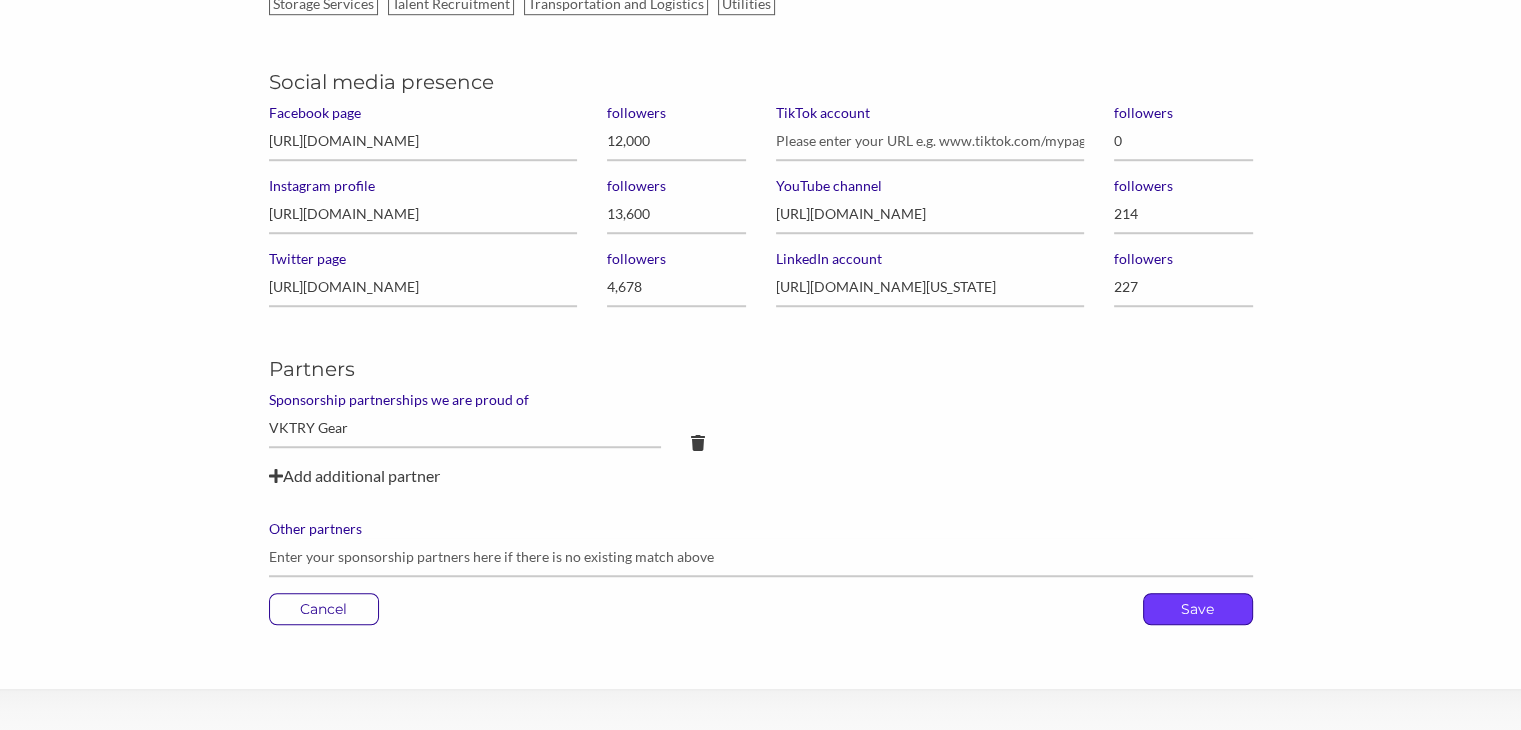 click on "Save" at bounding box center (1198, 609) 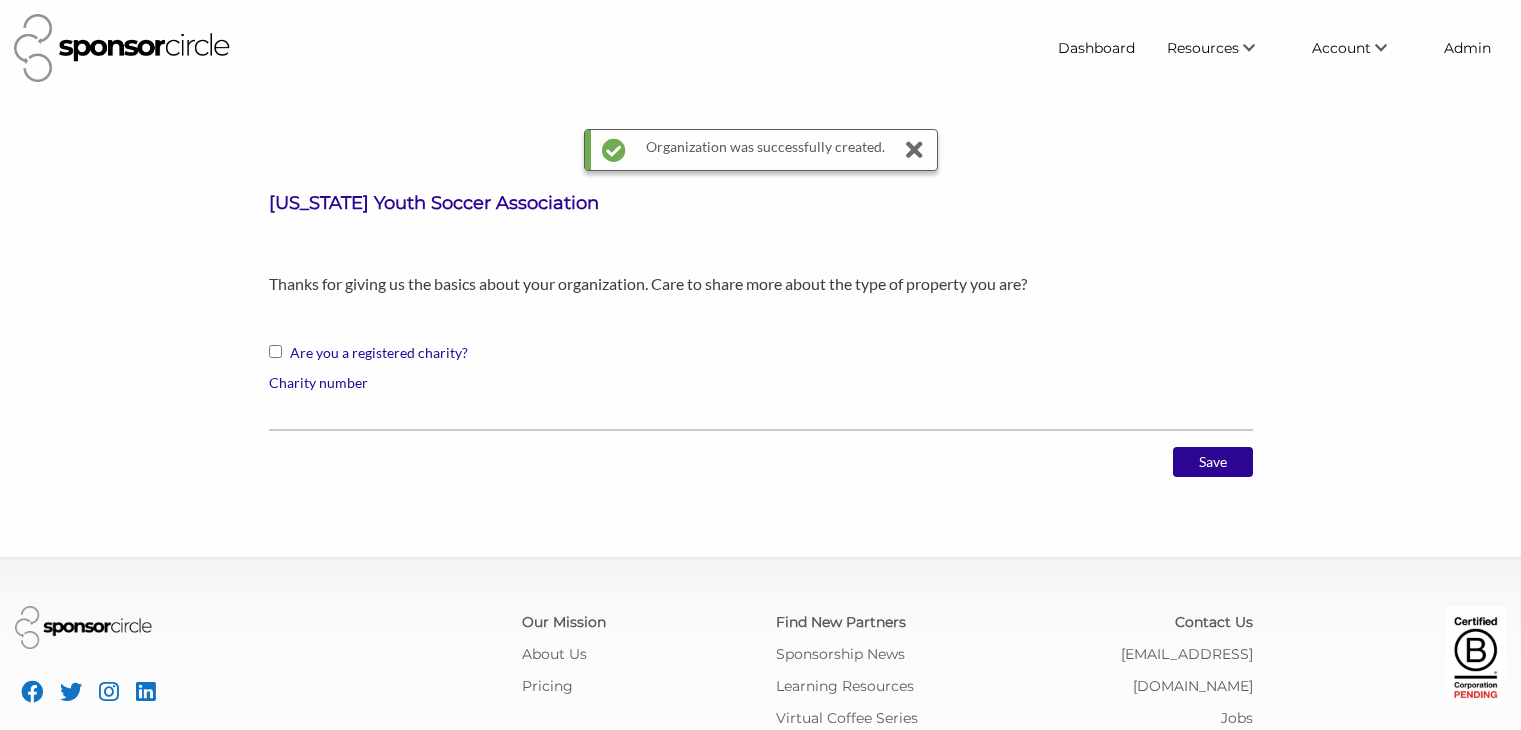 scroll, scrollTop: 0, scrollLeft: 0, axis: both 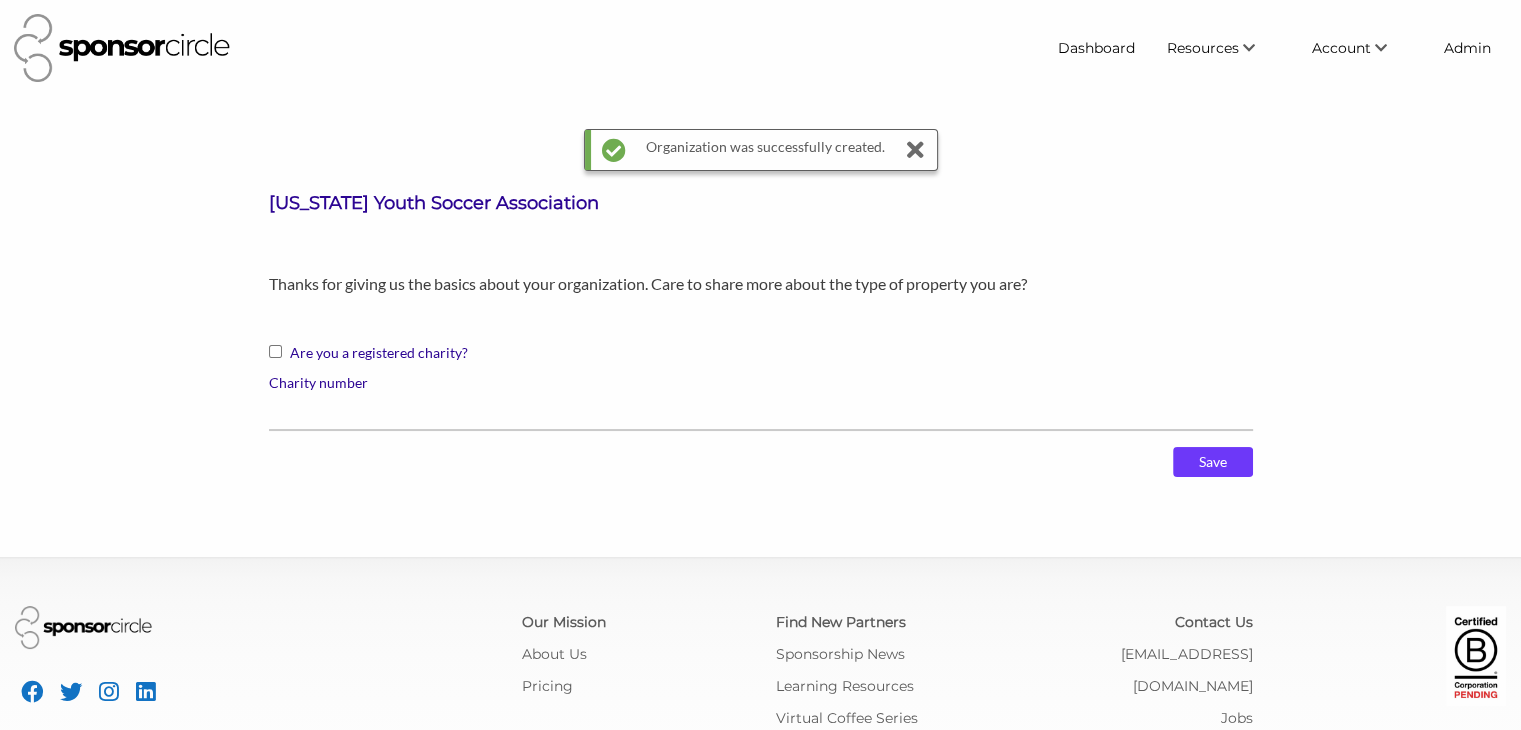 click on "Save" at bounding box center (1213, 462) 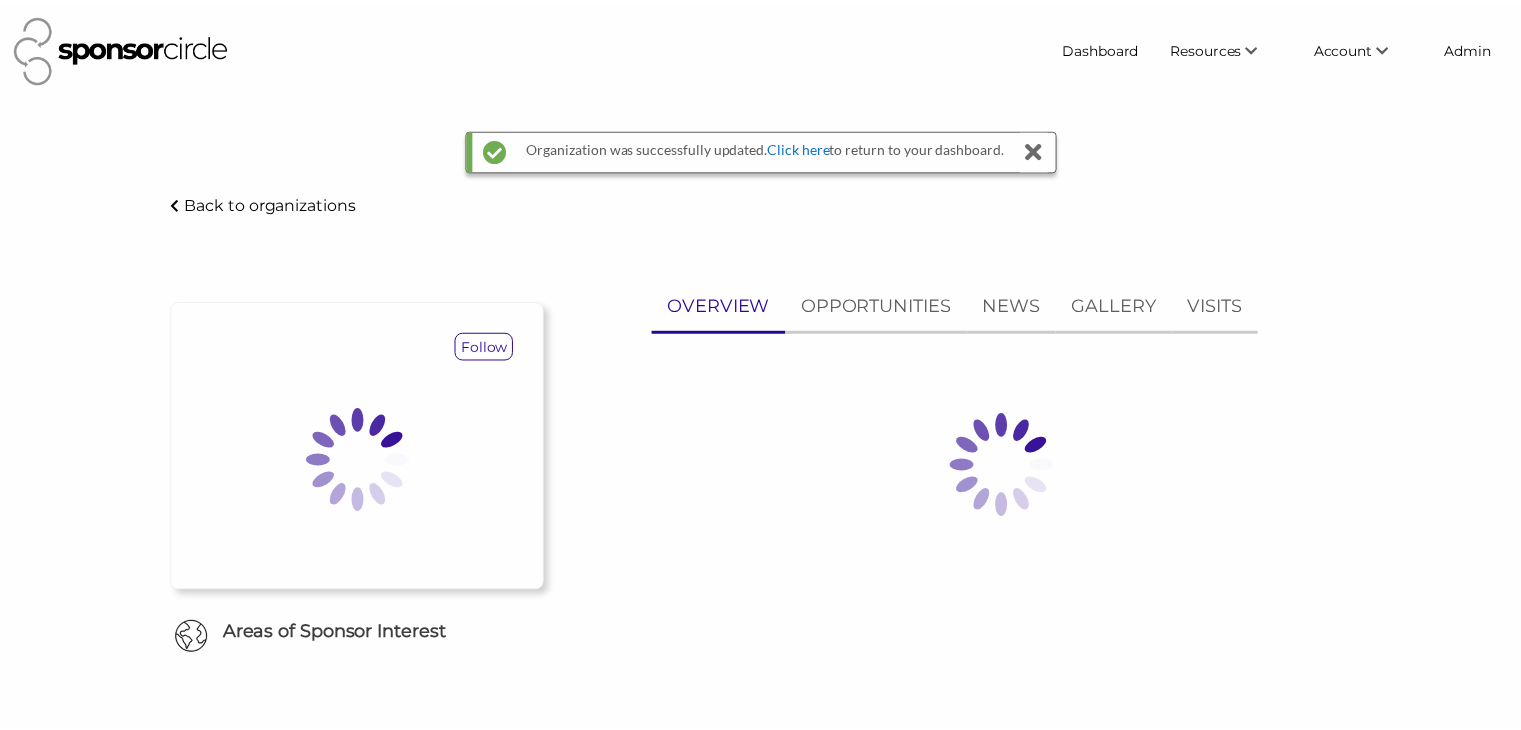 scroll, scrollTop: 0, scrollLeft: 0, axis: both 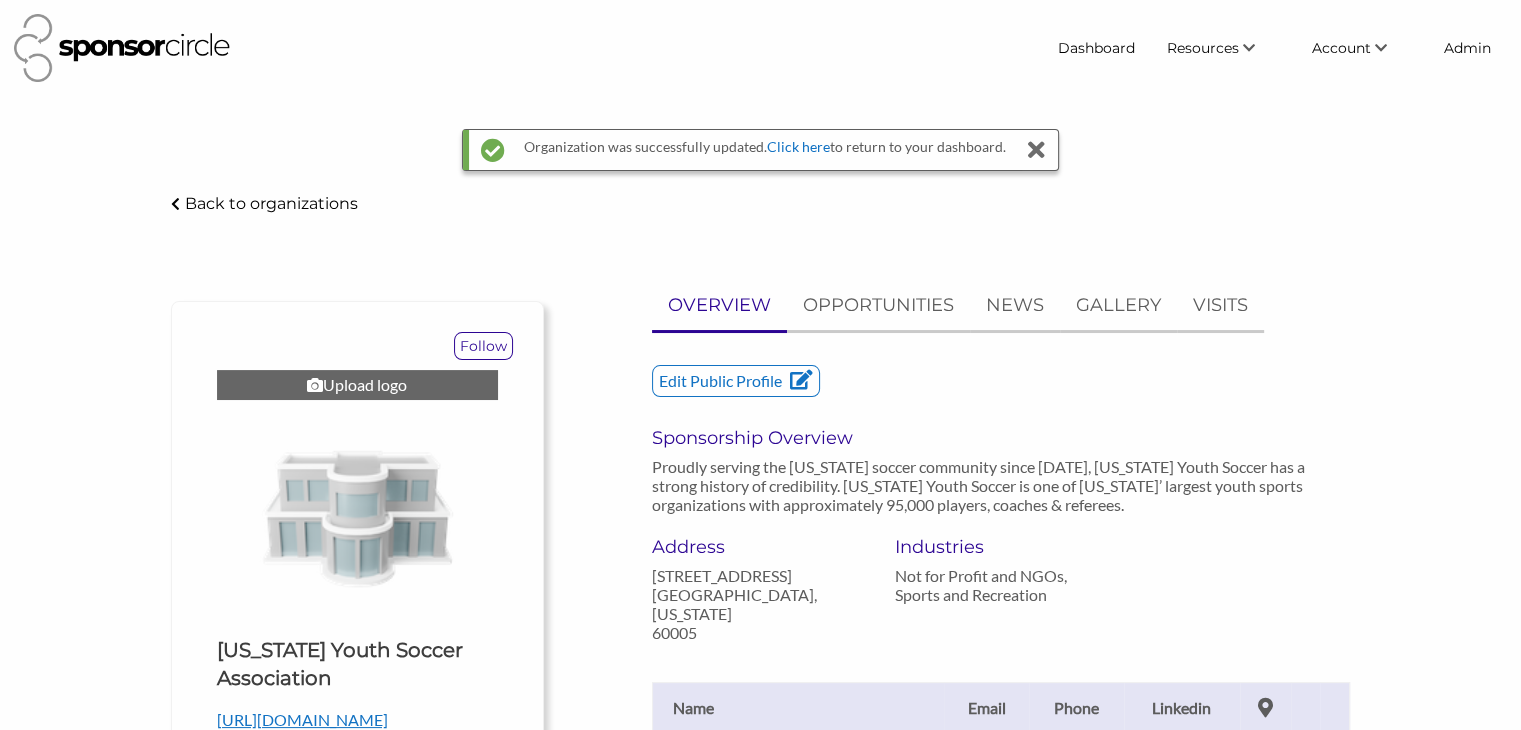 click on "Upload logo" at bounding box center (357, 385) 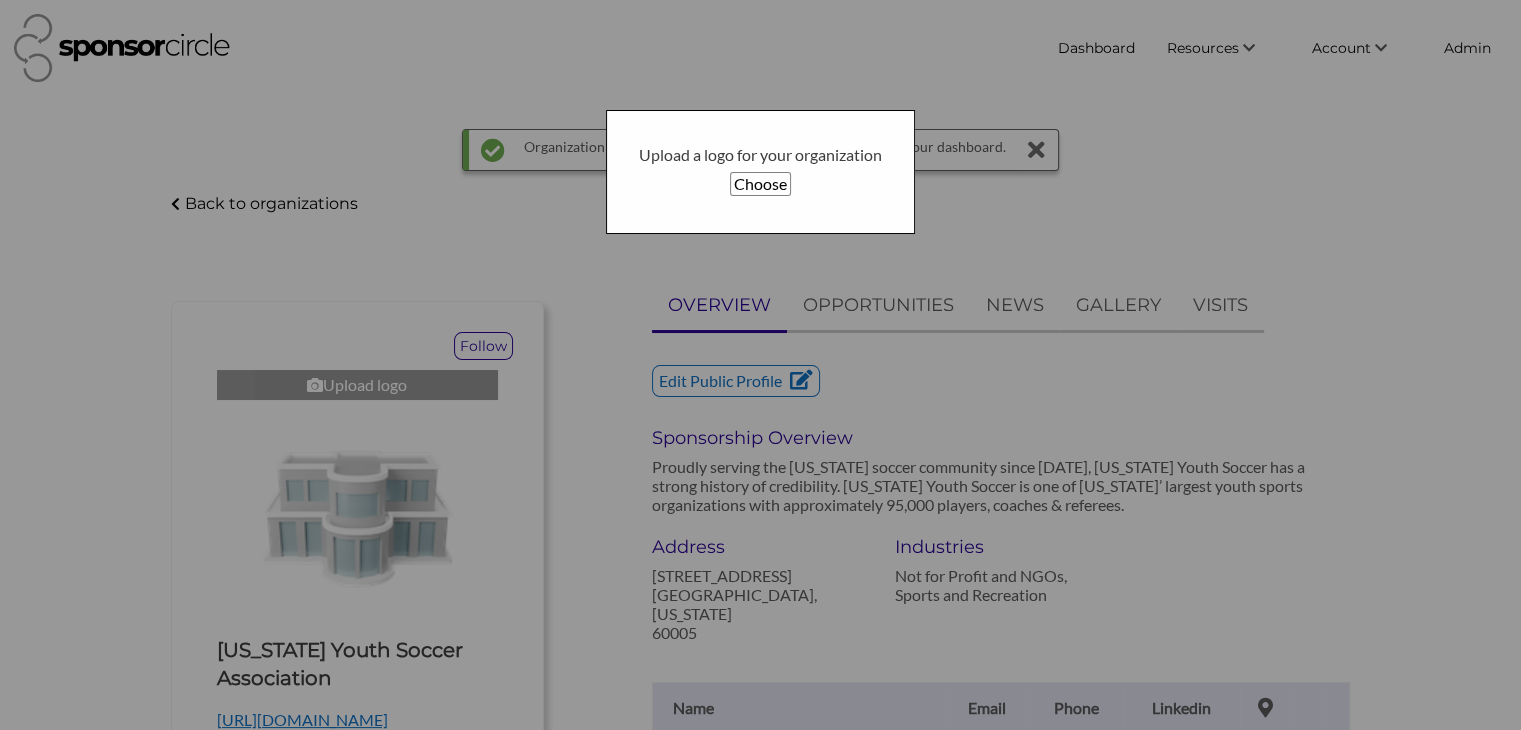 click on "Choose" at bounding box center [760, 184] 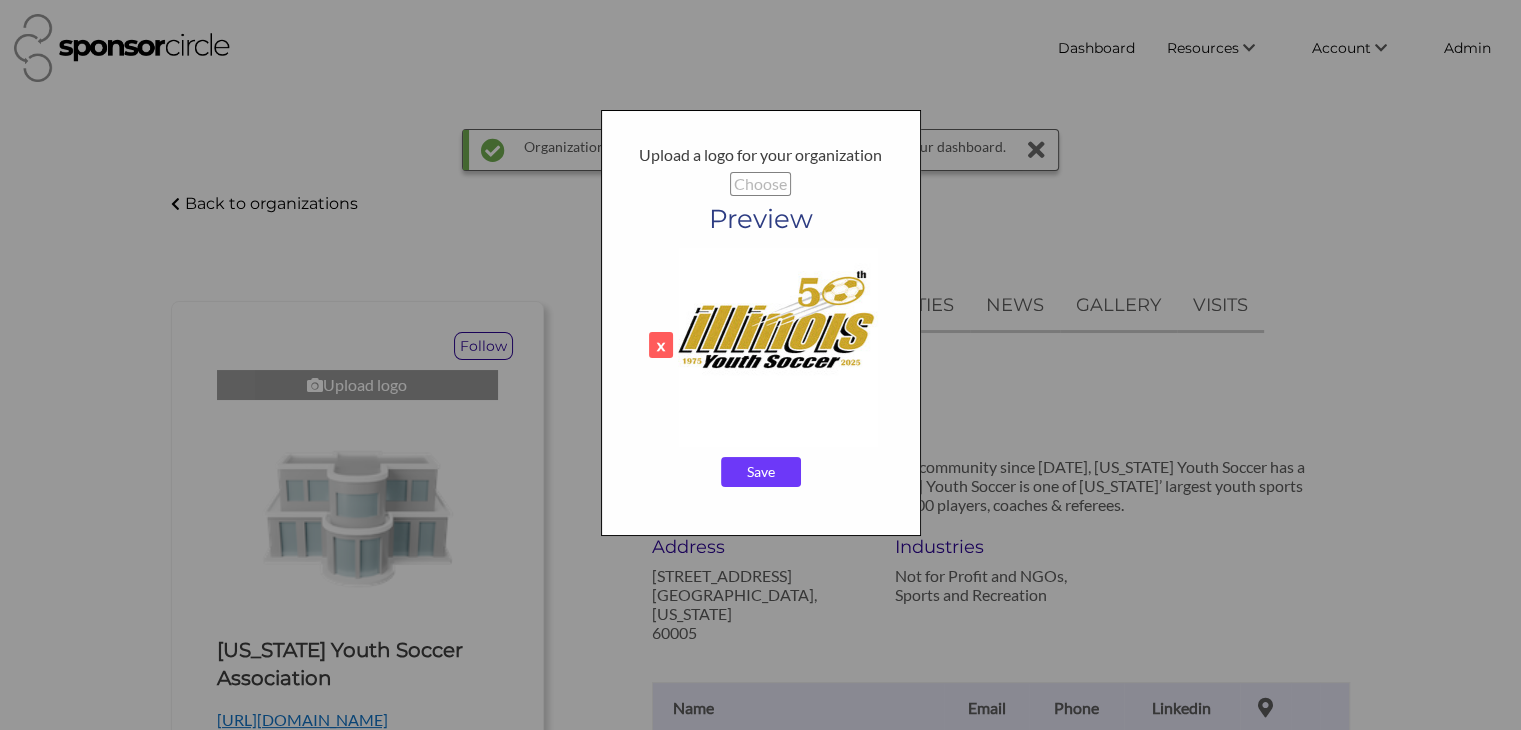 click on "Save" at bounding box center (761, 472) 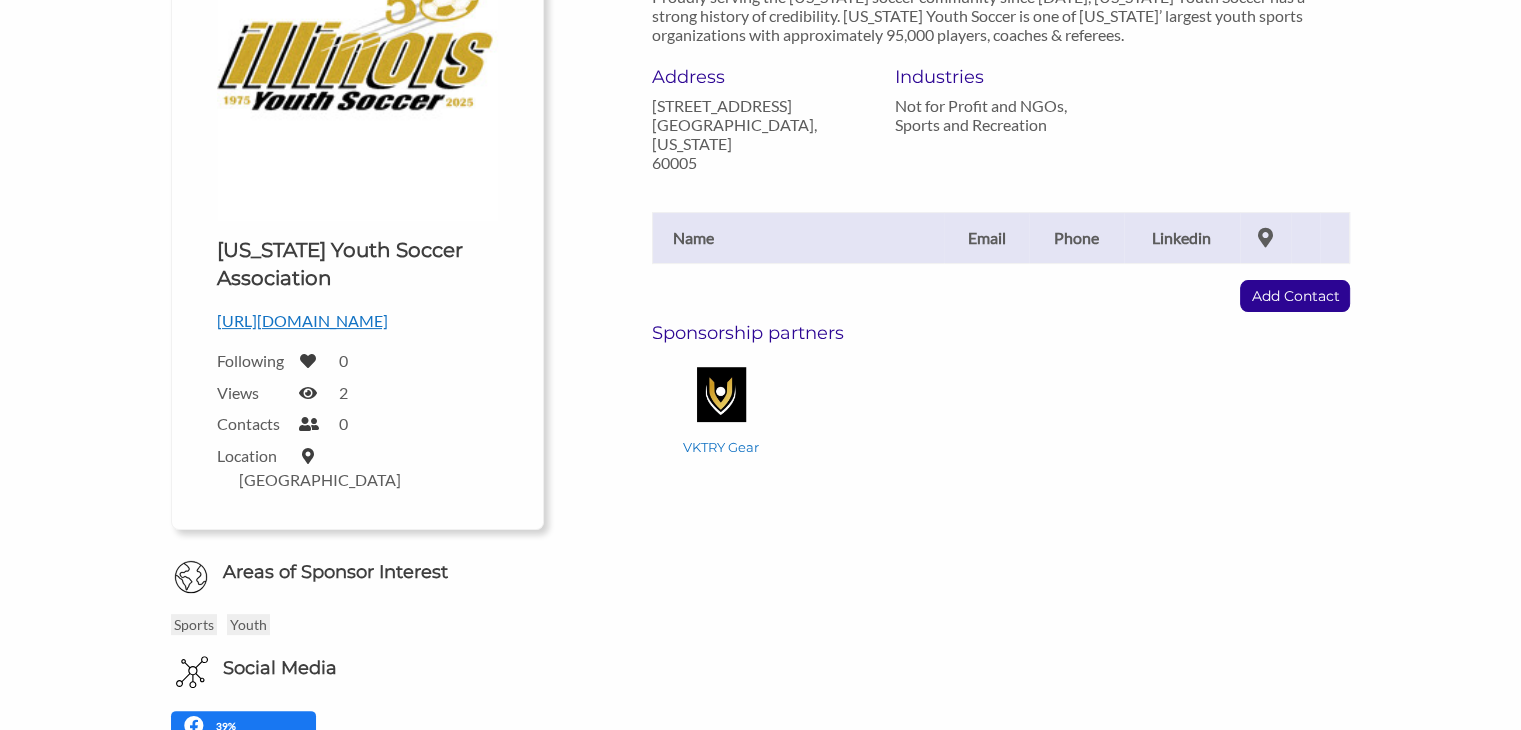 scroll, scrollTop: 416, scrollLeft: 0, axis: vertical 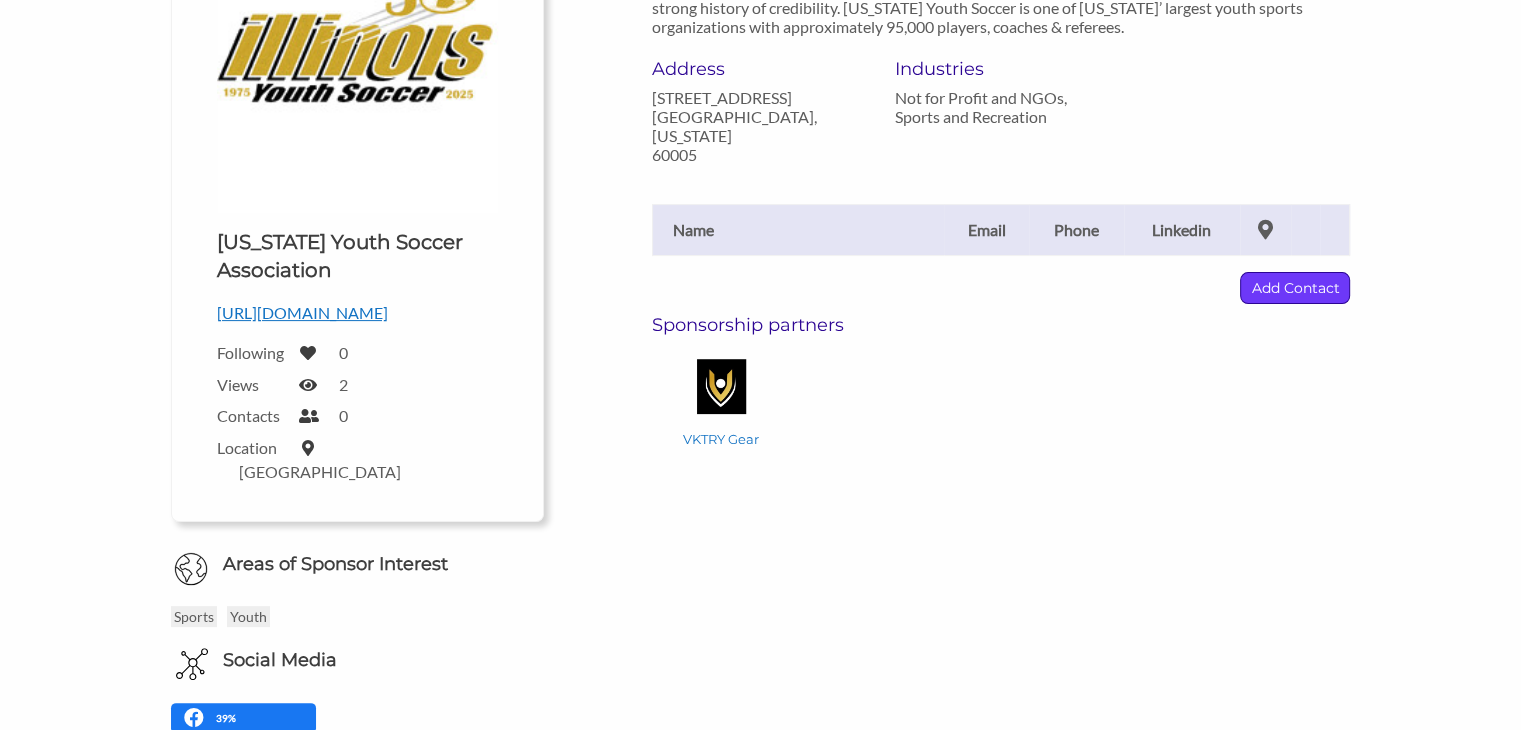 click on "Add Contact" at bounding box center (1295, 288) 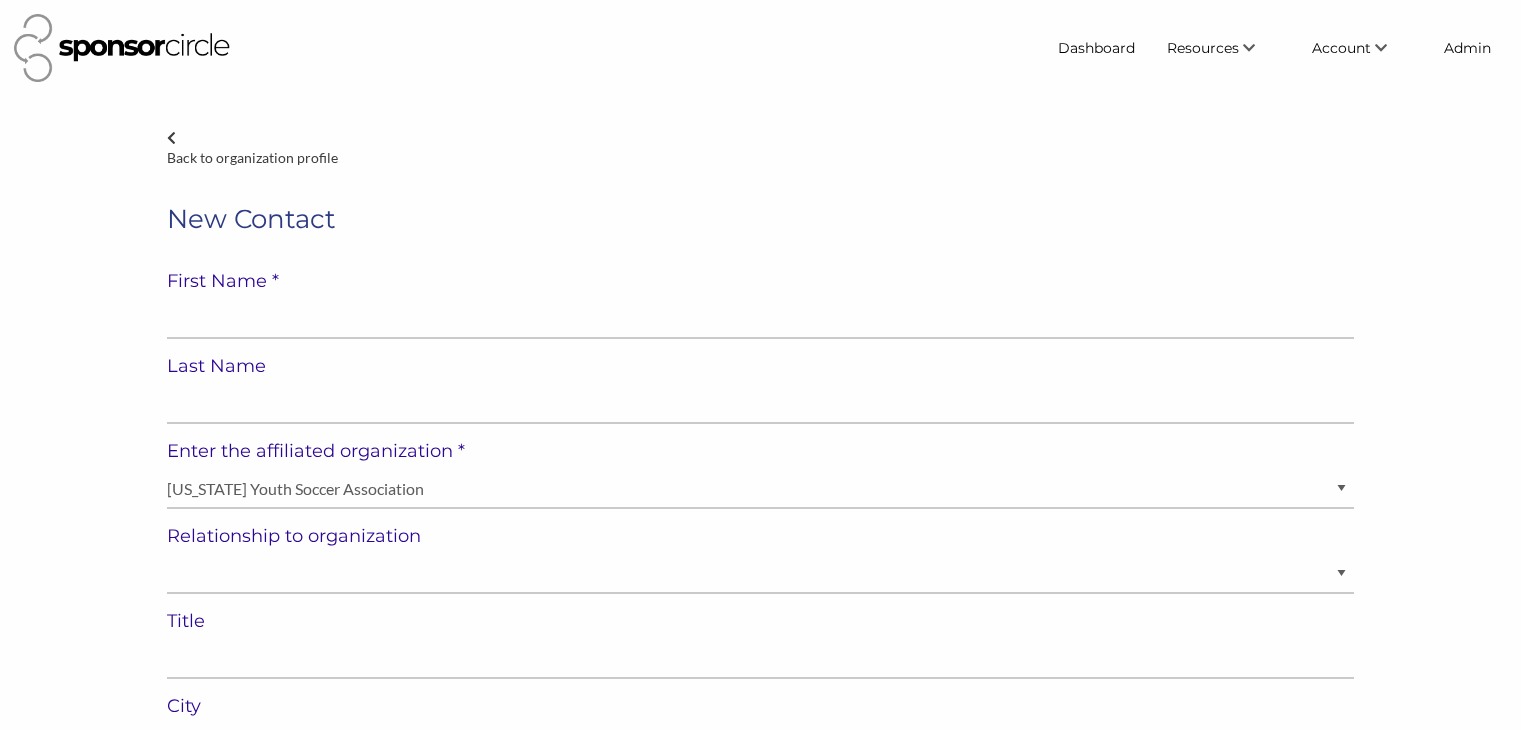 select on "[GEOGRAPHIC_DATA]" 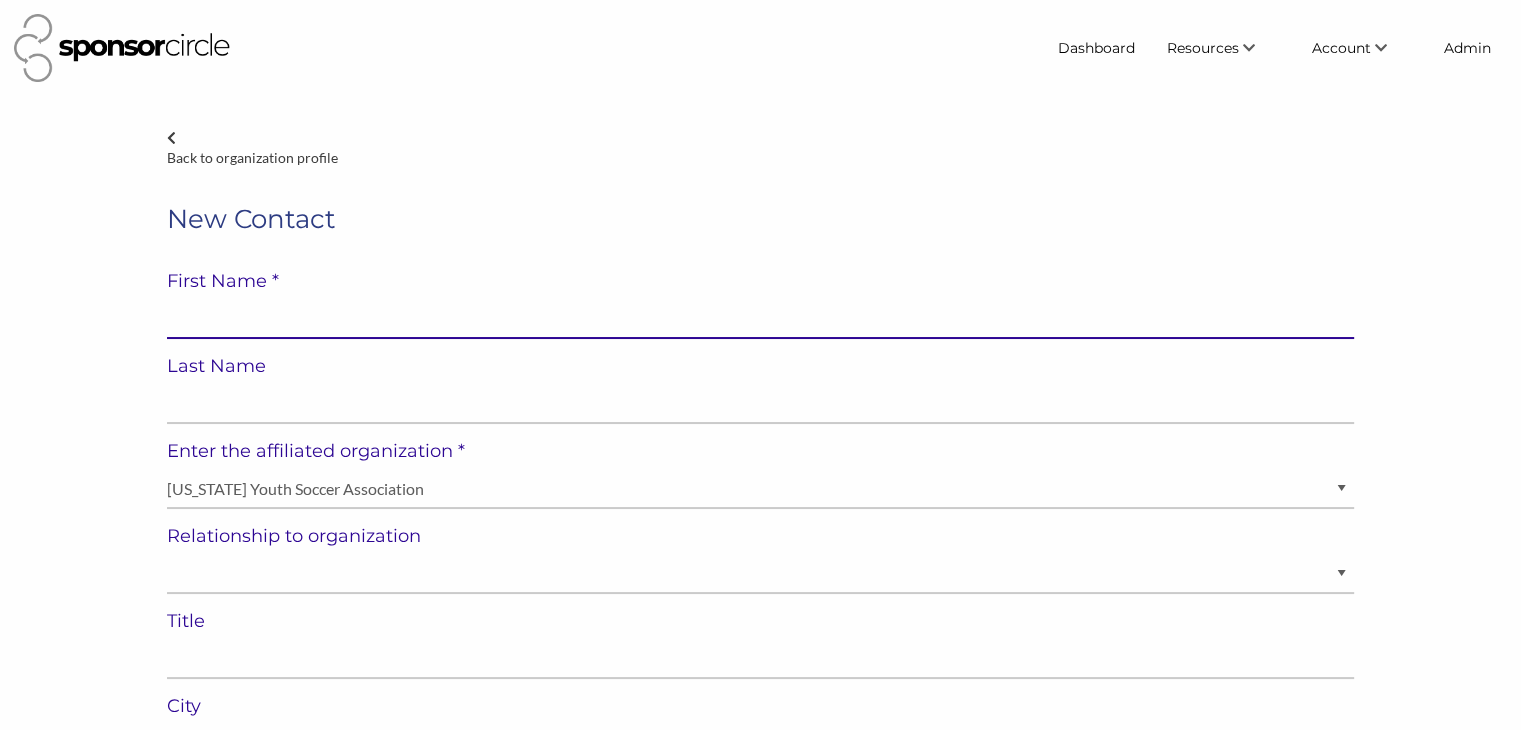 click at bounding box center (760, 319) 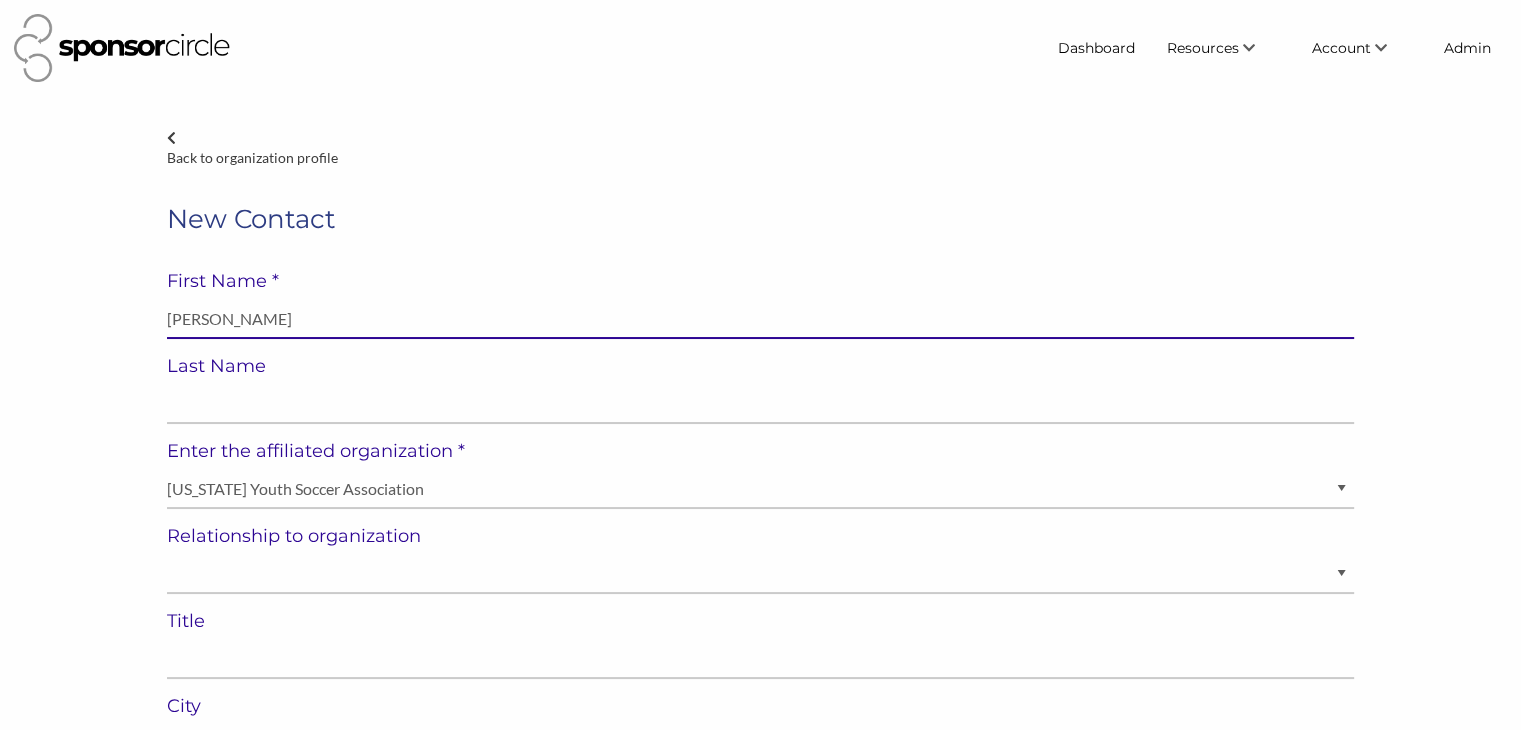 type on "Christopher Jamrozy" 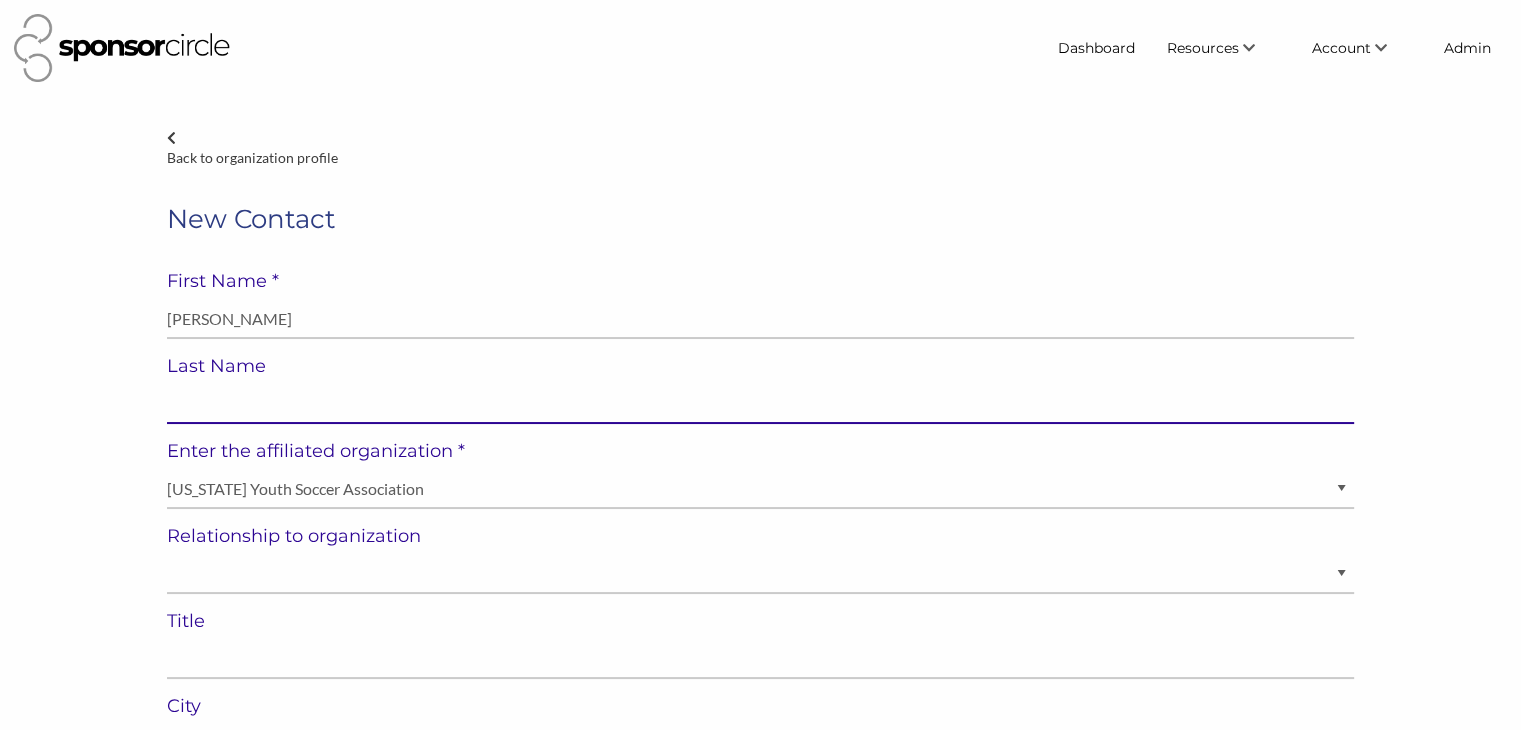 click at bounding box center [760, 404] 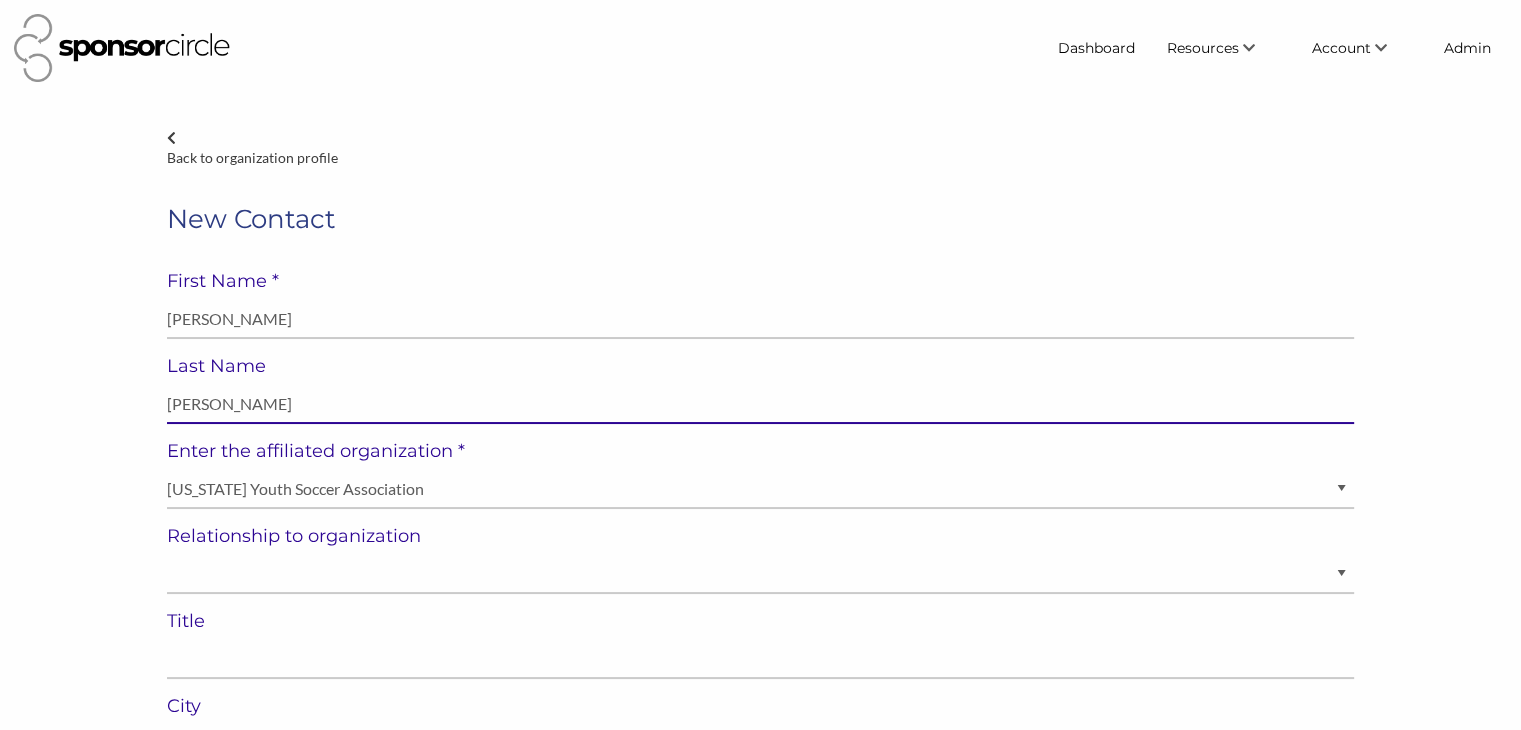 type on "Christopher Jamrozy" 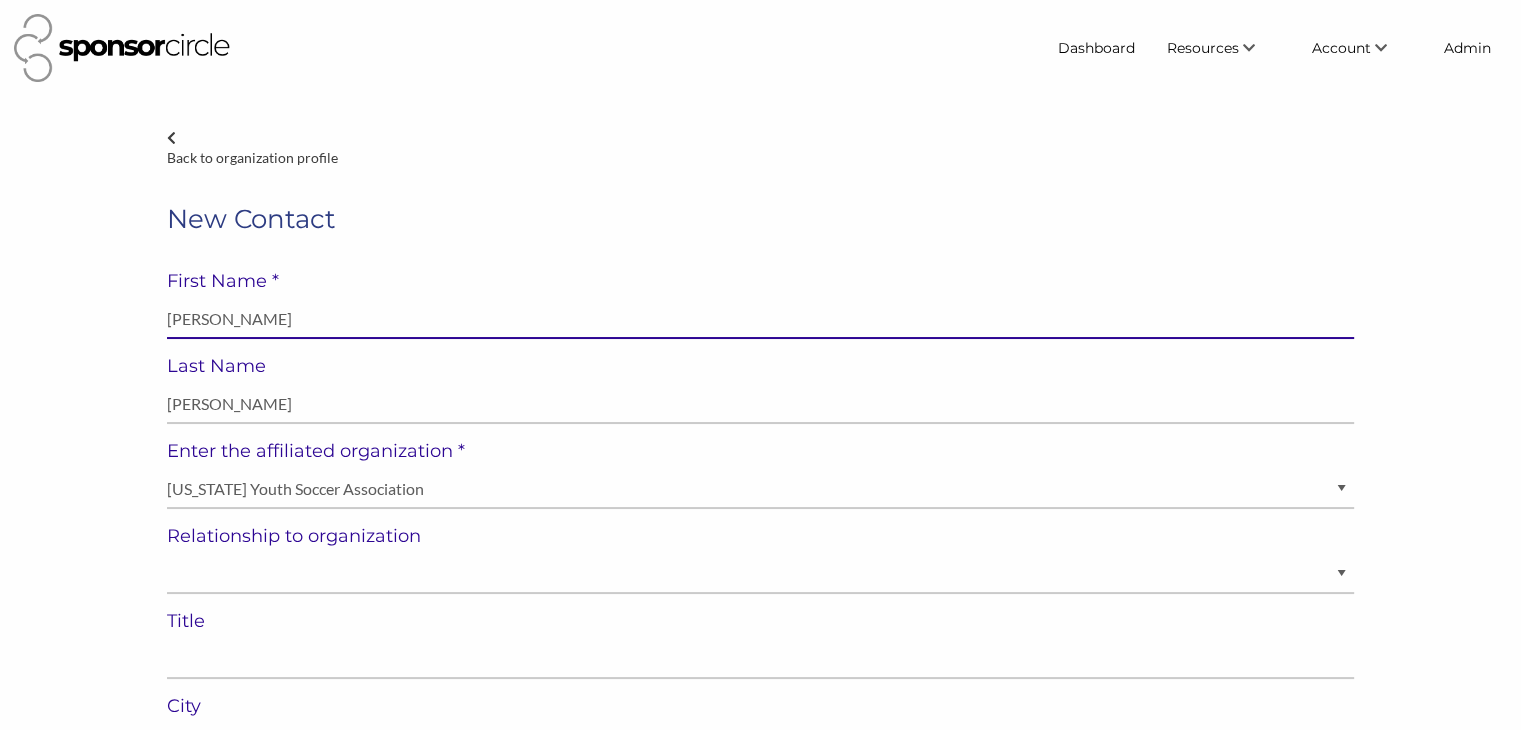 click on "Christopher Jamrozy" at bounding box center (760, 319) 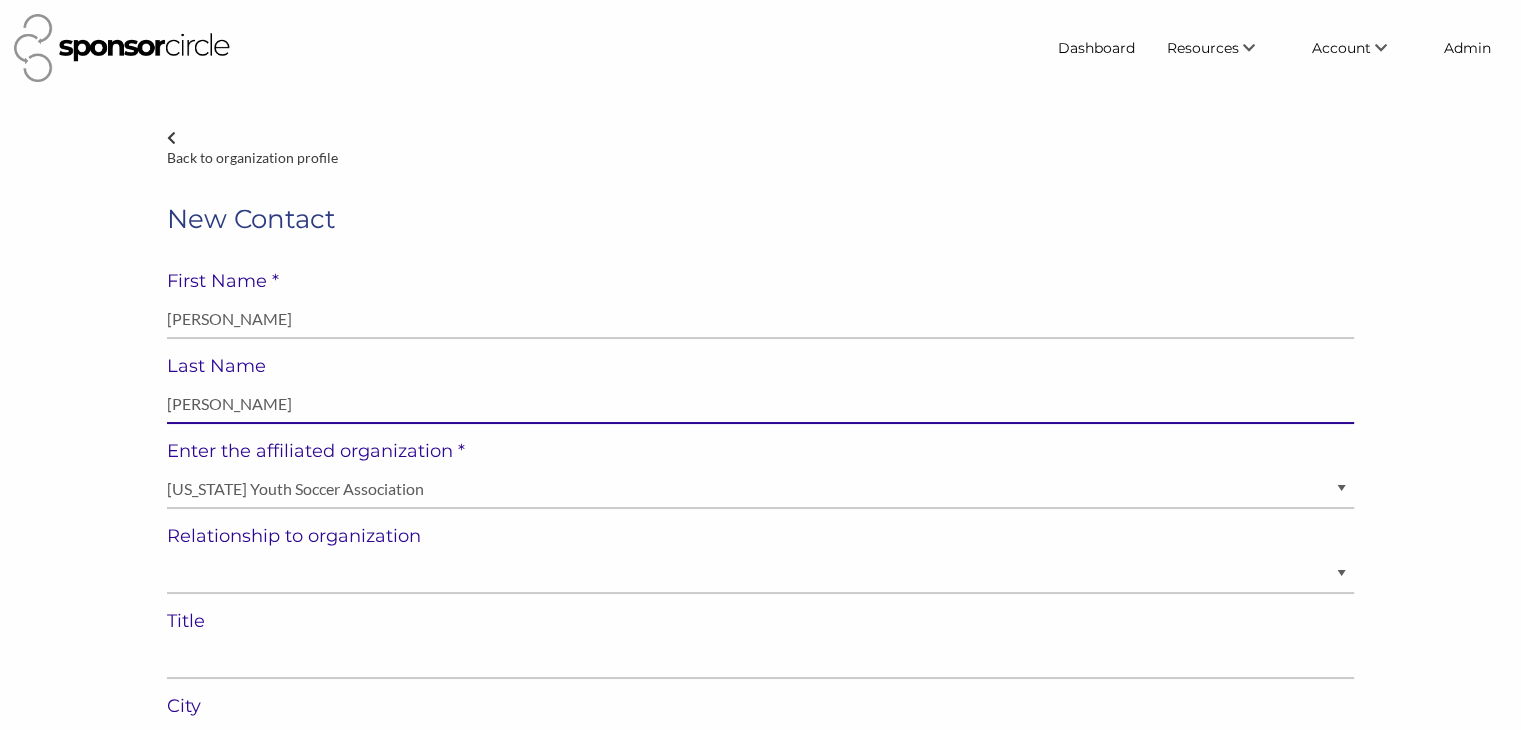 click on "Christopher Jamrozy" at bounding box center [760, 404] 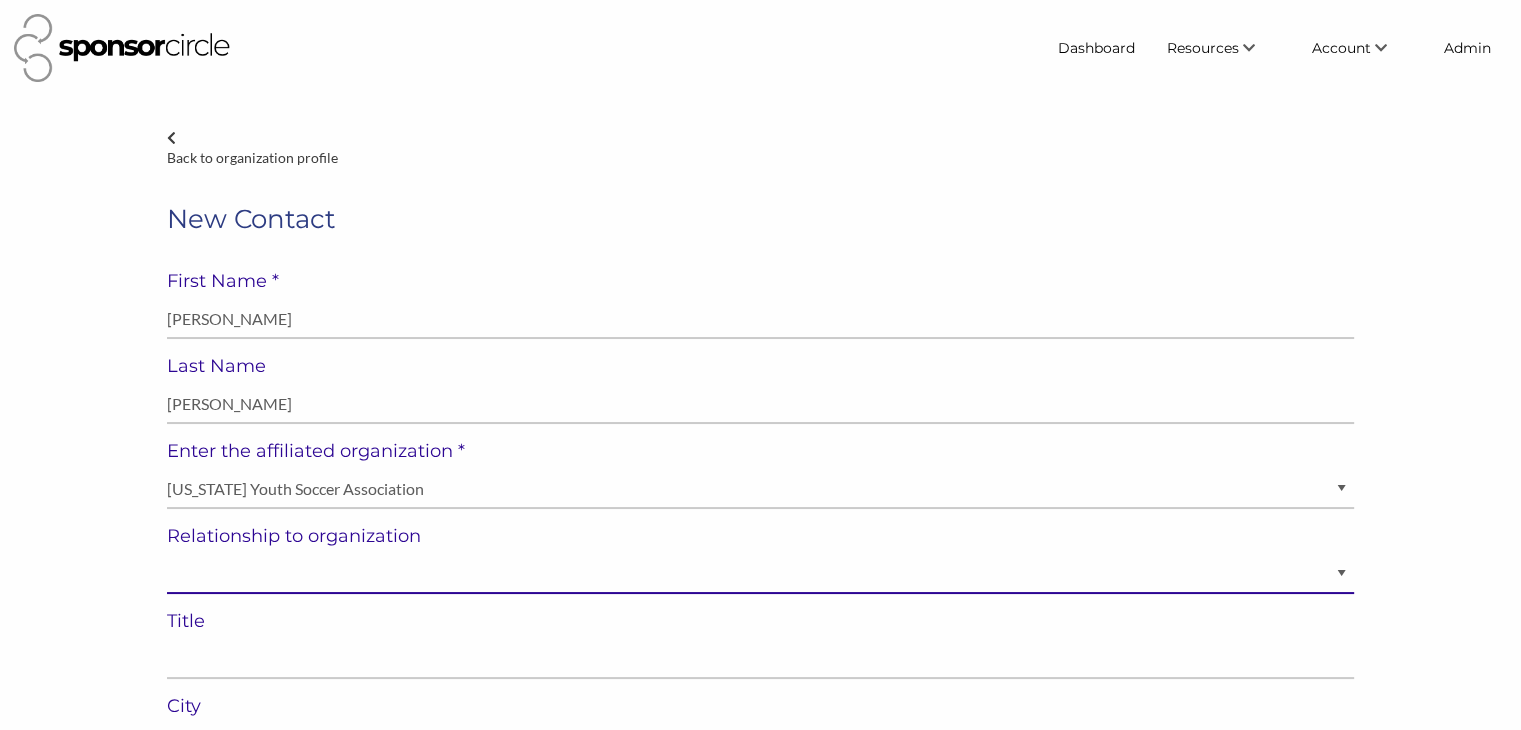 click on "Staff Volunteer" at bounding box center (760, 574) 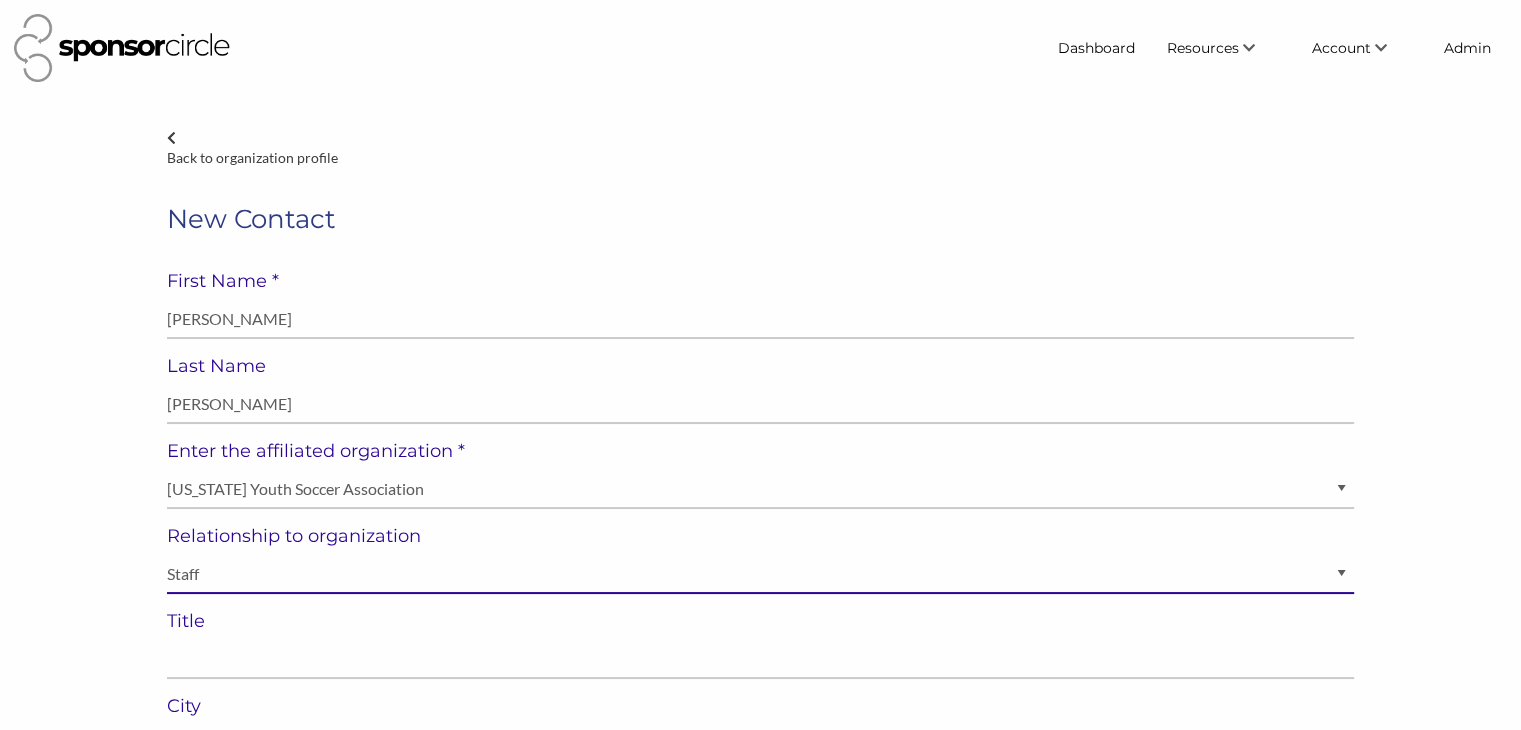 click on "Staff Volunteer" at bounding box center [760, 574] 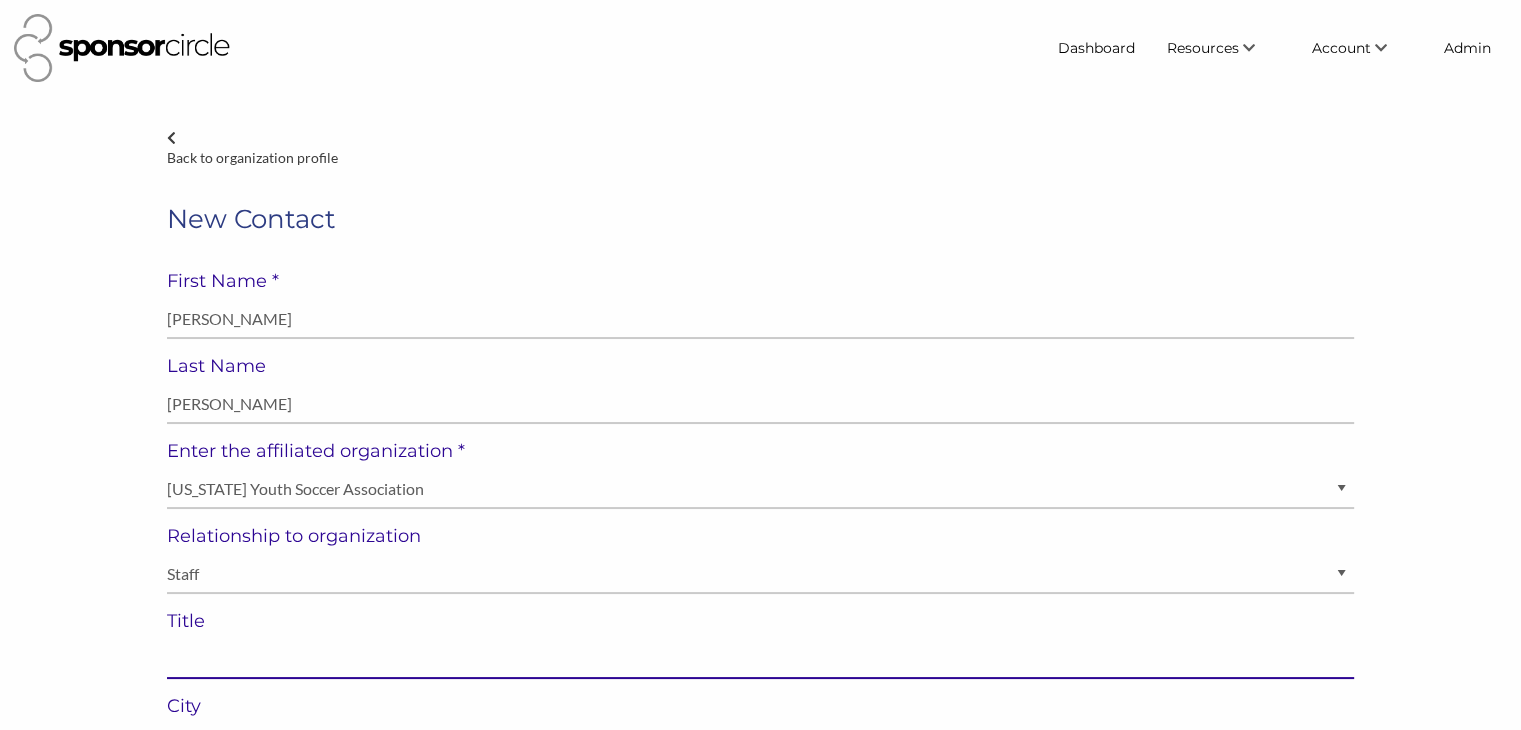 click at bounding box center [760, 659] 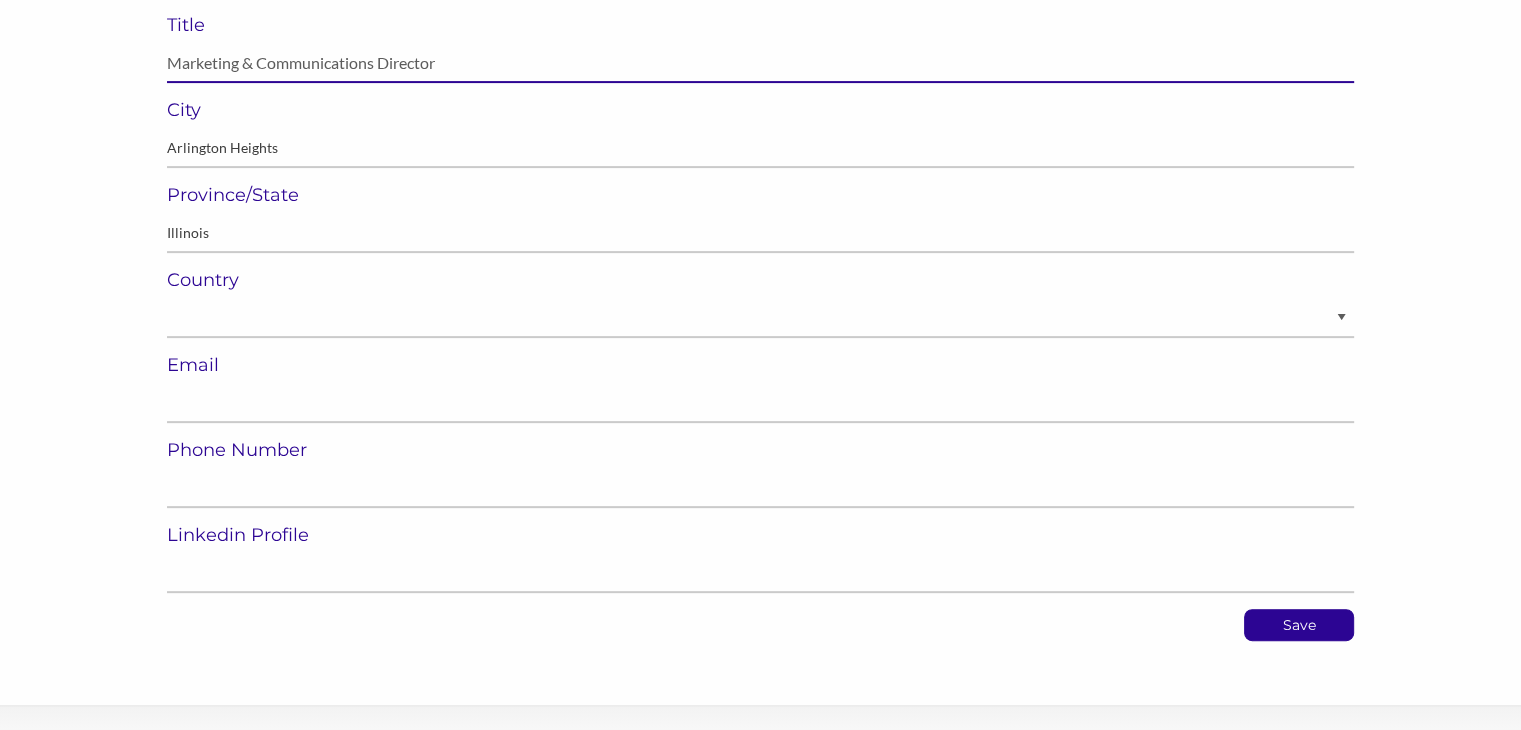 scroll, scrollTop: 596, scrollLeft: 0, axis: vertical 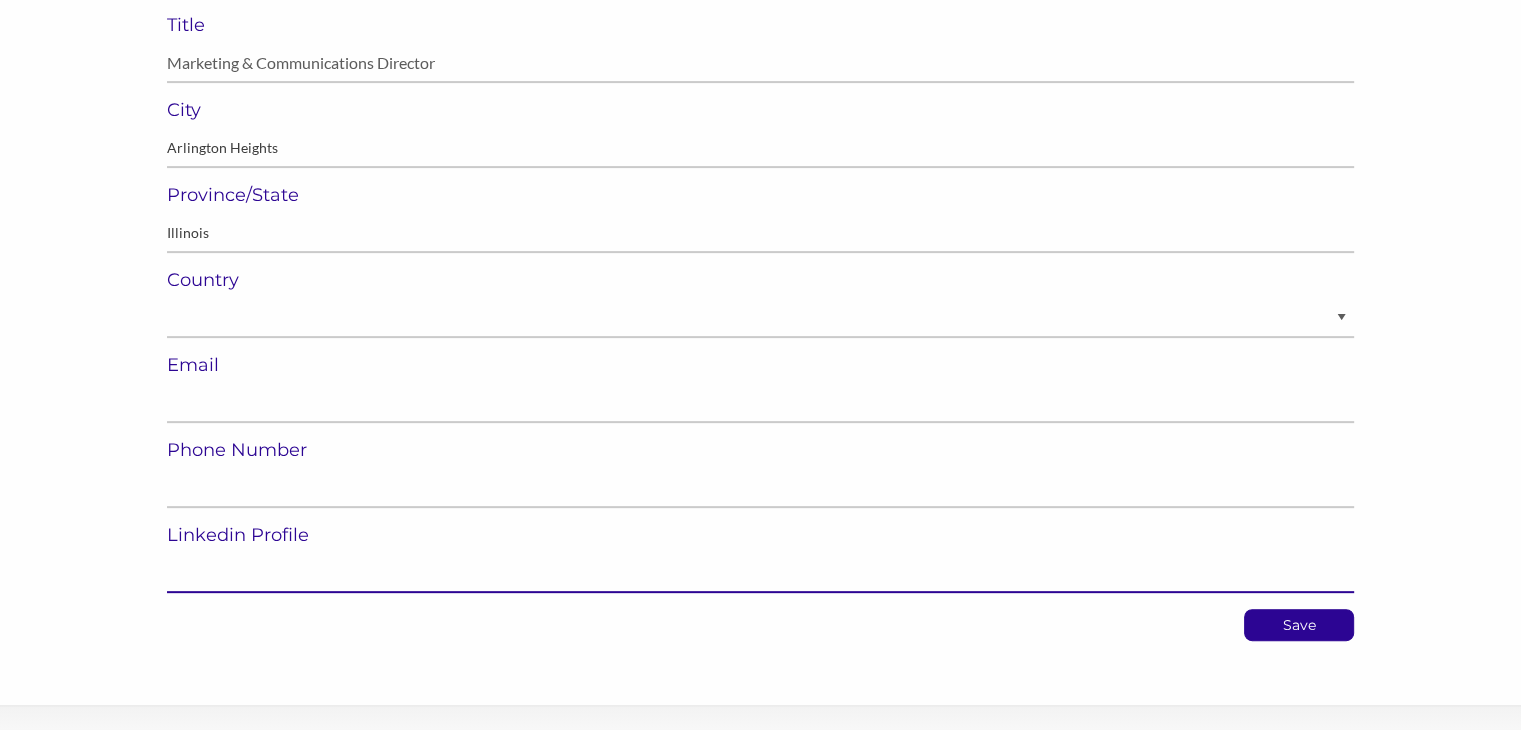 click at bounding box center [760, 573] 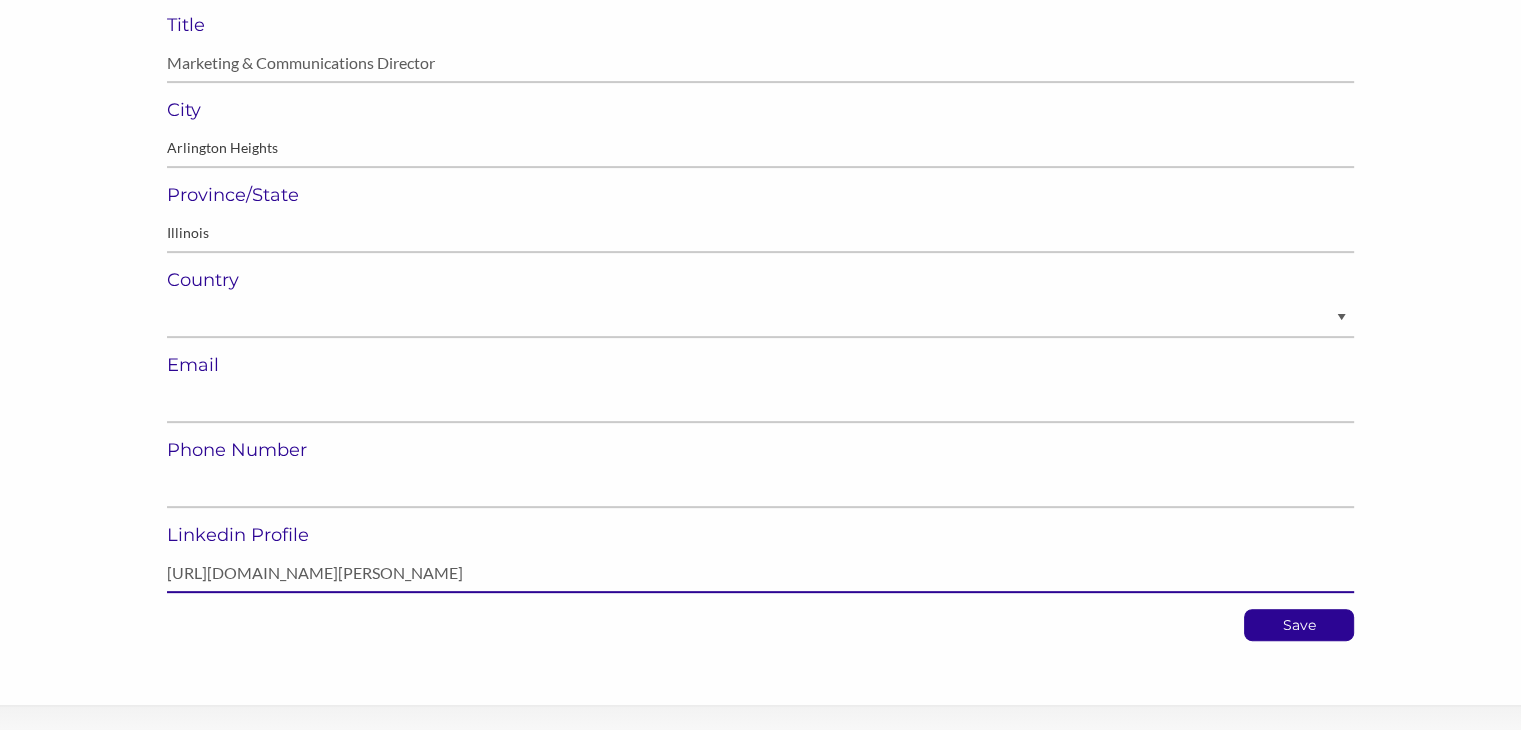 type on "https://www.linkedin.com/in/christopher-jamrozy-48a168149/" 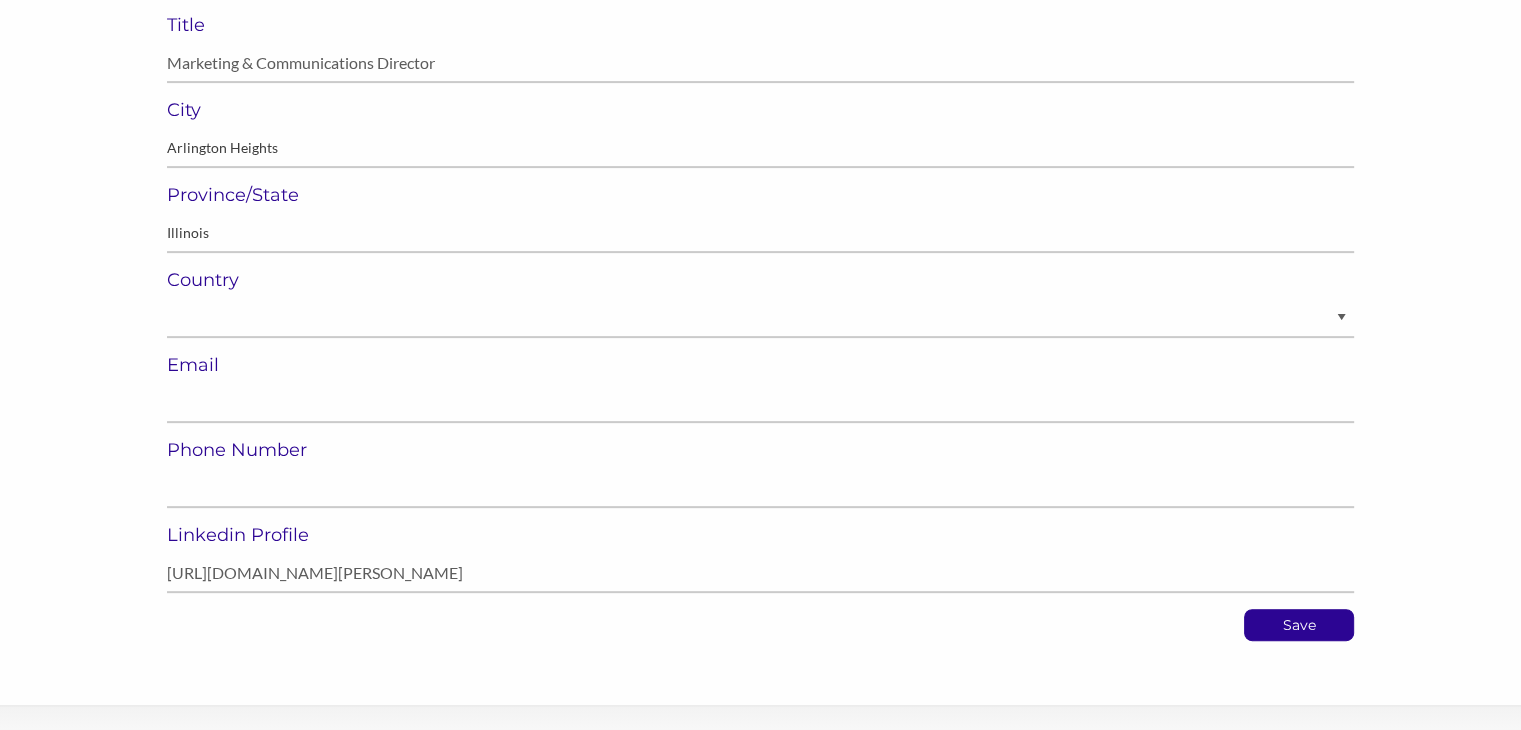 click on "Back to organization profile New Contact First Name * Christopher Field cannot be left blank! Last Name Jamrozy Enter the affiliated organization * 1000816489 Ontario Ltd. 100 Coconuts 100on100 Relay 11118021 Canada Association 123Dentist 1534 Kanata 168 Tattoo 1-800-FLOWERS.COM, INC. 1-800-GOT-JUNK 188BET 18 Wheels Warehousing & Trucking Ltd 1989 1Password 1/ST 1xBet 200x85 20/20 Show Productions Inc. 2023 Canada Winter Games 22 Racing 241 Pizza 24 Foundation 24 Hour Fitness Worldwide Inc. 2Mann 30 Minute Hit 365 Sports Inc. 3D Exhibits 3ICE 3M 3M Canada Inc. 3 Tier Logic 407 ETR 43North '47 49th Parallel Coffee Roasters 4-H Canada 4 Pines Brewing Company Pty Ltd 502 Hemp 5.11 Tactical 66 north 680news 7-Eleven 7-Eleven Canada 7shifts 84.51 888 Holdings Plc 8x8 97.9 K-Love 99starts a1qa AAA AAA East Central AAA Flag & Banner AAMI AAPC Aaron's Company, Inc., The AARP ABB ABB Inc. ABB North America Abbott Laboratories Ltd. AbbVie Abbvie Canada ABC Energy ABC Life Literacy Canada ABC Recycling ABC Technologies" at bounding box center [760, 87] 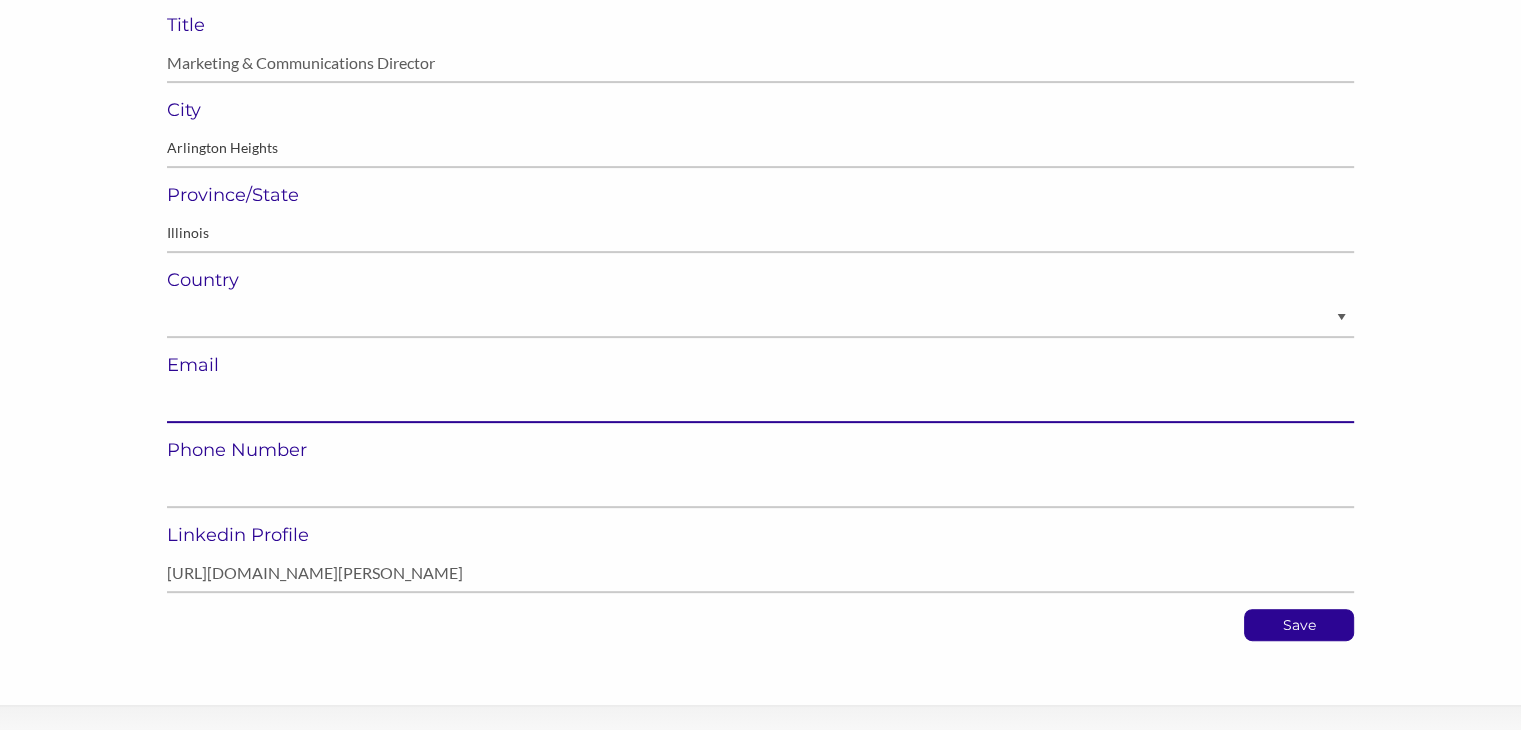 click at bounding box center (760, 403) 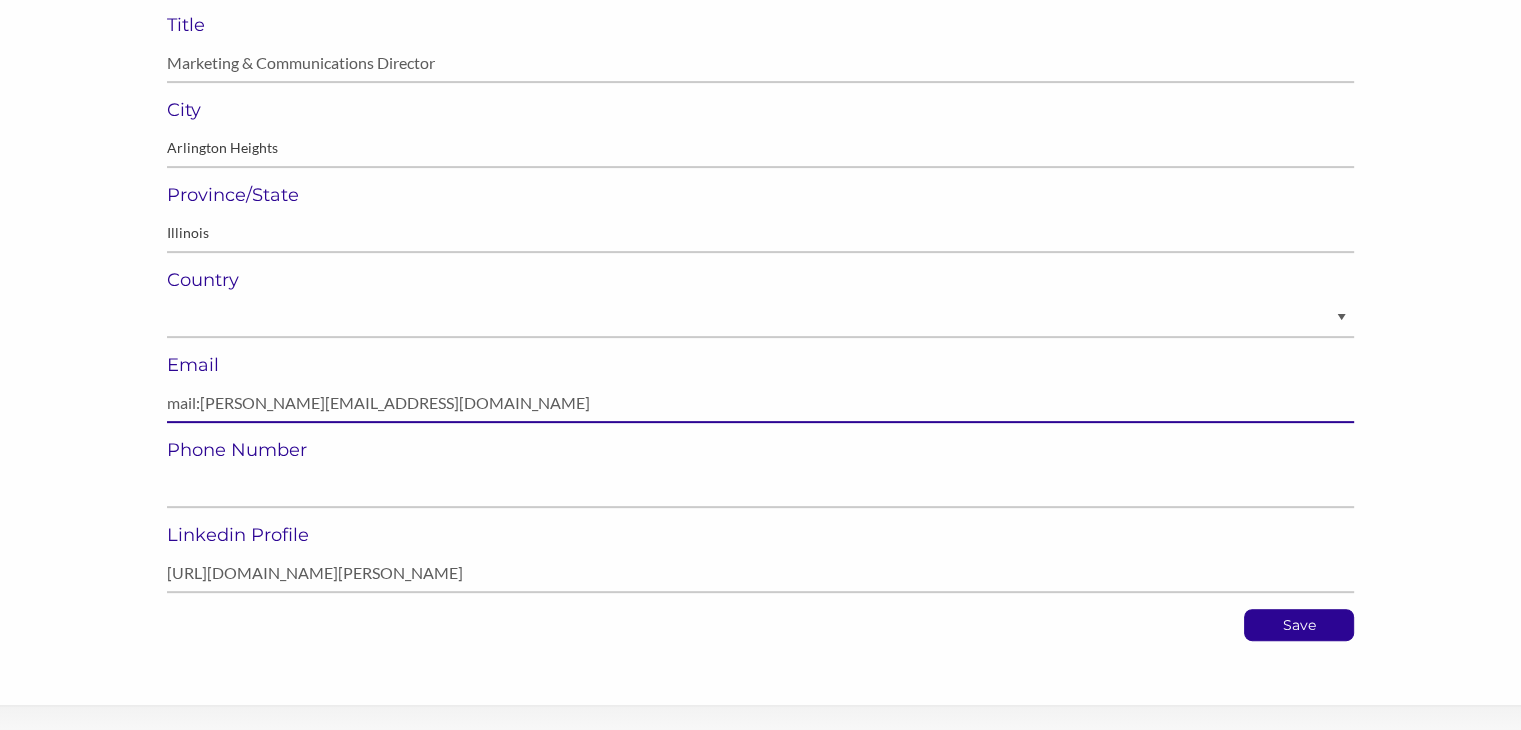 click on "mail:chrisj@illinoisyouthsoccer.org" at bounding box center [760, 403] 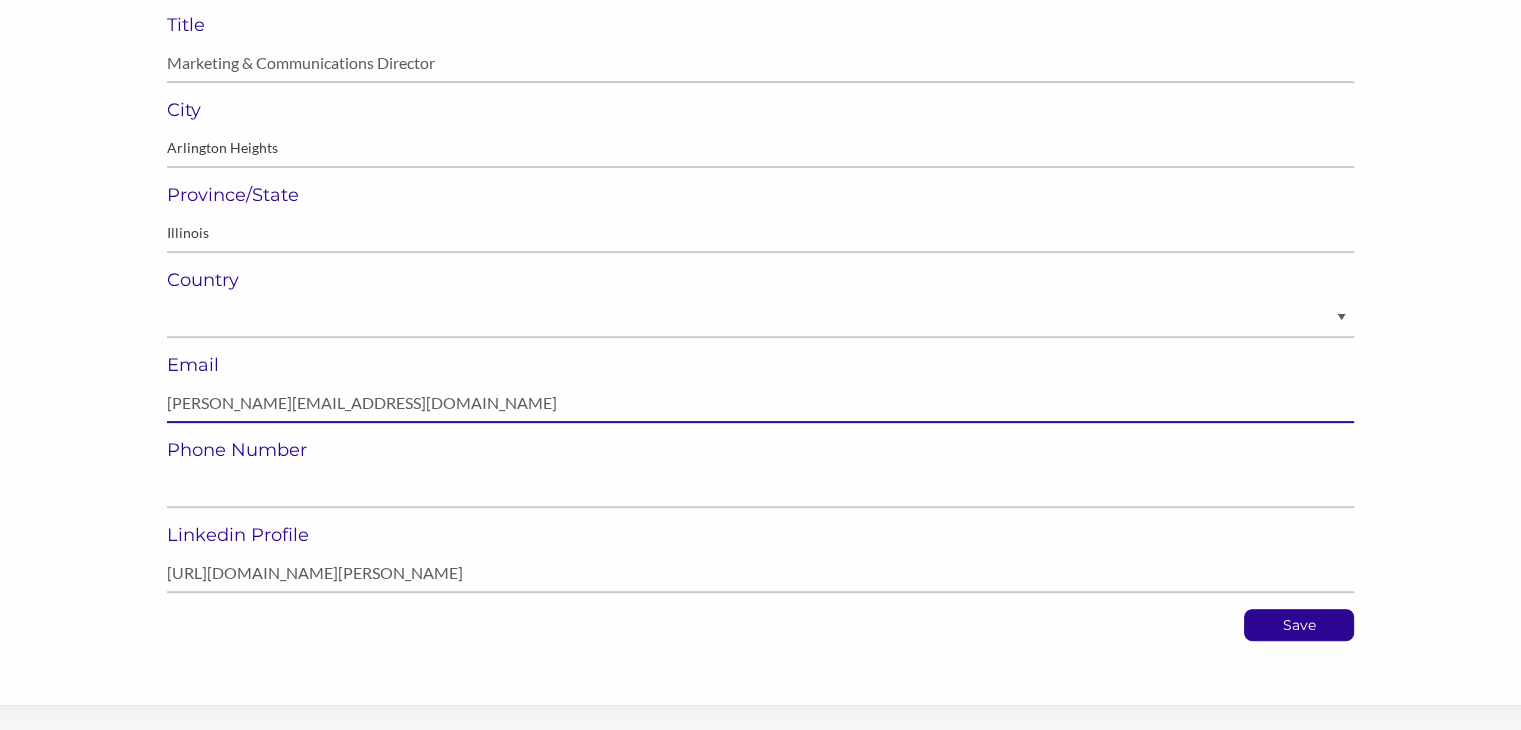 type on "chrisj@illinoisyouthsoccer.org" 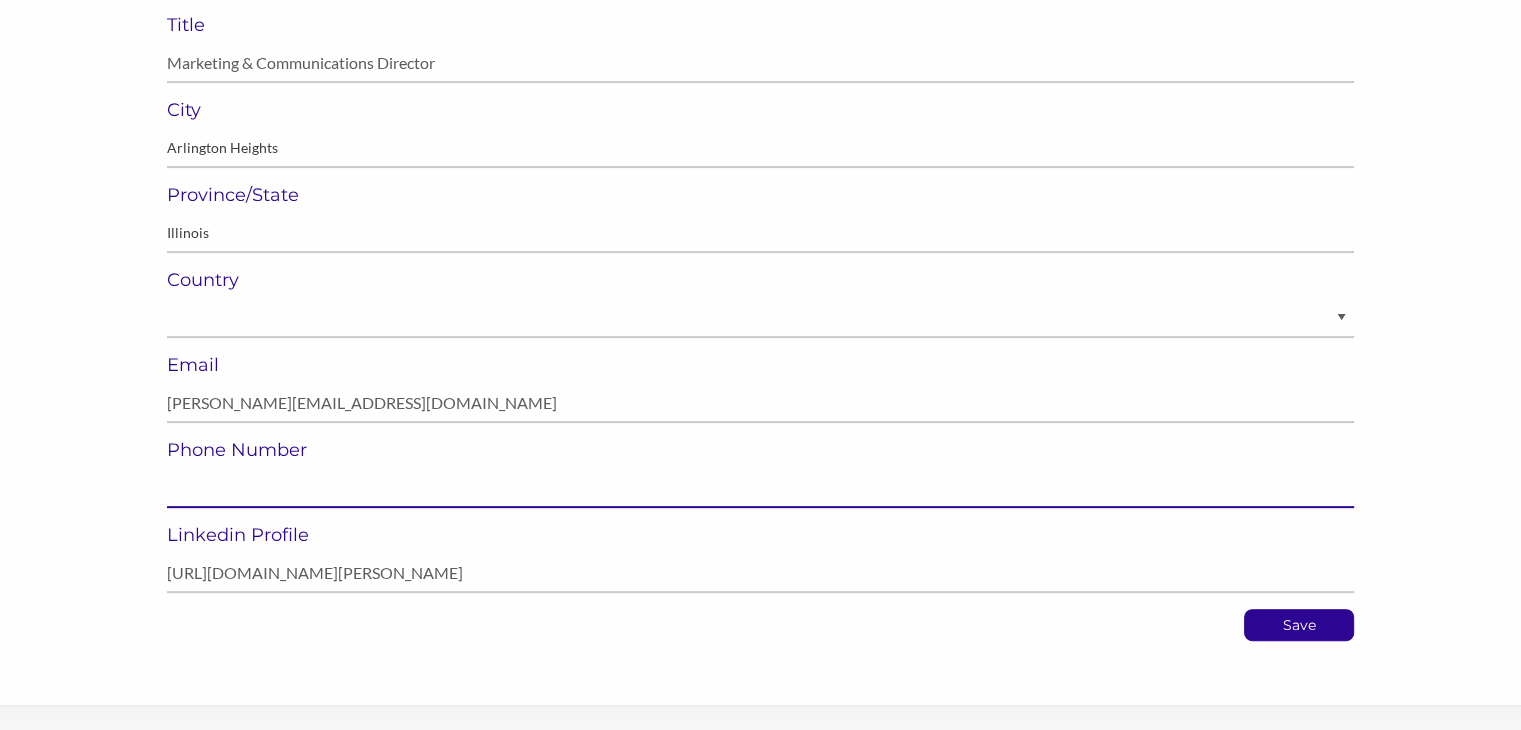 click at bounding box center [760, 488] 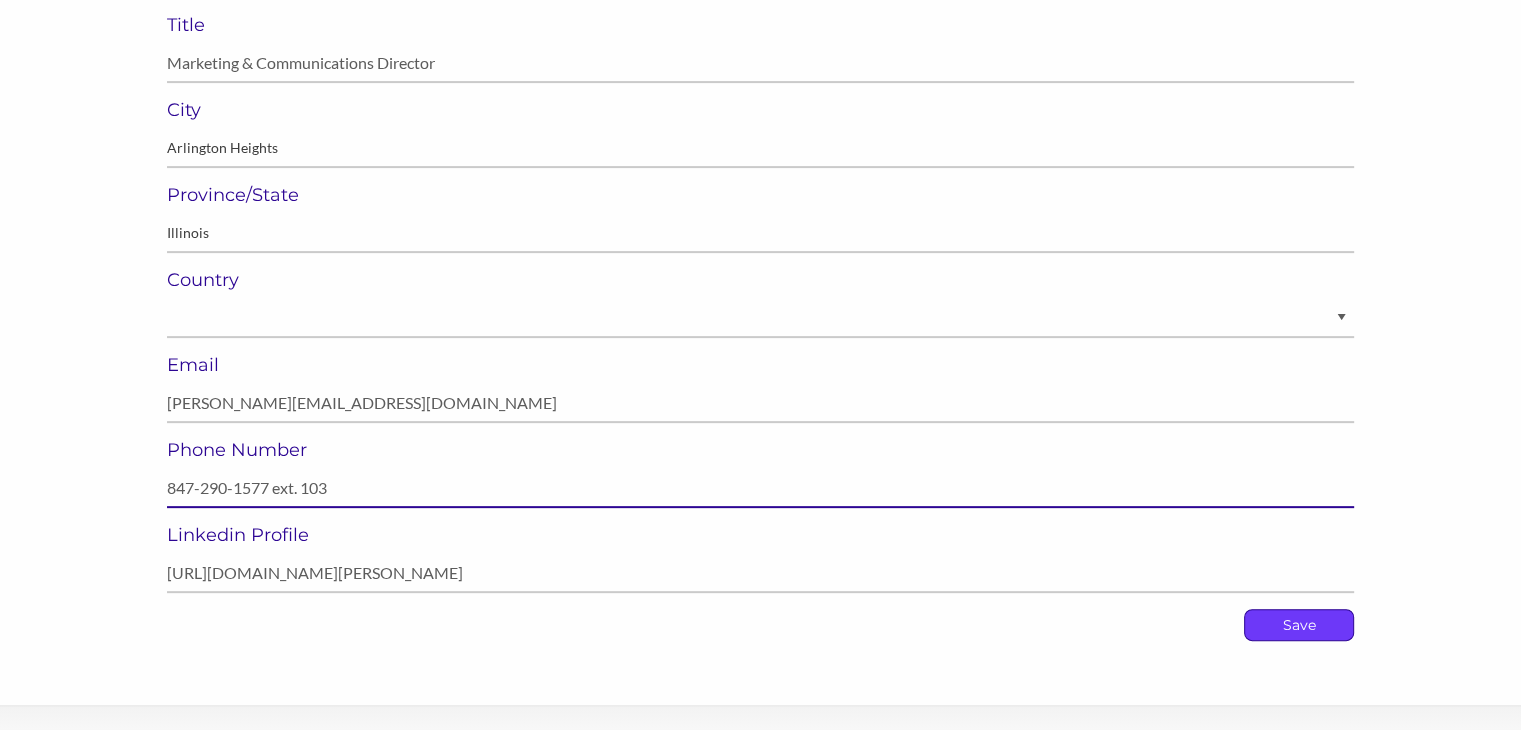 type on "847-290-1577 ext. 103" 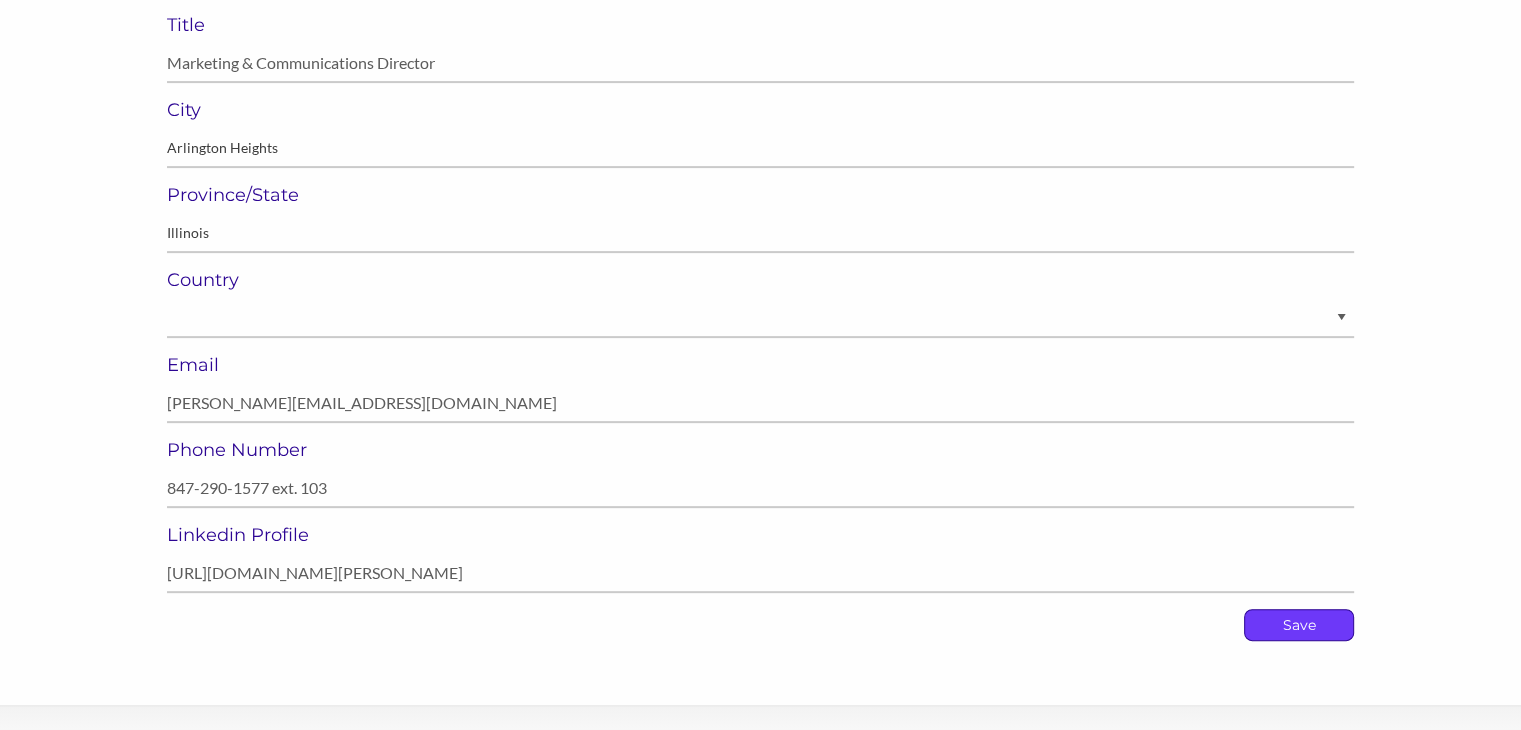 click on "Save" at bounding box center [1299, 625] 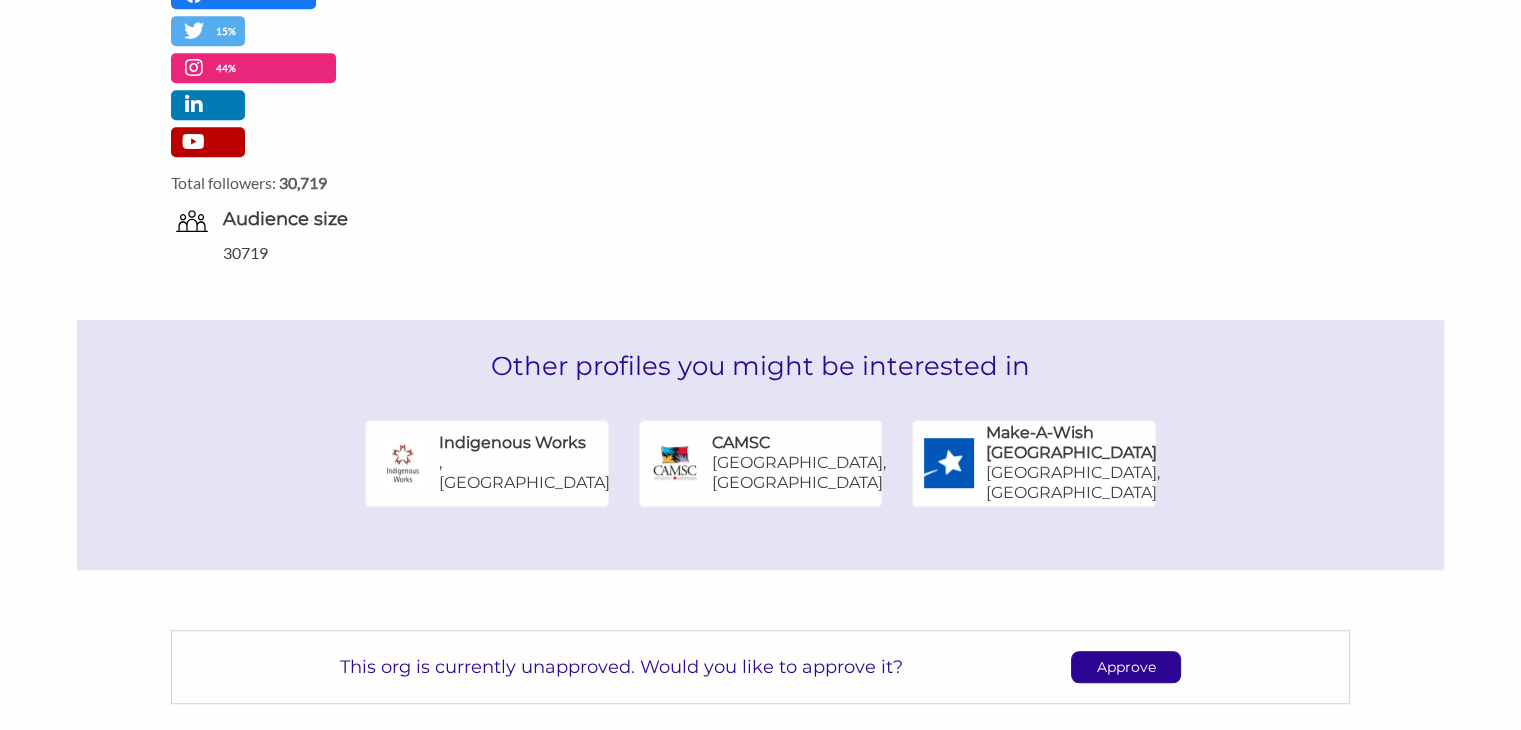 scroll, scrollTop: 1144, scrollLeft: 0, axis: vertical 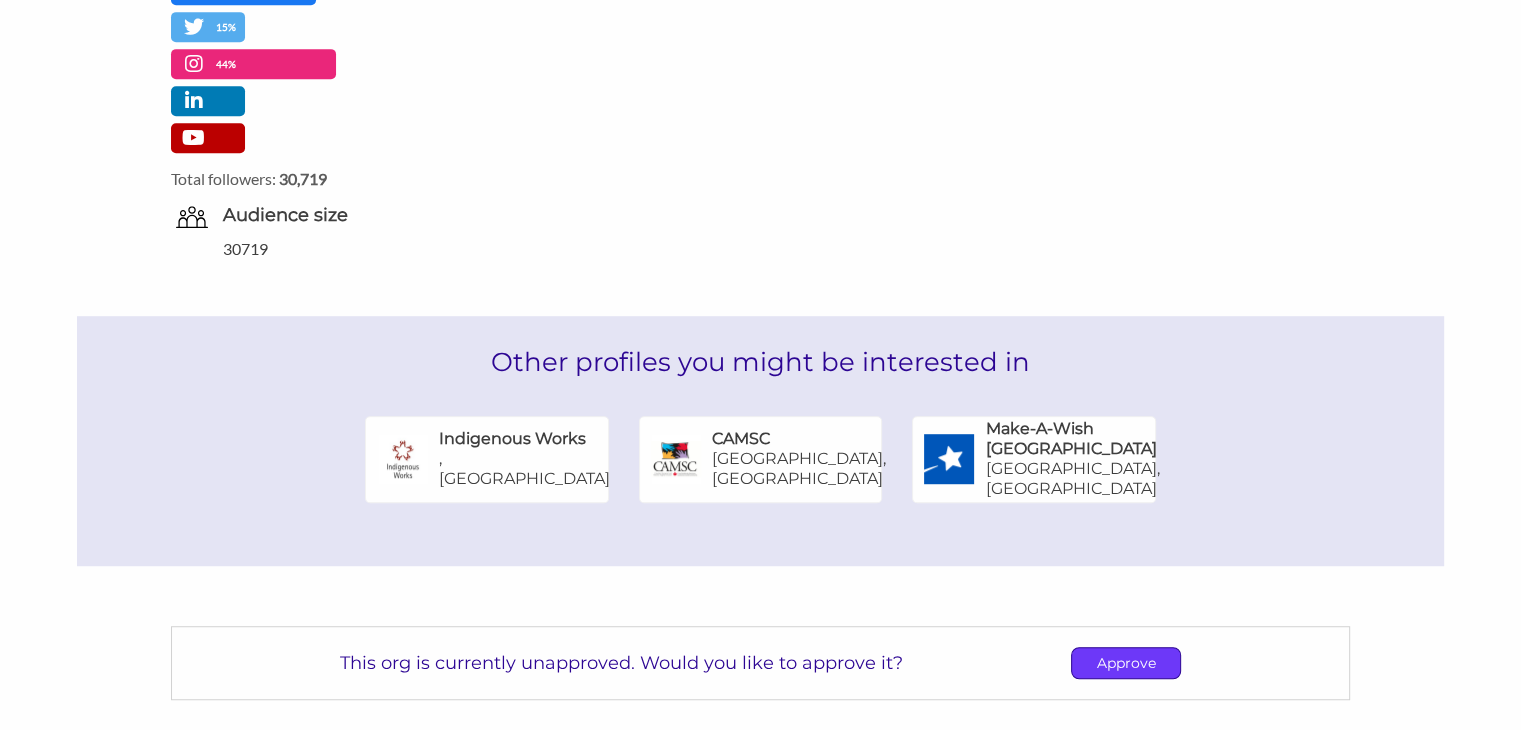 click on "Approve" at bounding box center (1126, 663) 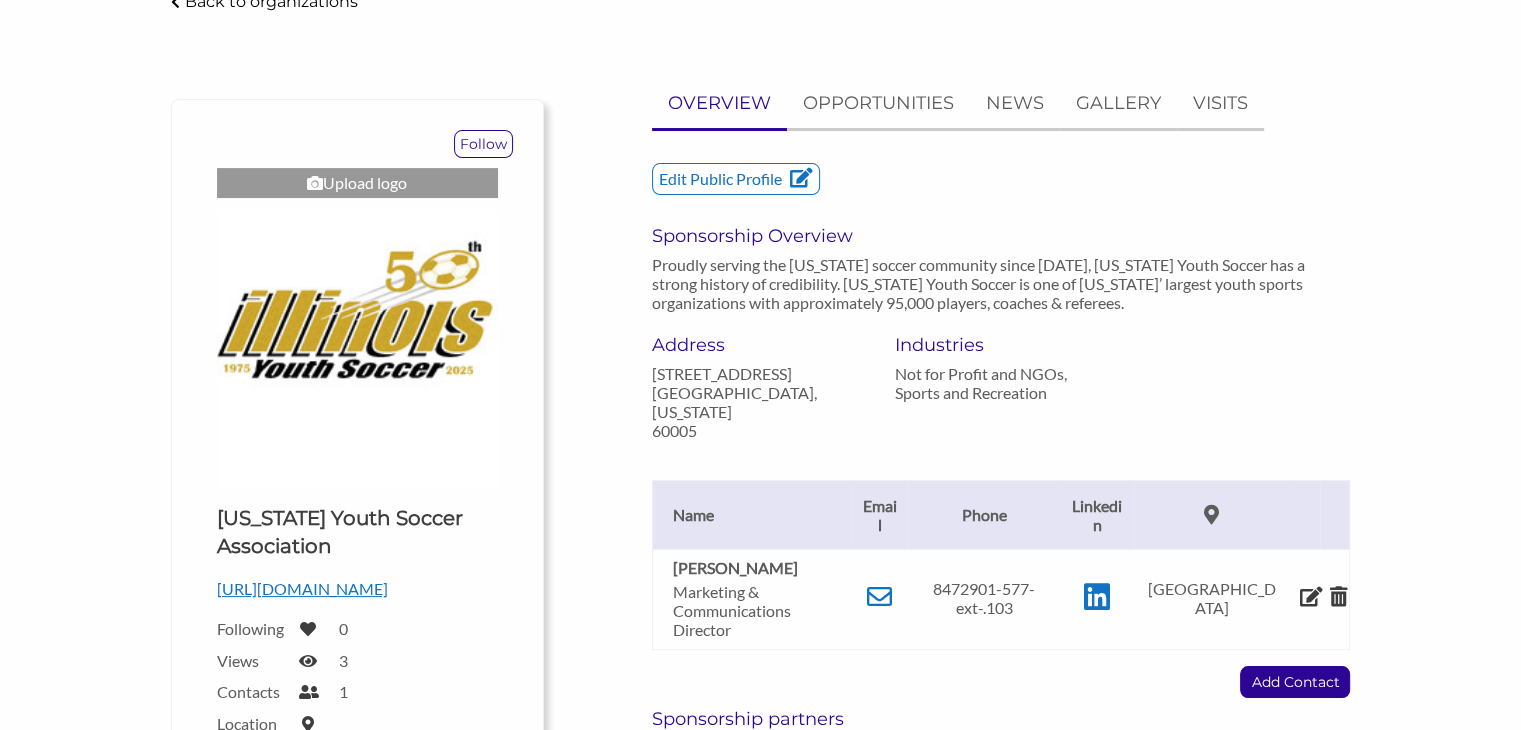 scroll, scrollTop: 0, scrollLeft: 0, axis: both 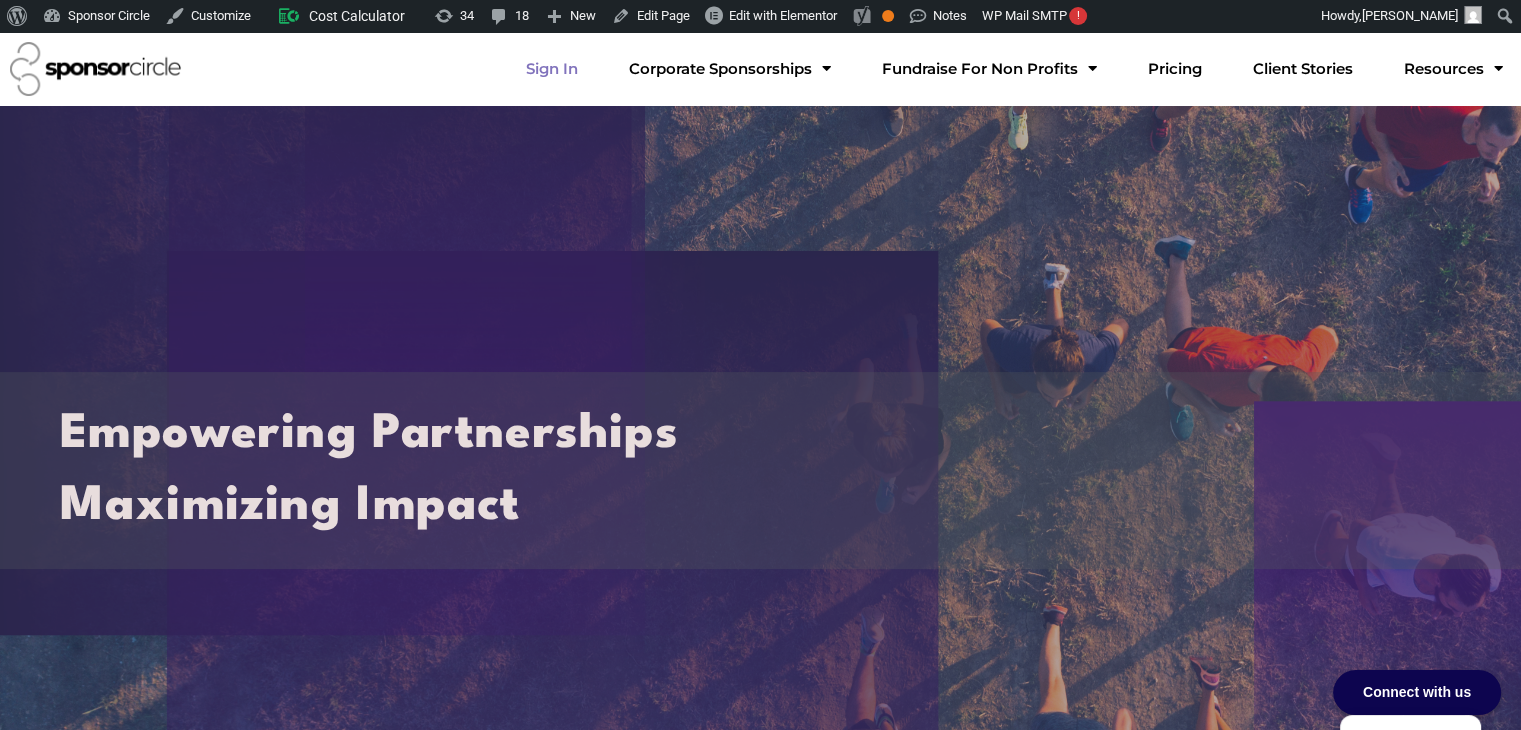 click on "Sign In" 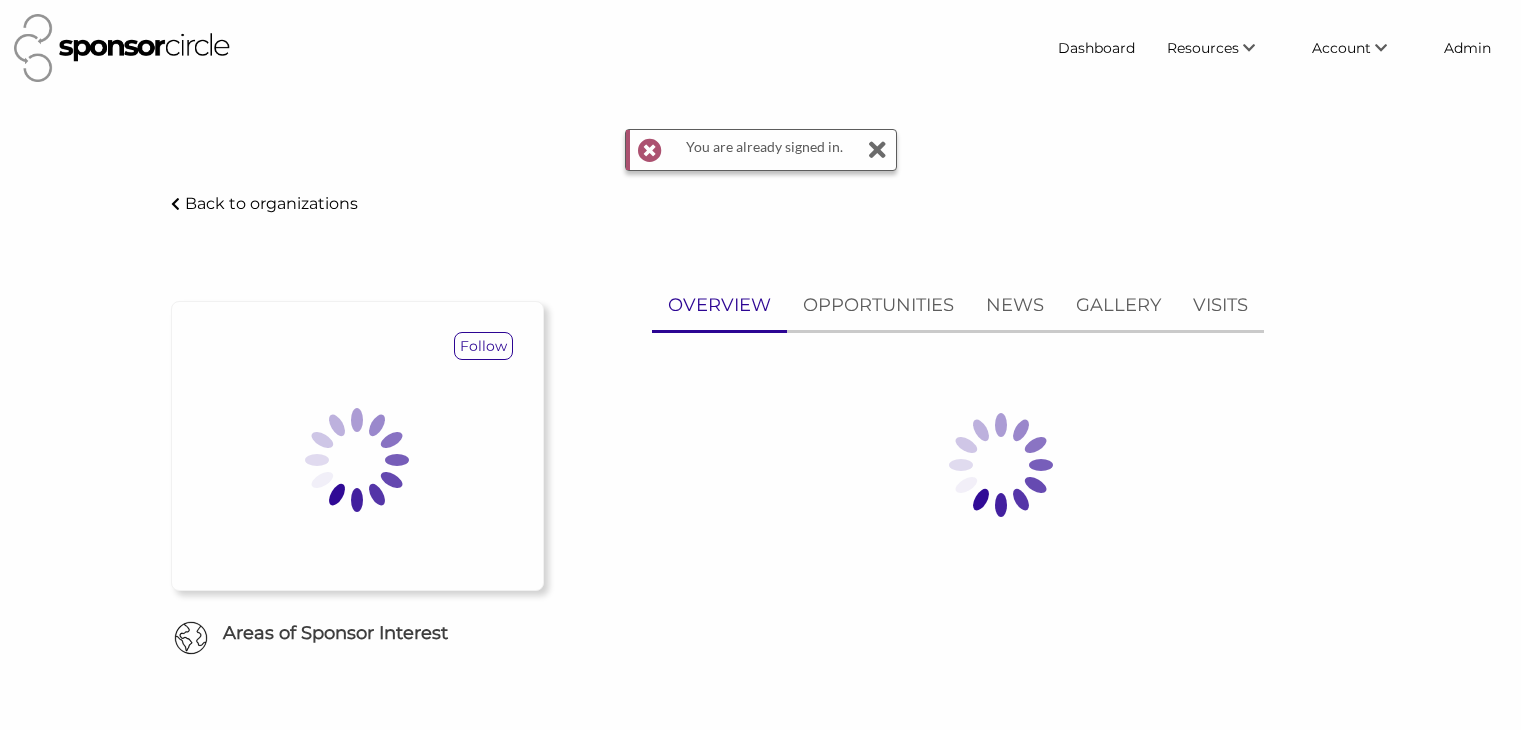 scroll, scrollTop: 0, scrollLeft: 0, axis: both 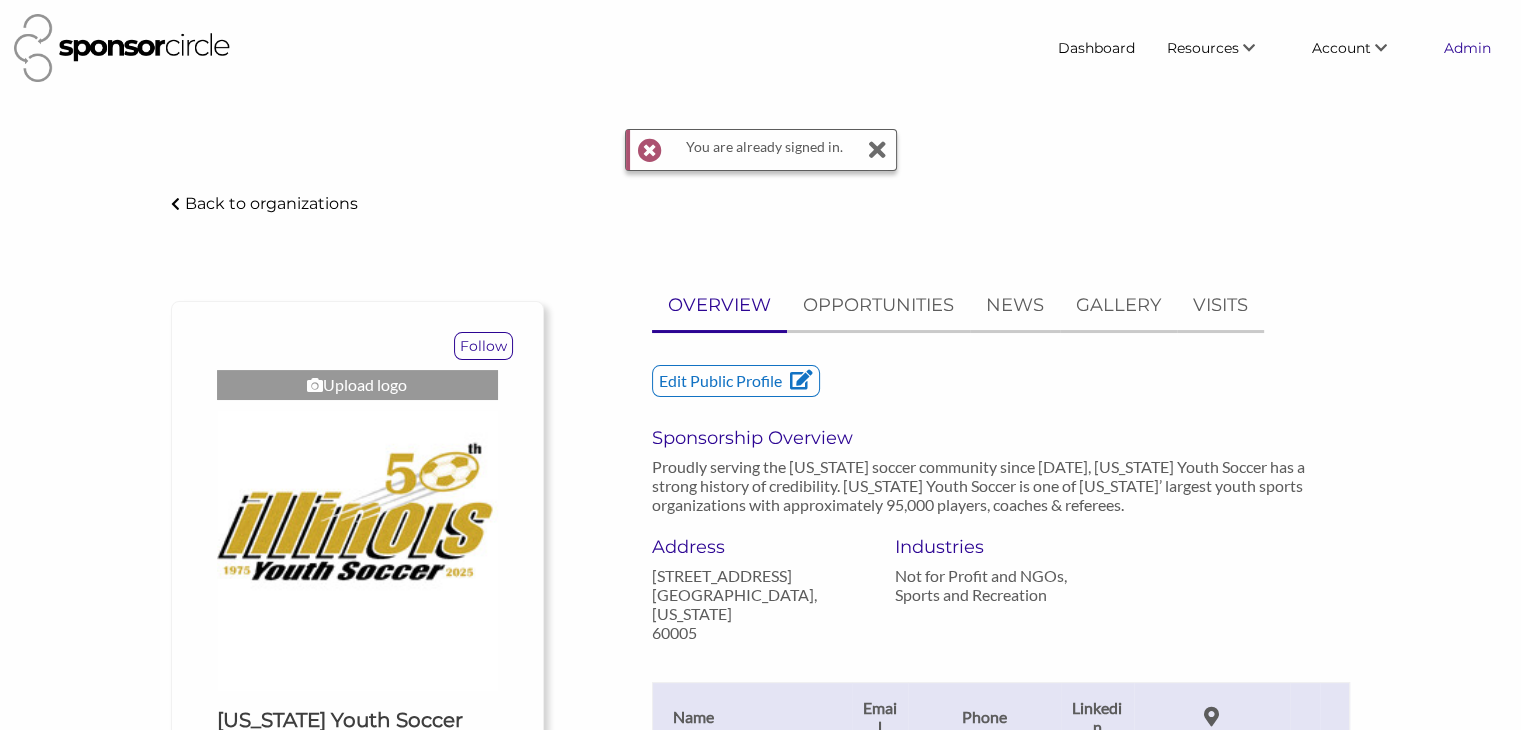 click on "Admin" at bounding box center (1467, 48) 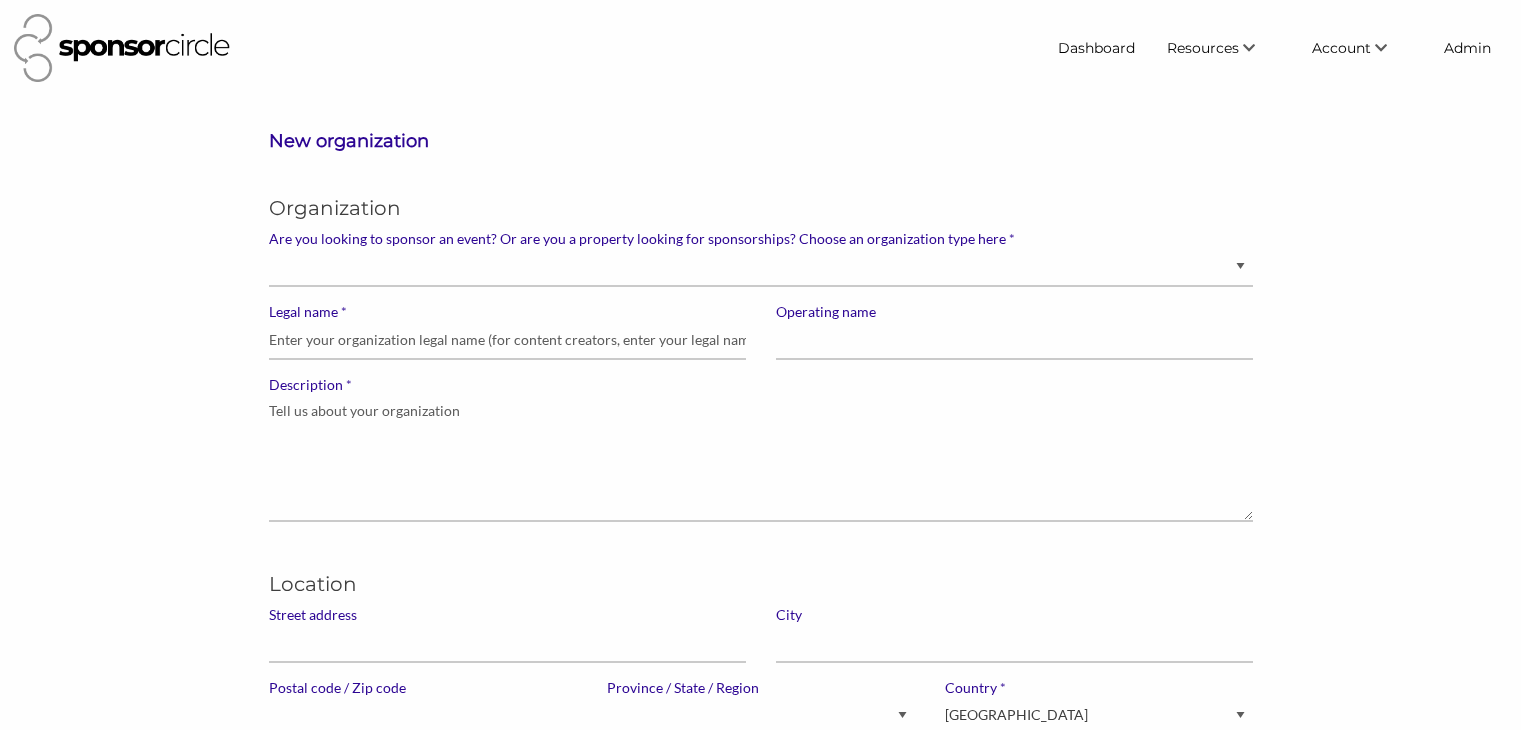 scroll, scrollTop: 0, scrollLeft: 0, axis: both 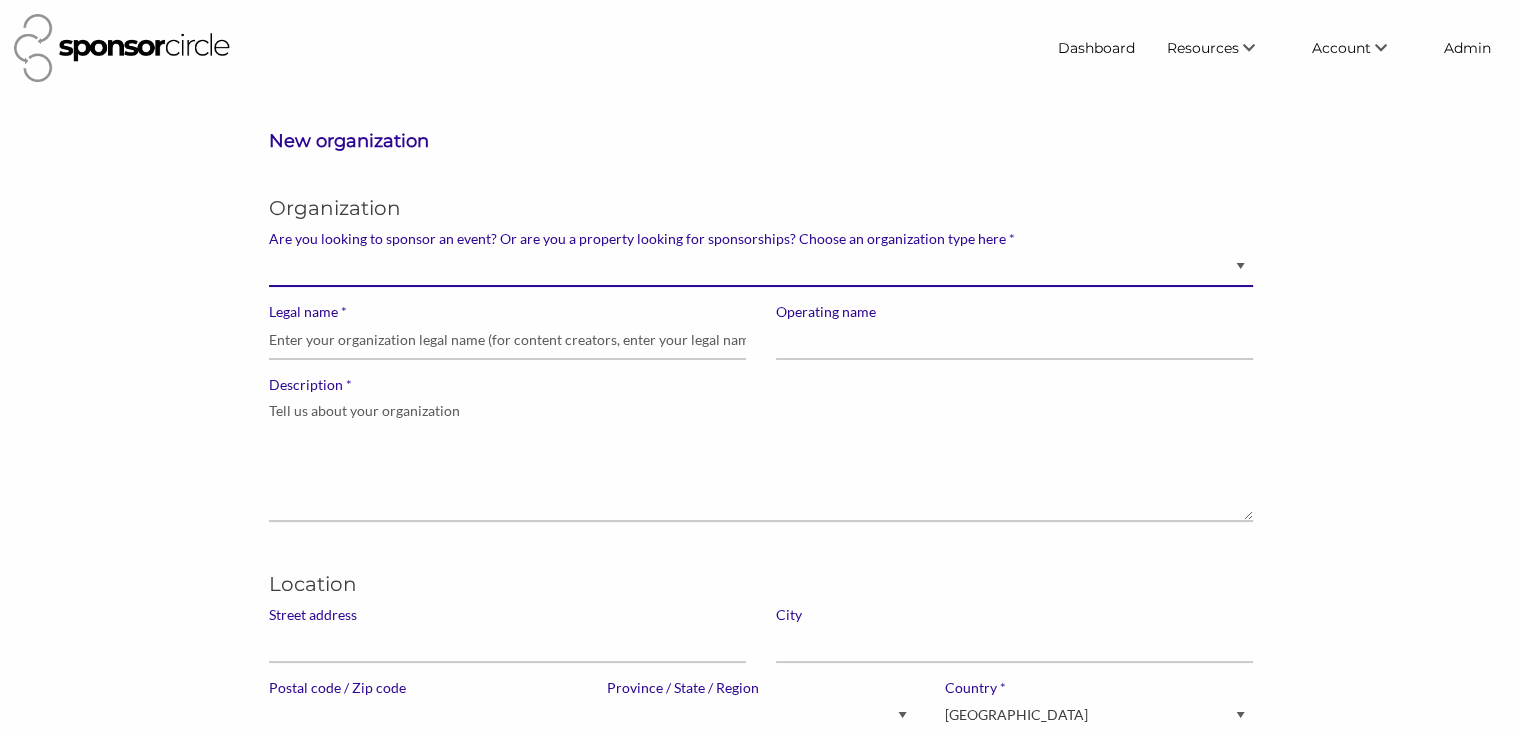 click on "Brand manager looking to sell to or sponsor events and sports teams
Event organizer seeking new partnerships with suppliers, exhibitors or sponsors
Advertising agency
Content creator, athlete or celebrity looking for sponsors" at bounding box center [761, 267] 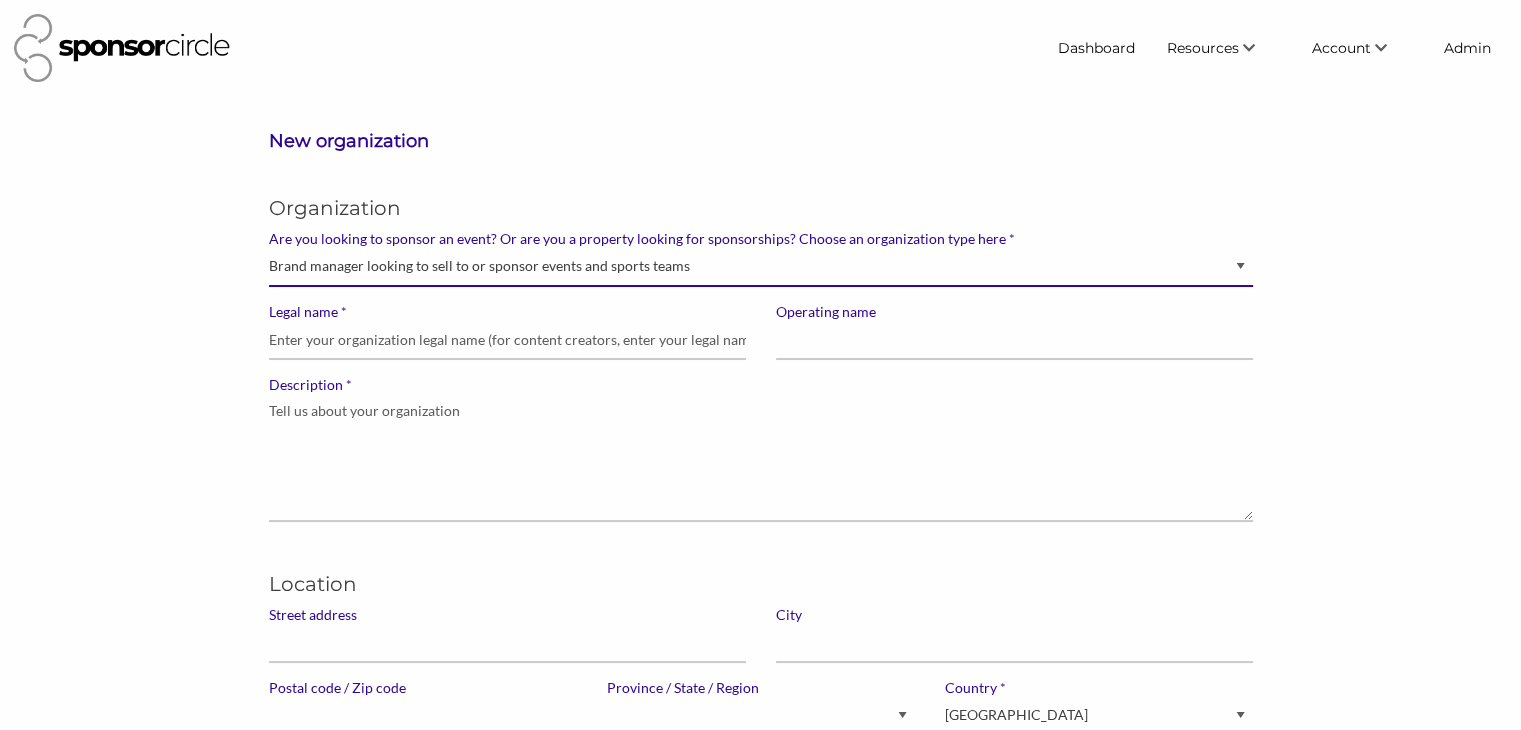 click on "Brand manager looking to sell to or sponsor events and sports teams
Event organizer seeking new partnerships with suppliers, exhibitors or sponsors
Advertising agency
Content creator, athlete or celebrity looking for sponsors" at bounding box center [761, 267] 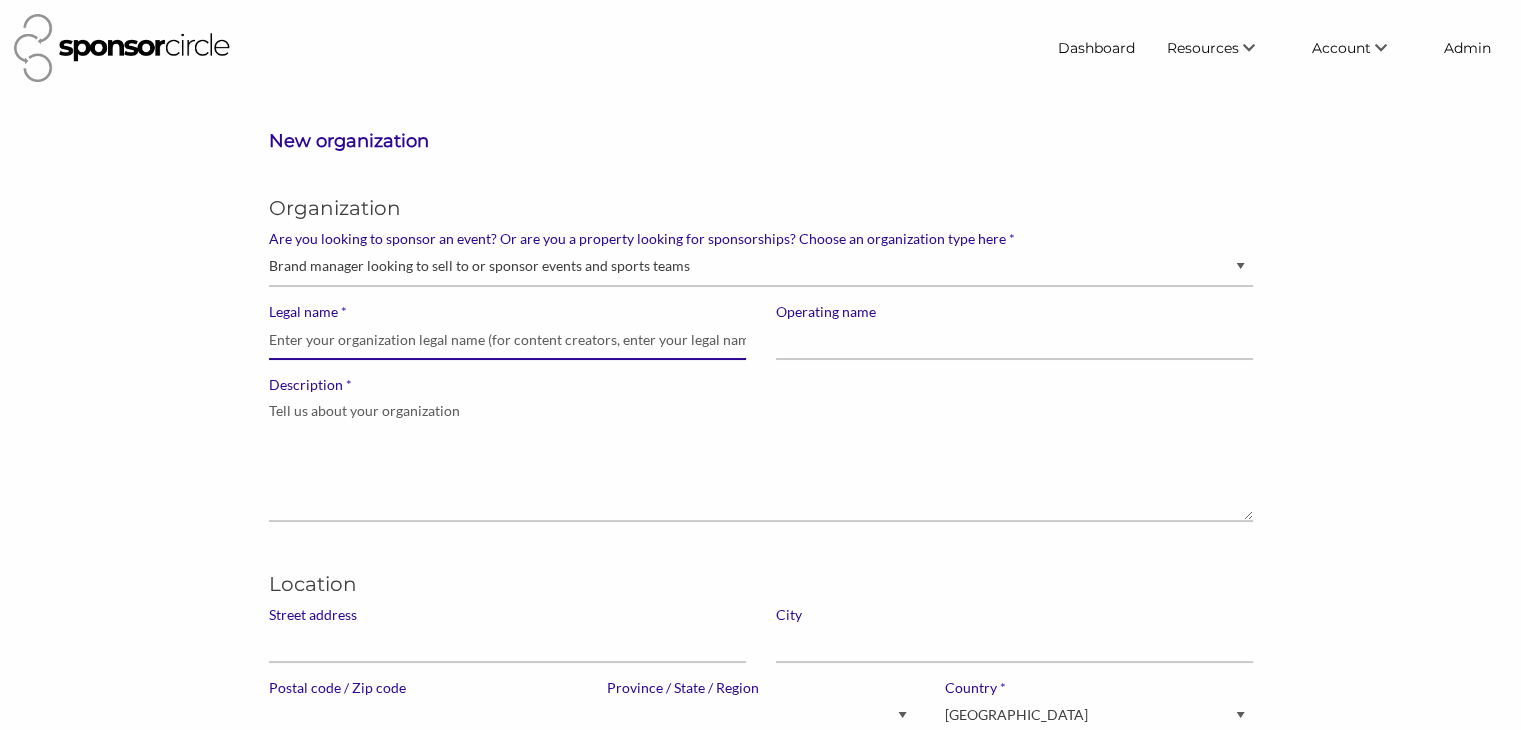 click on "*  Legal name" at bounding box center (507, 340) 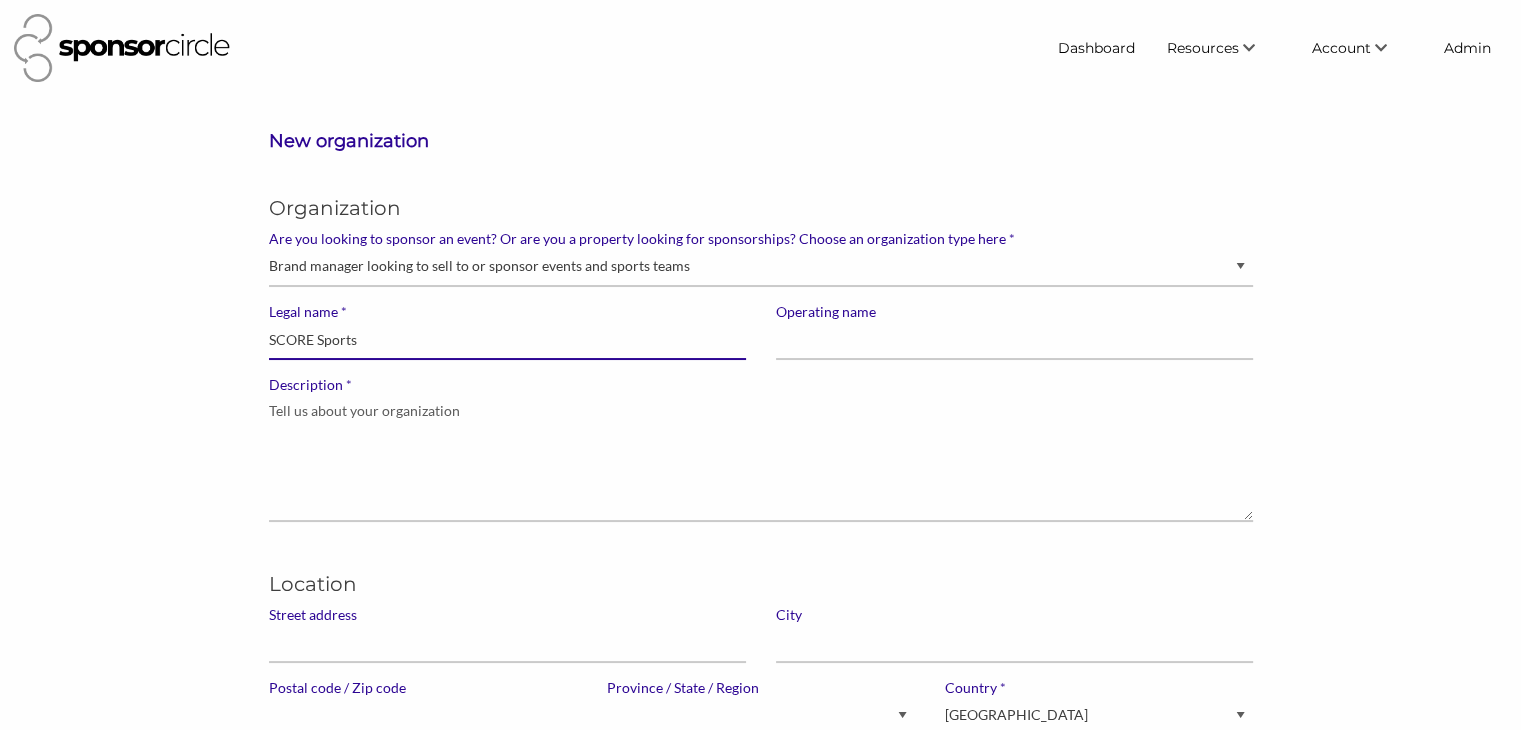type on "SCORE Sports" 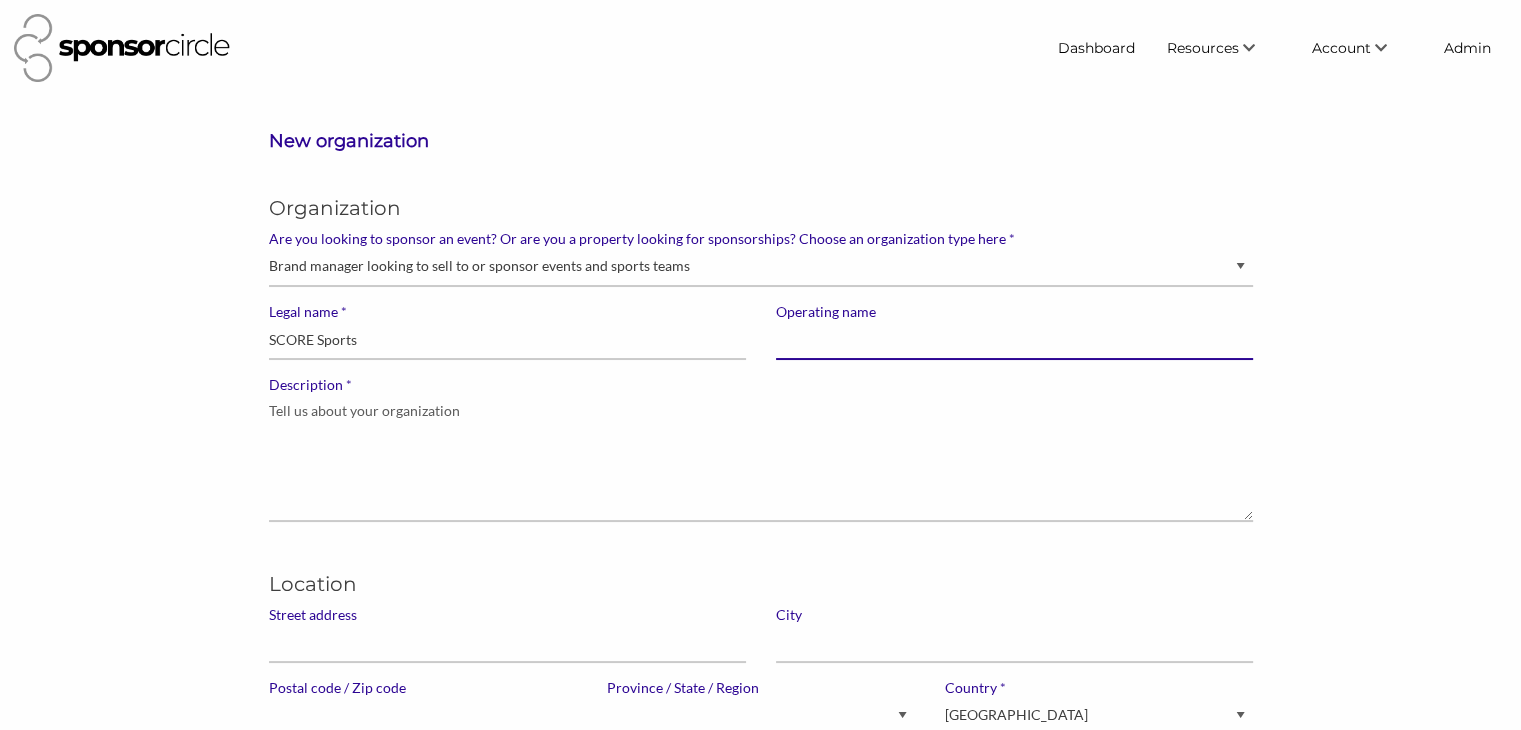 click on "Operating name" at bounding box center [1014, 340] 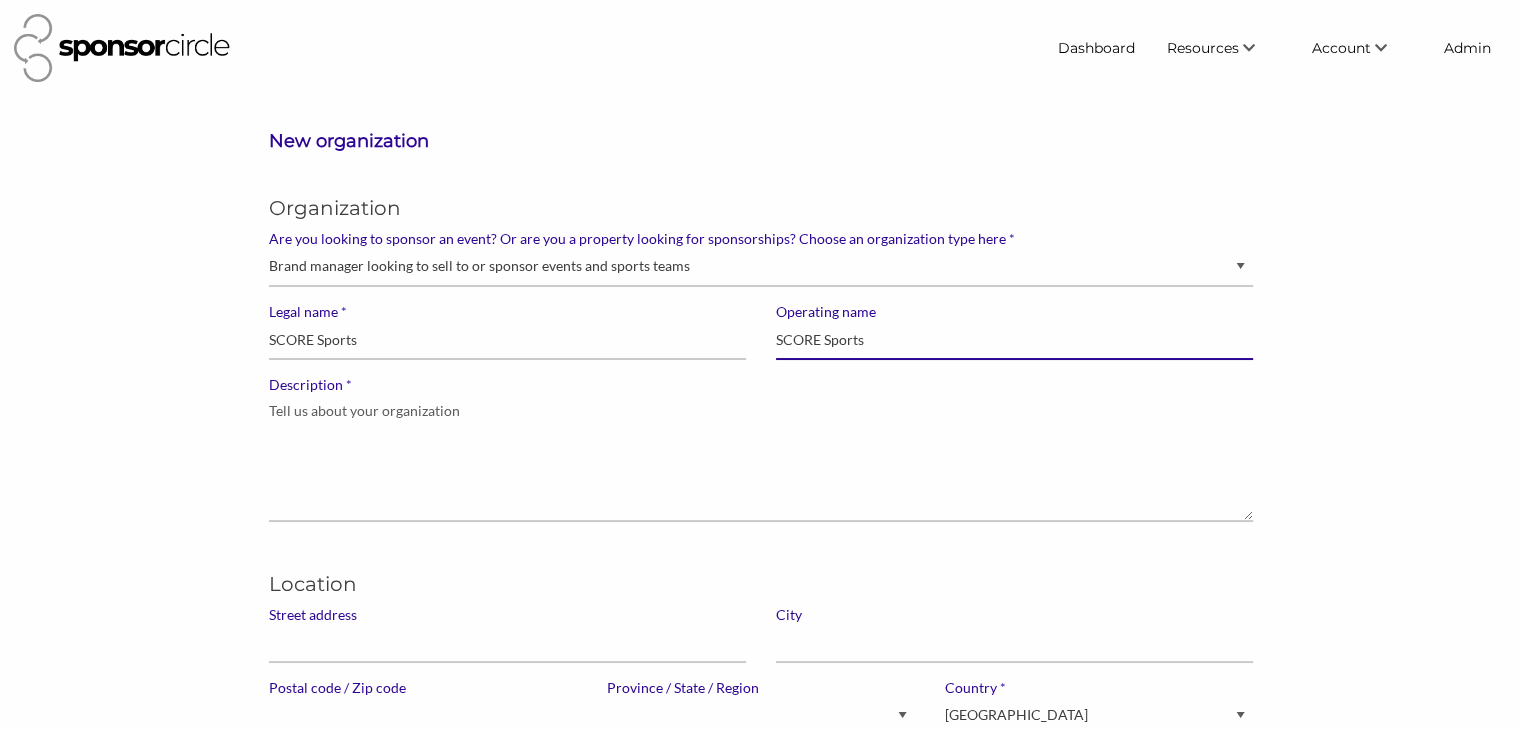 type on "SCORE Sports" 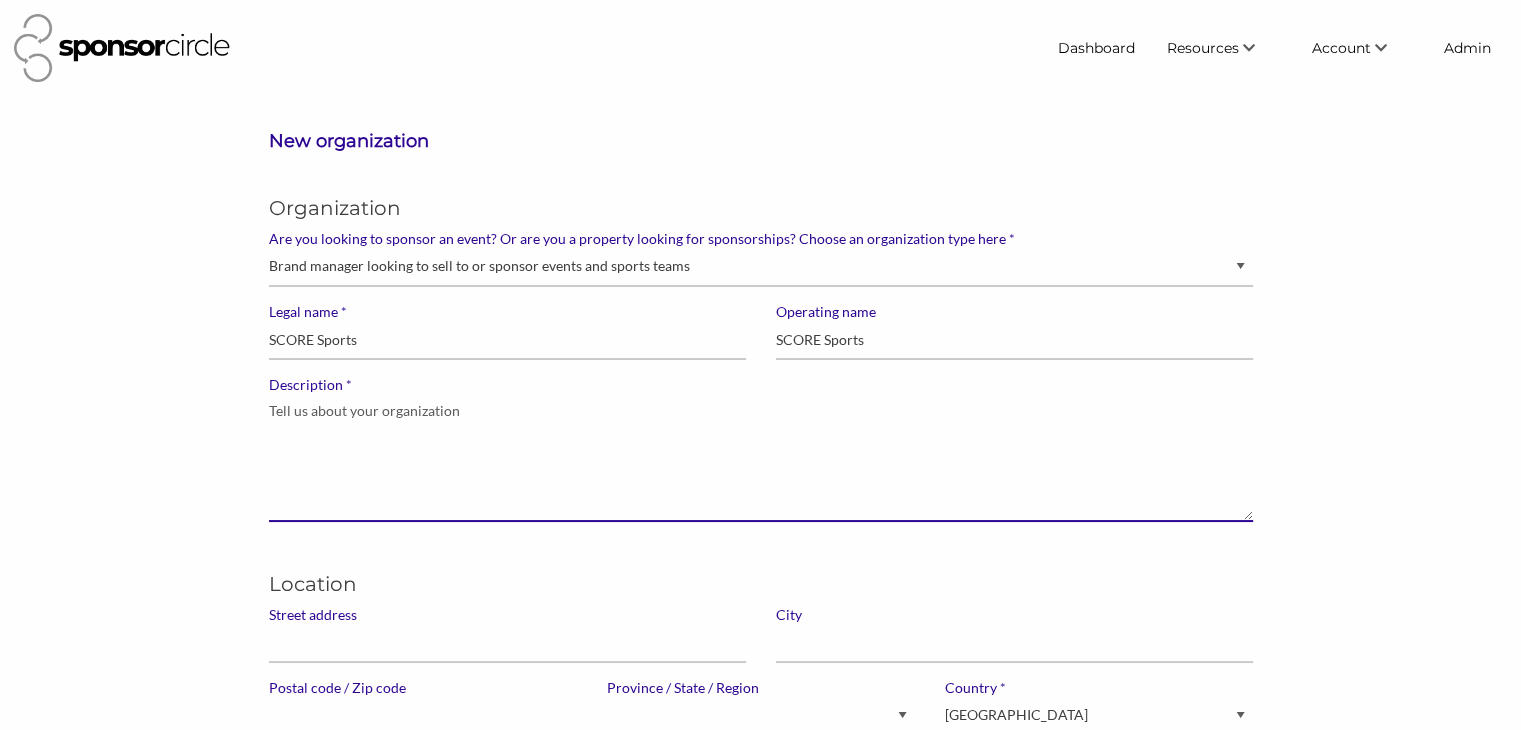 click on "*  Description" at bounding box center (761, 458) 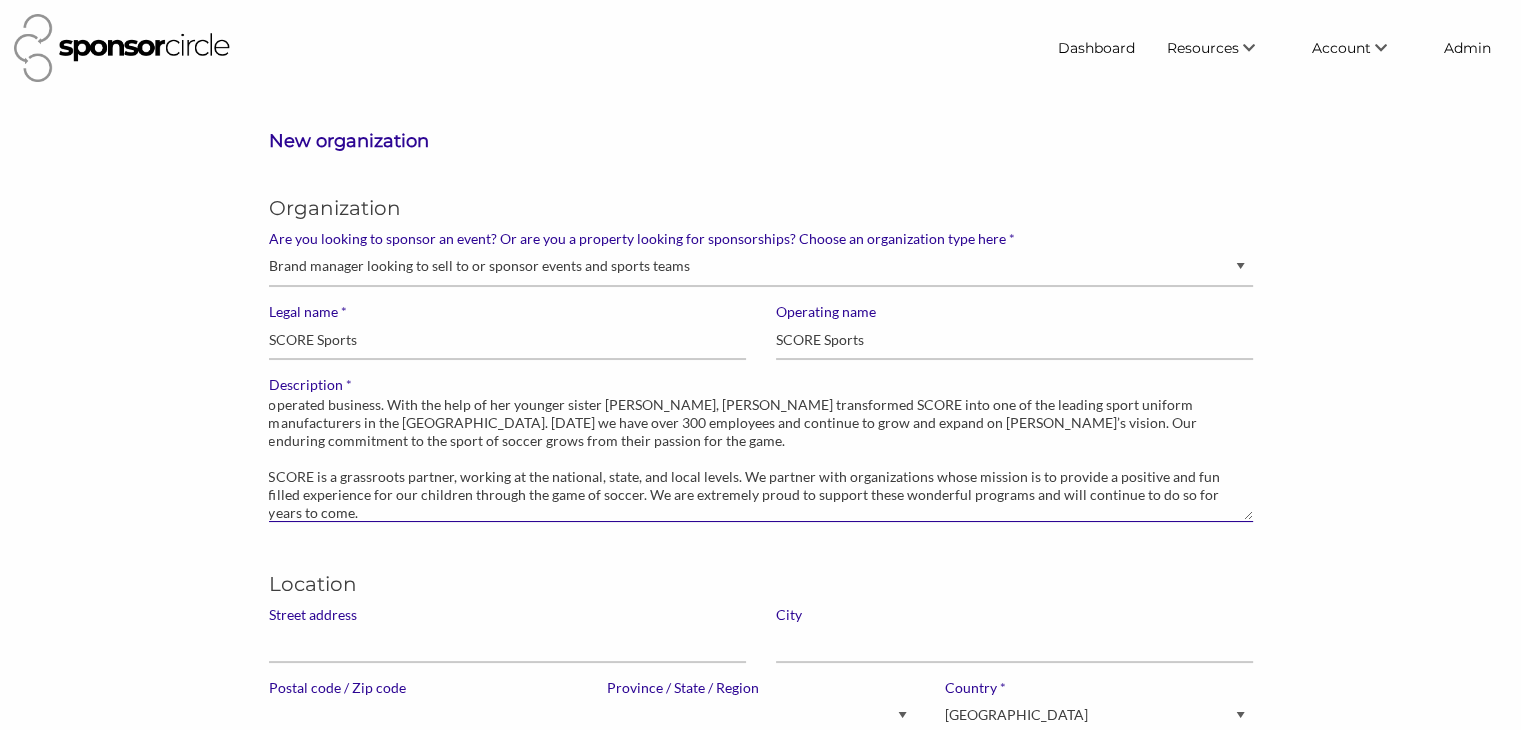 scroll, scrollTop: 0, scrollLeft: 0, axis: both 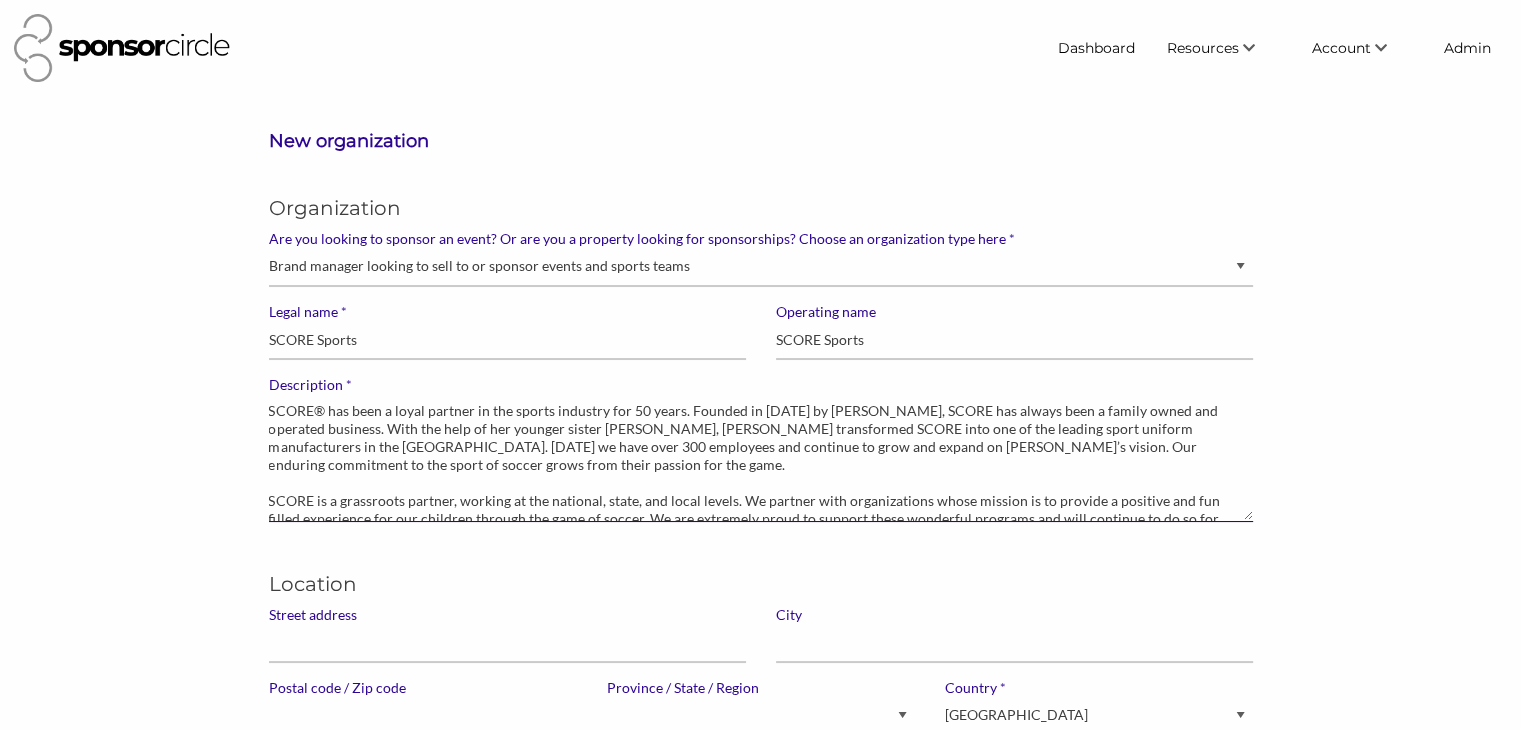 type on "SCORE® has been a loyal partner in the sports industry for 50 years. Founded in 1975 by Jill Menzel, SCORE has always been a family owned and operated business. With the help of her younger sister Rosa Cursage, Jill transformed SCORE into one of the leading sport uniform manufacturers in the United States. Today we have over 300 employees and continue to grow and expand on Jill’s vision. Our enduring commitment to the sport of soccer grows from their passion for the game.
SCORE is a grassroots partner, working at the national, state, and local levels. We partner with organizations whose mission is to provide a positive and fun filled experience for our children through the game of soccer. We are extremely proud to support these wonderful programs and will continue to do so for years to come." 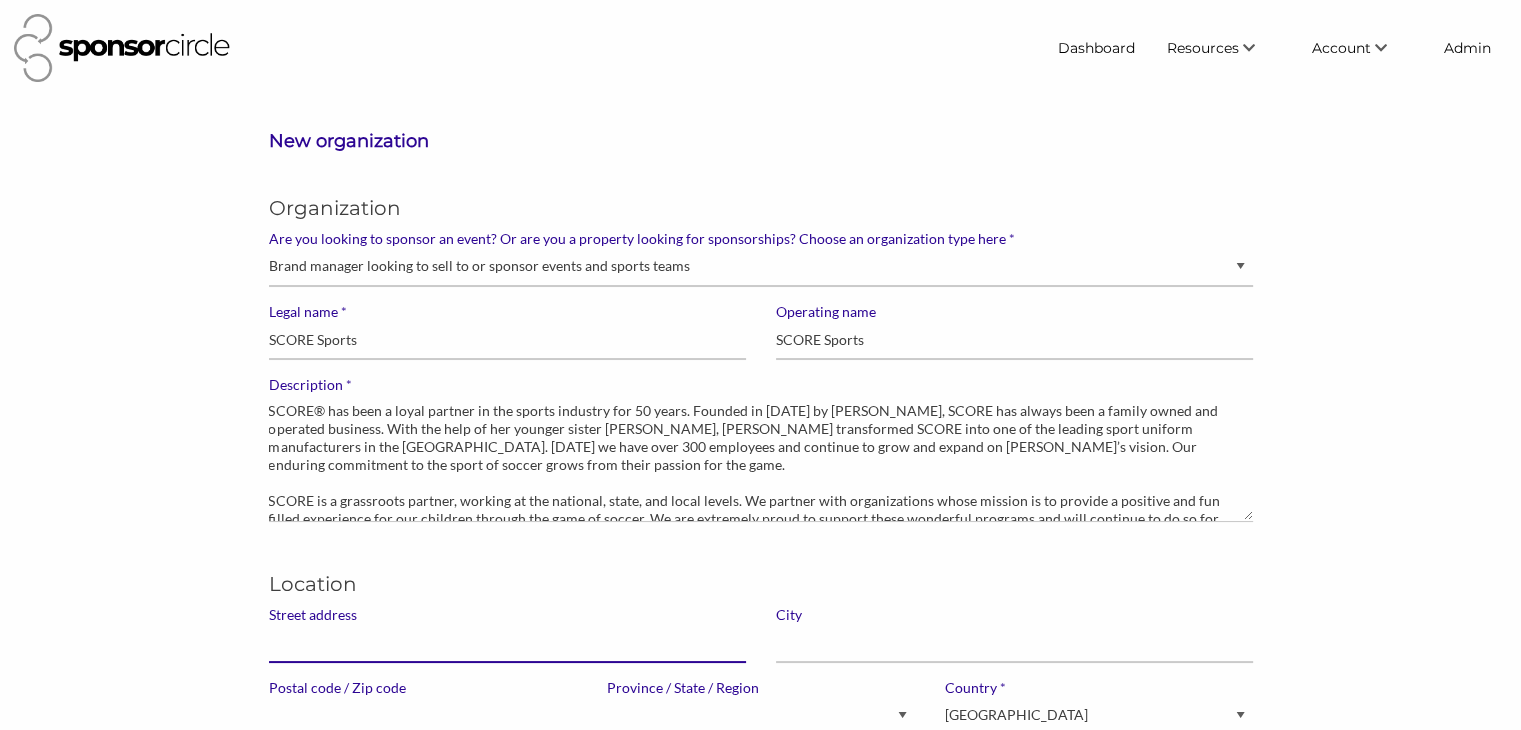 click on "Street address" at bounding box center (507, 643) 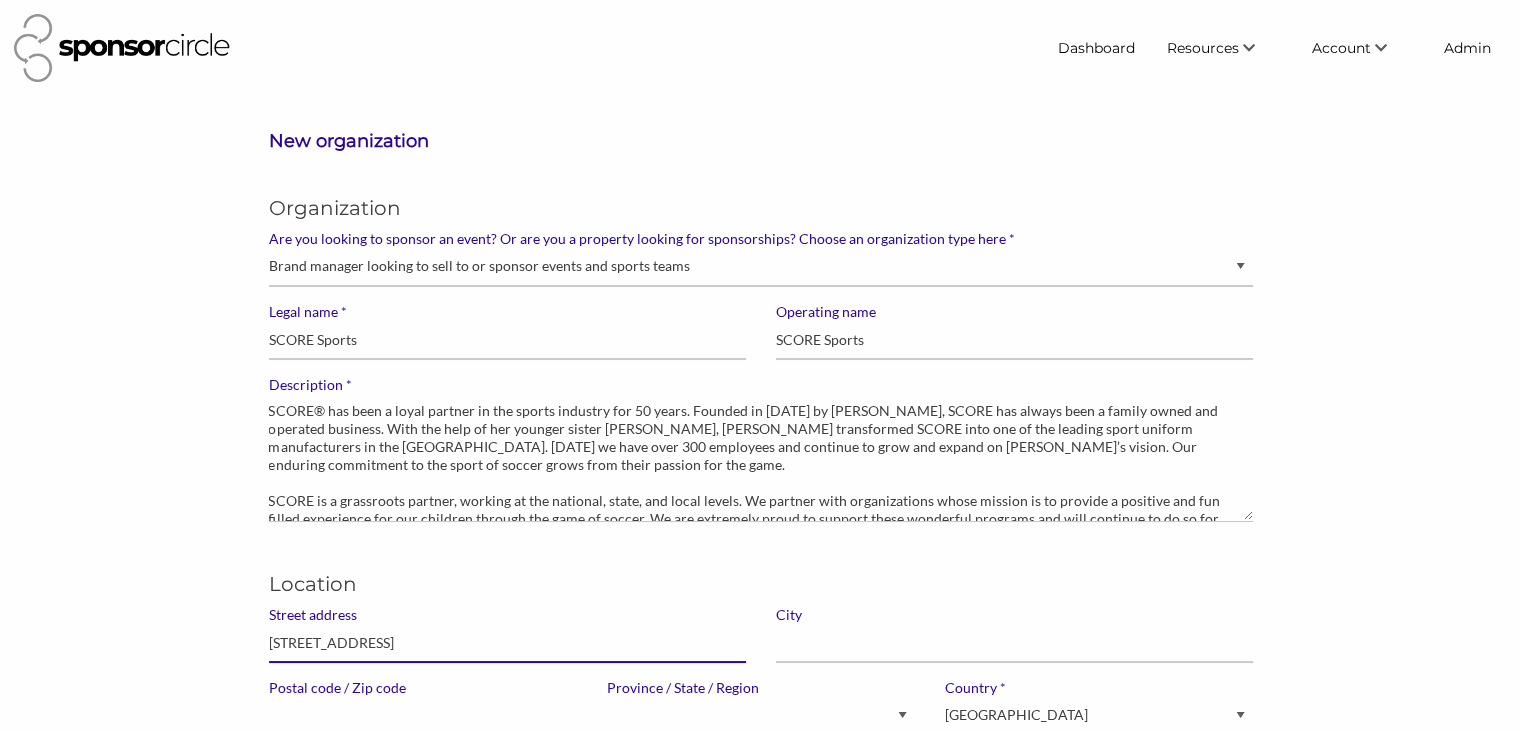type on "[STREET_ADDRESS]" 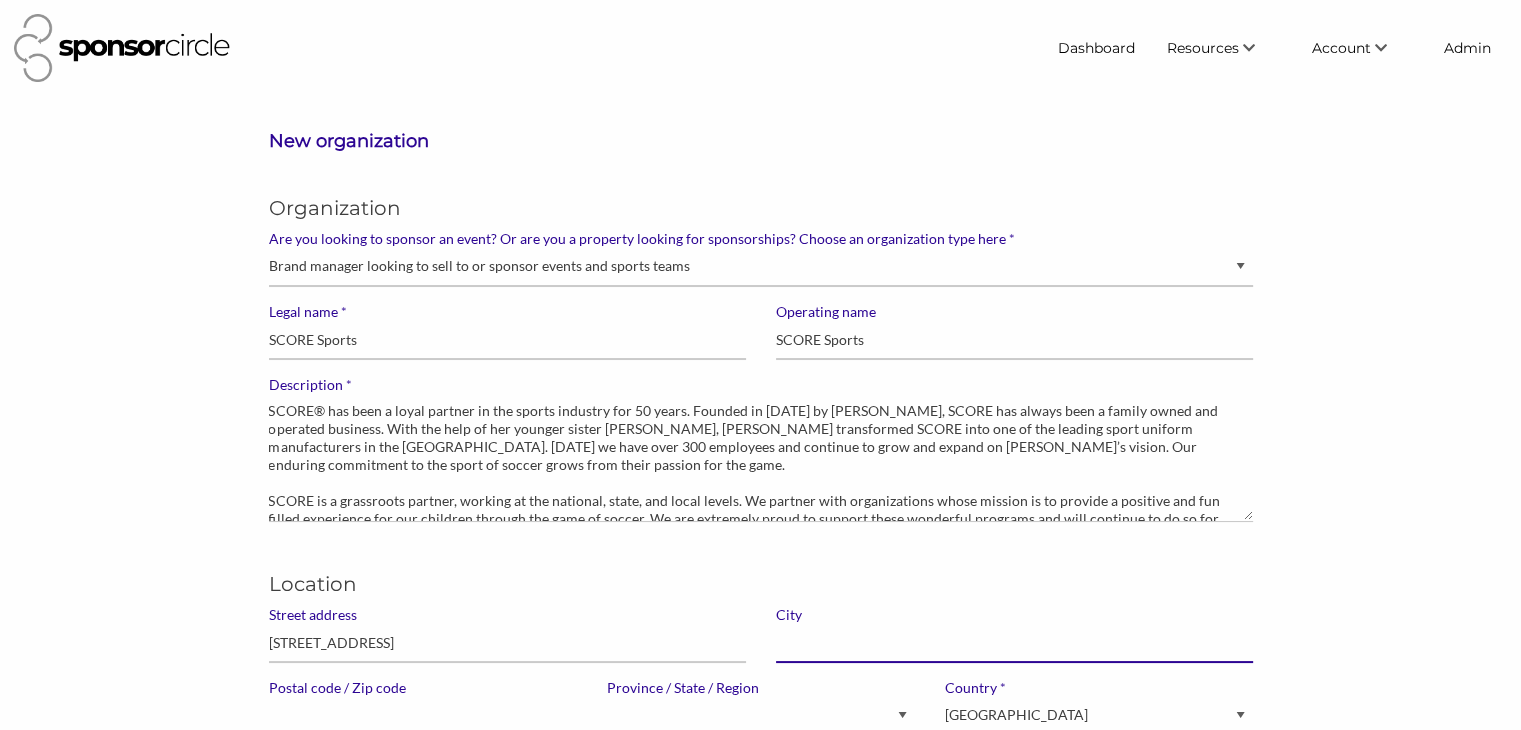 click at bounding box center [1014, 643] 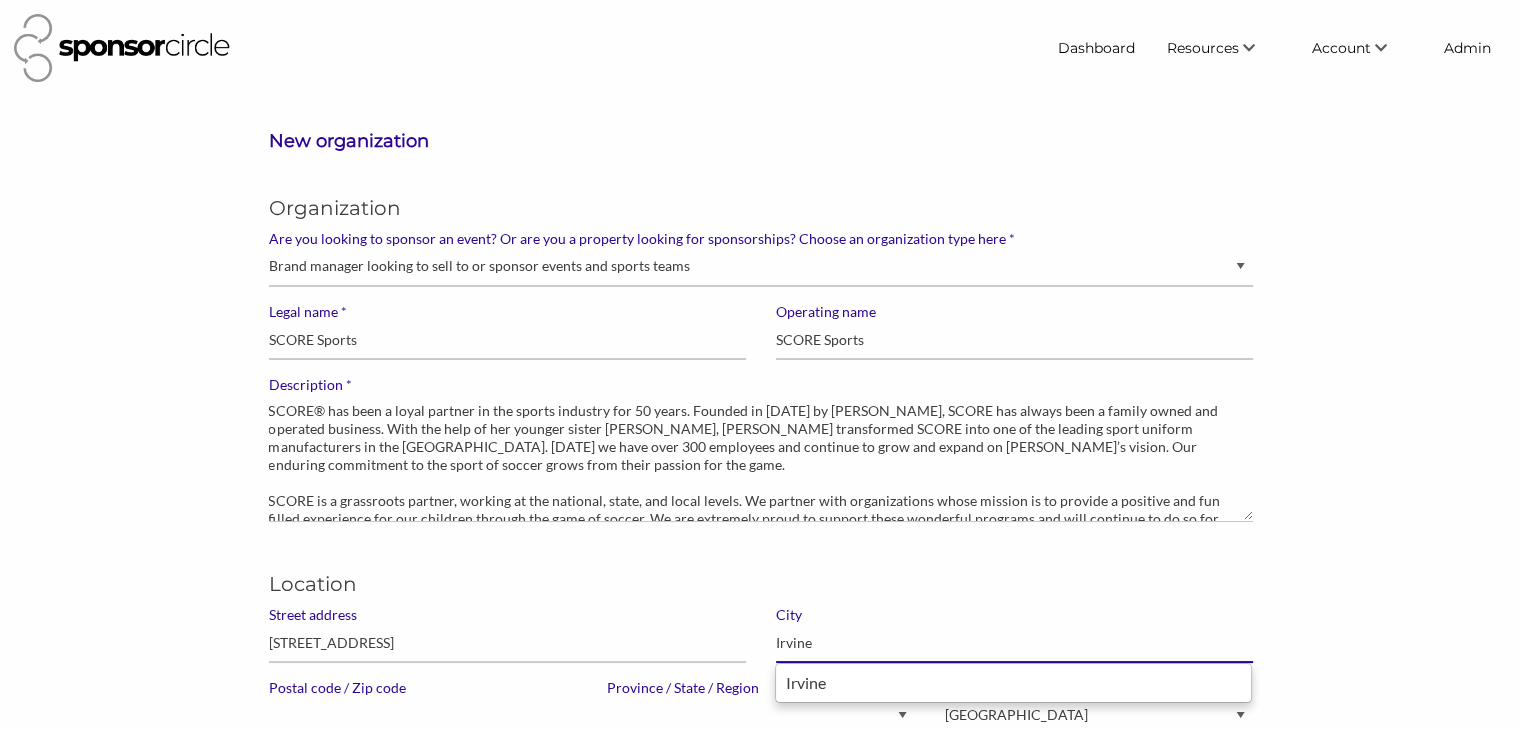 type on "Irvine" 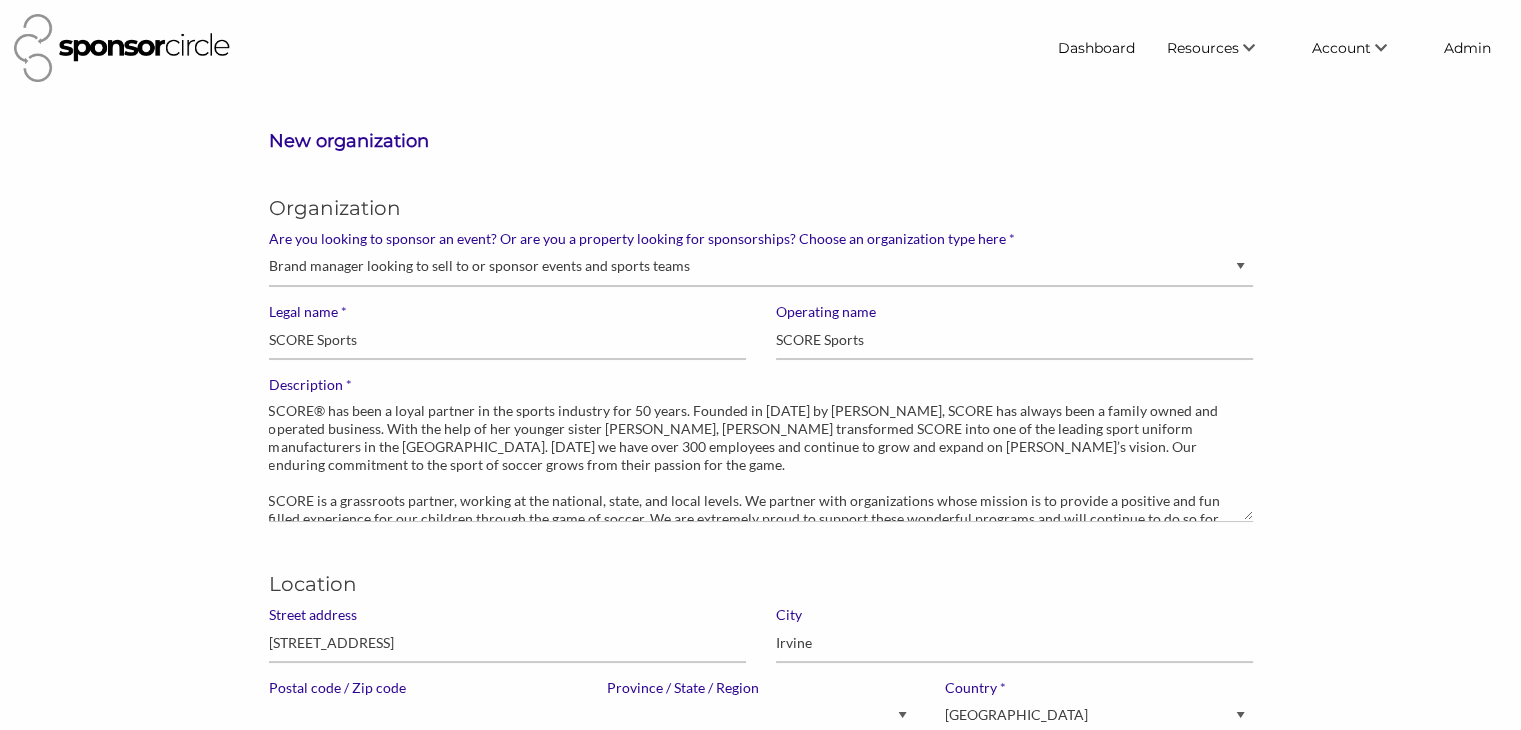 scroll, scrollTop: 6, scrollLeft: 0, axis: vertical 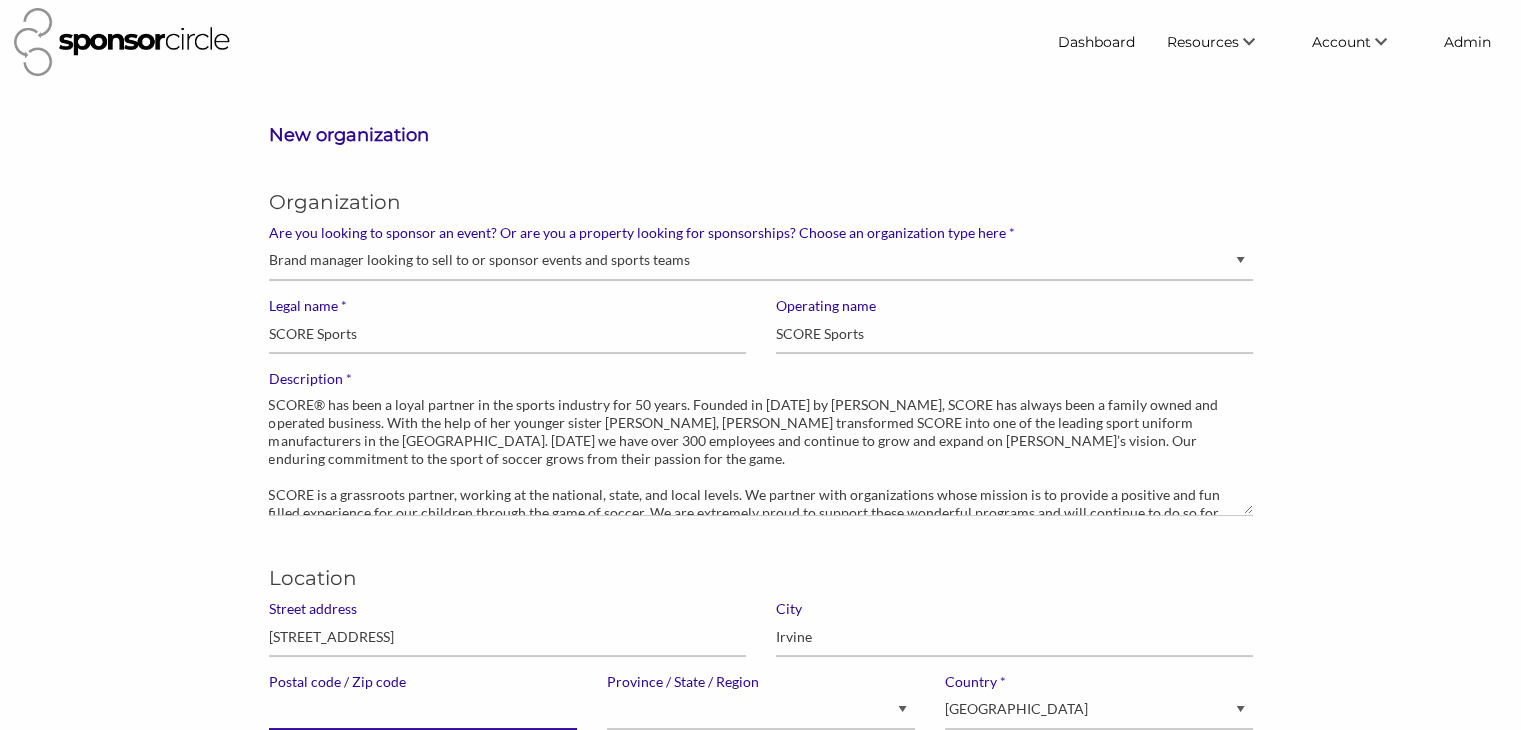 paste on "92617" 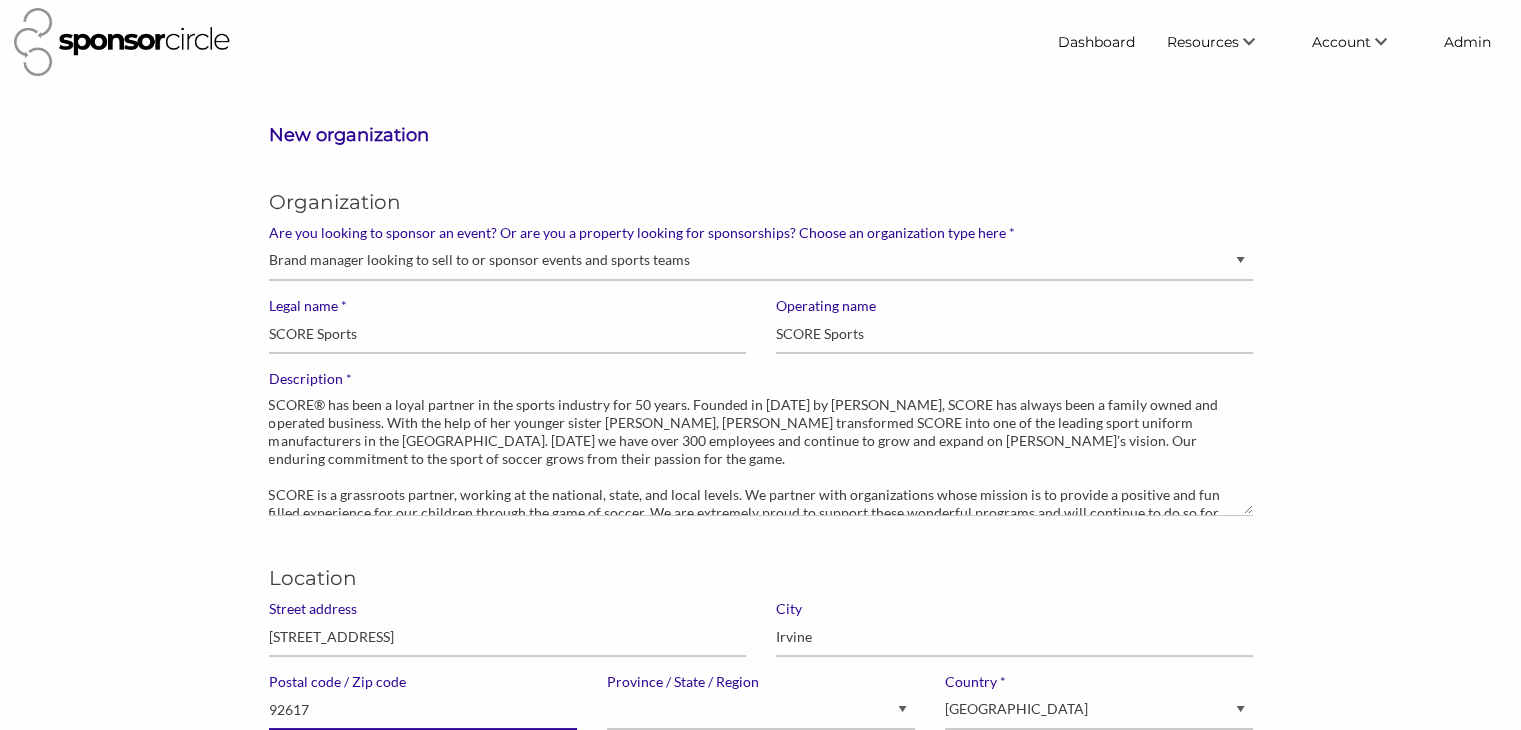 type on "92617" 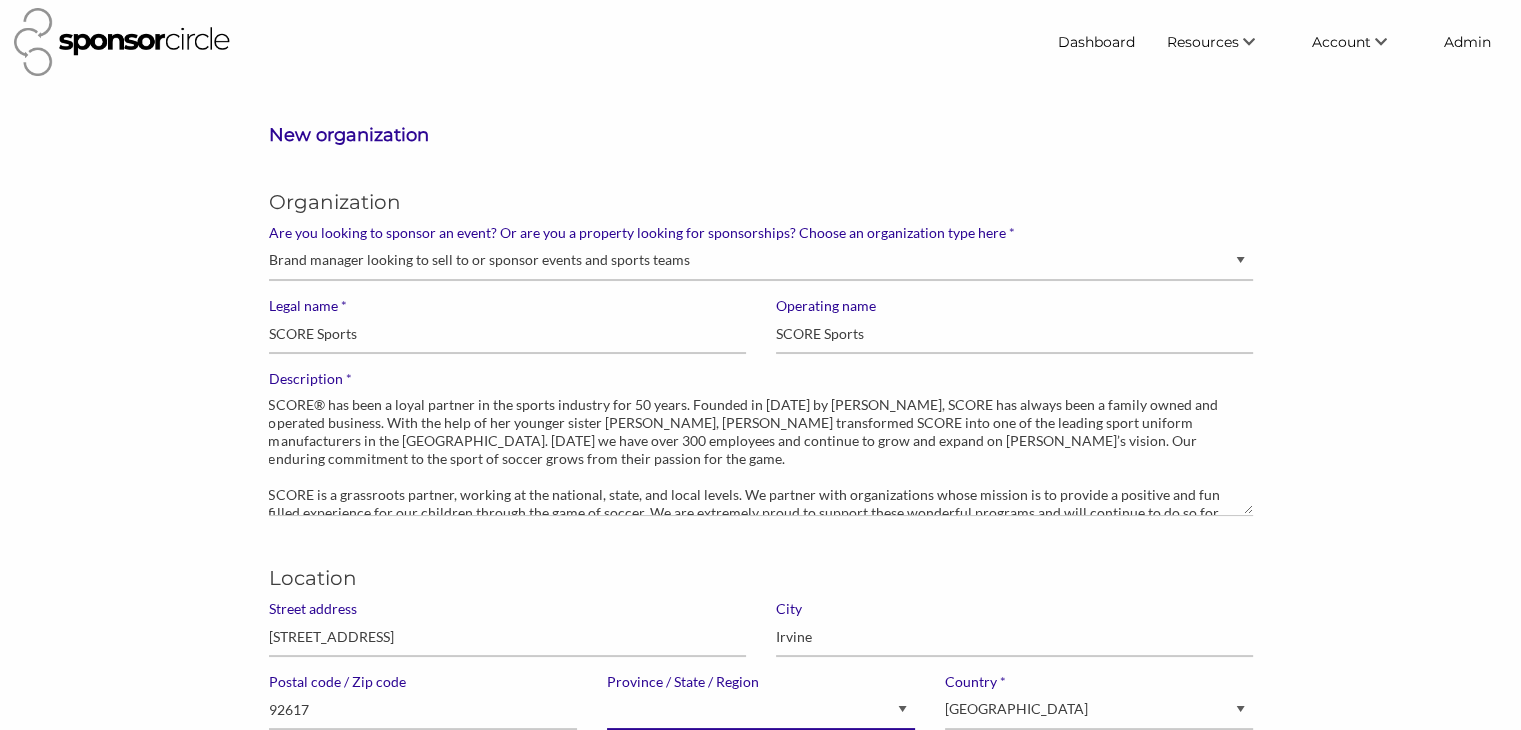 click on "Alberta
British Columbia
Manitoba
New Brunswick
Newfoundland and Labrador
Northwest Territories
Nova Scotia
Nunavut
Ontario
Prince Edward Island
Quebec
Saskatchewan
Yukon Alaska
Alabama
Arkansas
American Samoa
Arizona
California
Colorado
Connecticut
District of Columbia
Delaware
Florida
Georgia
Guam
Hawaii
Iowa
Idaho
Illinois
Indiana
Kansas
Kentucky
Louisiana
Massachusetts
Maryland
Maine
Michigan
Minnesota
Missouri
Mississippi
Montana
North Carolina
North Dakota
Nebraska
New Hampshire
New Jersey
New Mexico
Nevada
New York
Ohio
Oklahoma
Oregon
Pennsylvania
Puerto Rico
Rhode Island
South Carolina
South Dakota
Tennessee
Texas
Utah
Virginia
Virgin Islands
Vermont
Washington
Wisconsin
West Virginia
Wyoming N/A" at bounding box center (761, 710) 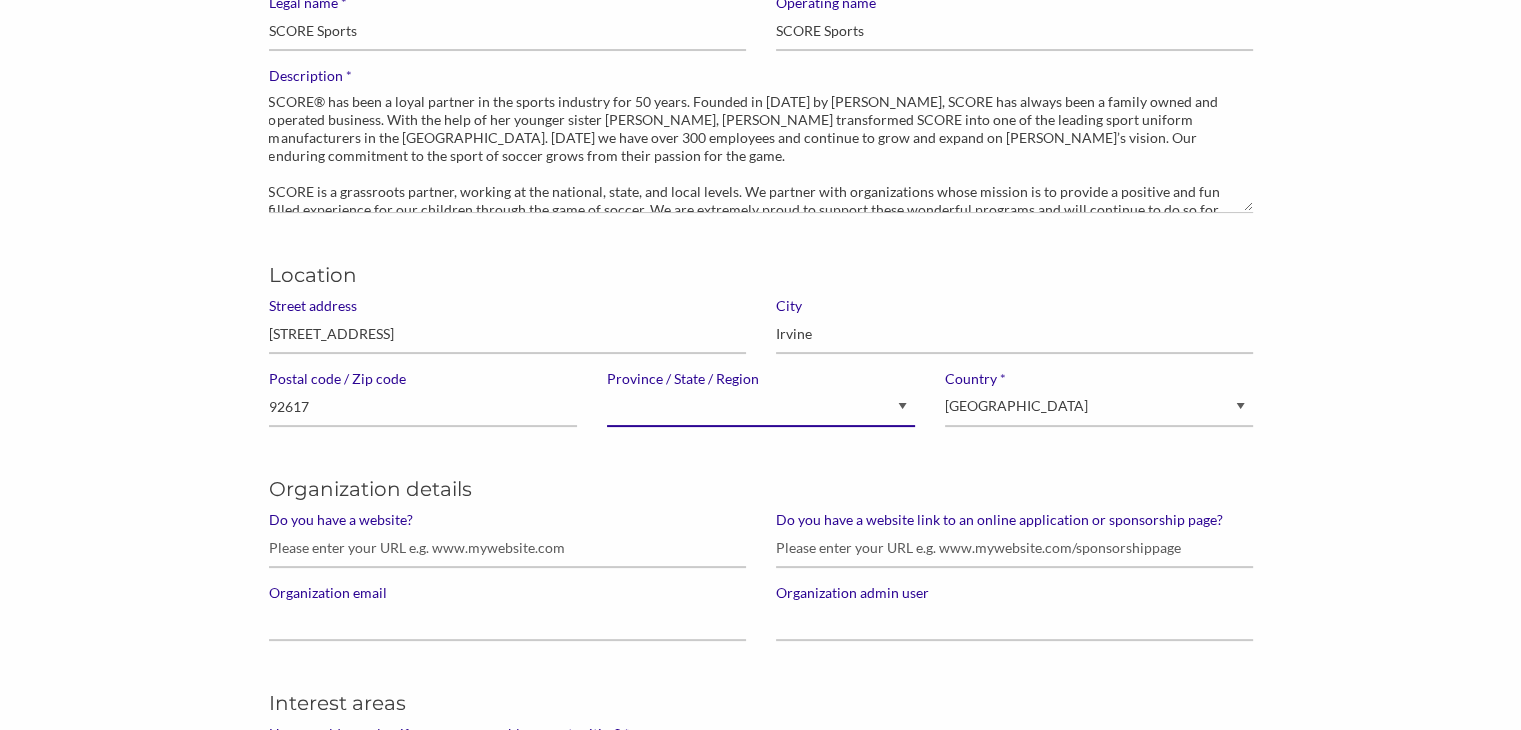 scroll, scrollTop: 310, scrollLeft: 0, axis: vertical 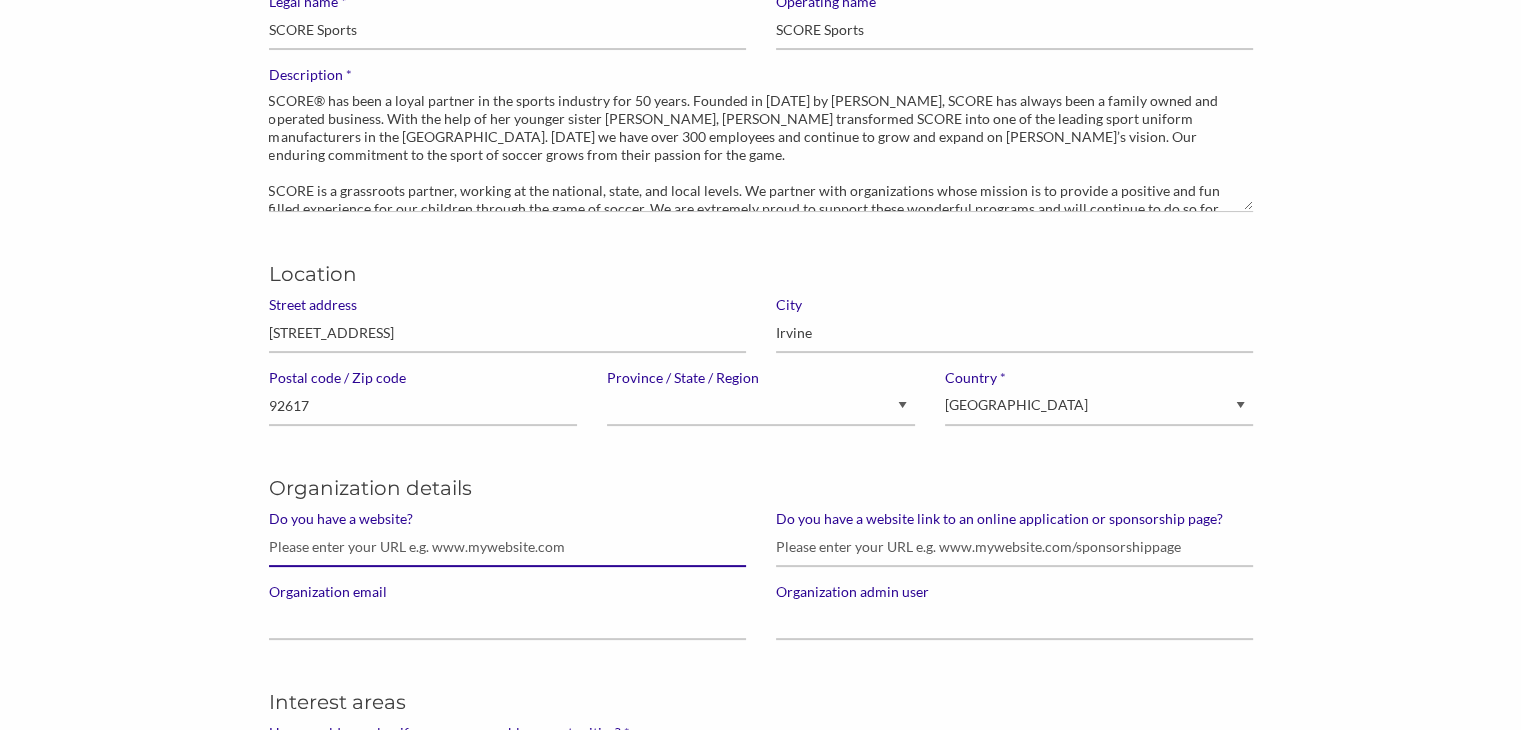 click on "Do you have a website?" at bounding box center (507, 547) 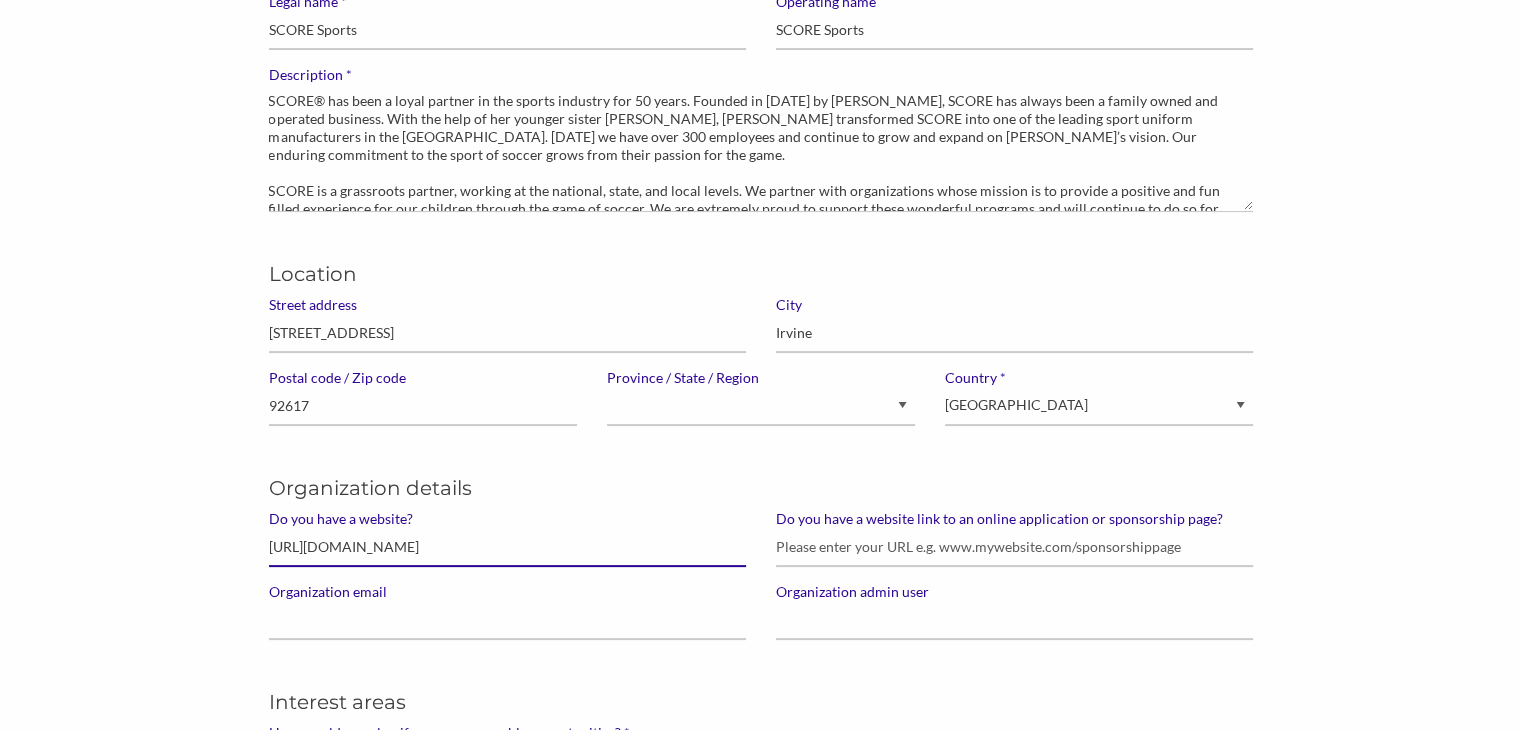 type on "[URL][DOMAIN_NAME]" 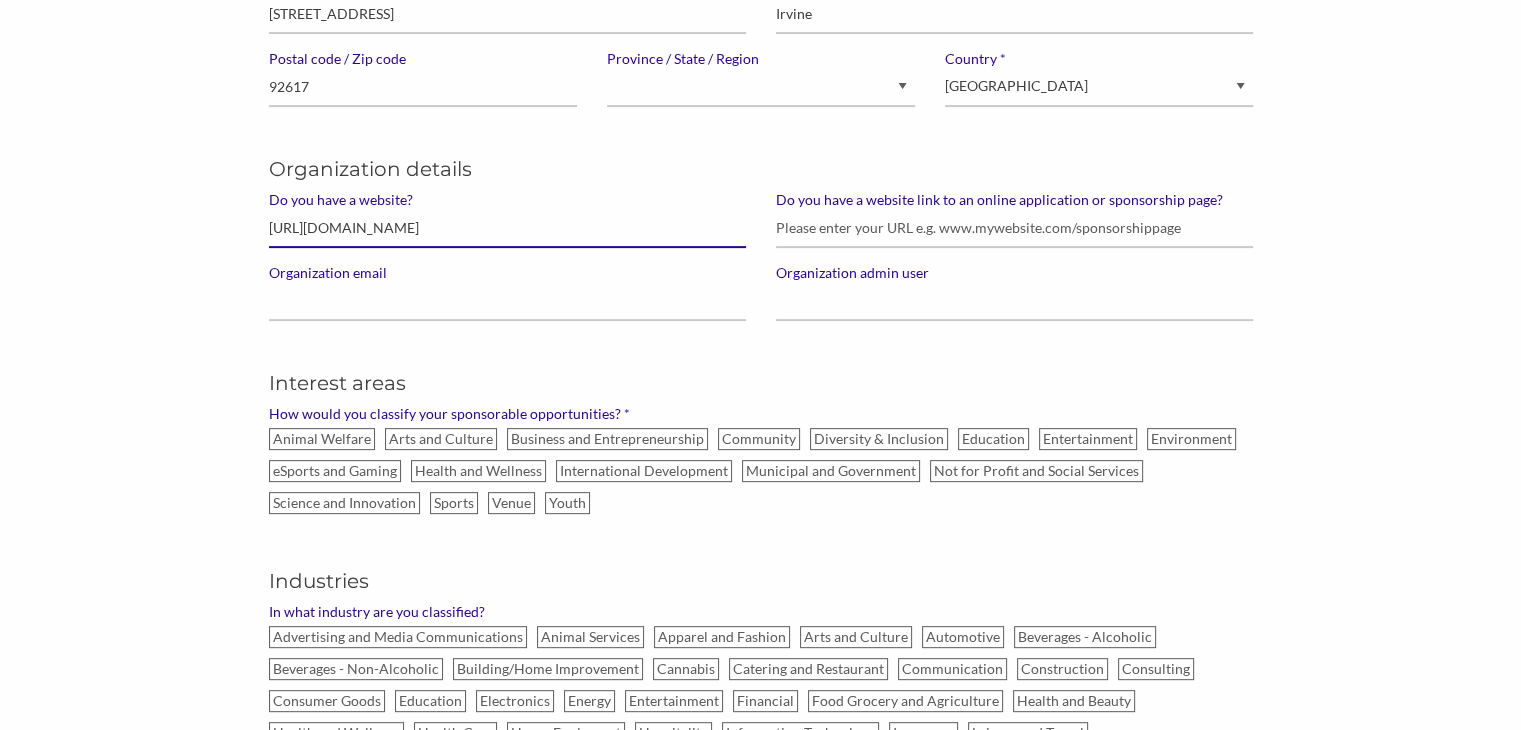 scroll, scrollTop: 630, scrollLeft: 0, axis: vertical 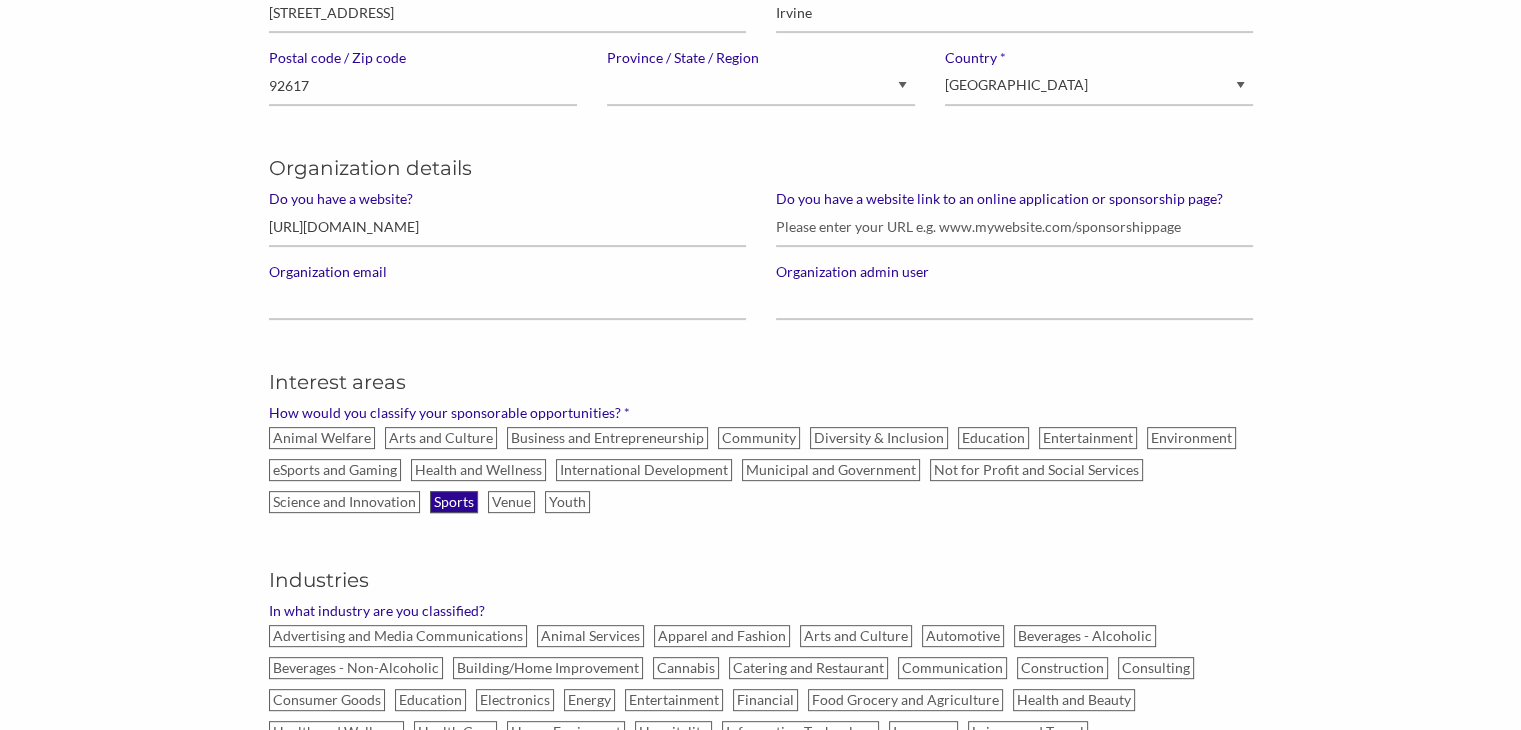 click on "Sports" at bounding box center (454, 502) 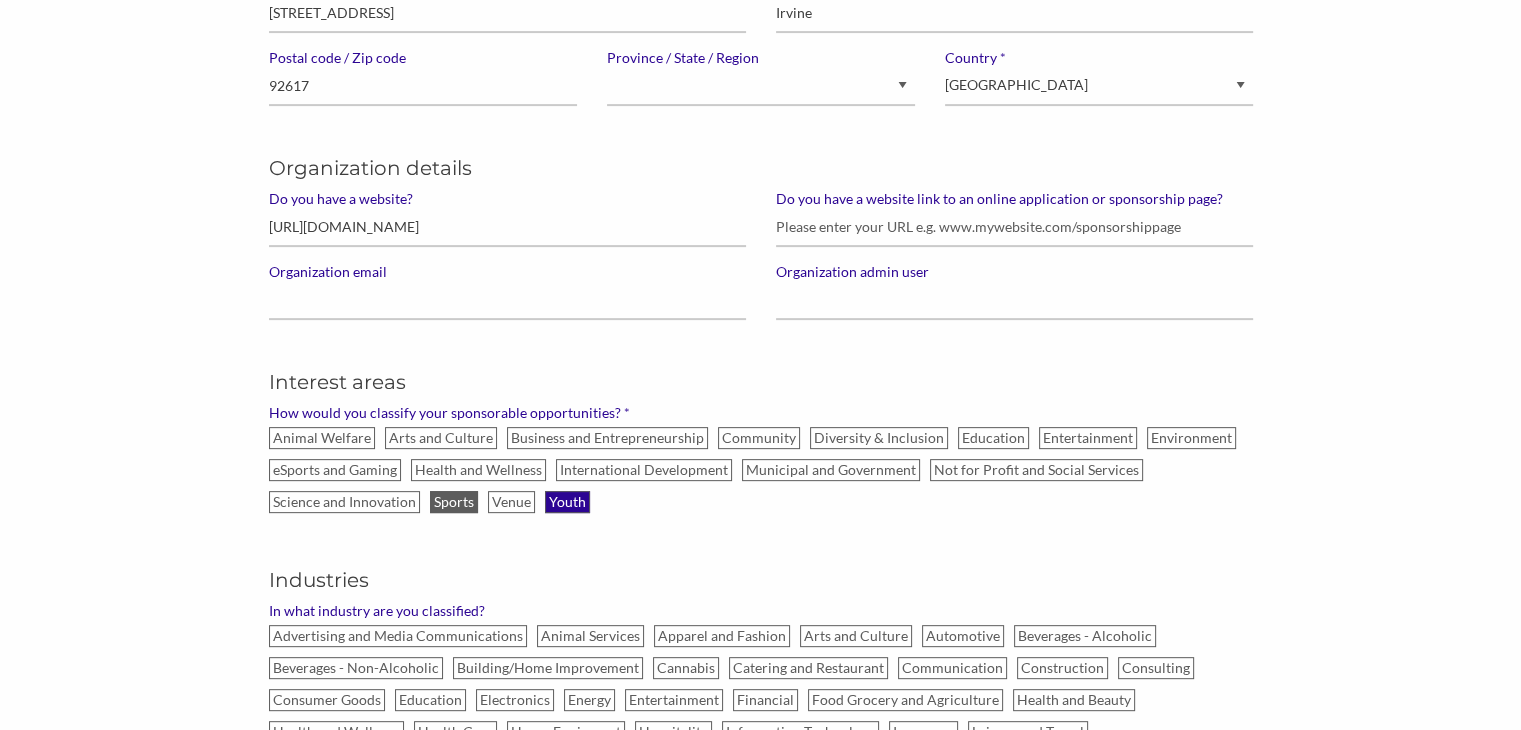 click on "Youth" at bounding box center (567, 502) 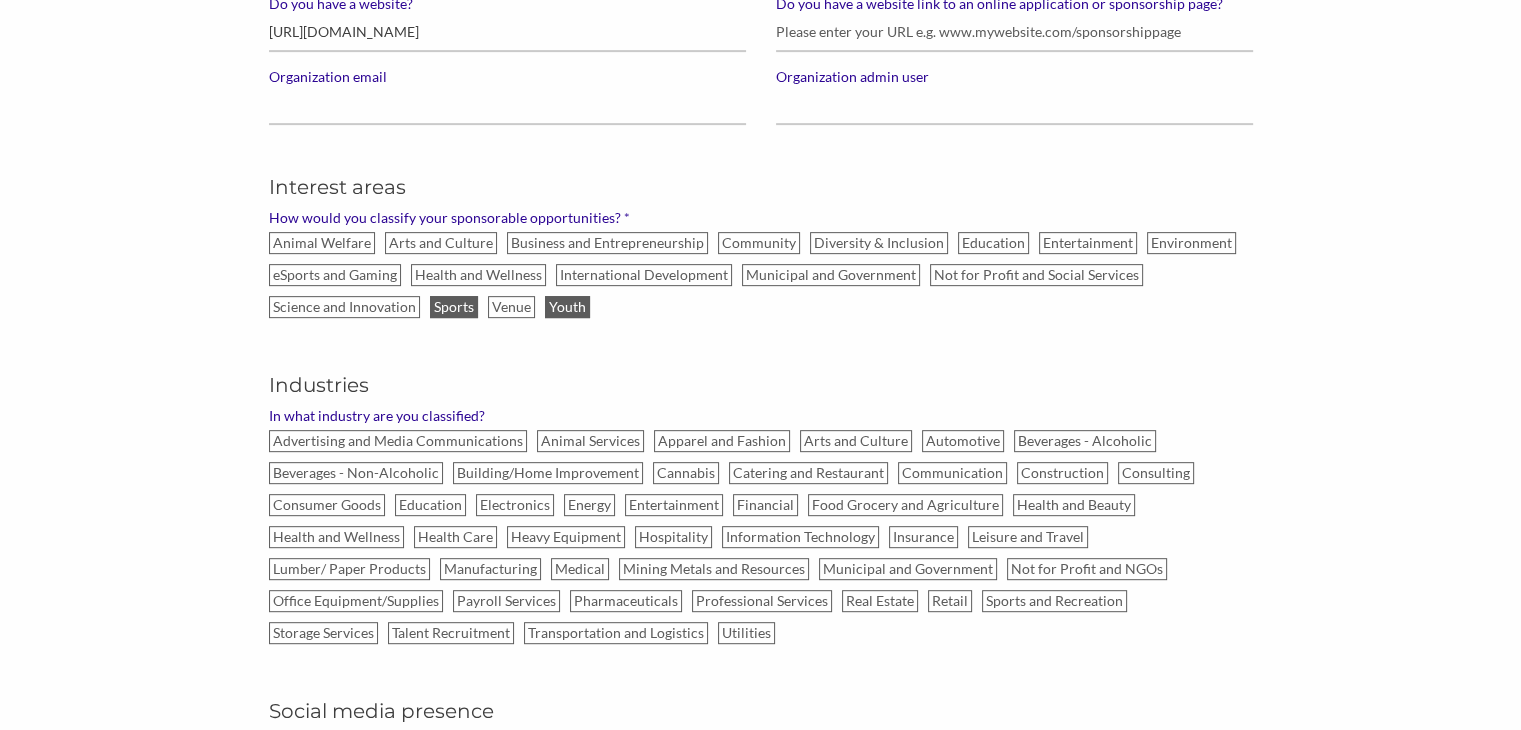 scroll, scrollTop: 826, scrollLeft: 0, axis: vertical 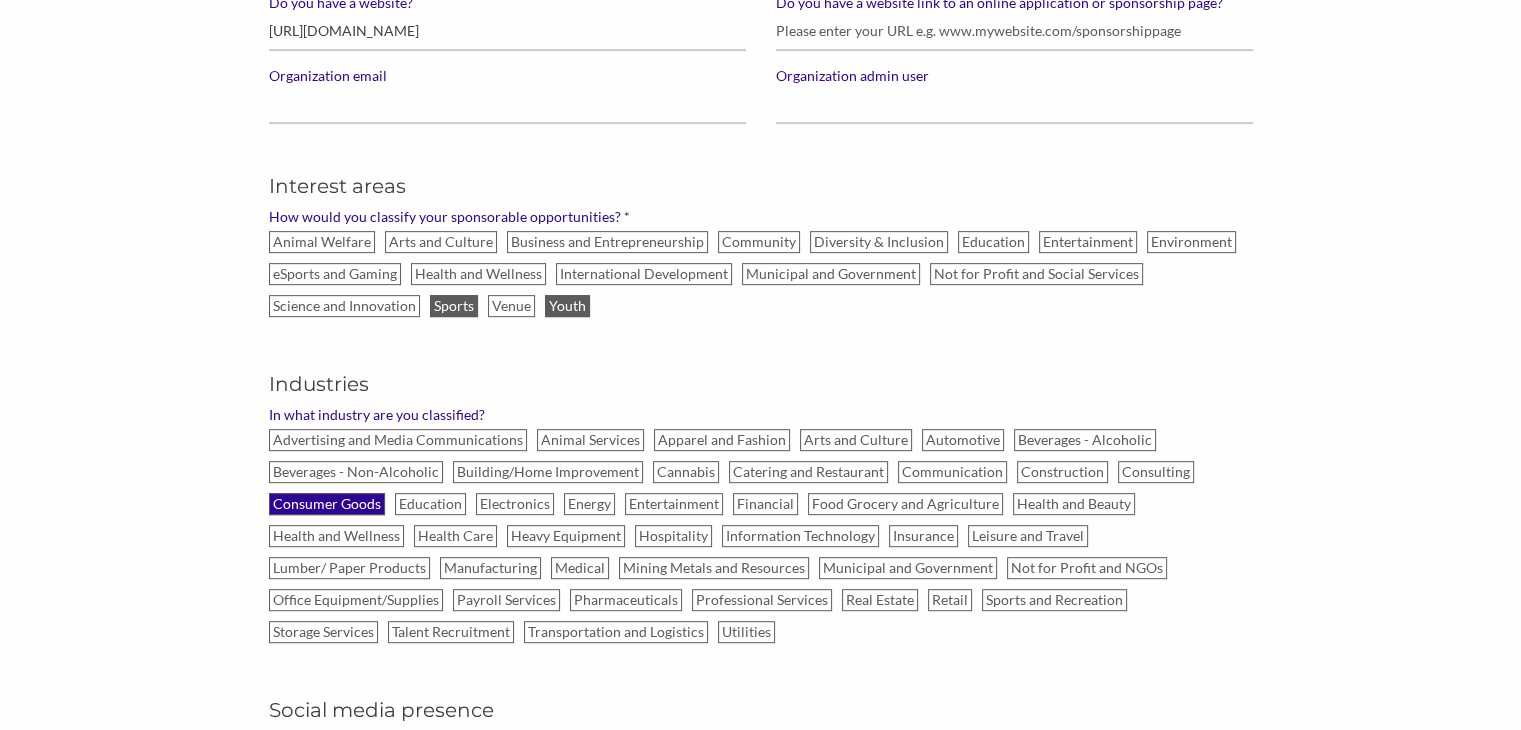 click on "Consumer Goods" at bounding box center [327, 504] 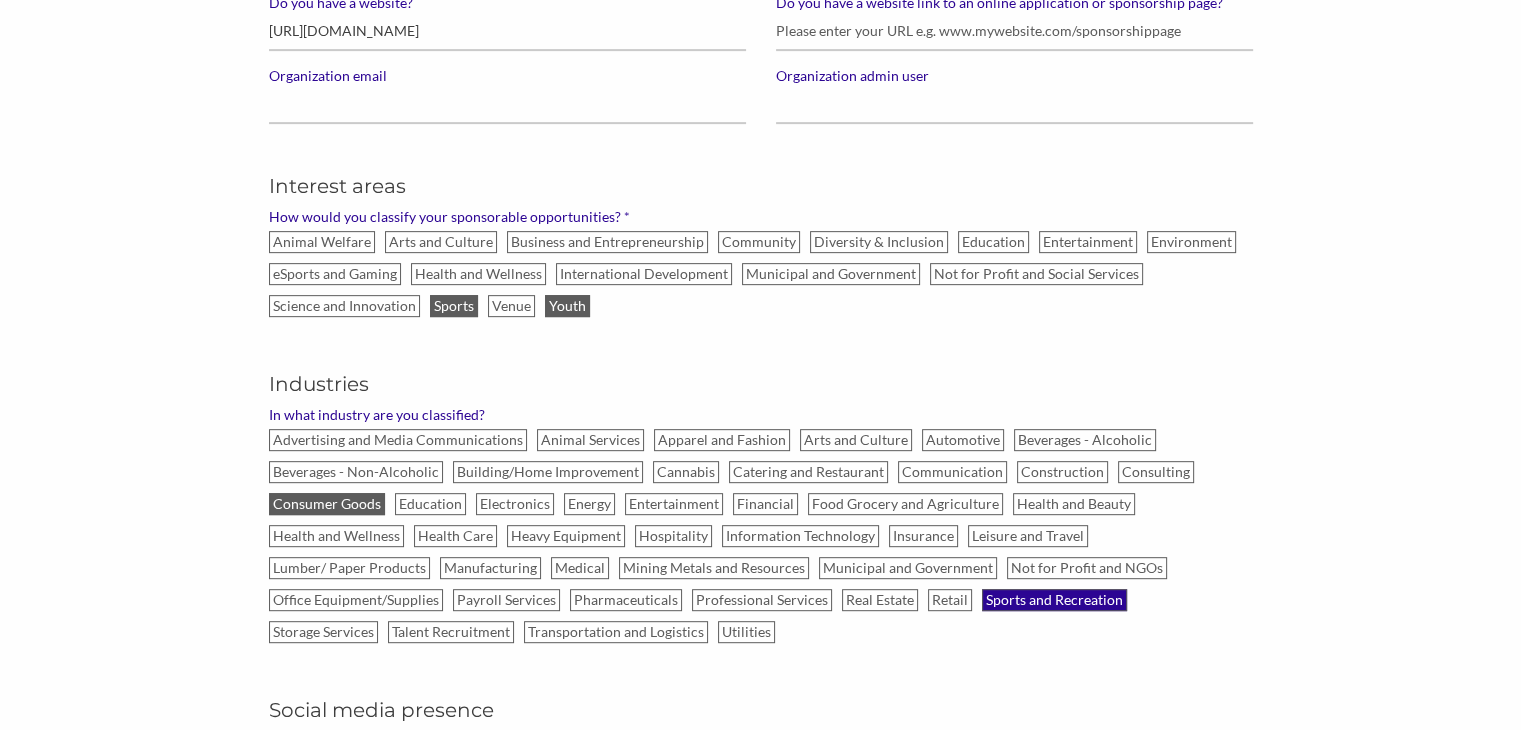 click on "Sports and Recreation" at bounding box center [1054, 600] 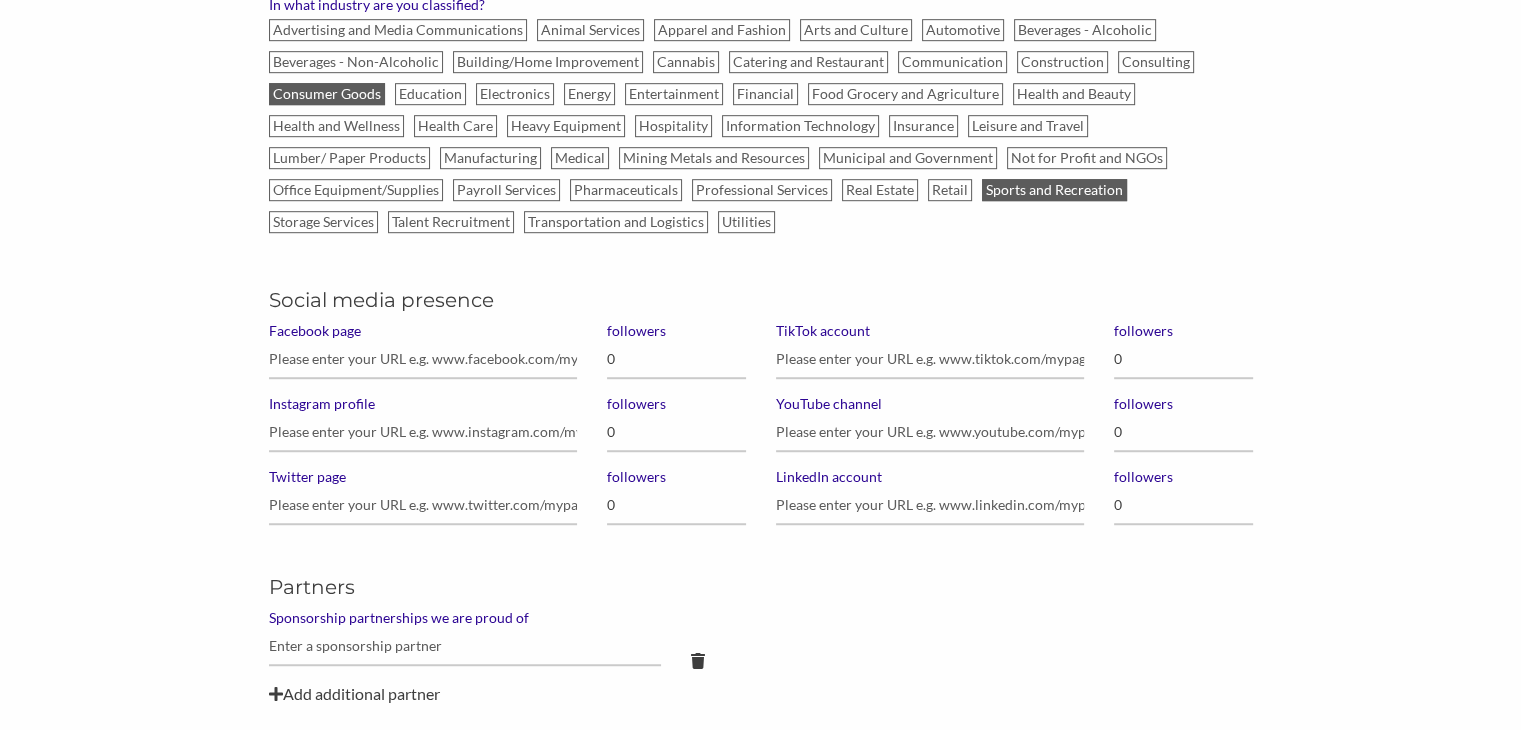 scroll, scrollTop: 1244, scrollLeft: 0, axis: vertical 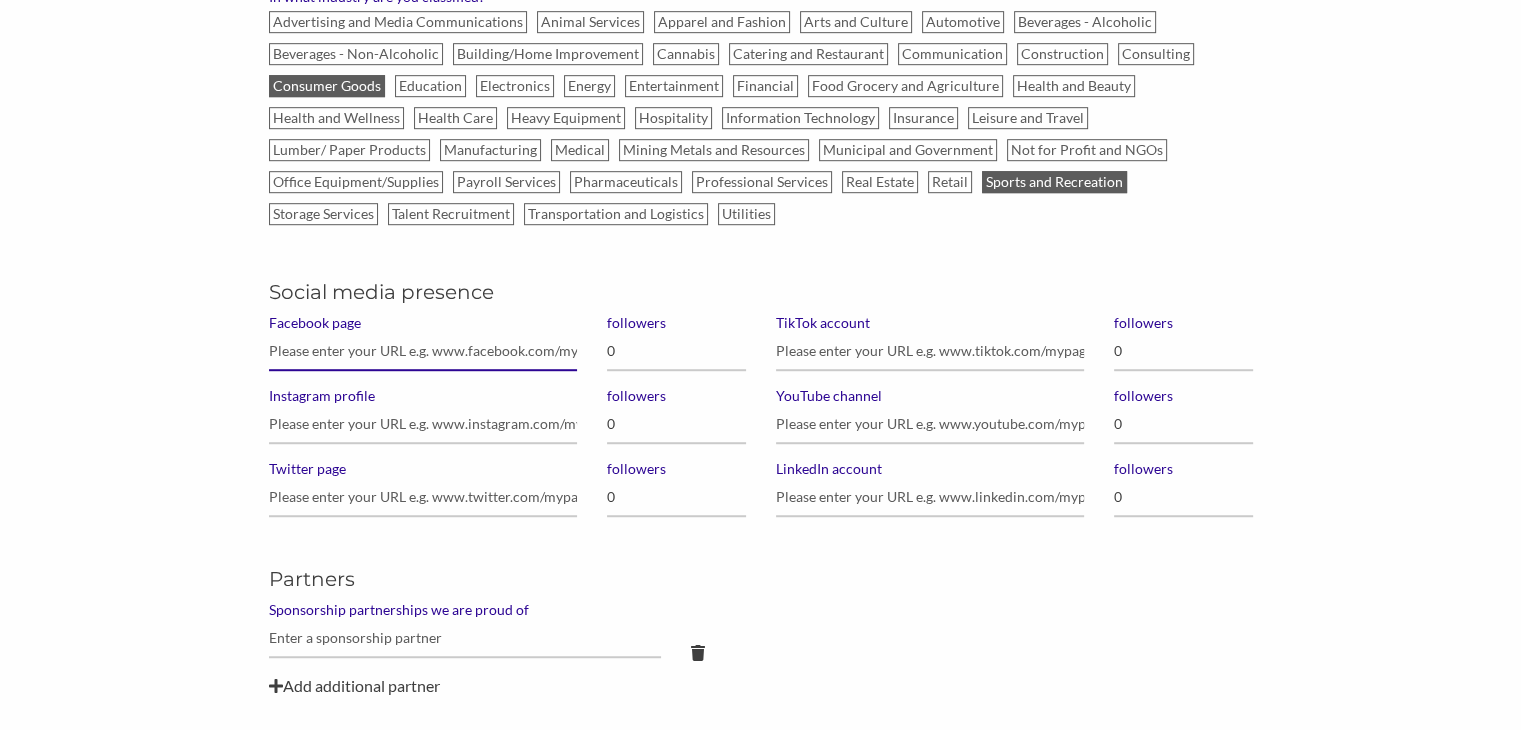 click on "Facebook page" at bounding box center (423, 351) 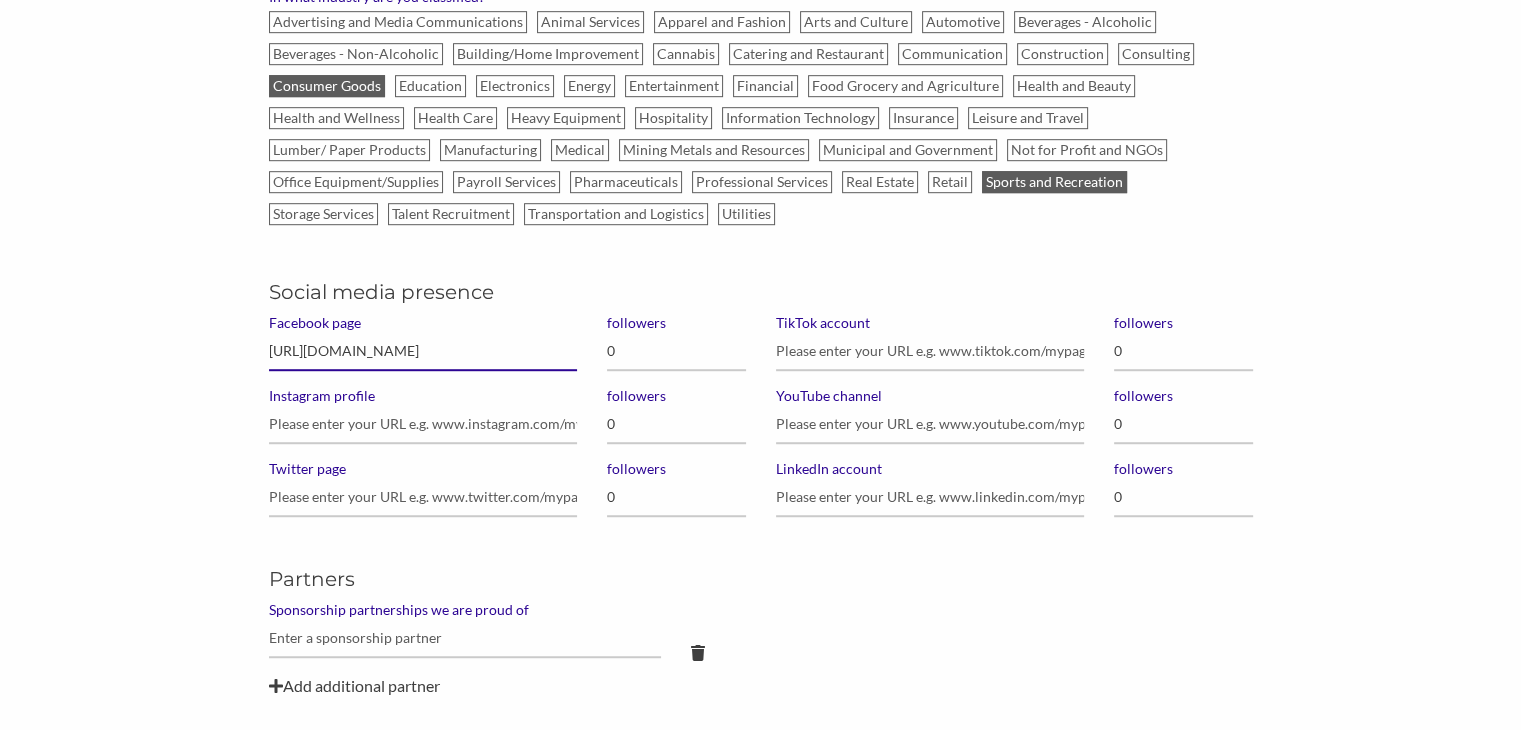 type on "https://www.facebook.com/Scoresports/" 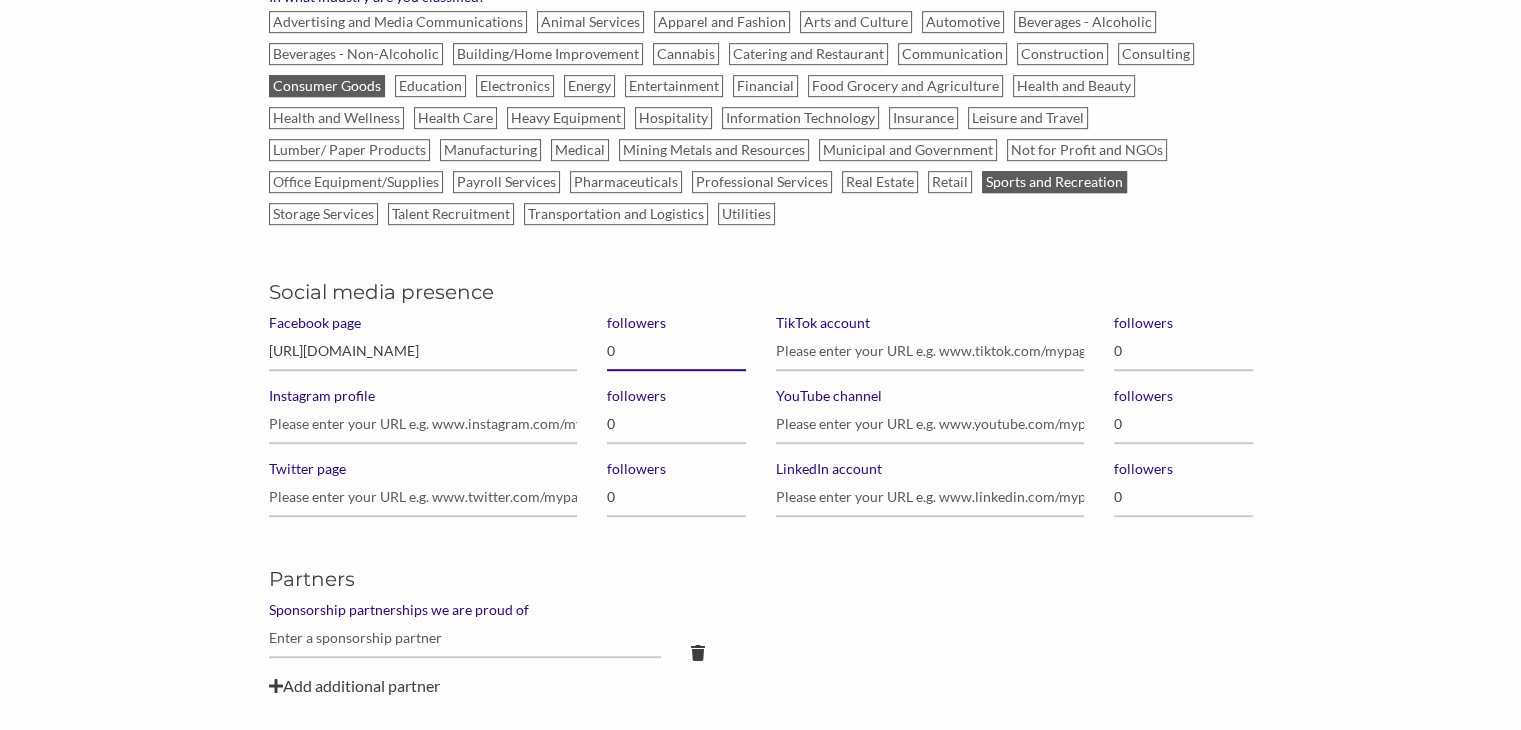 click on "0" at bounding box center [676, 351] 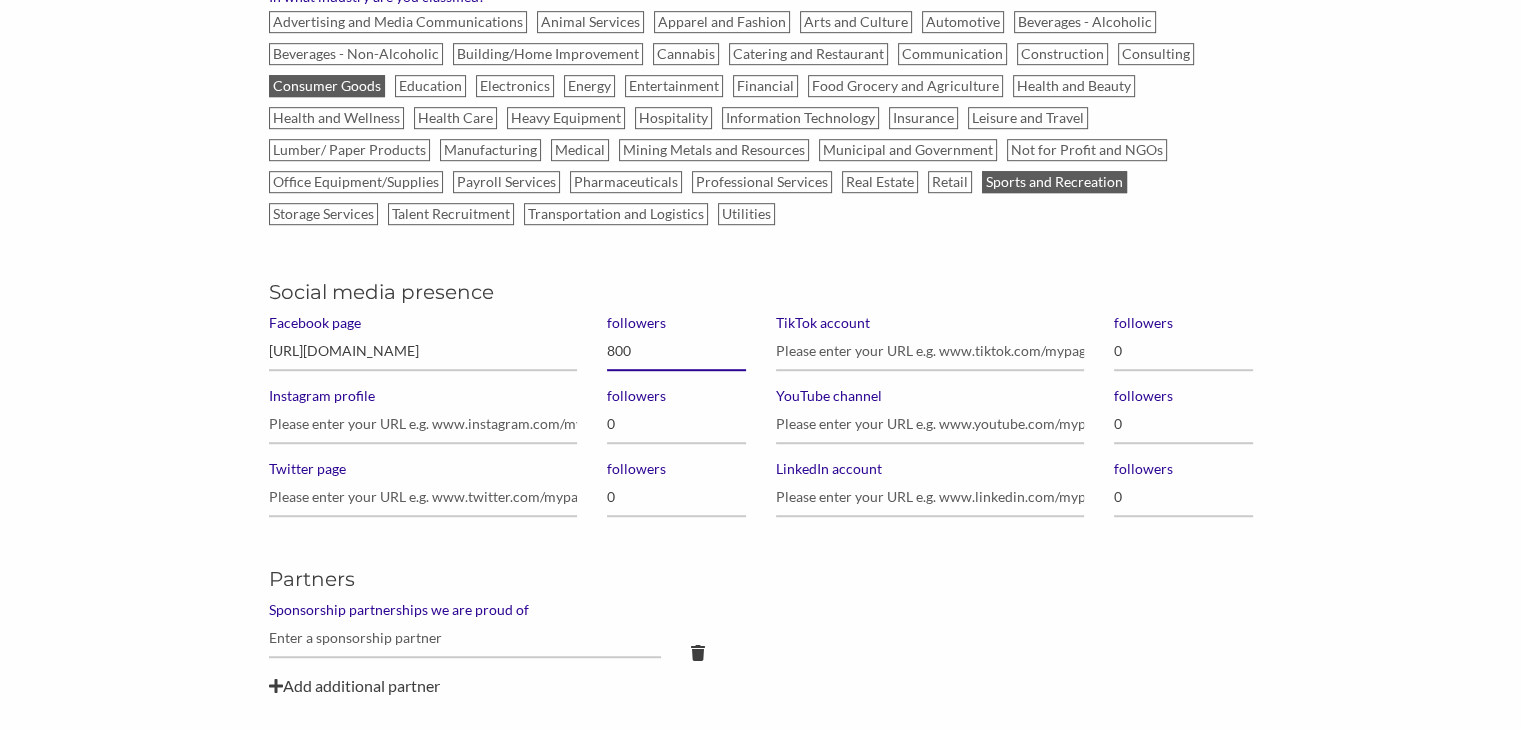 type on "8,000" 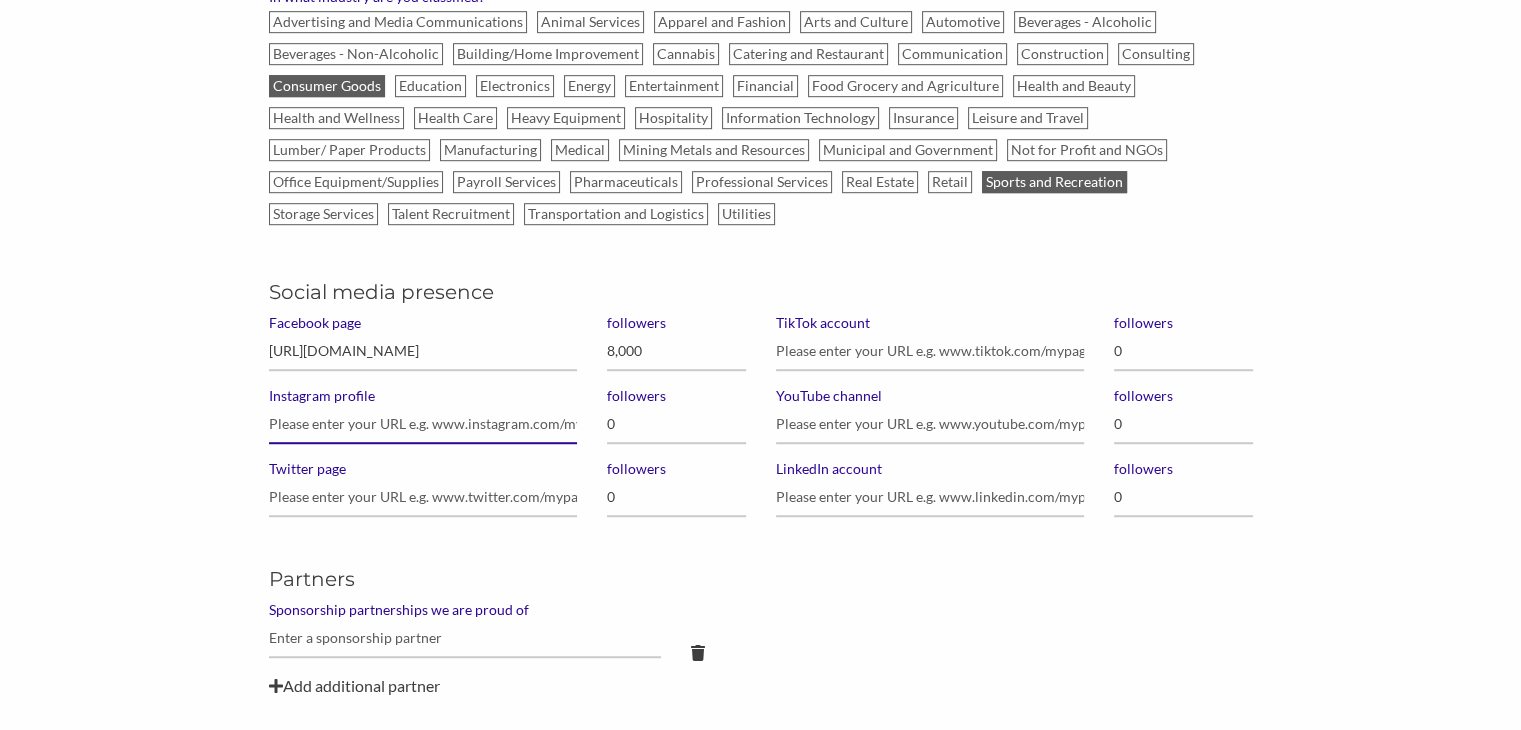 click on "Instagram profile" at bounding box center (423, 424) 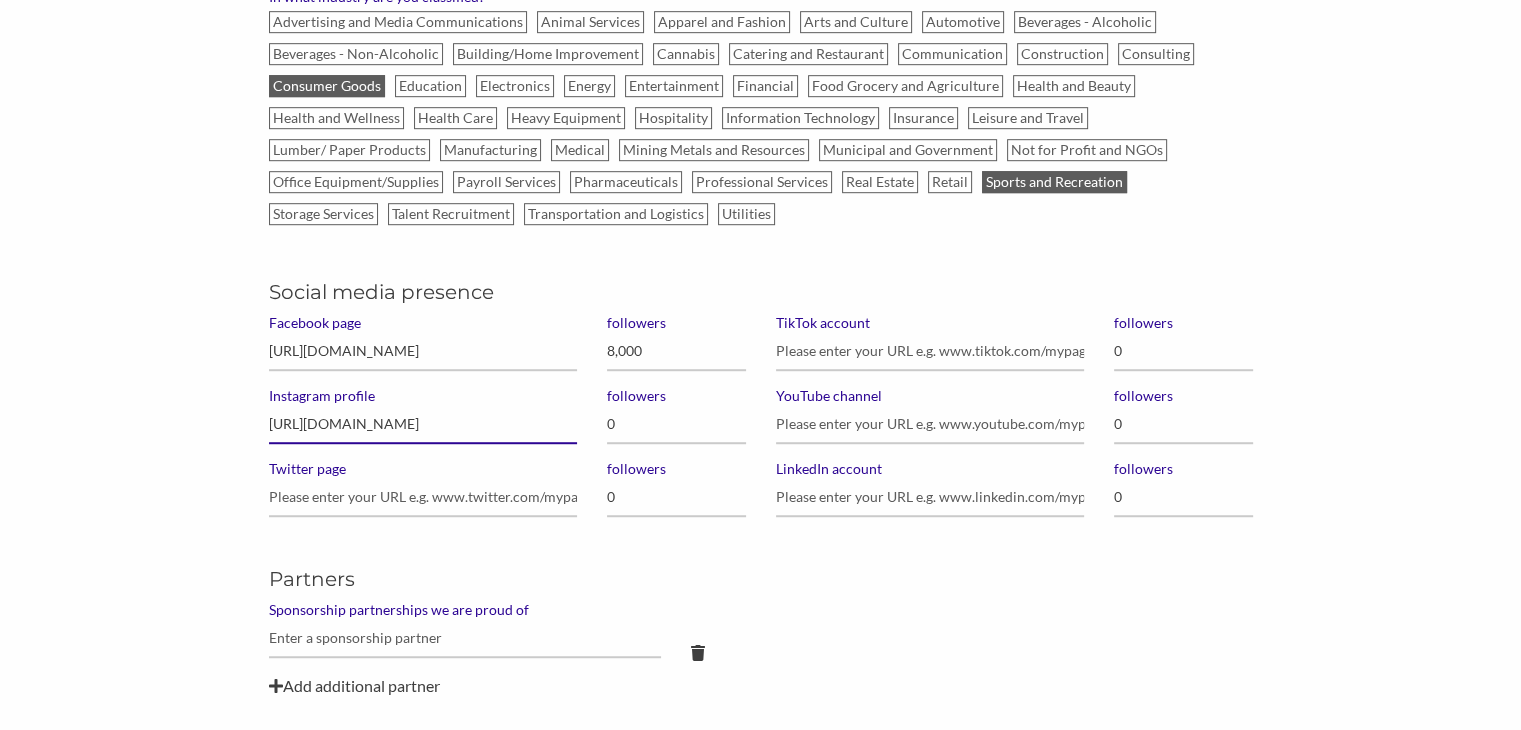 type on "https://www.instagram.com/scoresports/?hl=en" 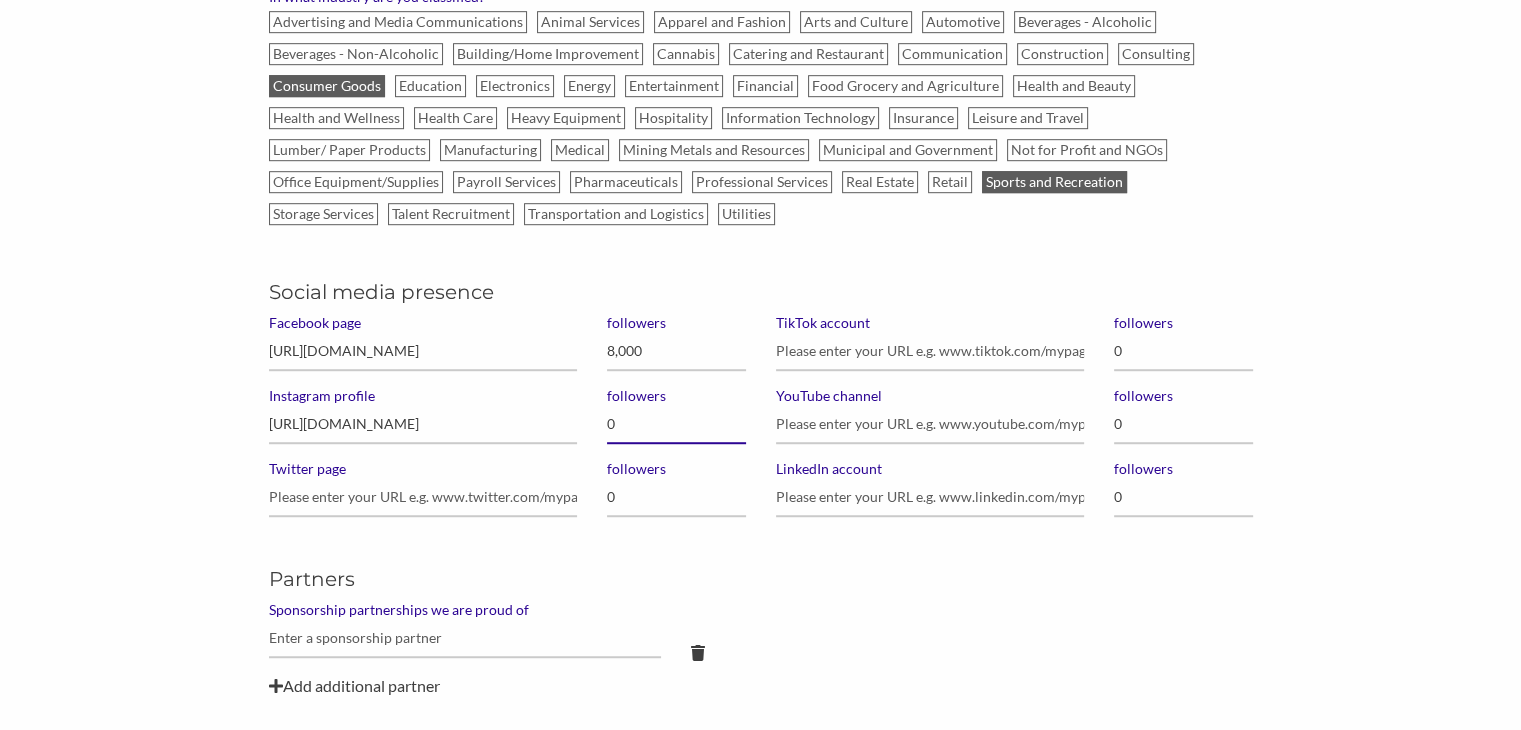 click on "0" at bounding box center [676, 424] 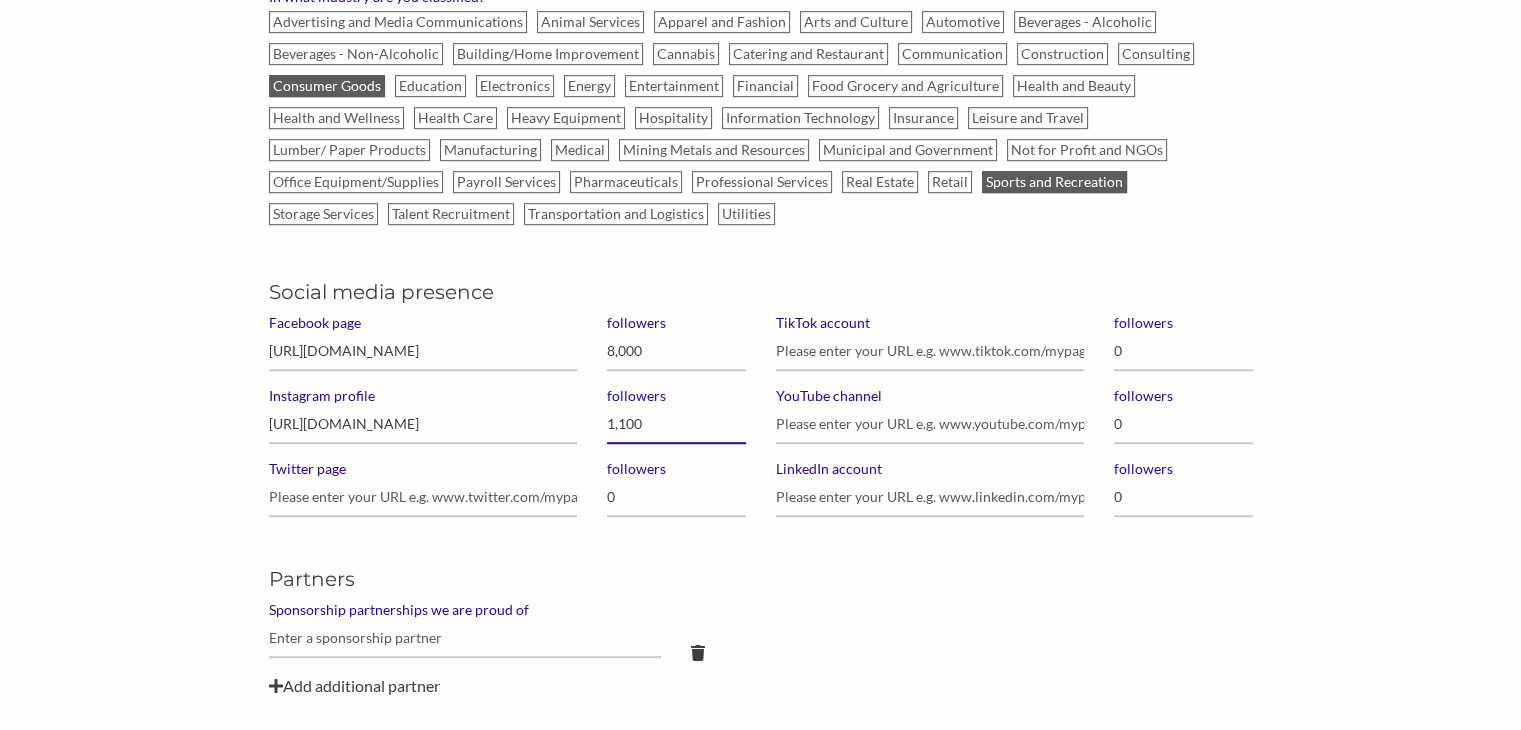 type on "11,000" 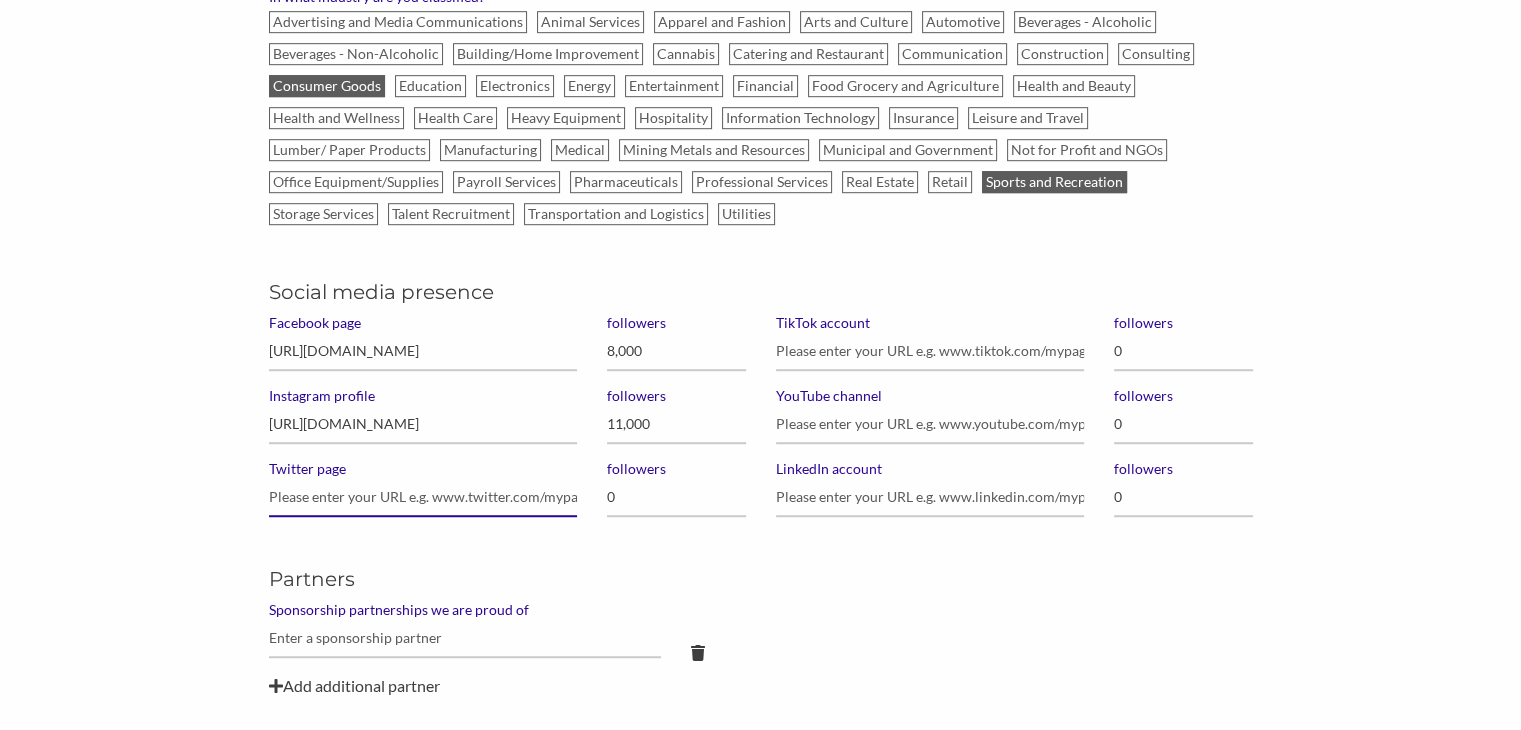 click on "Twitter page" at bounding box center [423, 497] 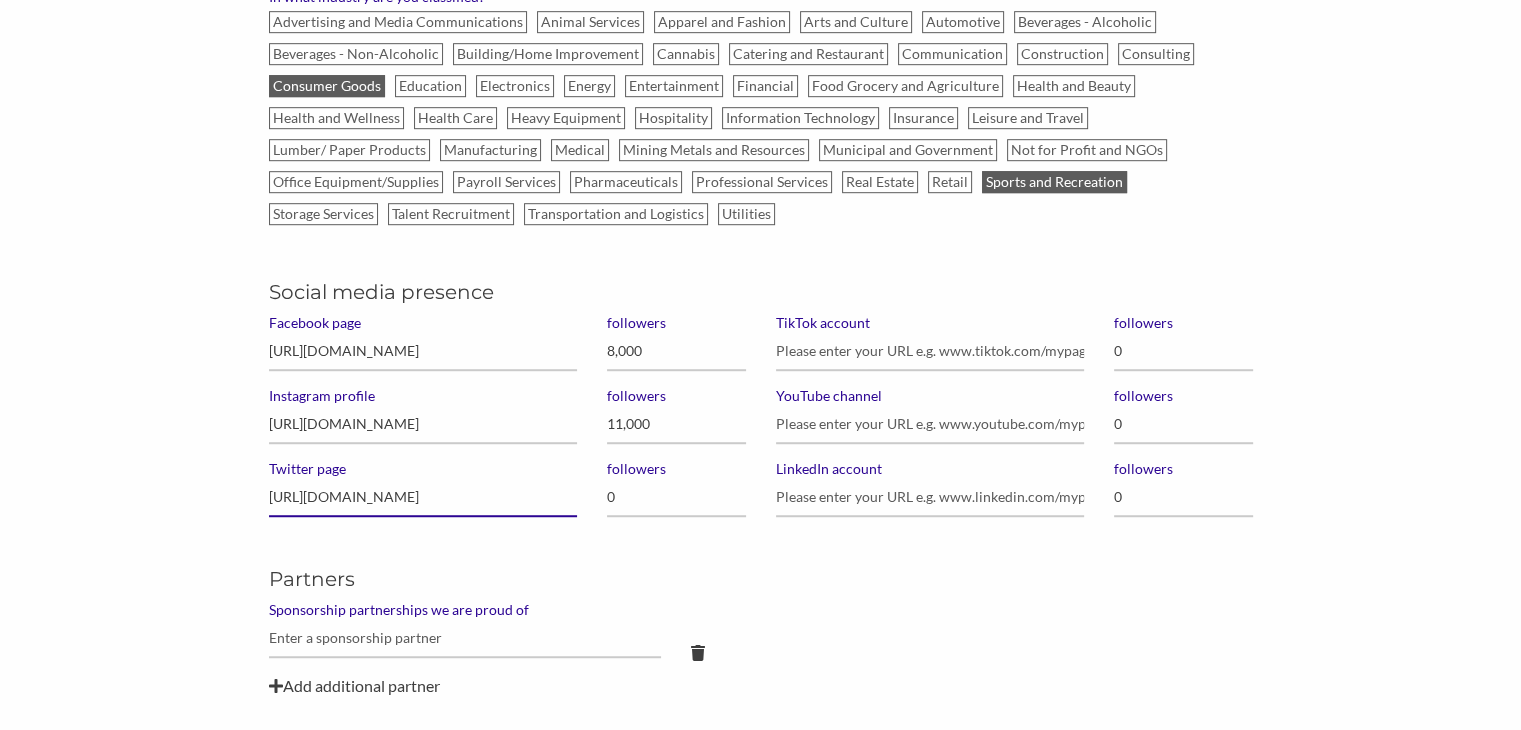 scroll, scrollTop: 0, scrollLeft: 312, axis: horizontal 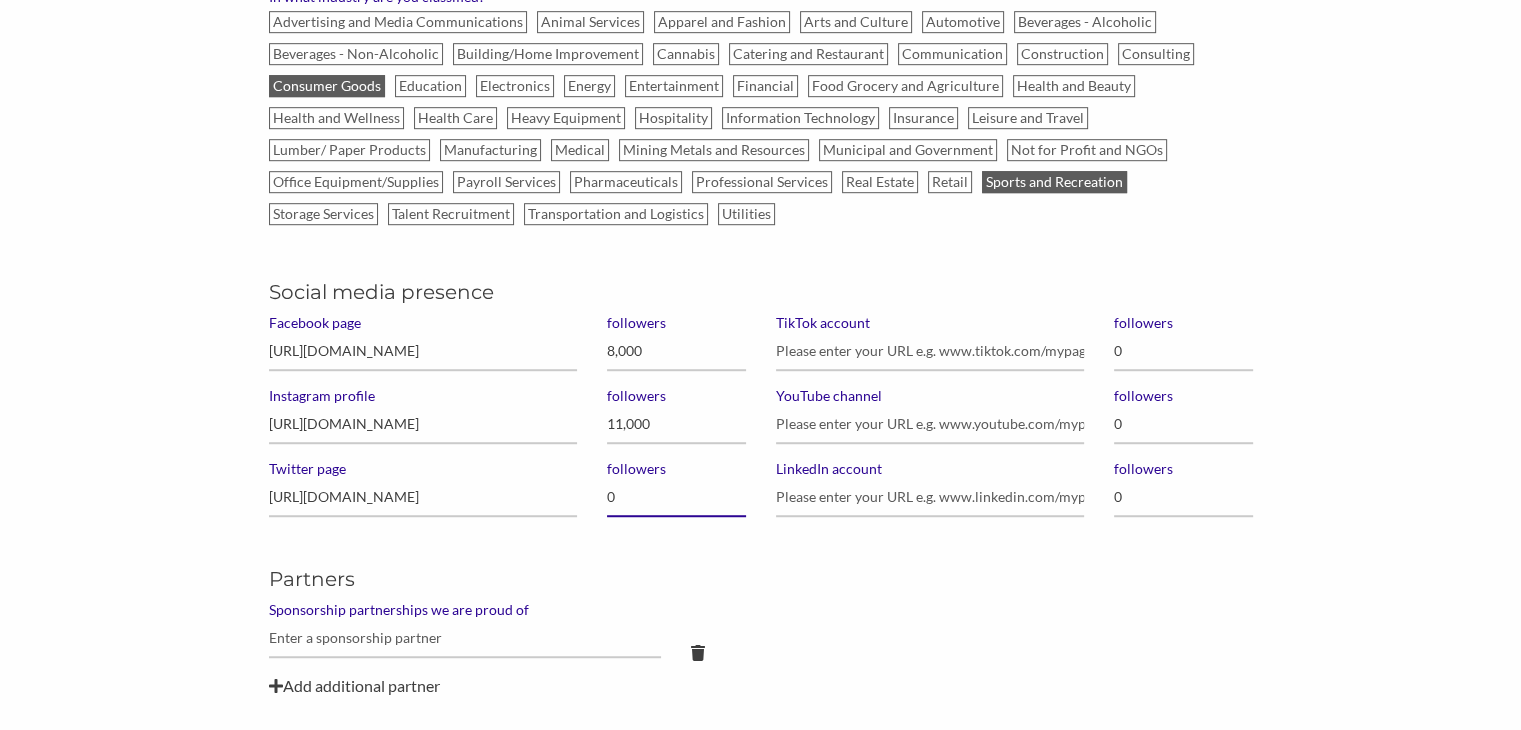 click on "0" at bounding box center (676, 497) 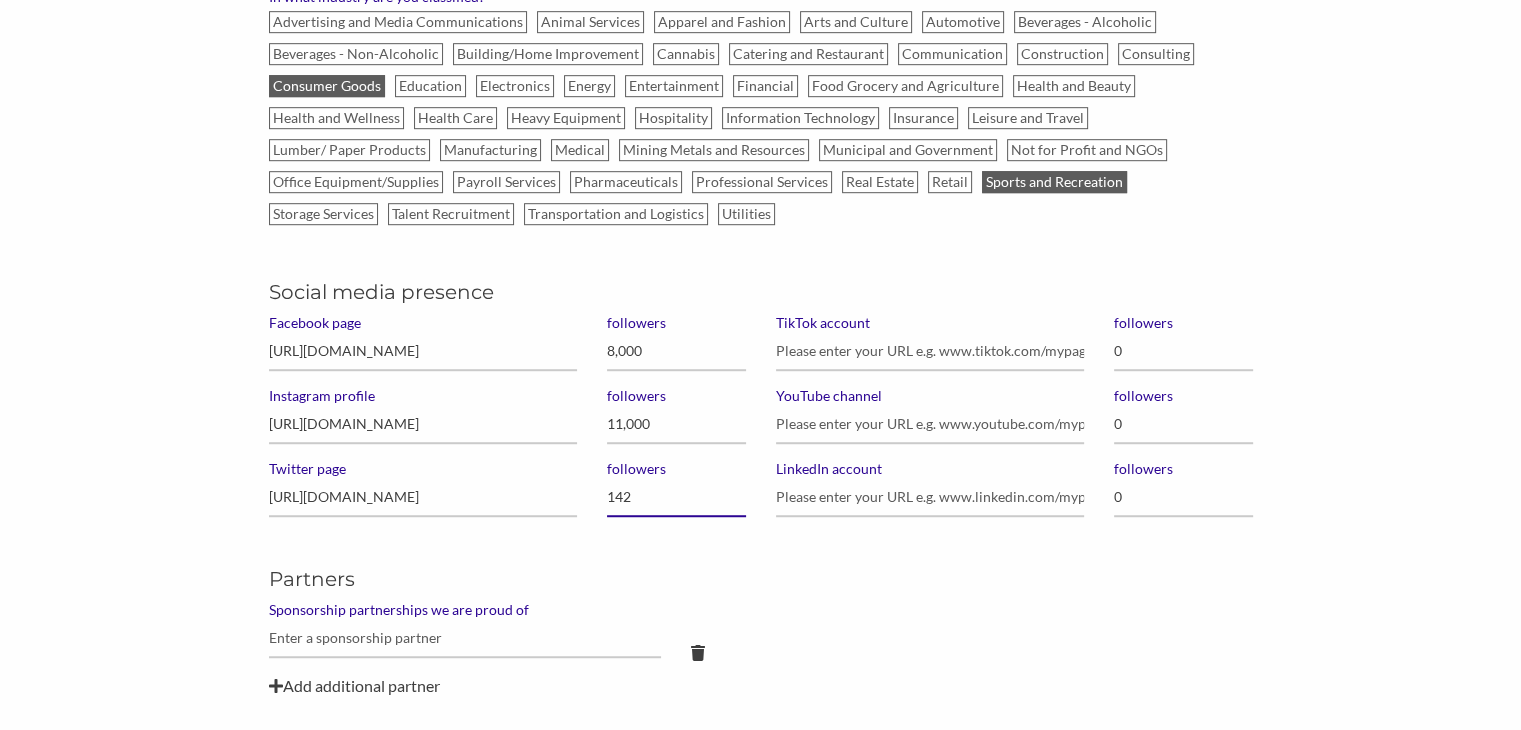 type on "1,428" 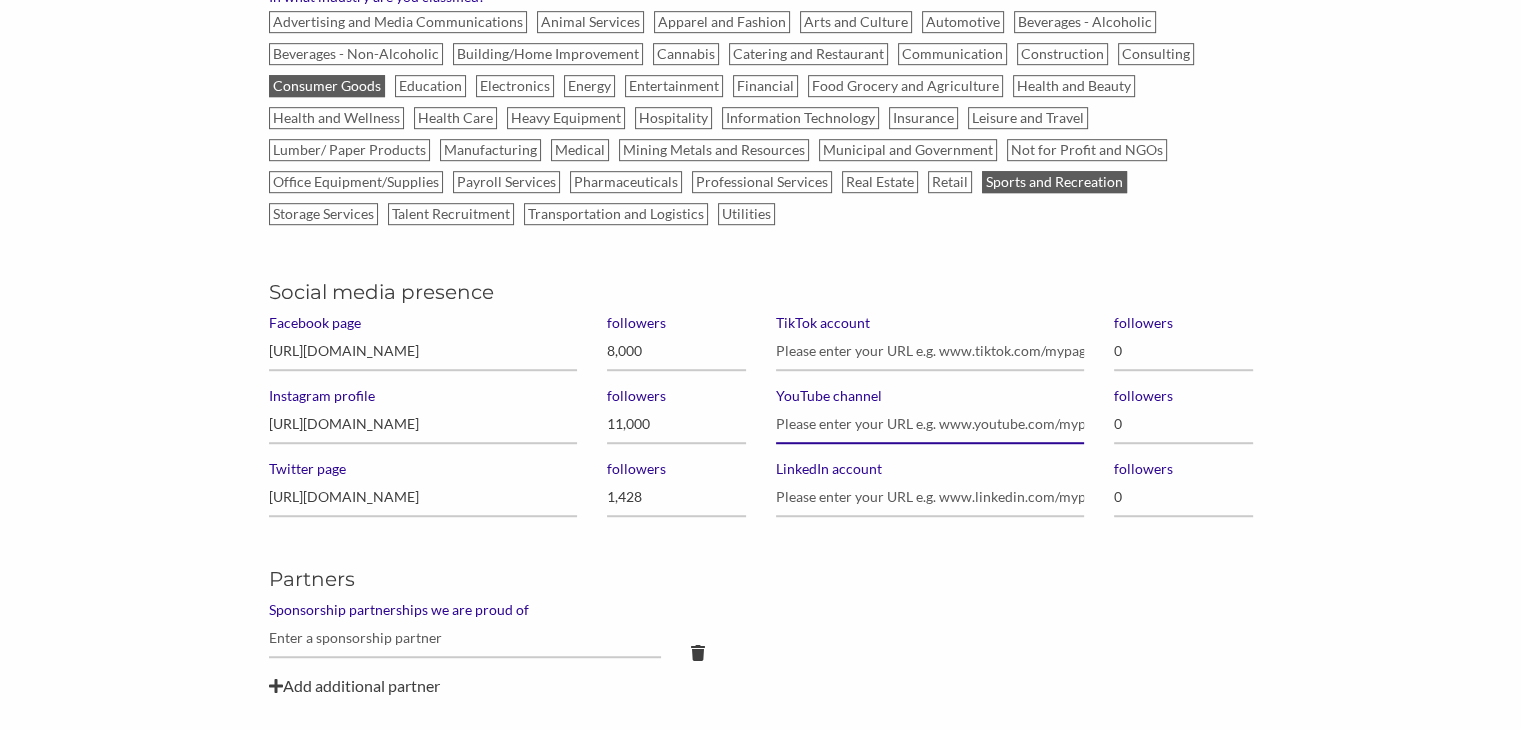 click on "YouTube channel" at bounding box center (930, 424) 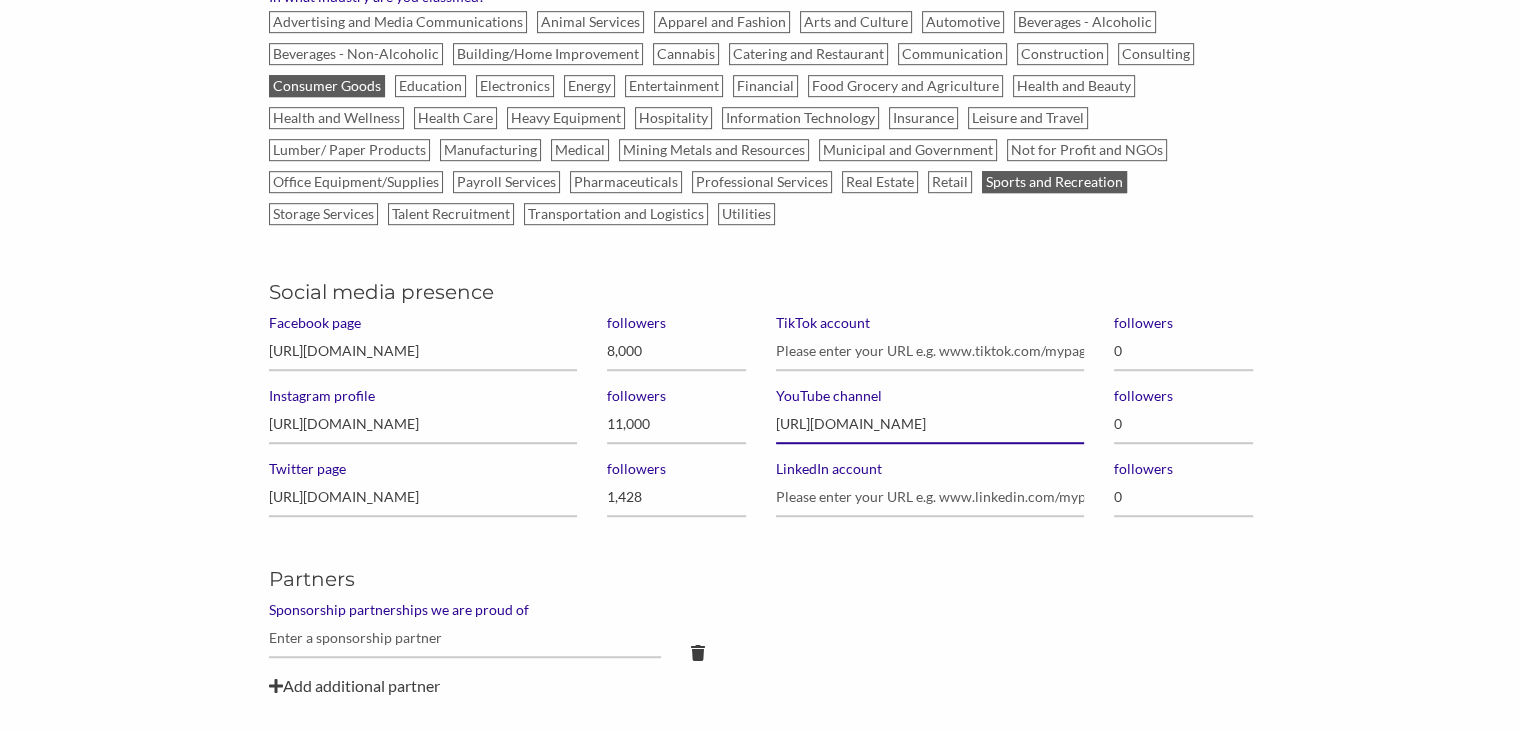 scroll, scrollTop: 0, scrollLeft: 106, axis: horizontal 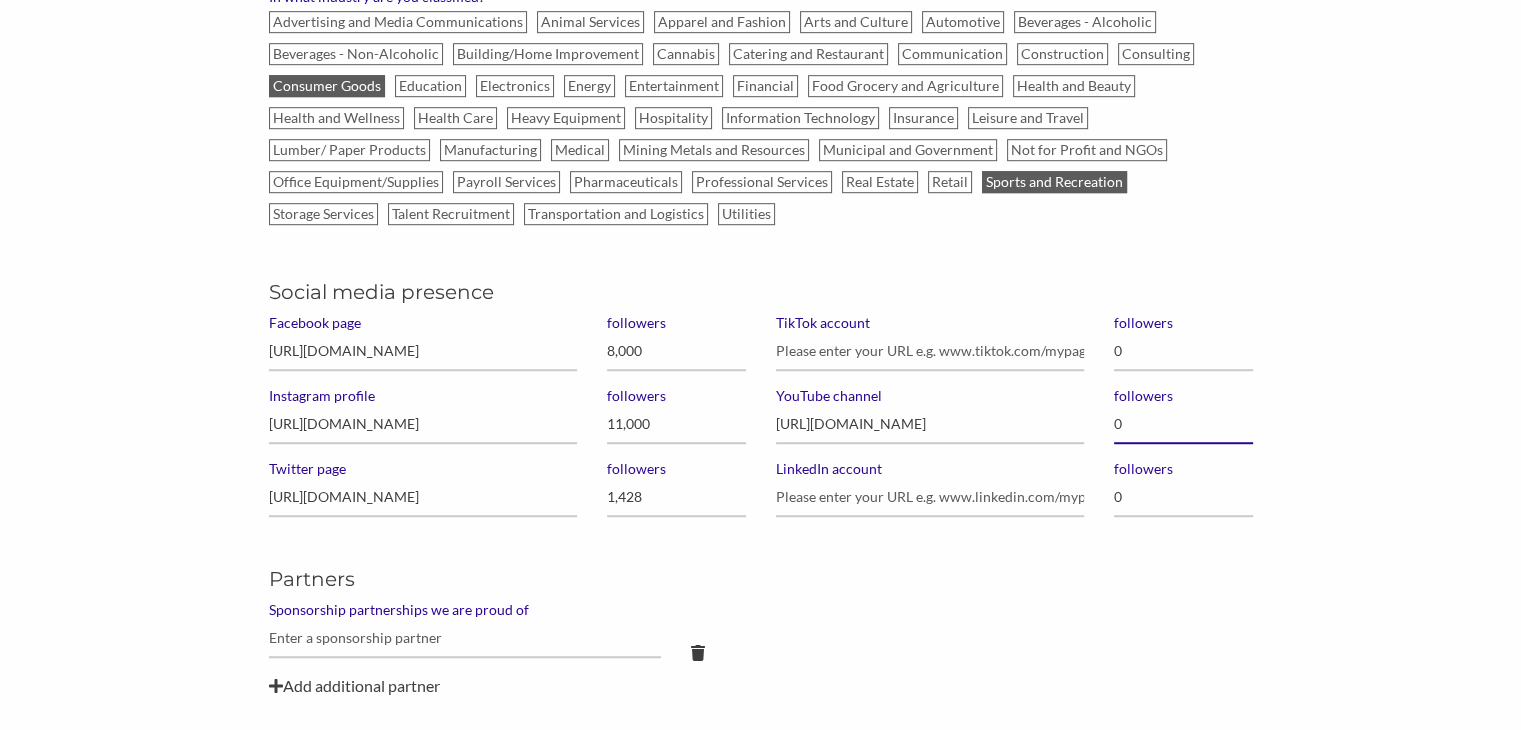 click on "0" at bounding box center [1183, 424] 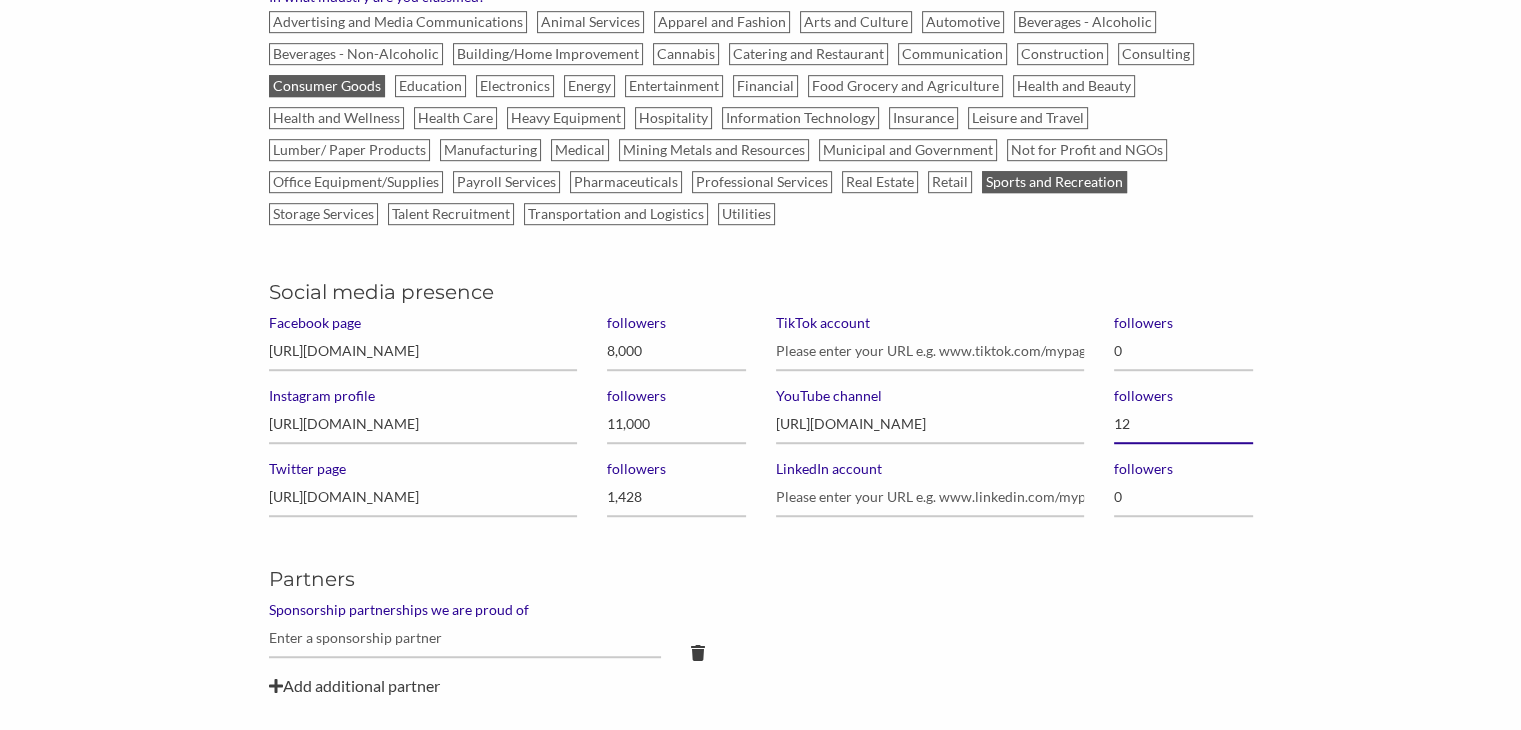 type on "121" 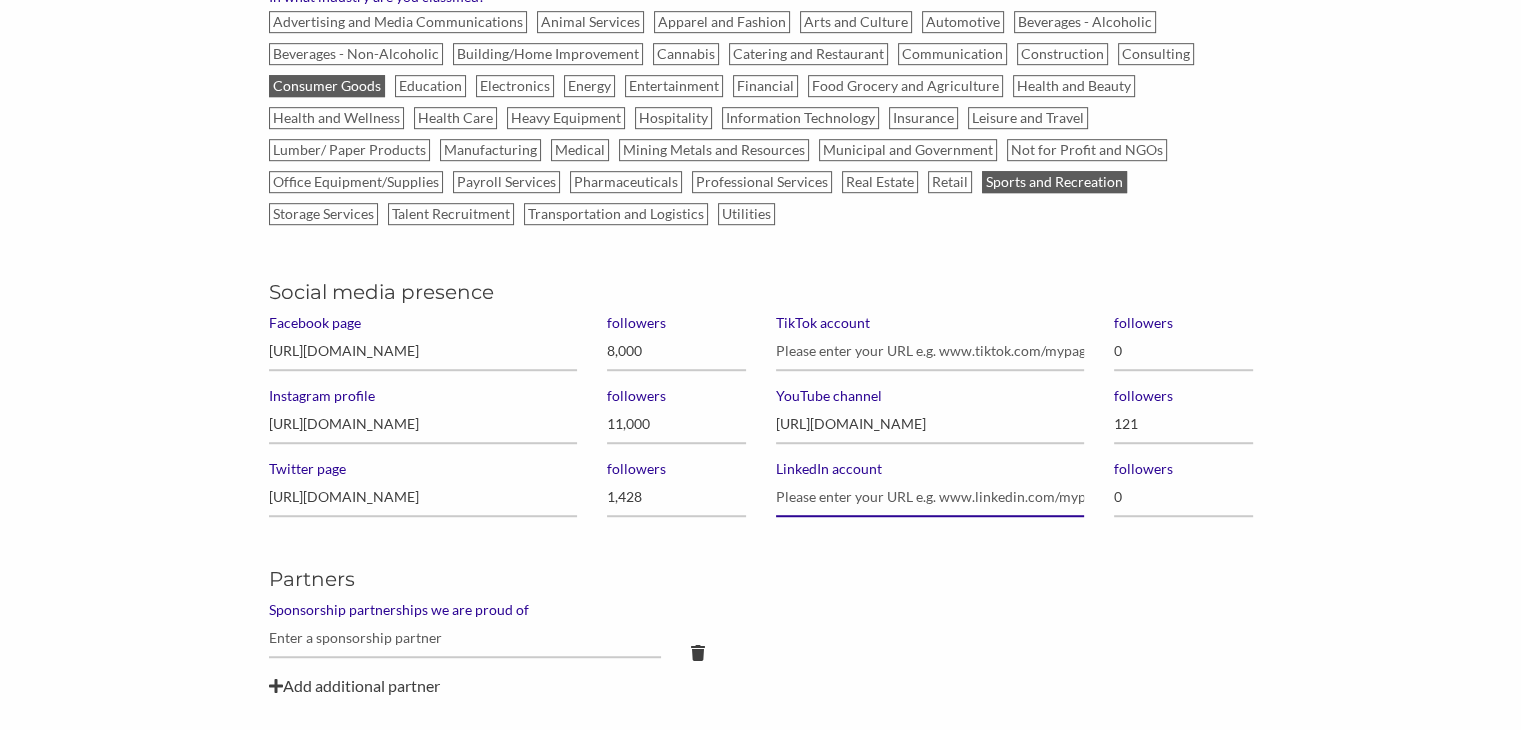 click on "LinkedIn account" at bounding box center (930, 497) 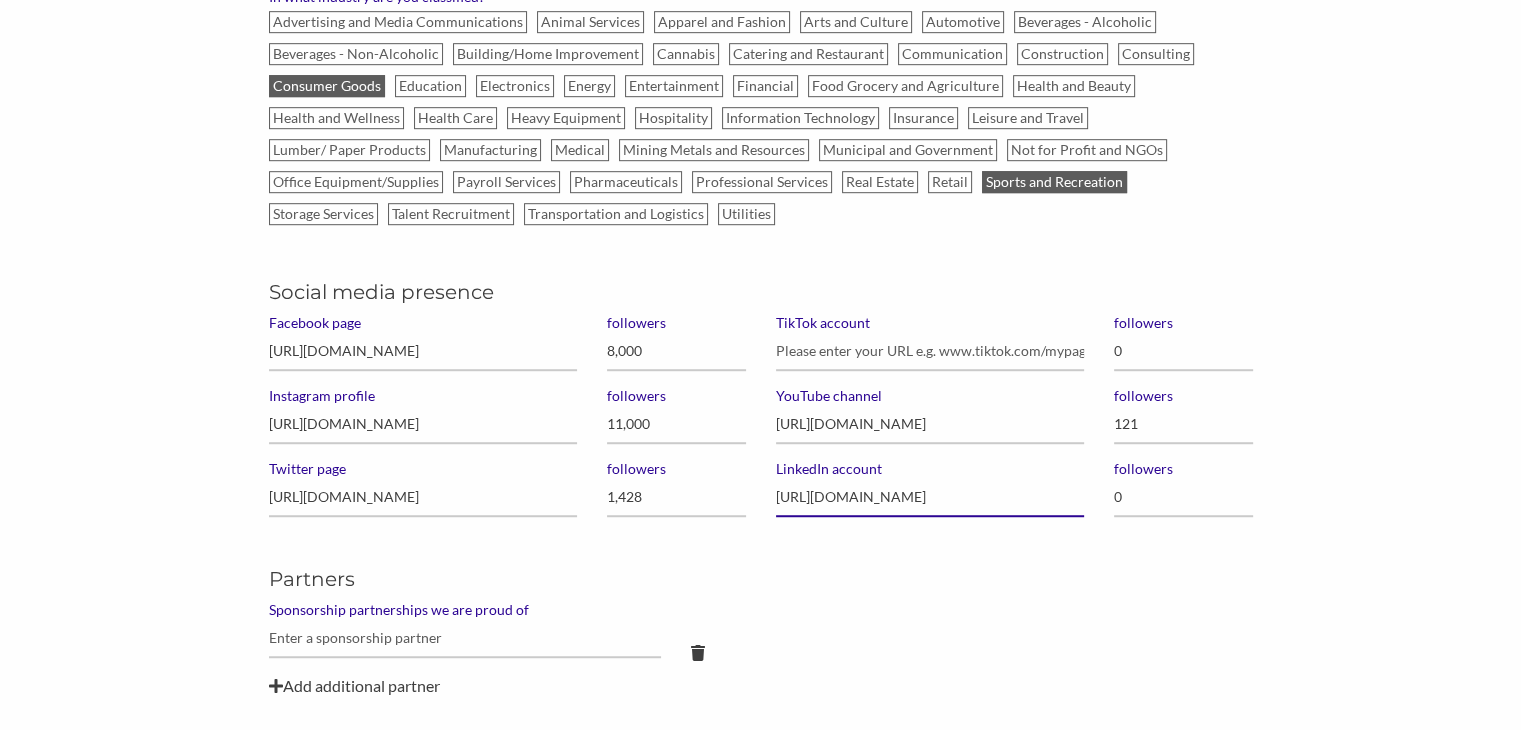 type on "https://www.linkedin.com/company/score-sports/" 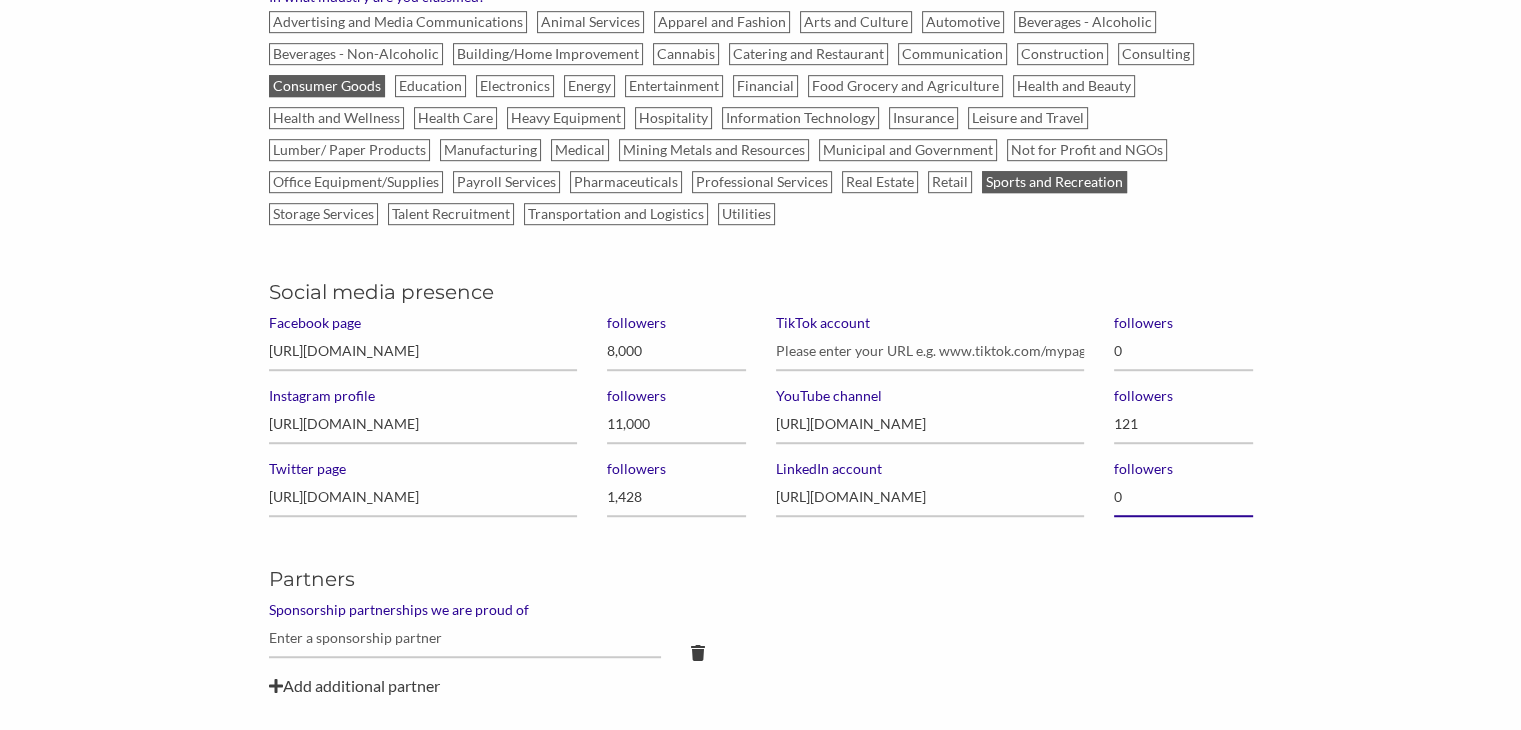 click on "0" at bounding box center [1183, 497] 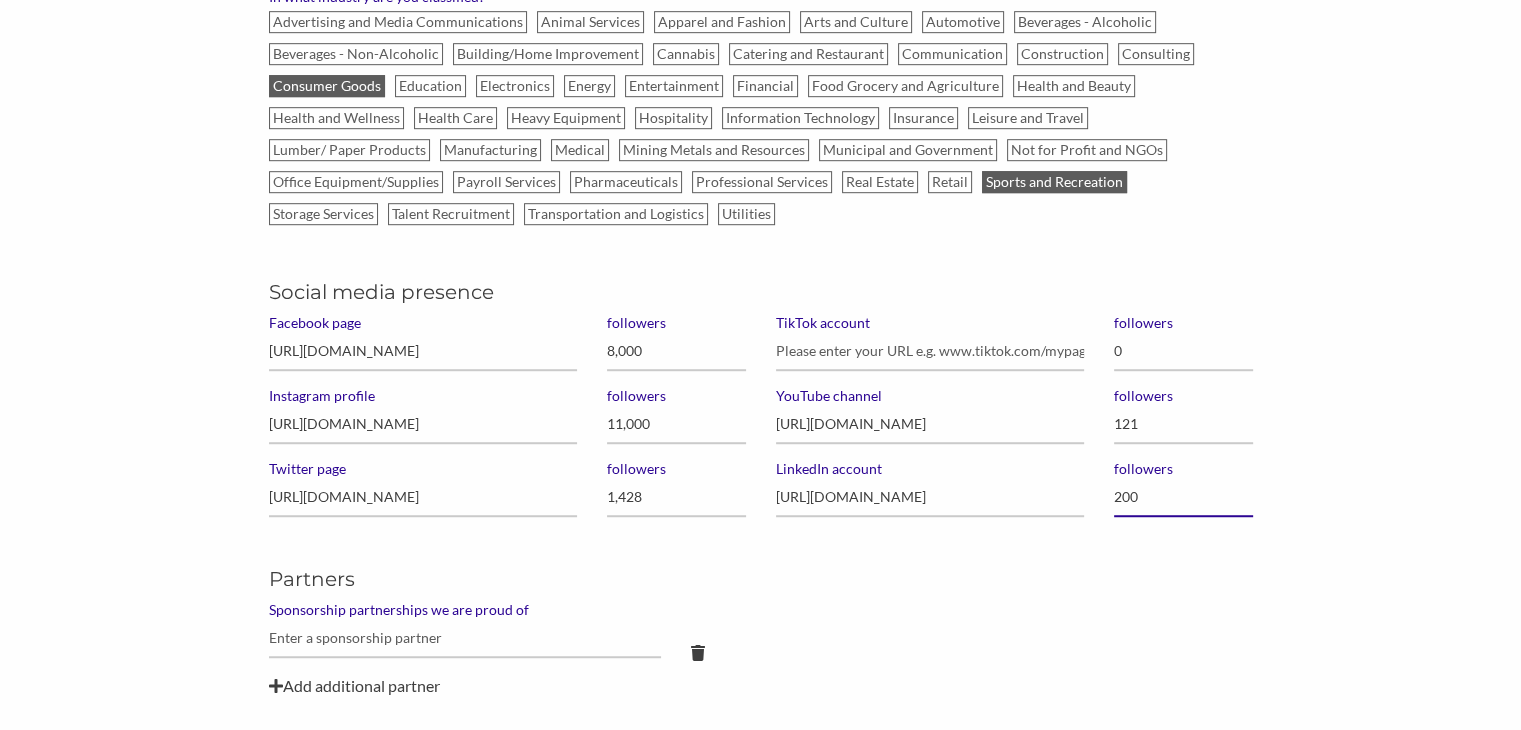 type on "2,000" 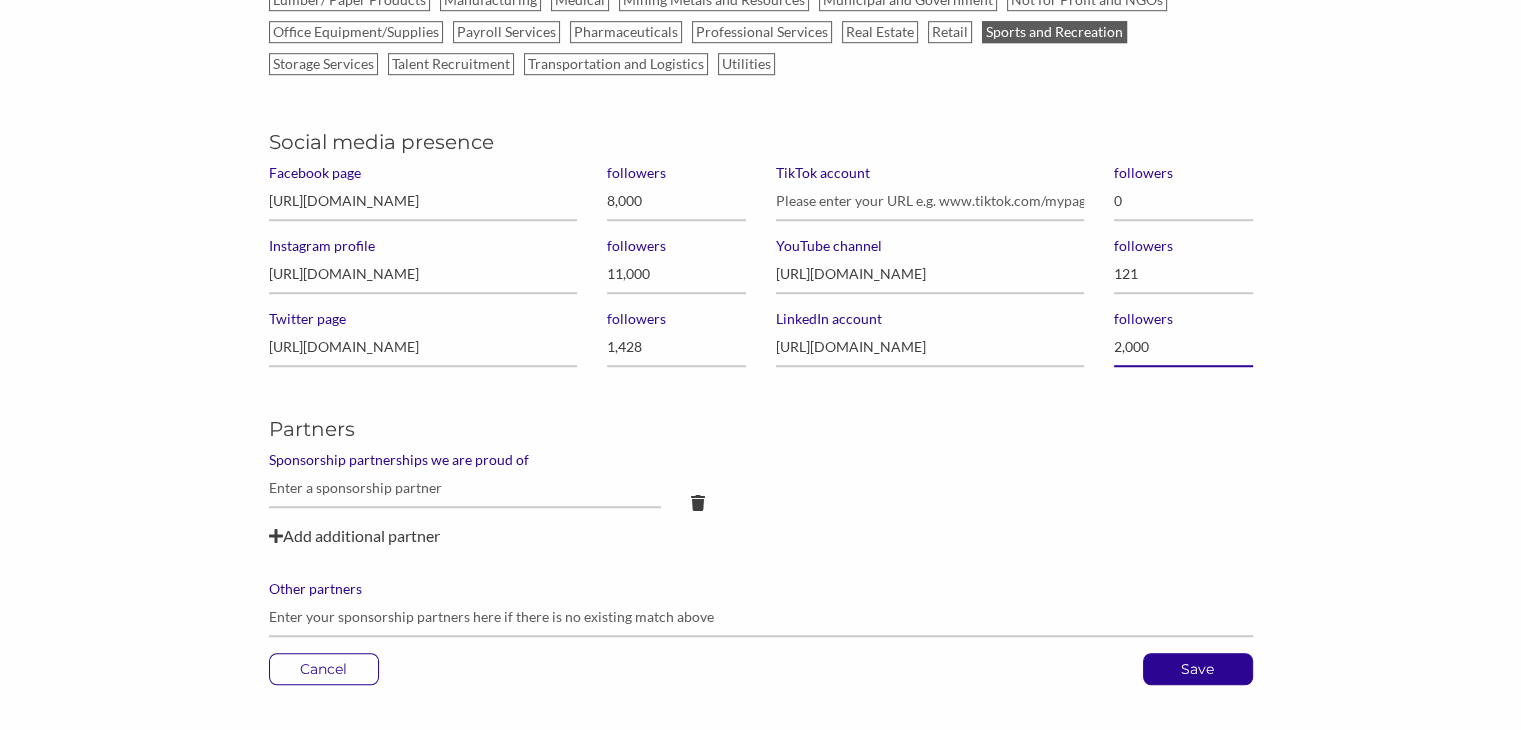 scroll, scrollTop: 1399, scrollLeft: 0, axis: vertical 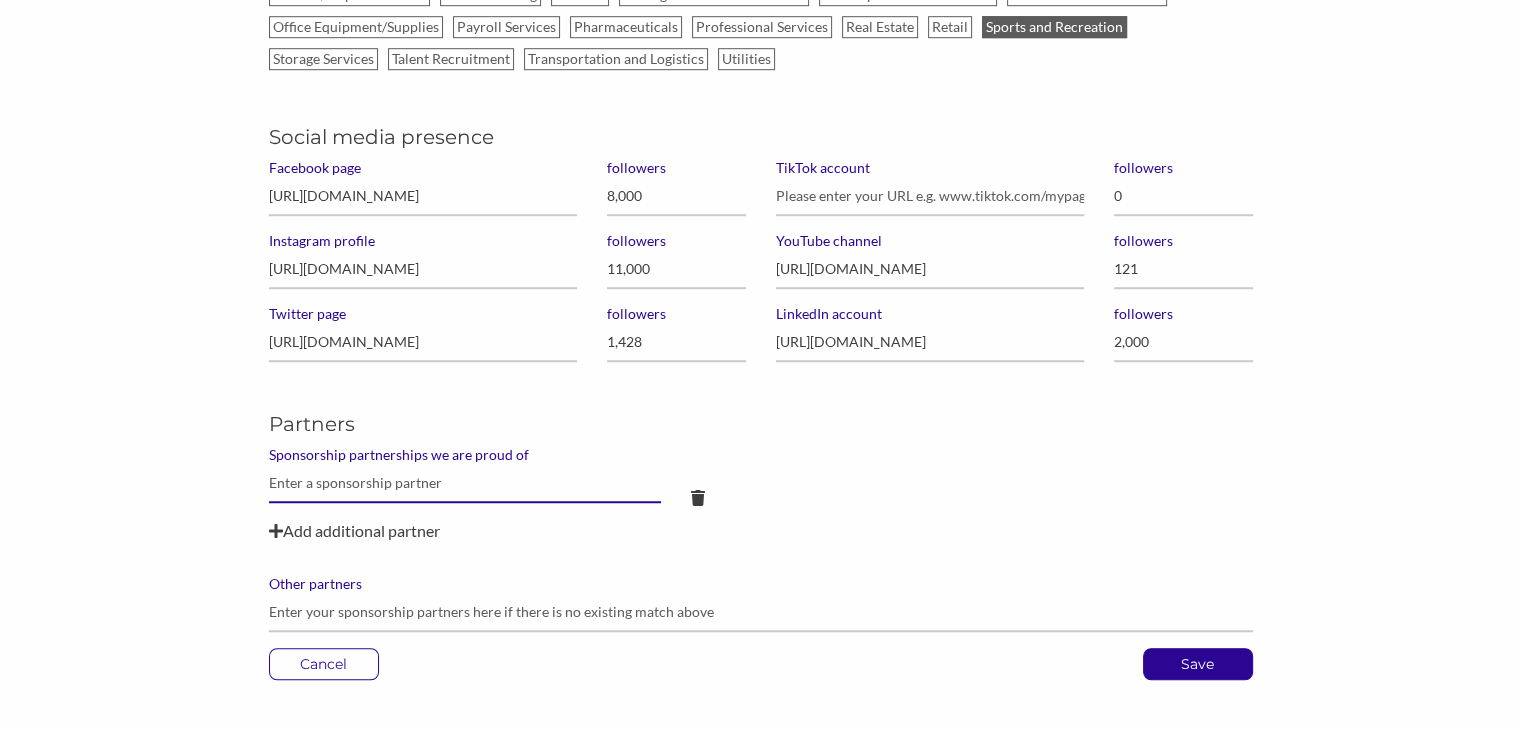 click at bounding box center (465, 483) 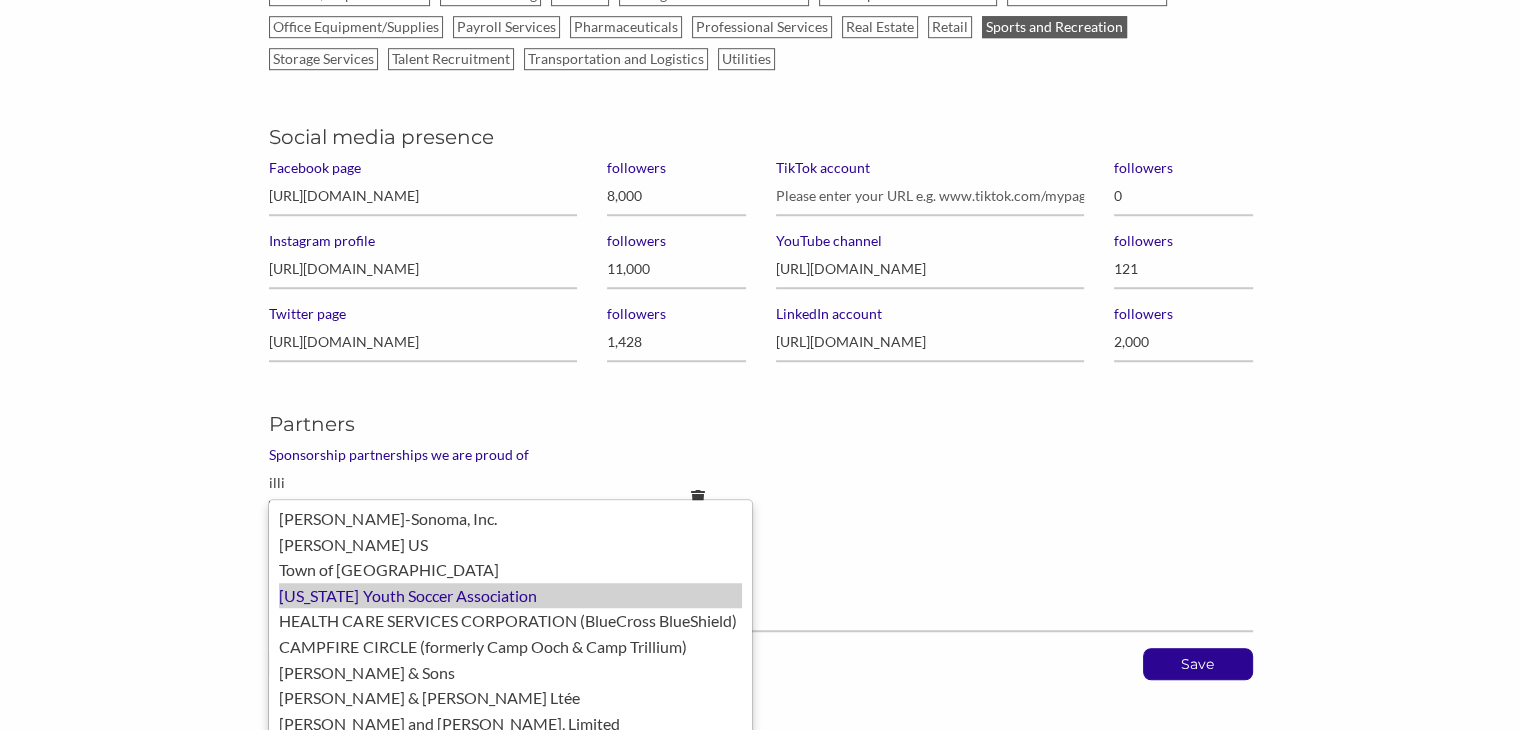 click on "[US_STATE] Youth Soccer Association" at bounding box center (510, 596) 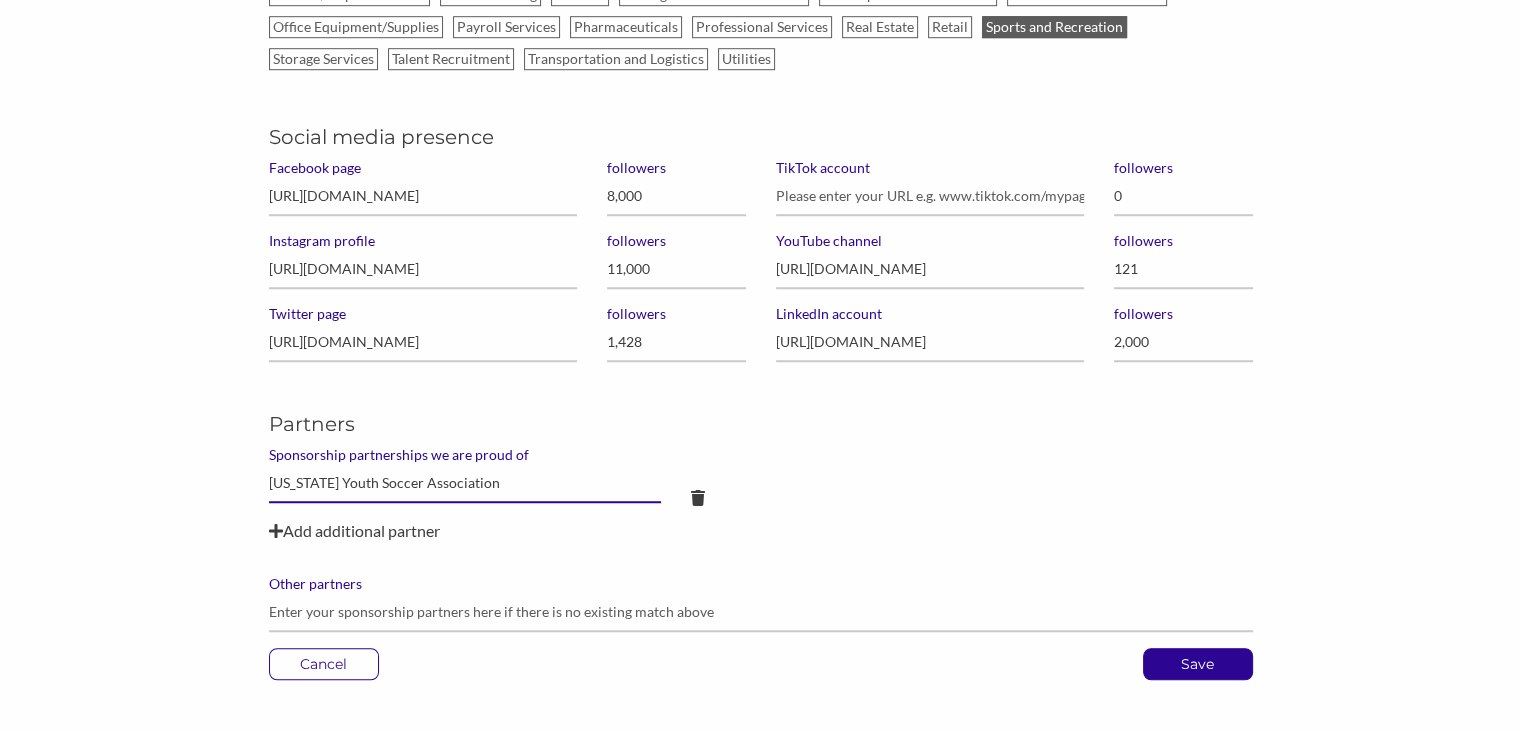 type on "[US_STATE] Youth Soccer Association" 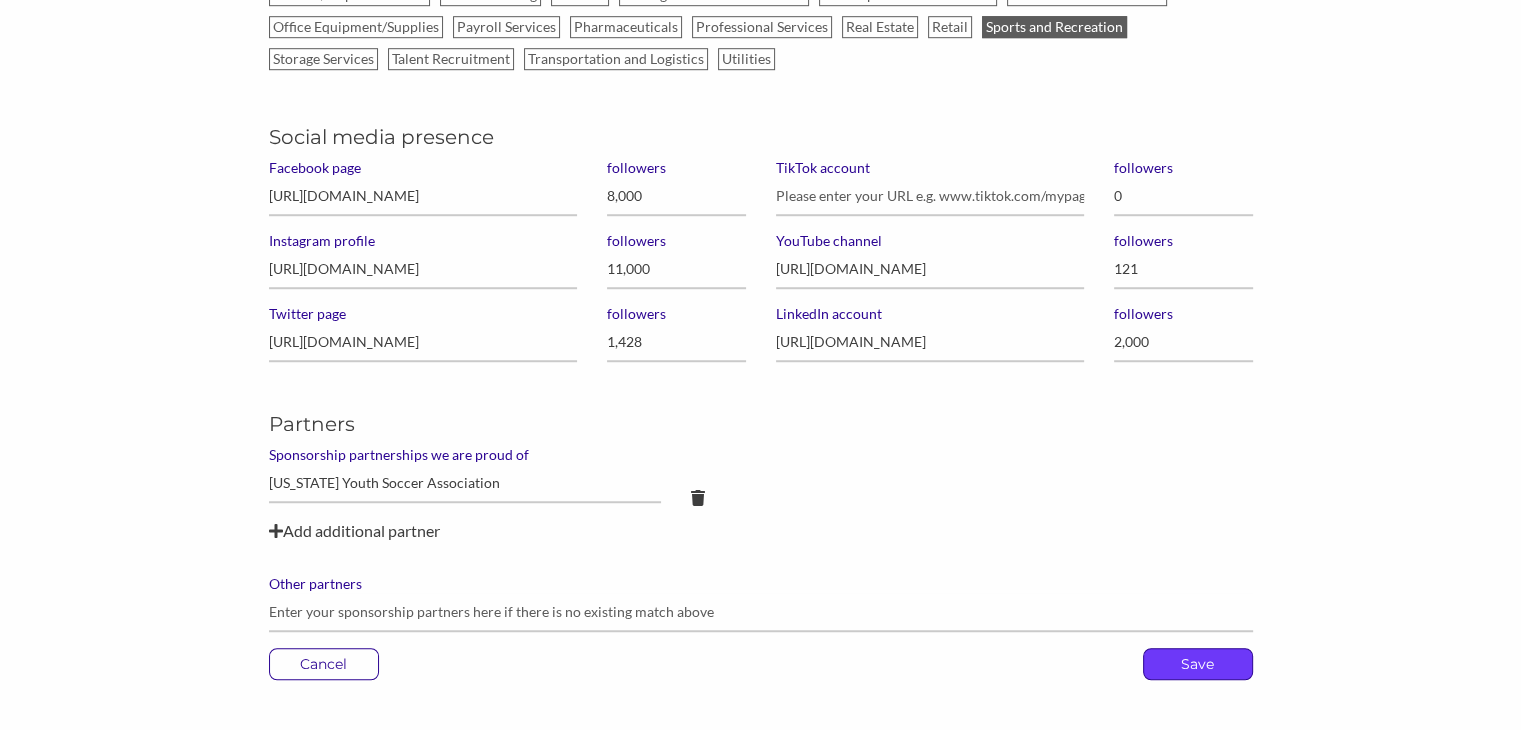 click on "Save" at bounding box center [1198, 664] 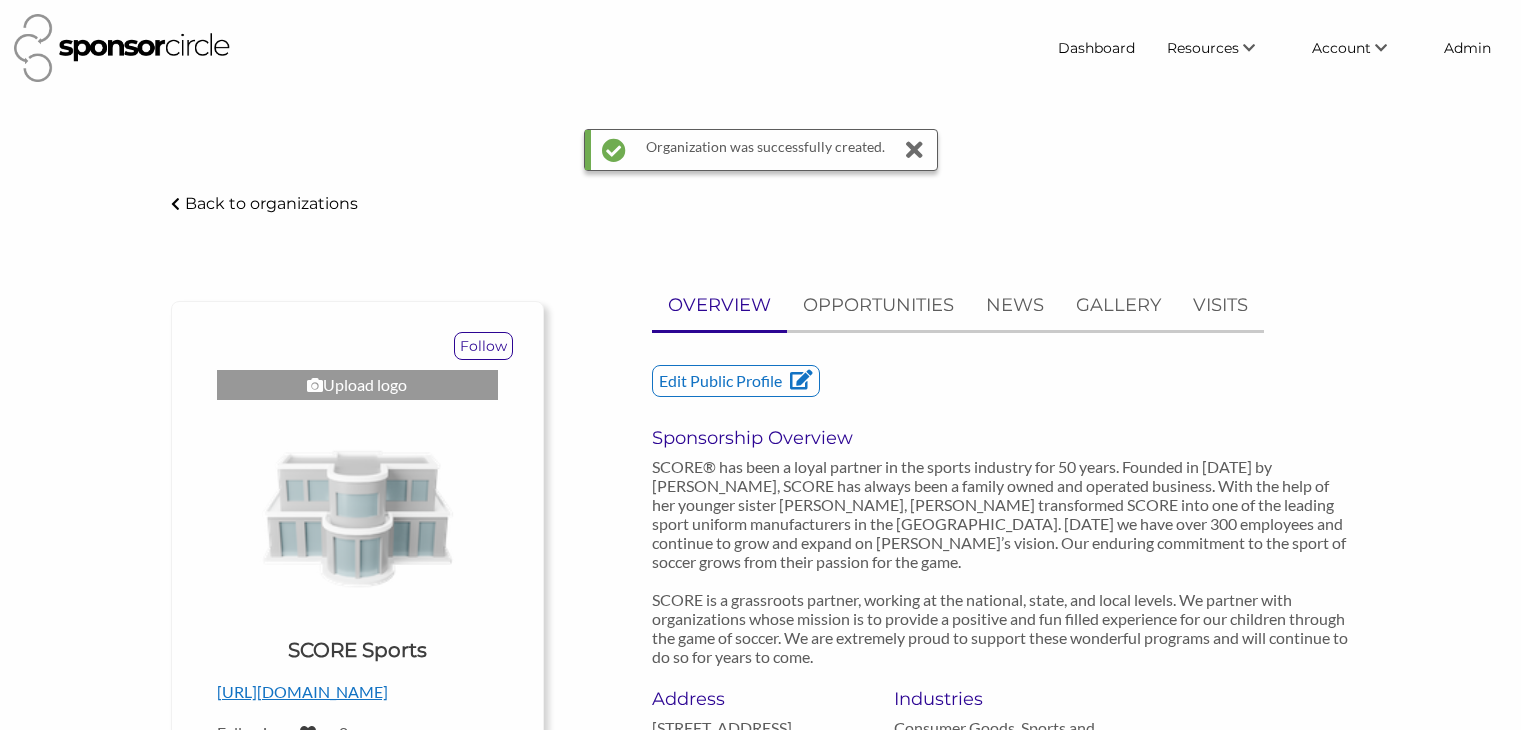 scroll, scrollTop: 0, scrollLeft: 0, axis: both 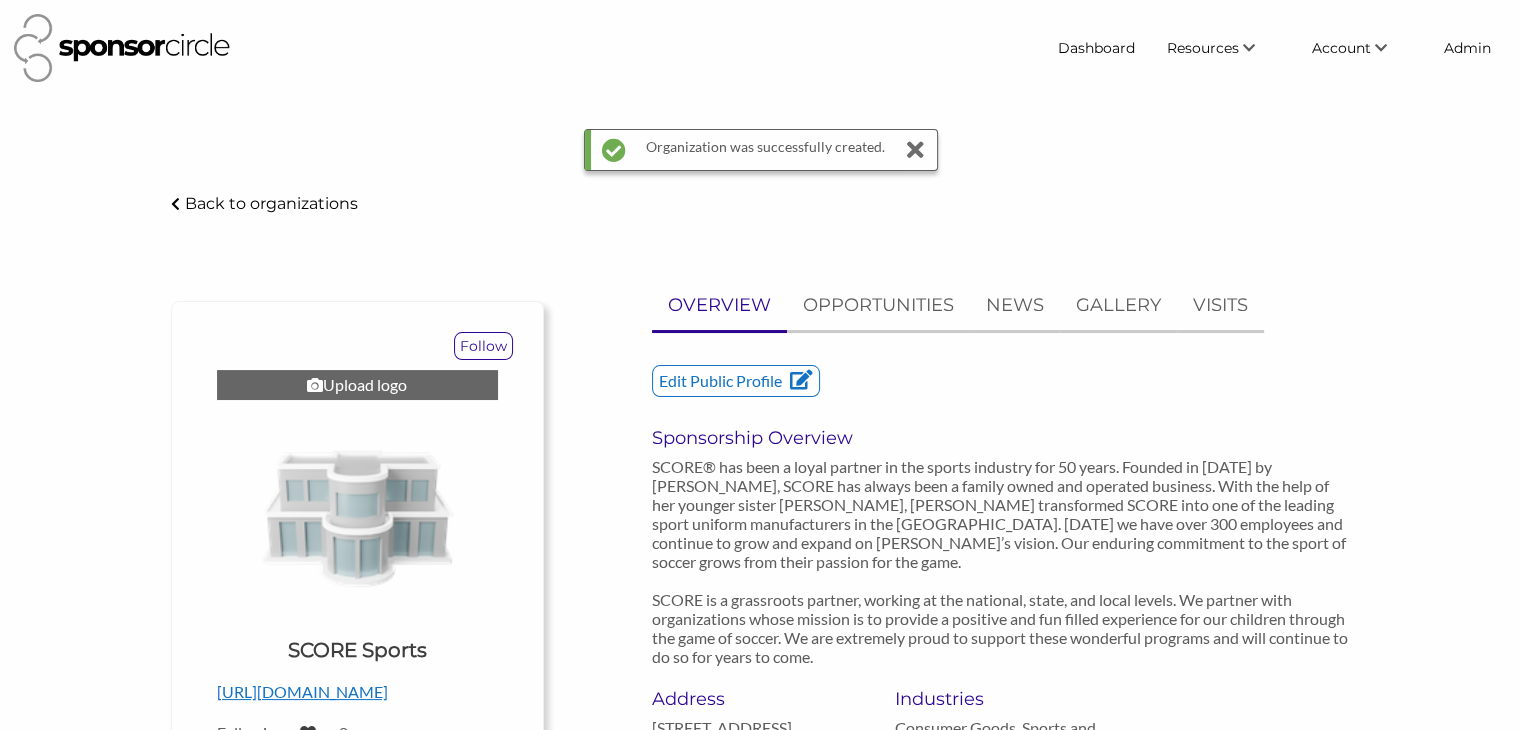 click on "Upload logo" at bounding box center [357, 385] 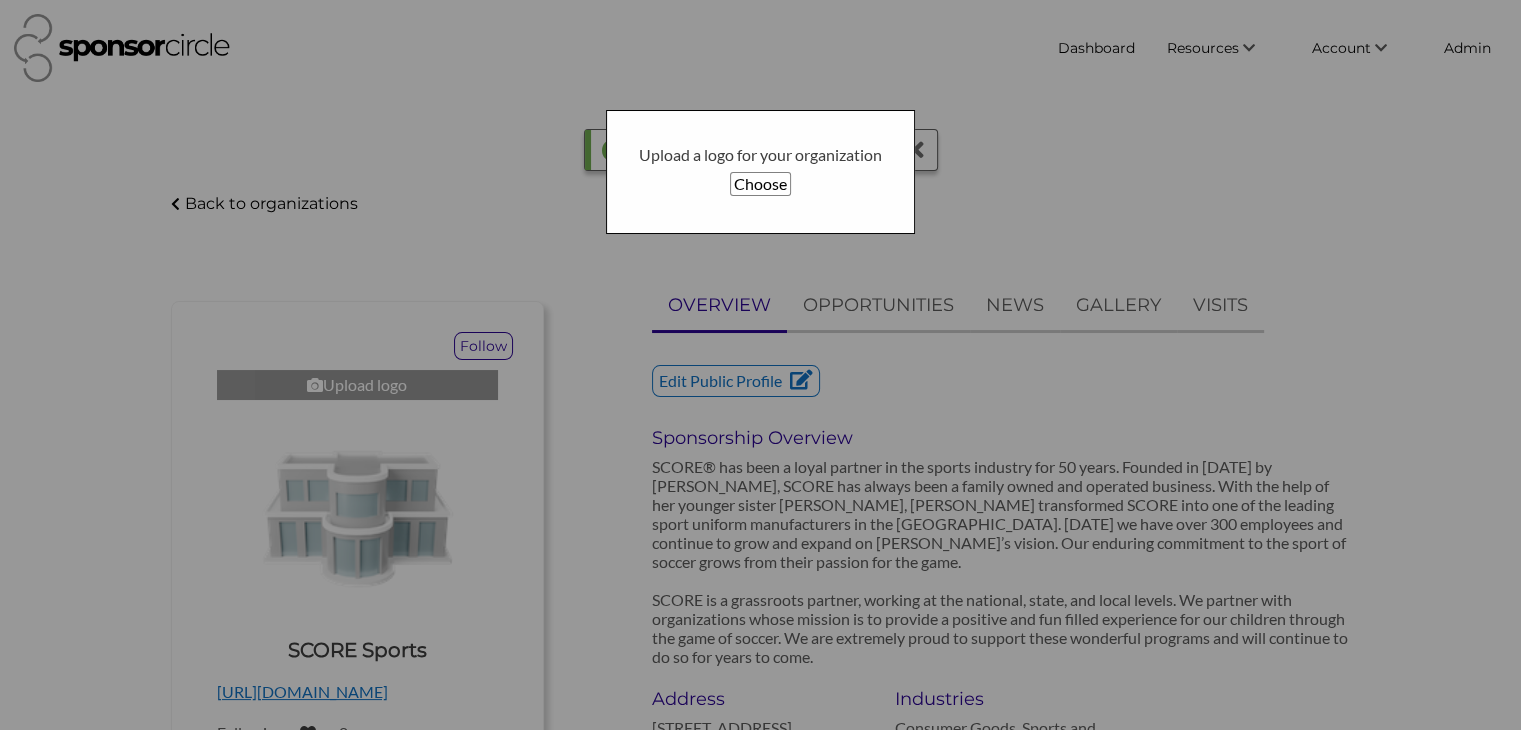 click on "Choose" at bounding box center [760, 184] 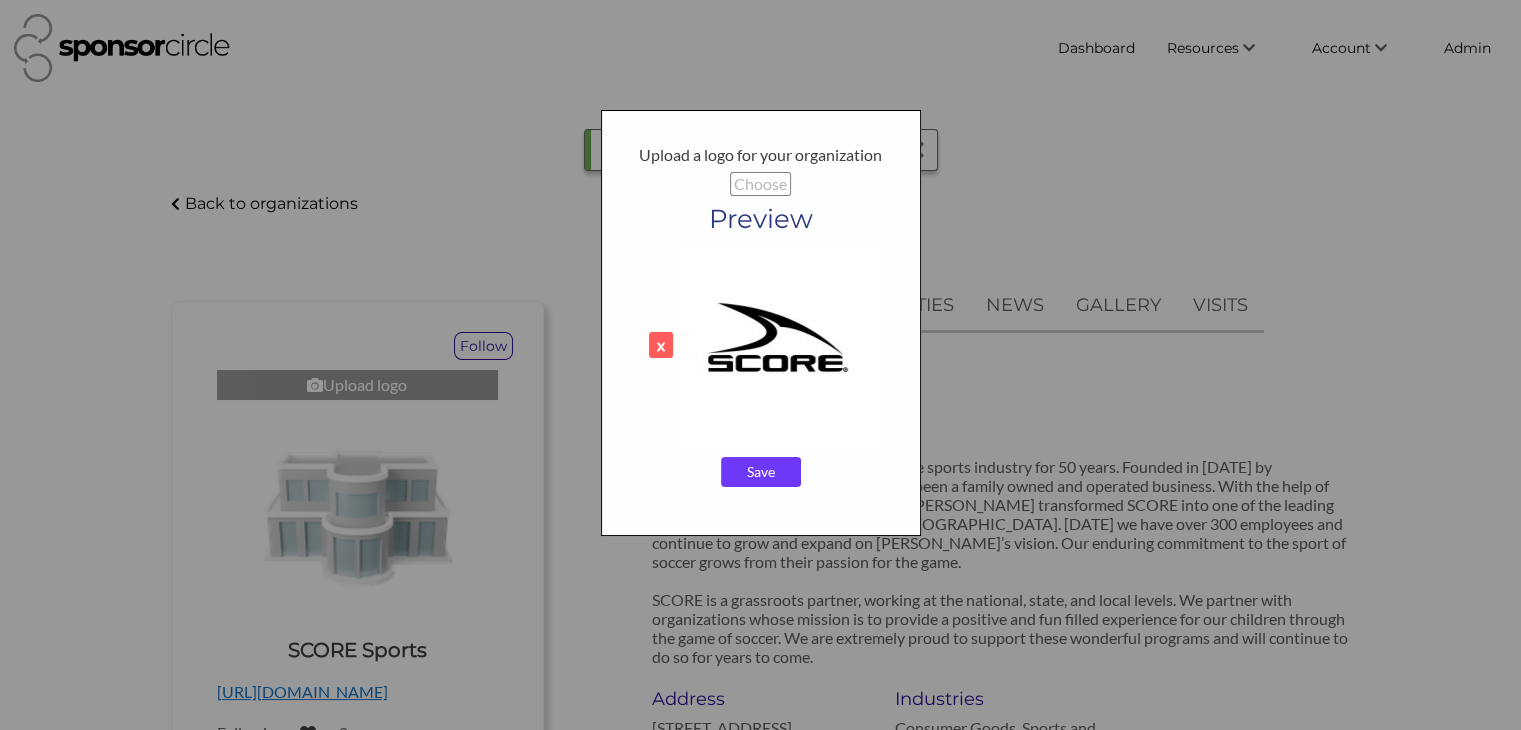 click on "Save" at bounding box center [761, 472] 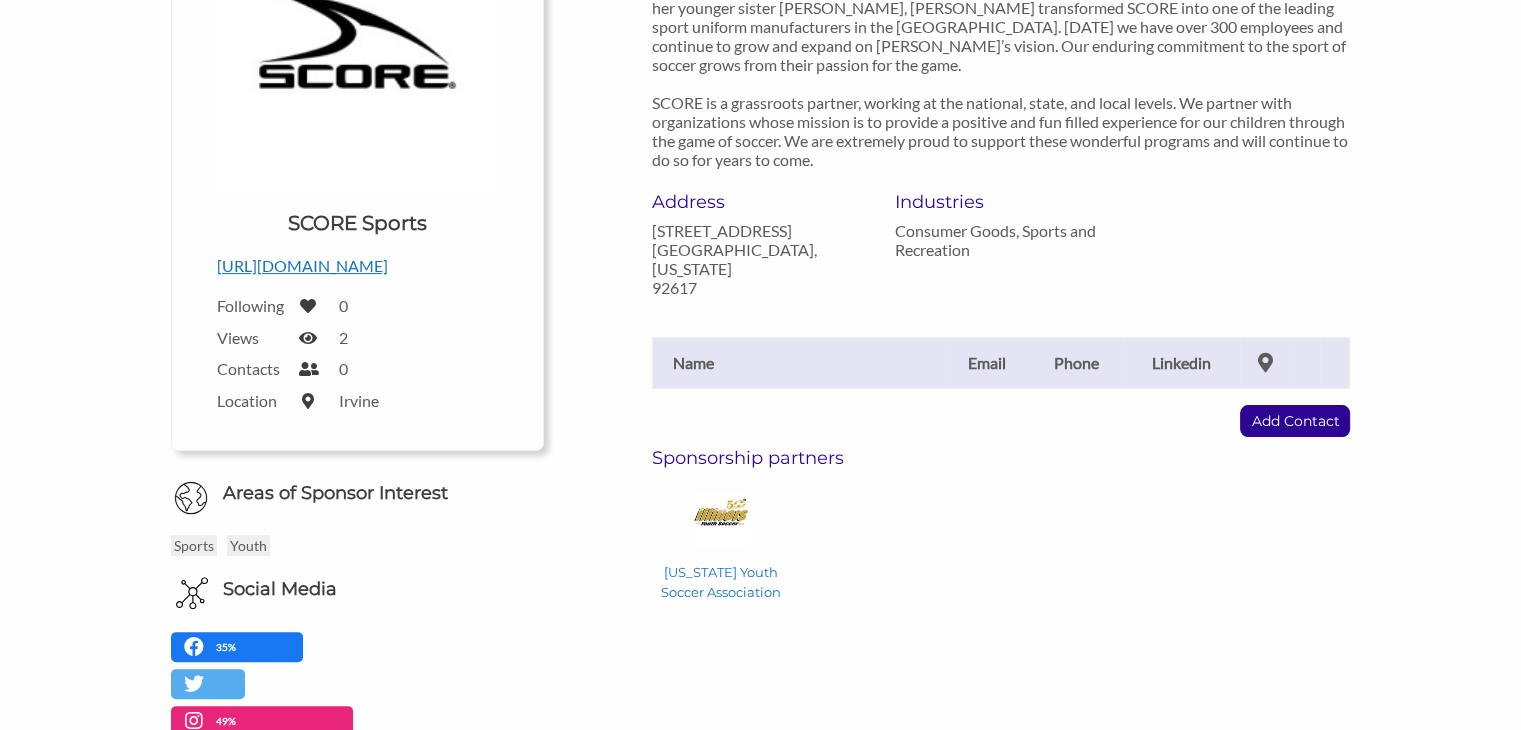 scroll, scrollTop: 444, scrollLeft: 0, axis: vertical 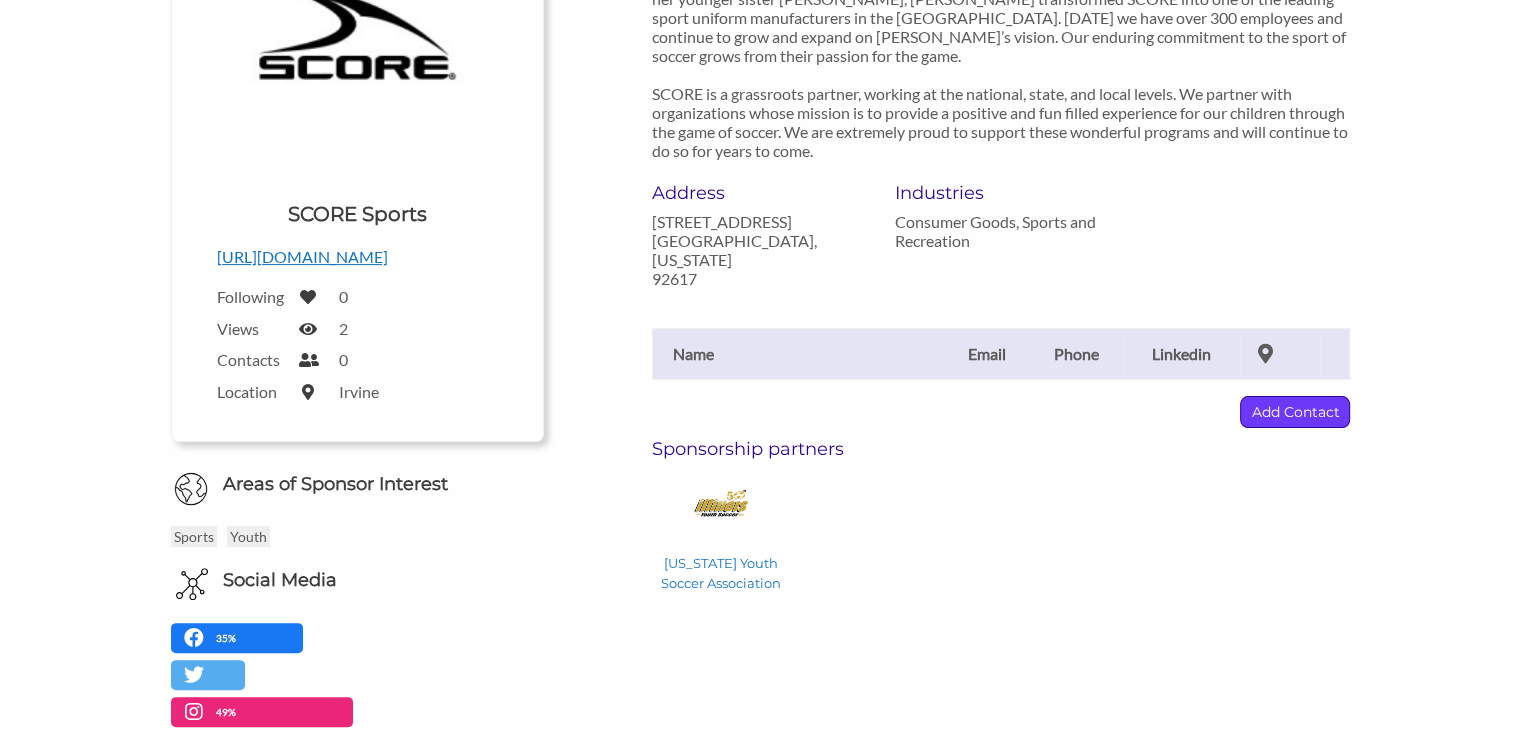 click on "Add Contact" at bounding box center [1295, 412] 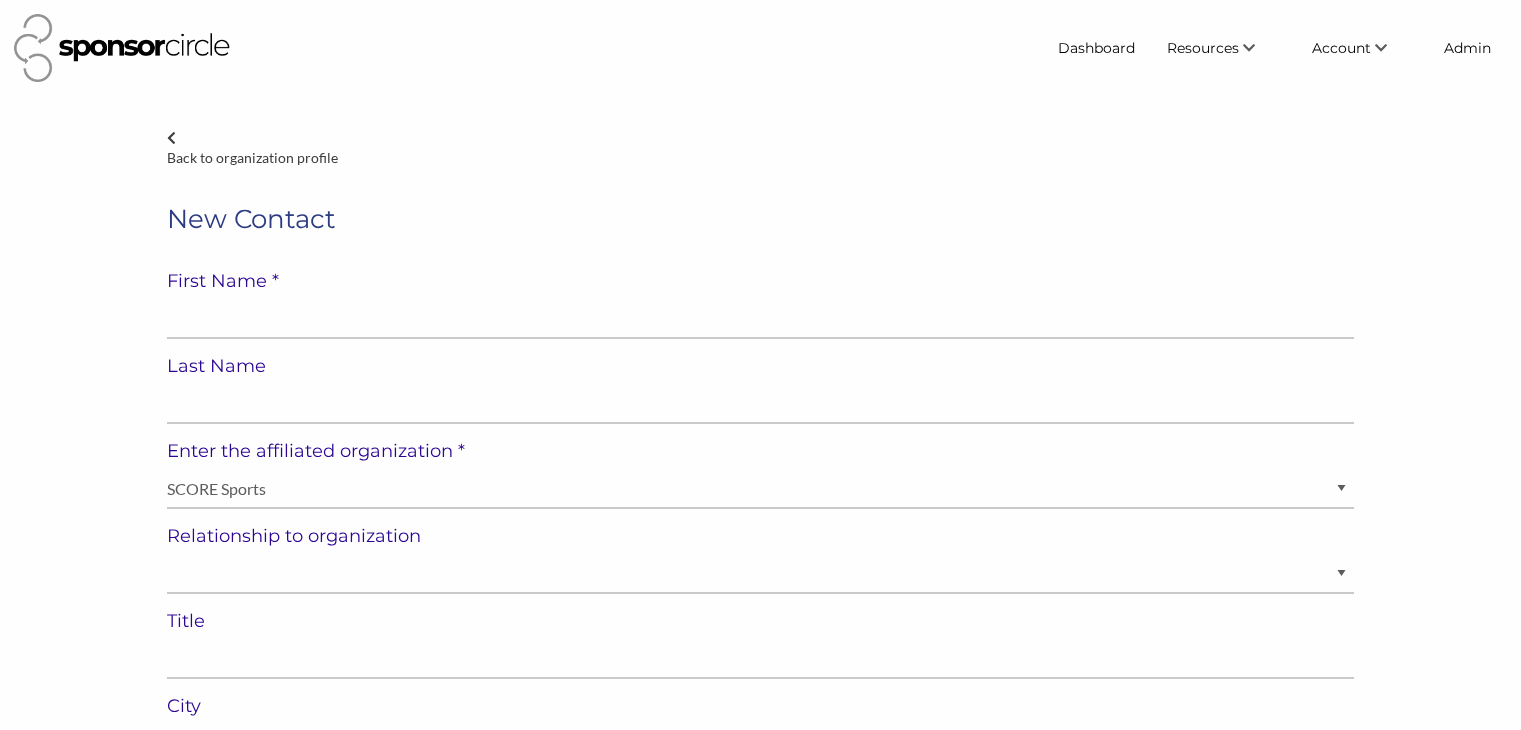 select on "[GEOGRAPHIC_DATA]" 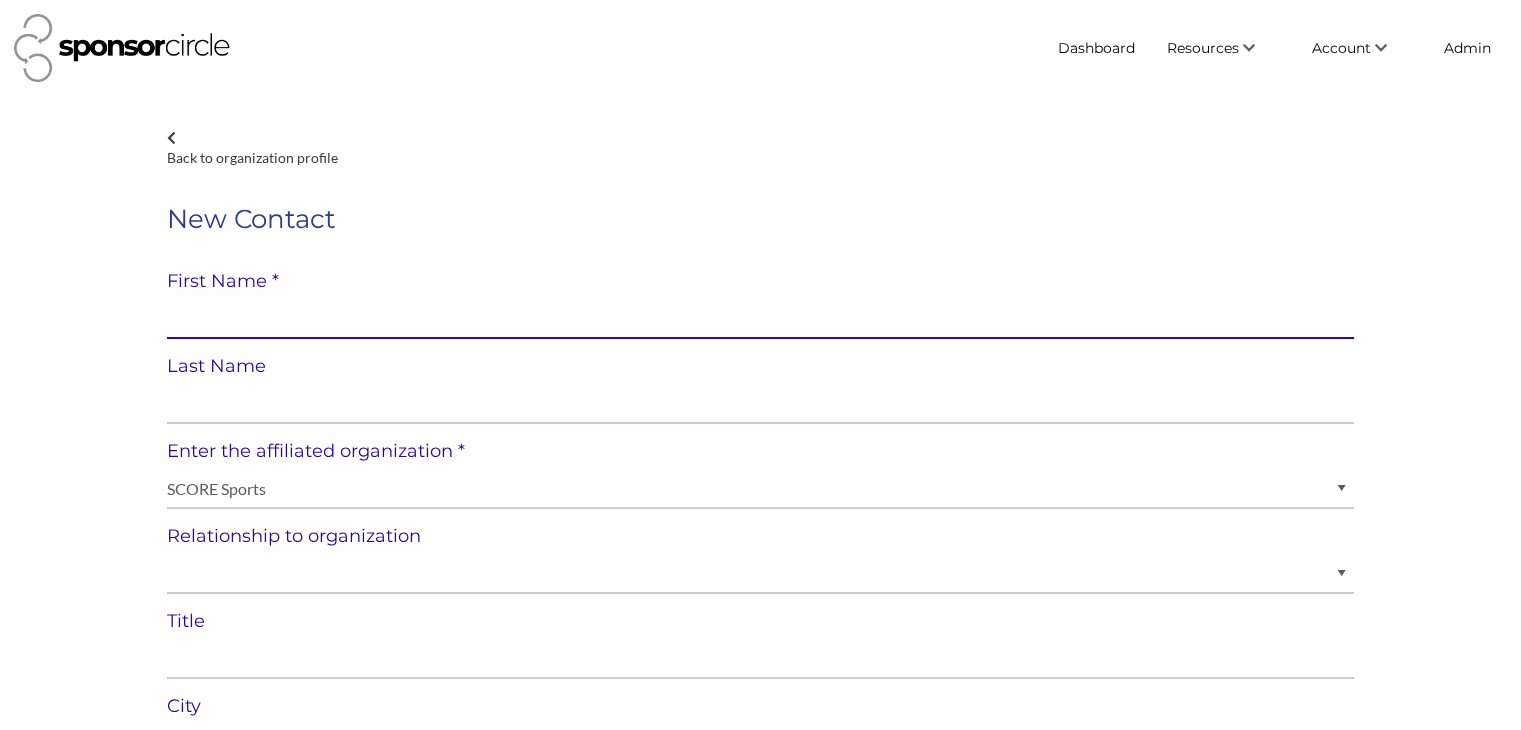 click at bounding box center (760, 319) 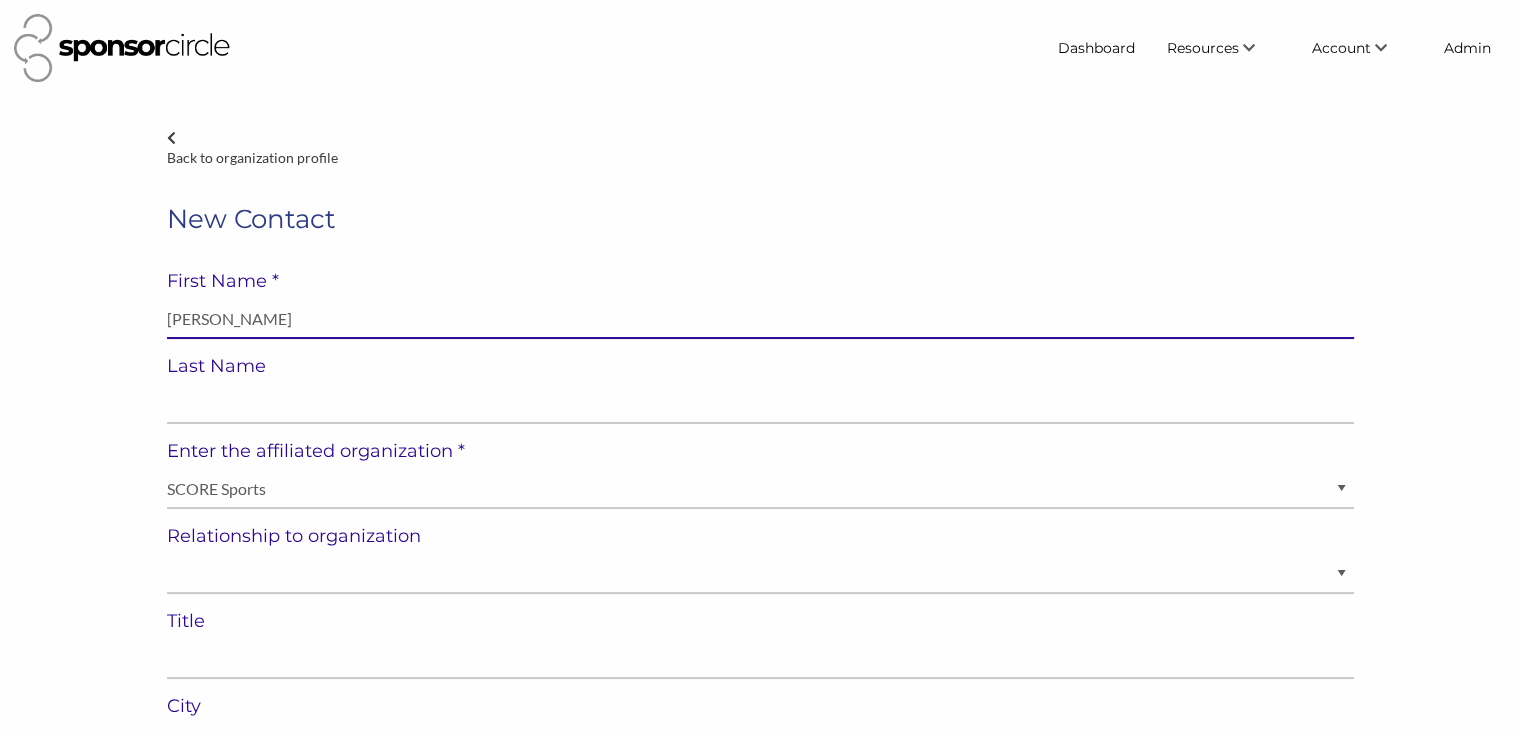 type on "Mike Grigorian" 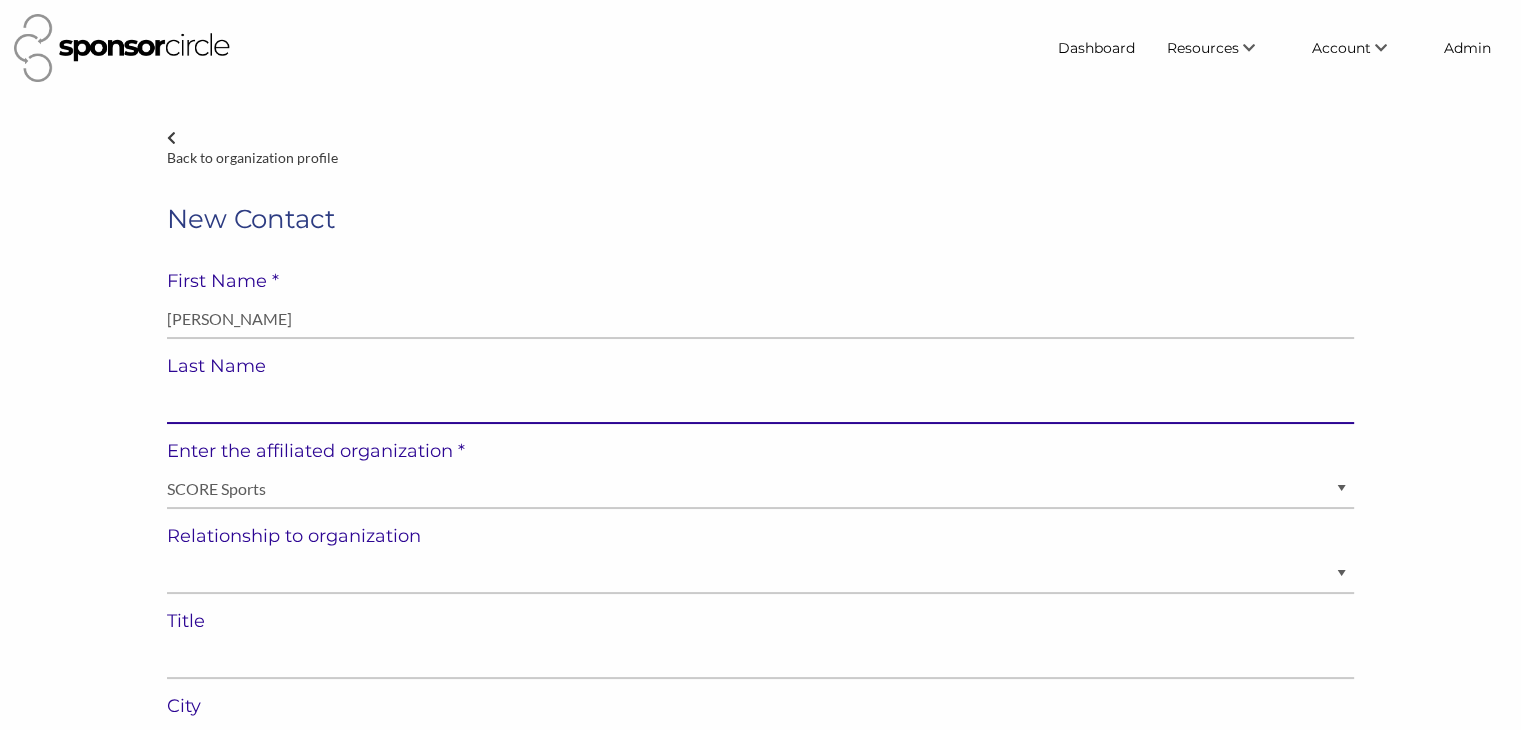 click at bounding box center [760, 404] 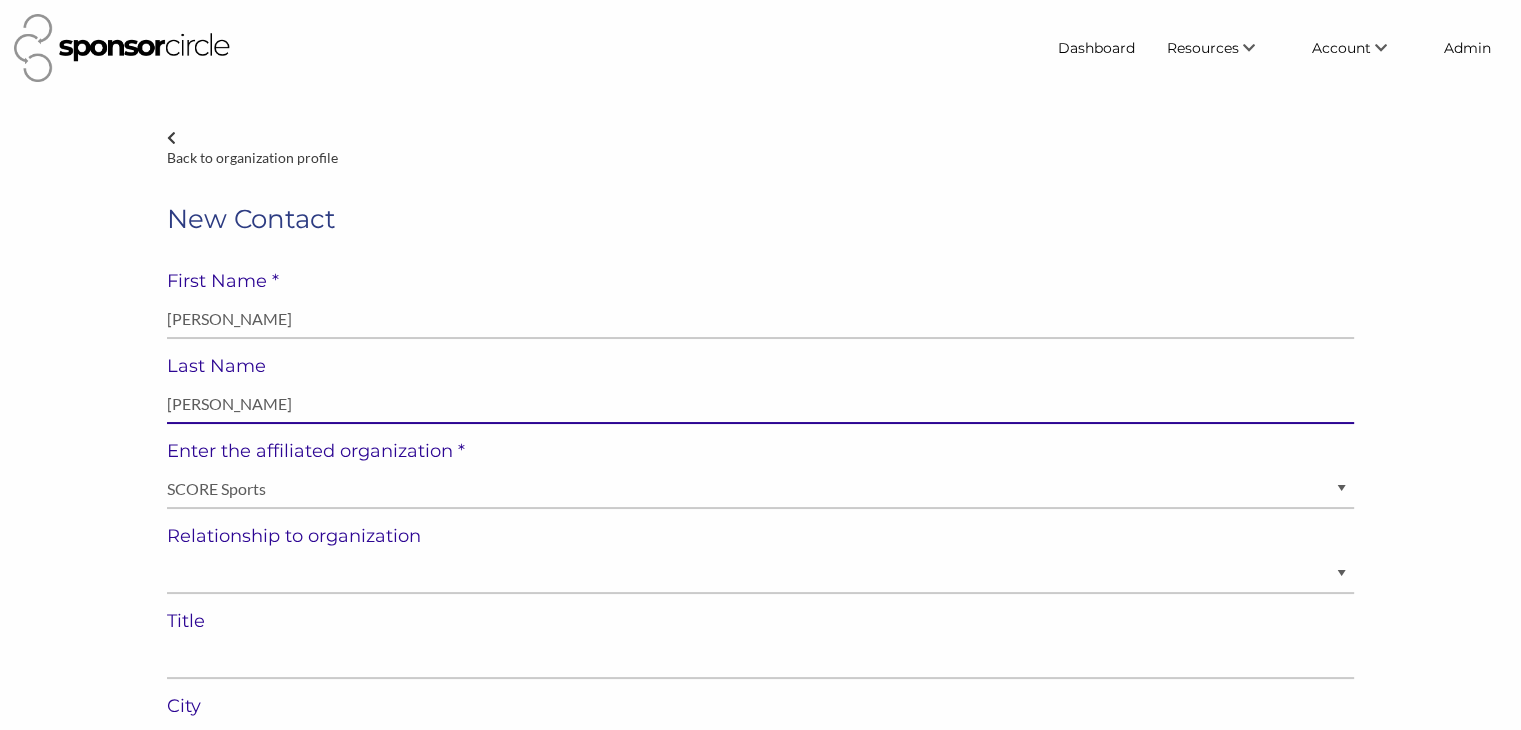 type on "Mike Grigorian" 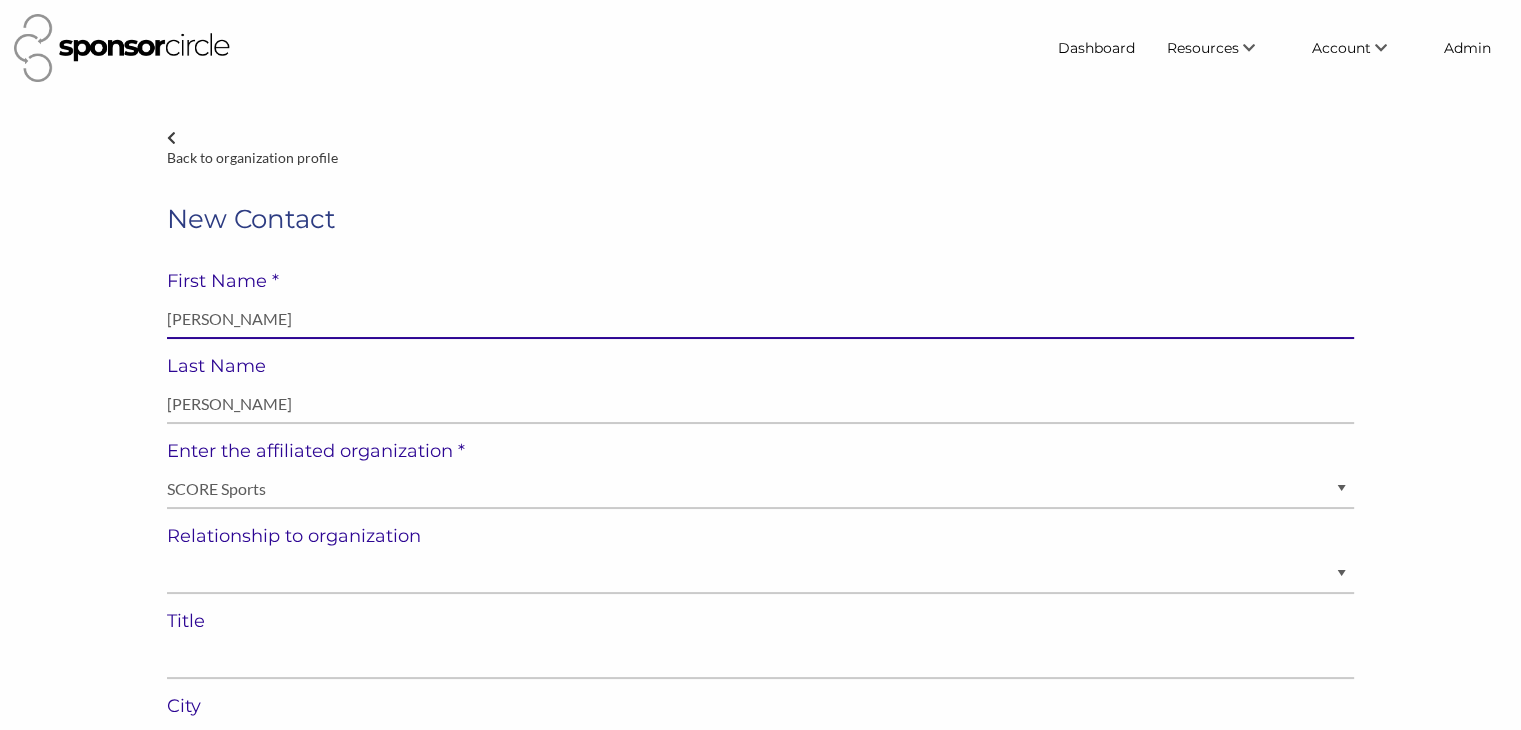 click on "Mike Grigorian" at bounding box center [760, 319] 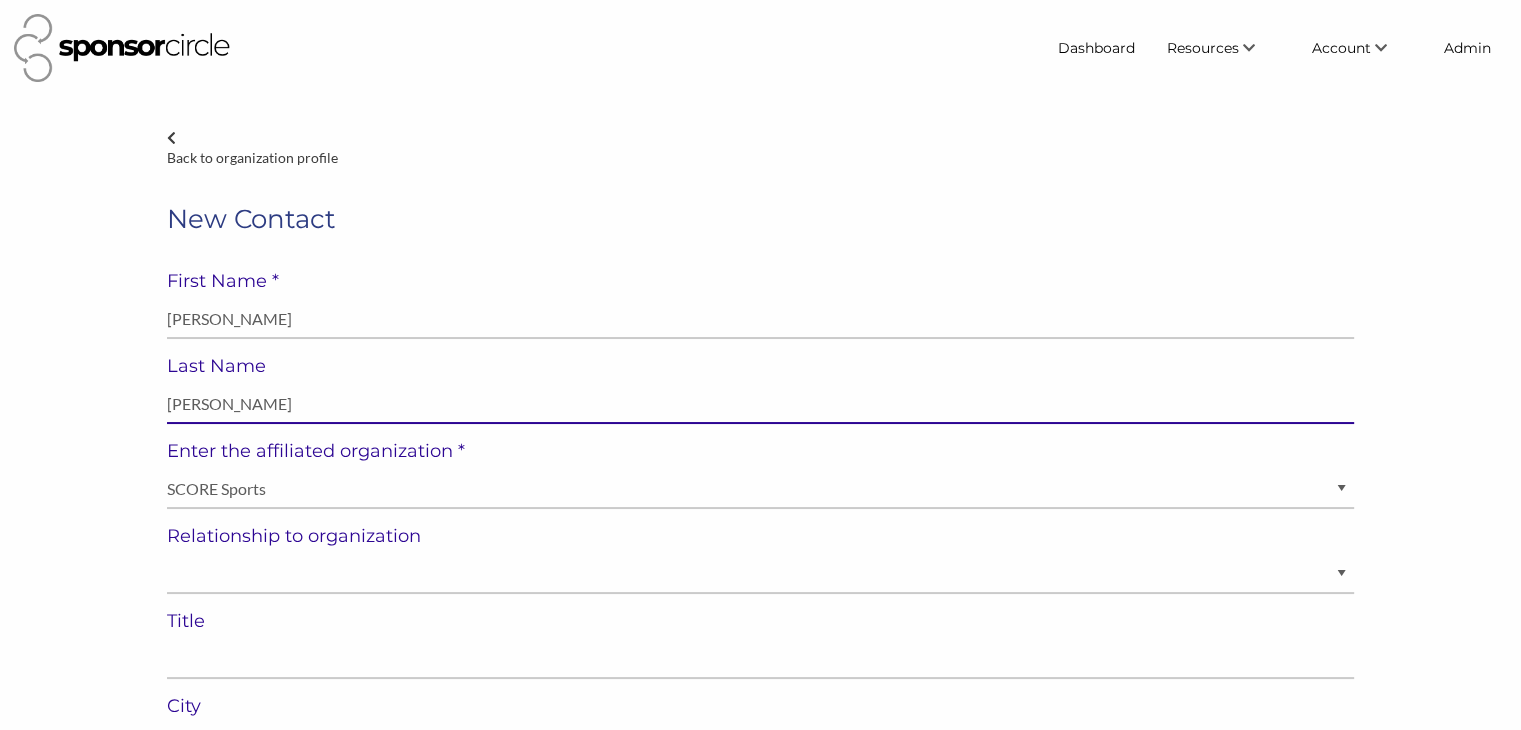 click on "Mike Grigorian" at bounding box center (760, 404) 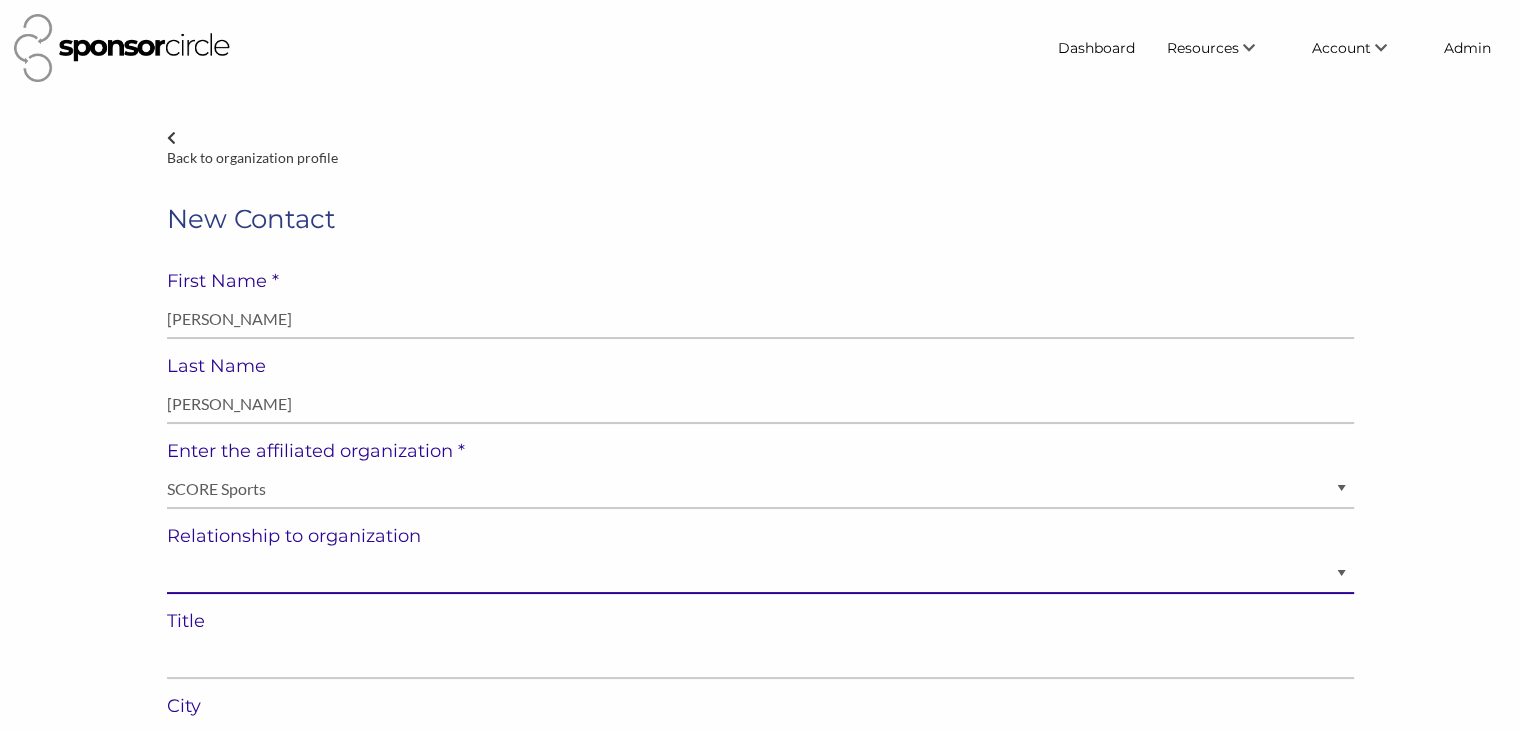 click on "Staff Volunteer" at bounding box center (760, 574) 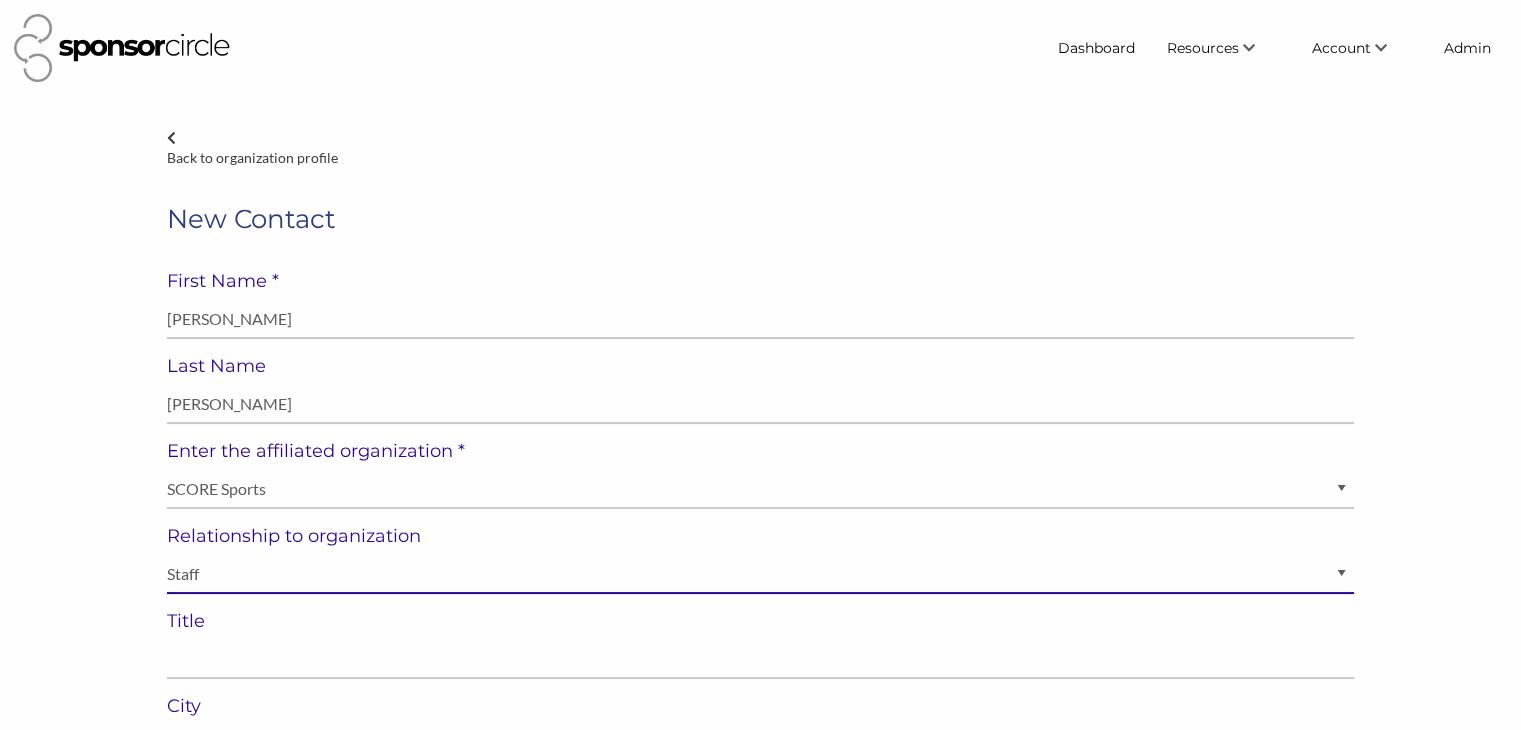 click on "Staff Volunteer" at bounding box center (760, 574) 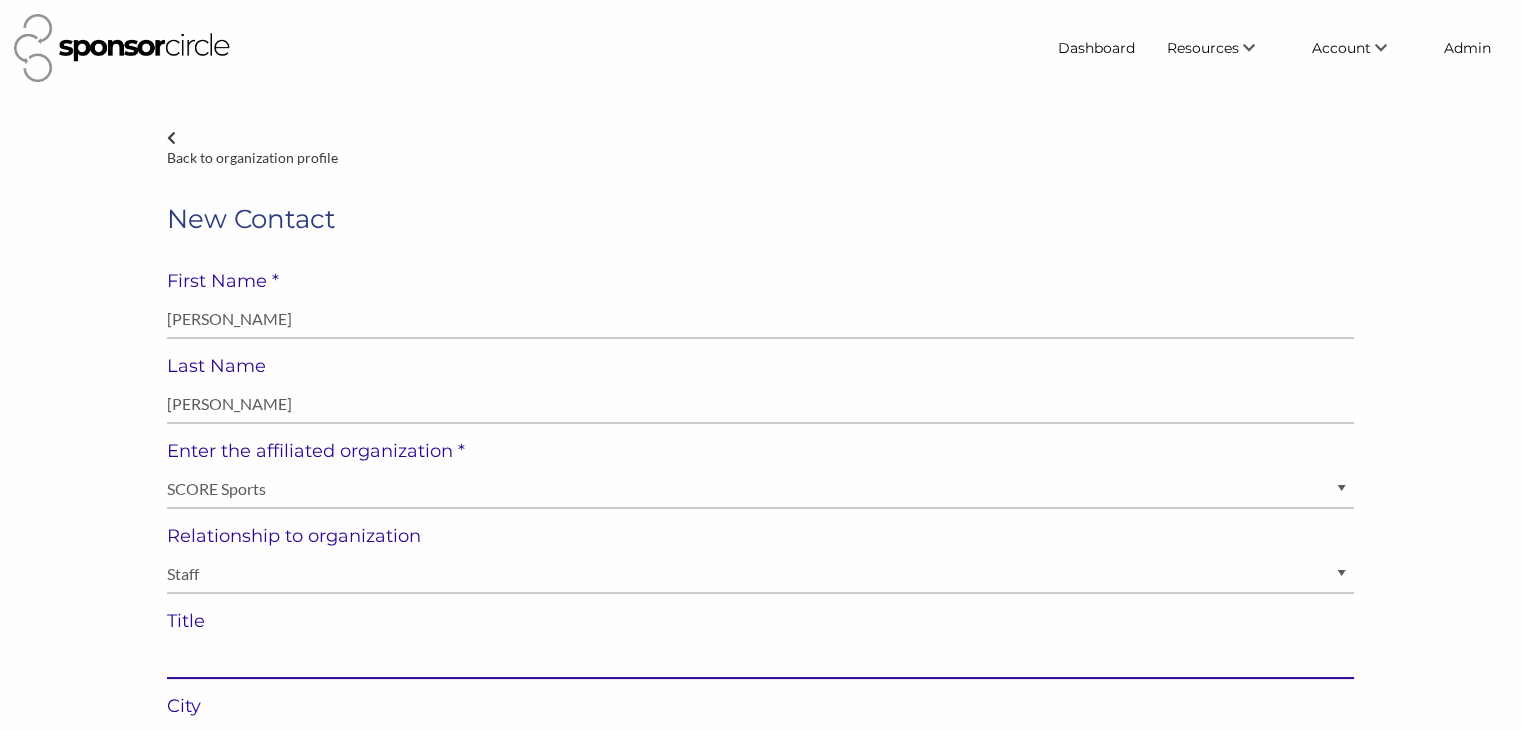 click at bounding box center [760, 659] 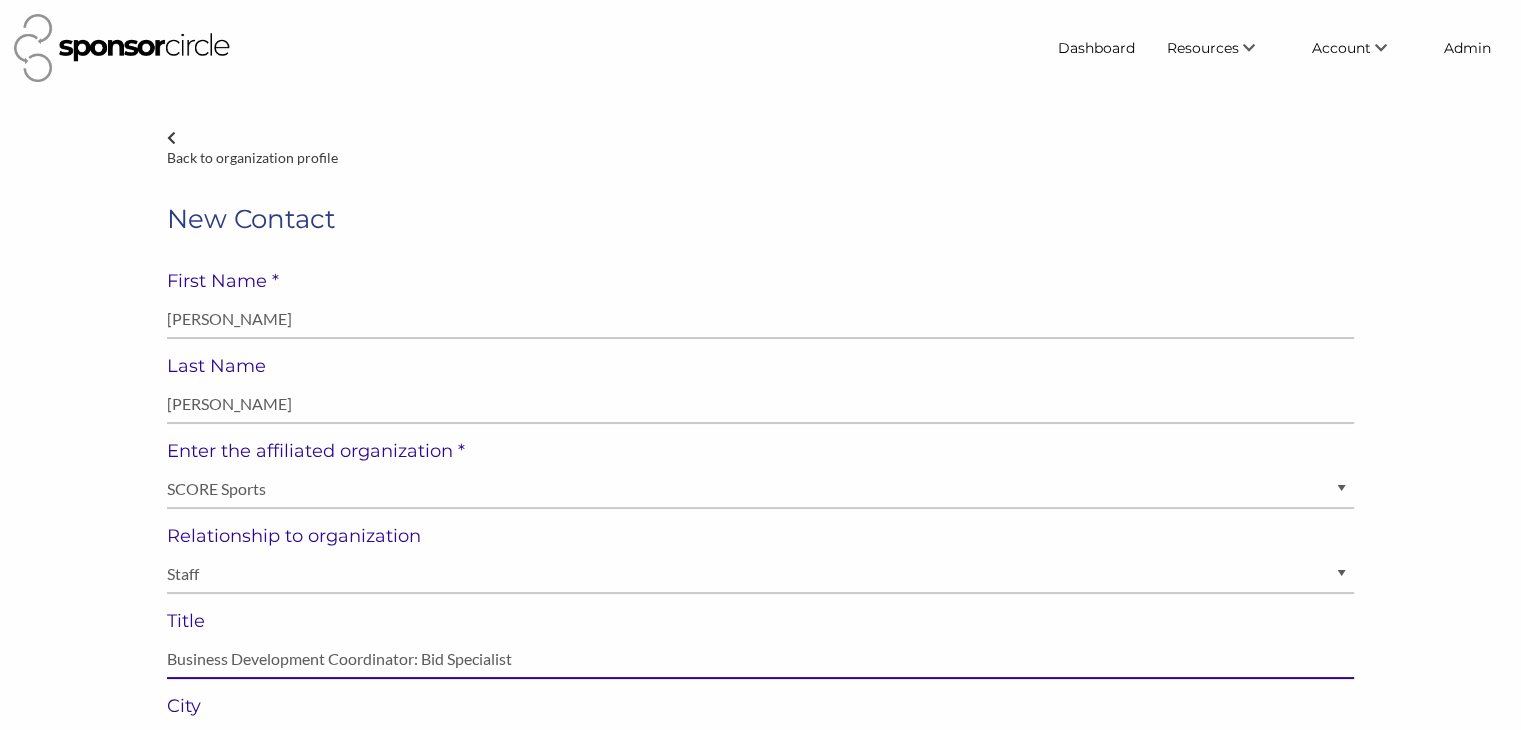 type on "Business Development Coordinator: Bid Specialist" 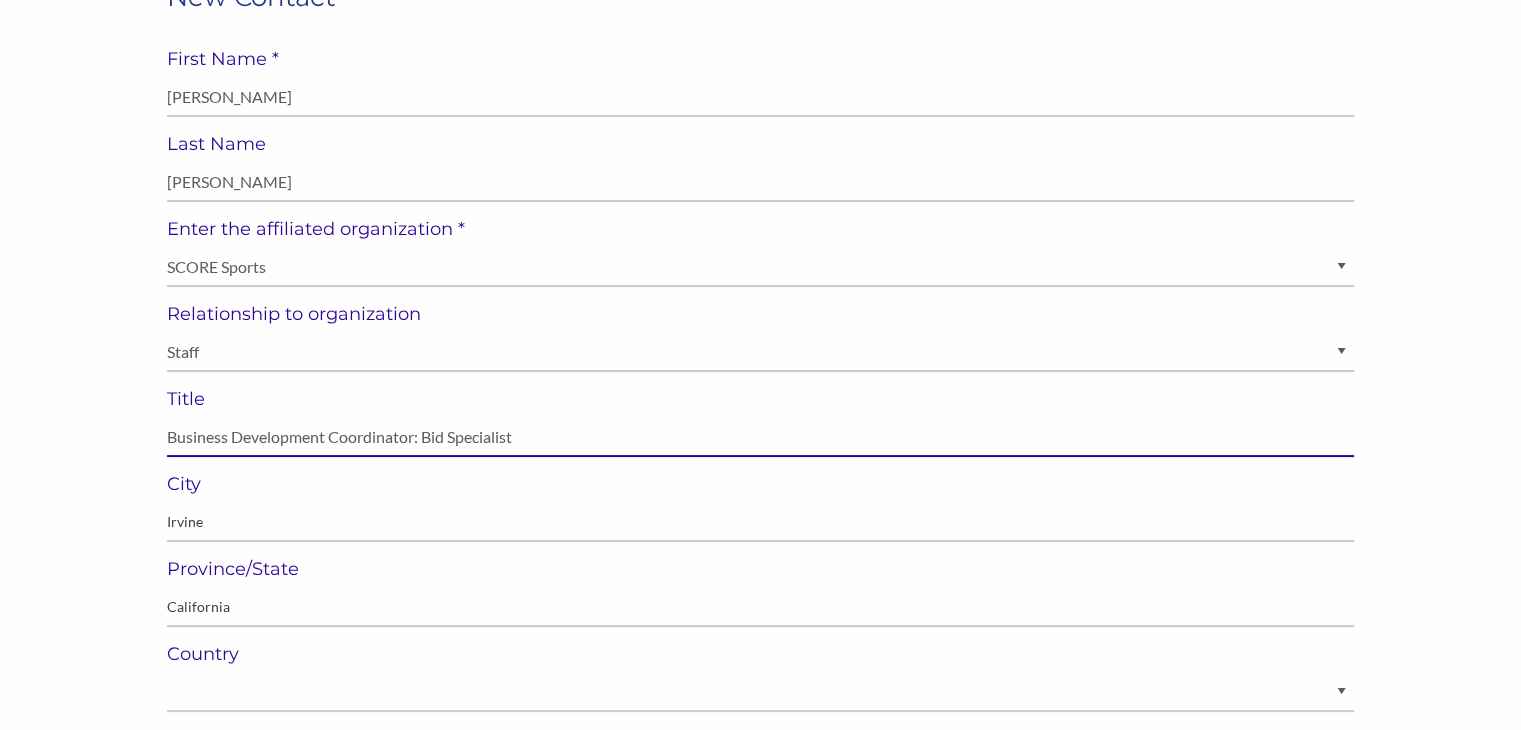 scroll, scrollTop: 223, scrollLeft: 0, axis: vertical 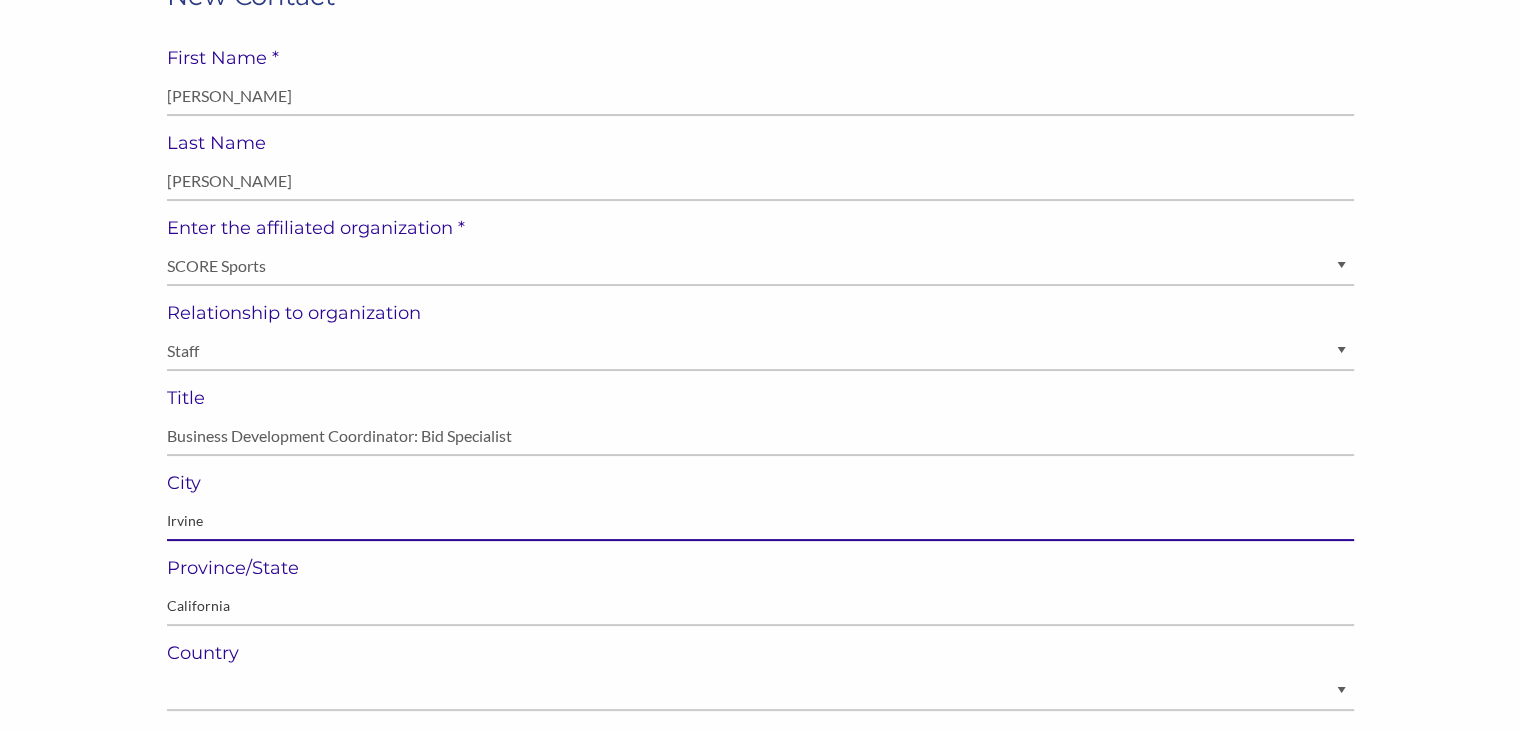 click at bounding box center [760, 521] 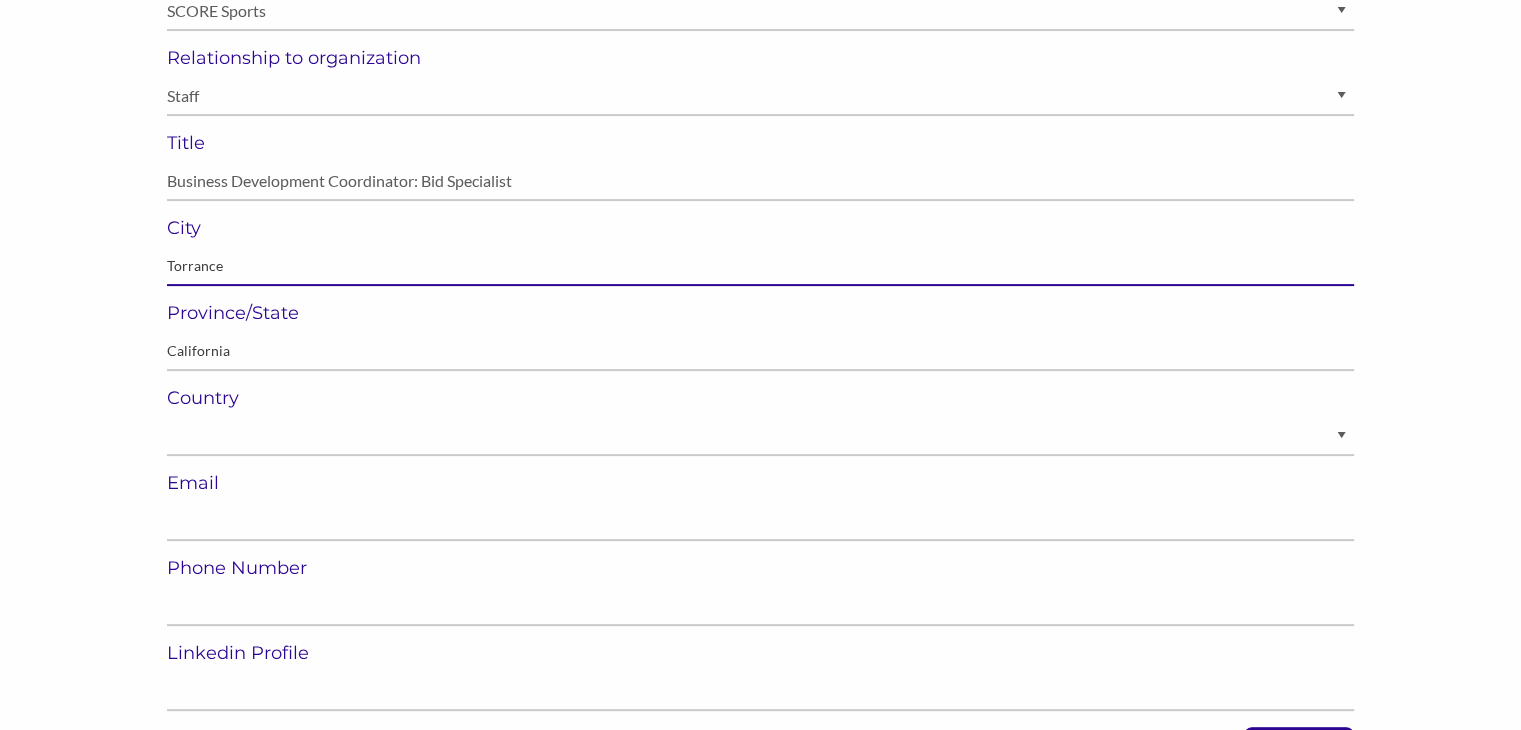 scroll, scrollTop: 480, scrollLeft: 0, axis: vertical 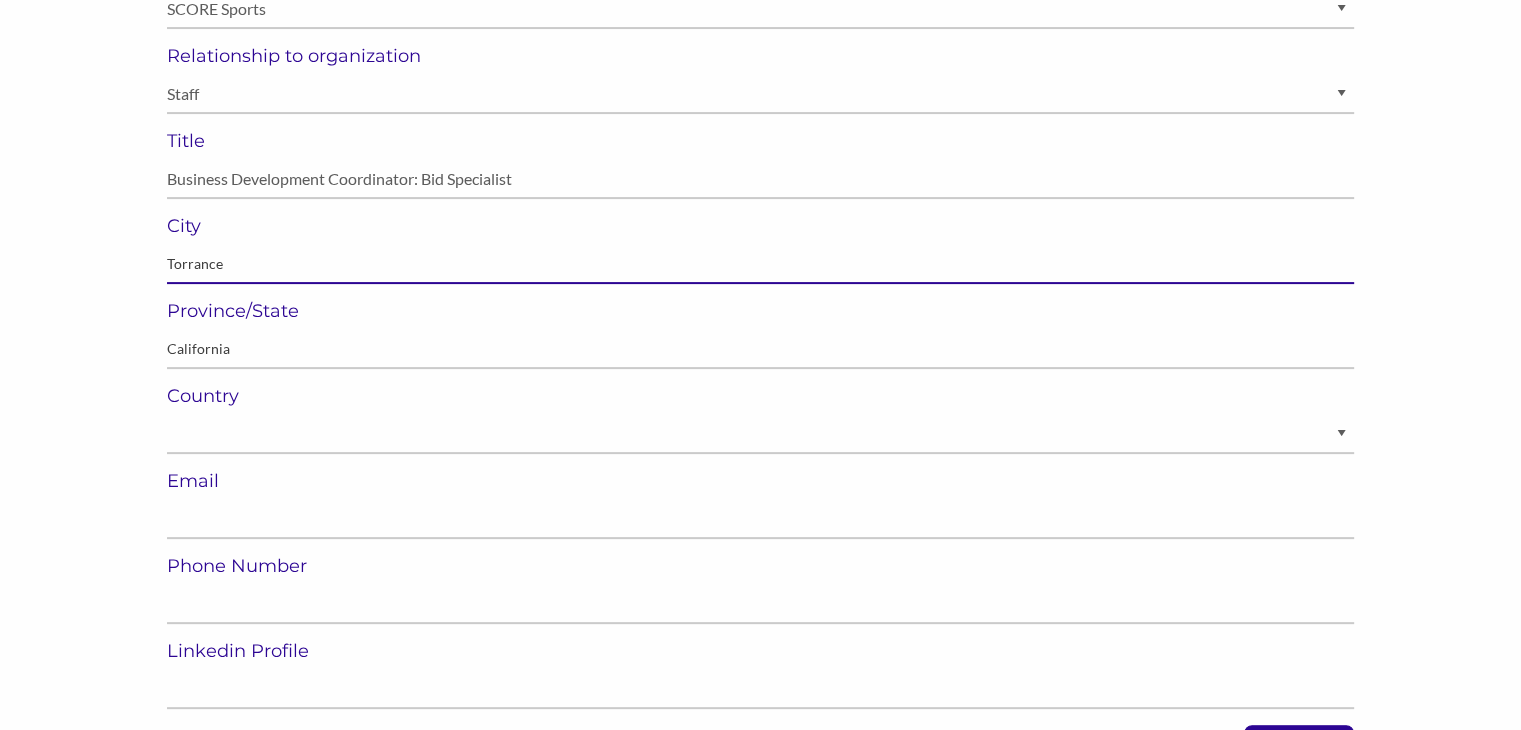 type on "Torrance" 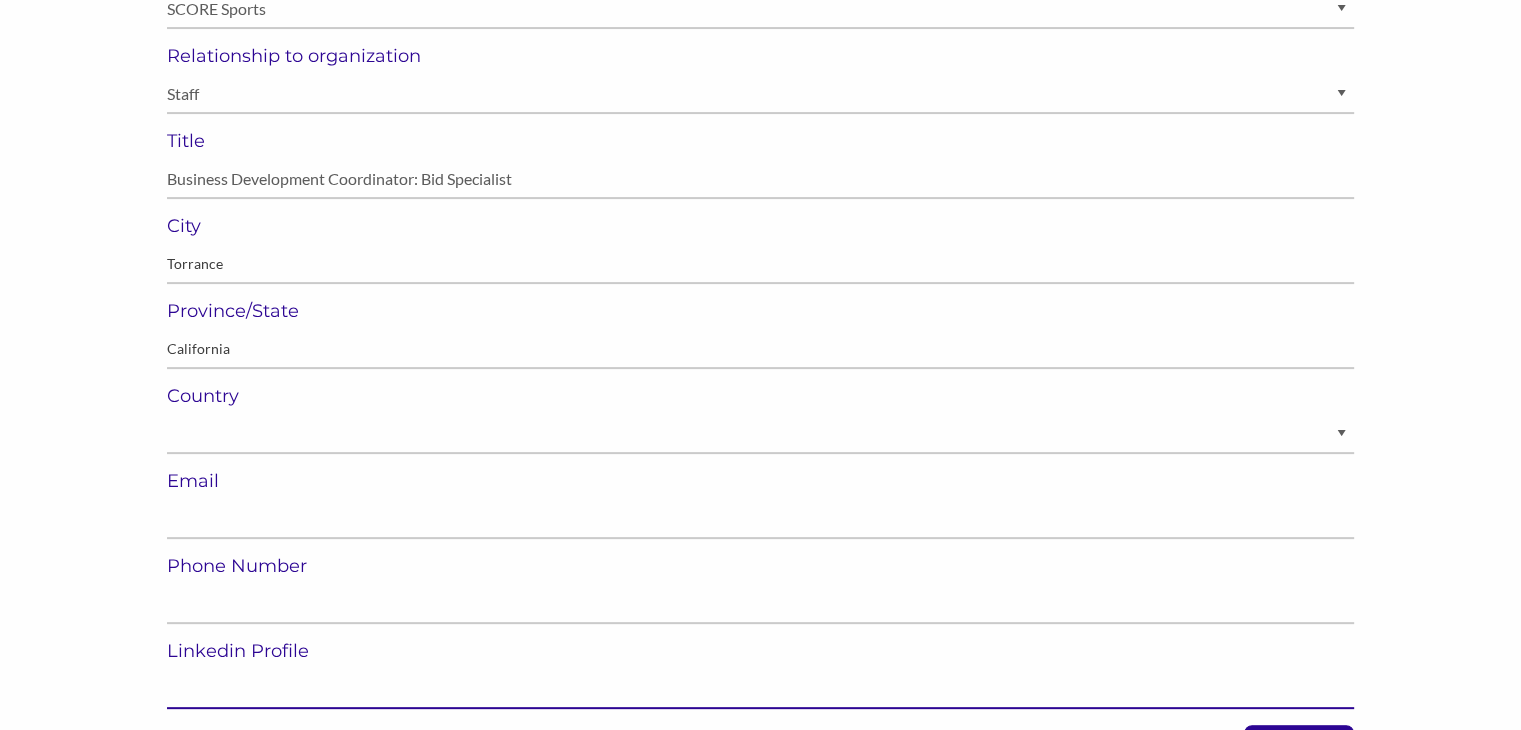 click at bounding box center [760, 689] 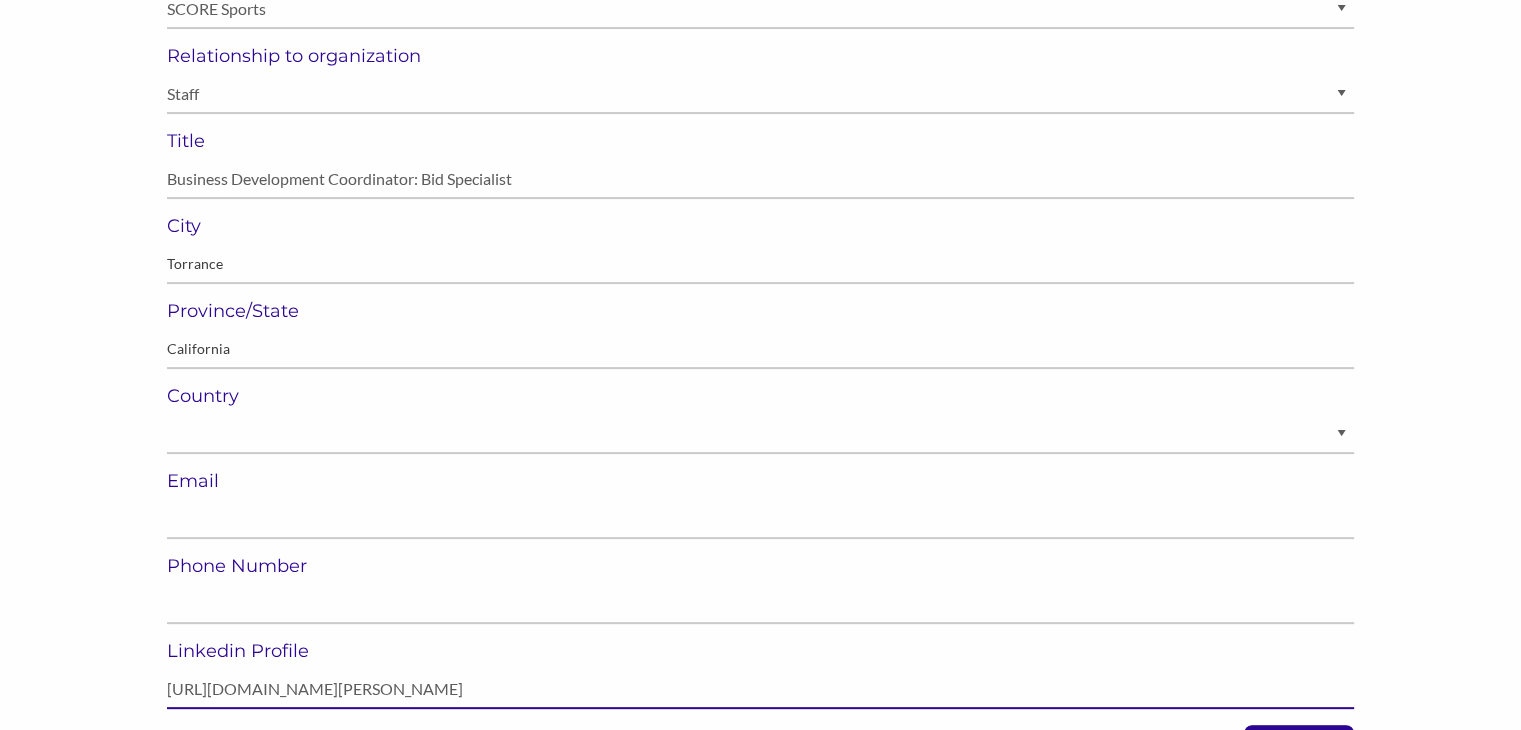 type on "https://www.linkedin.com/in/mike-grigorian-10736aba/" 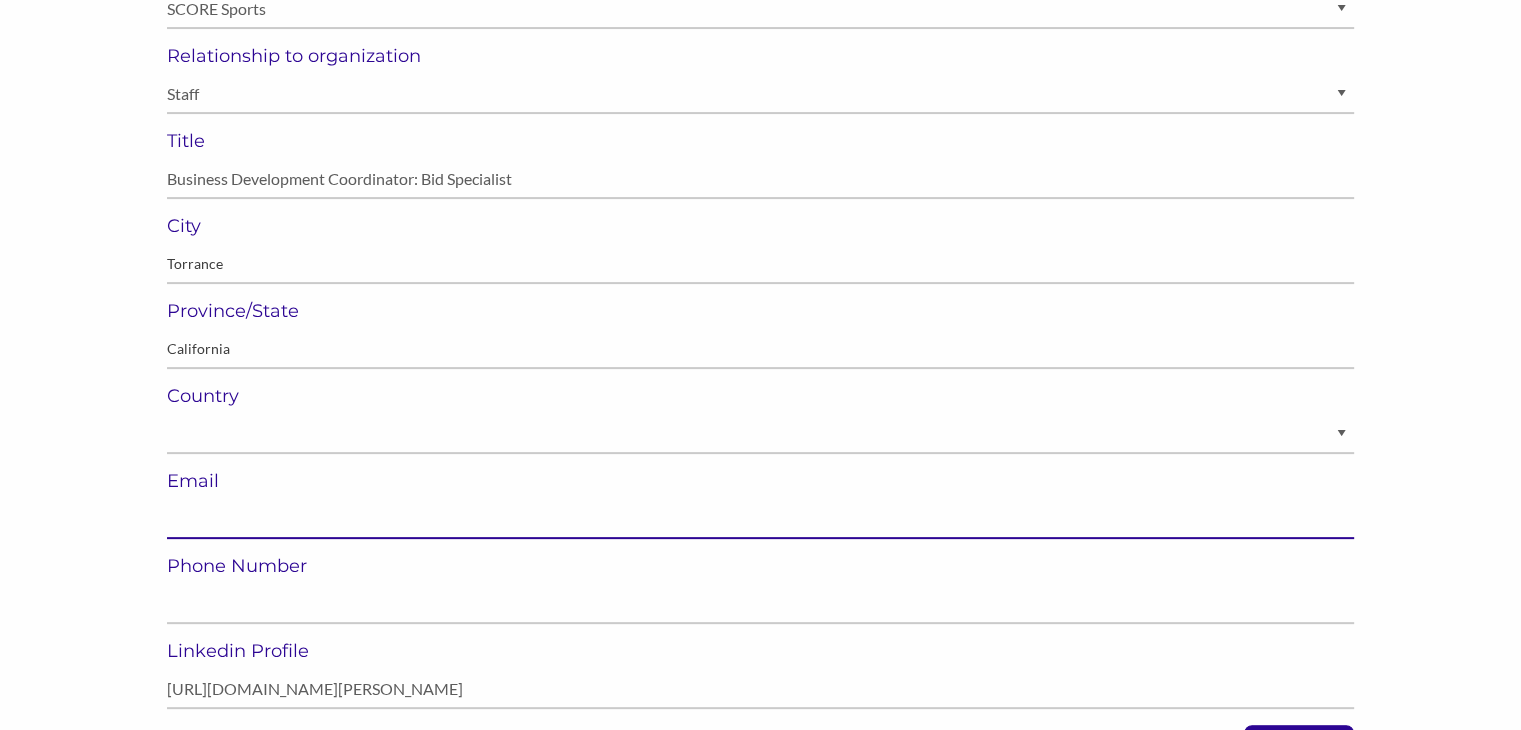 click at bounding box center [760, 519] 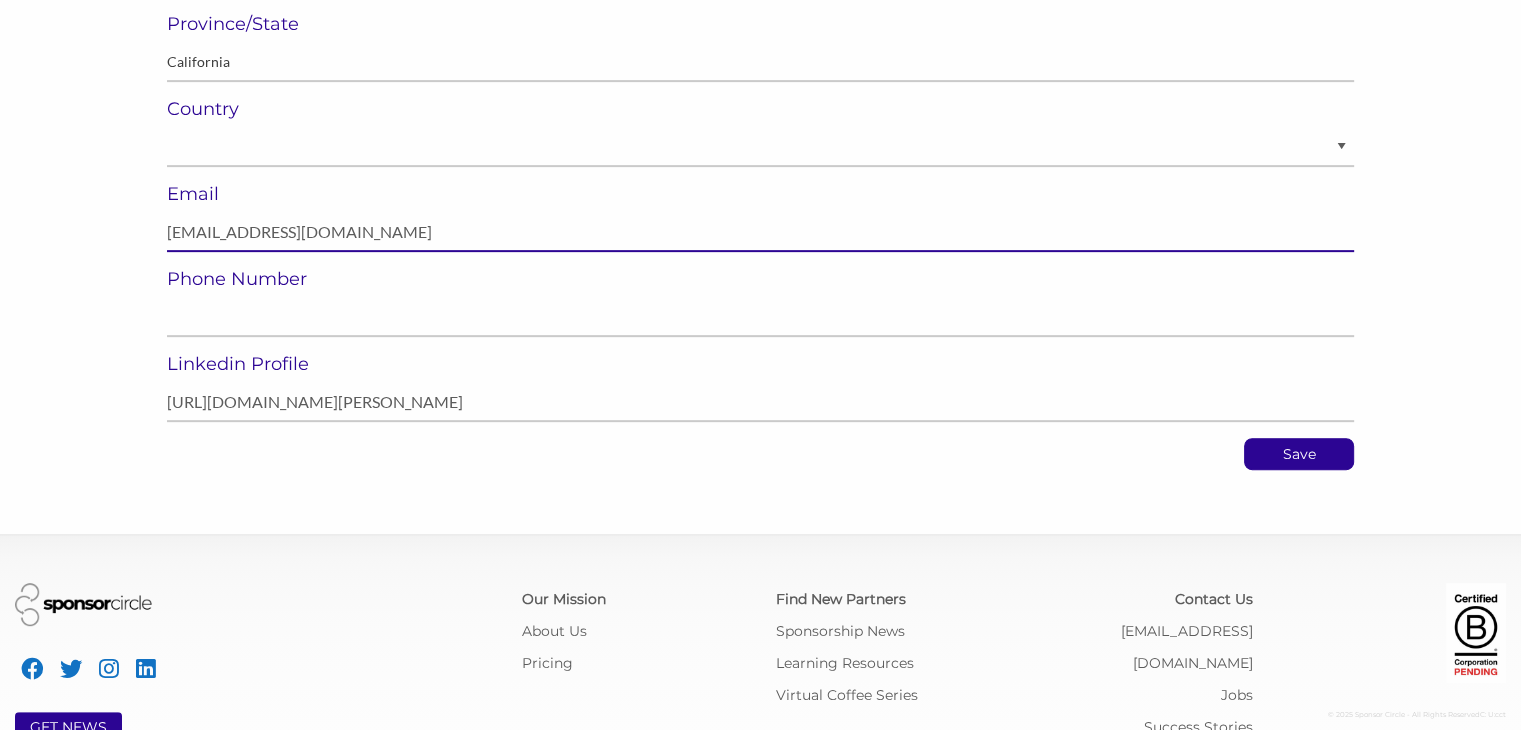 scroll, scrollTop: 768, scrollLeft: 0, axis: vertical 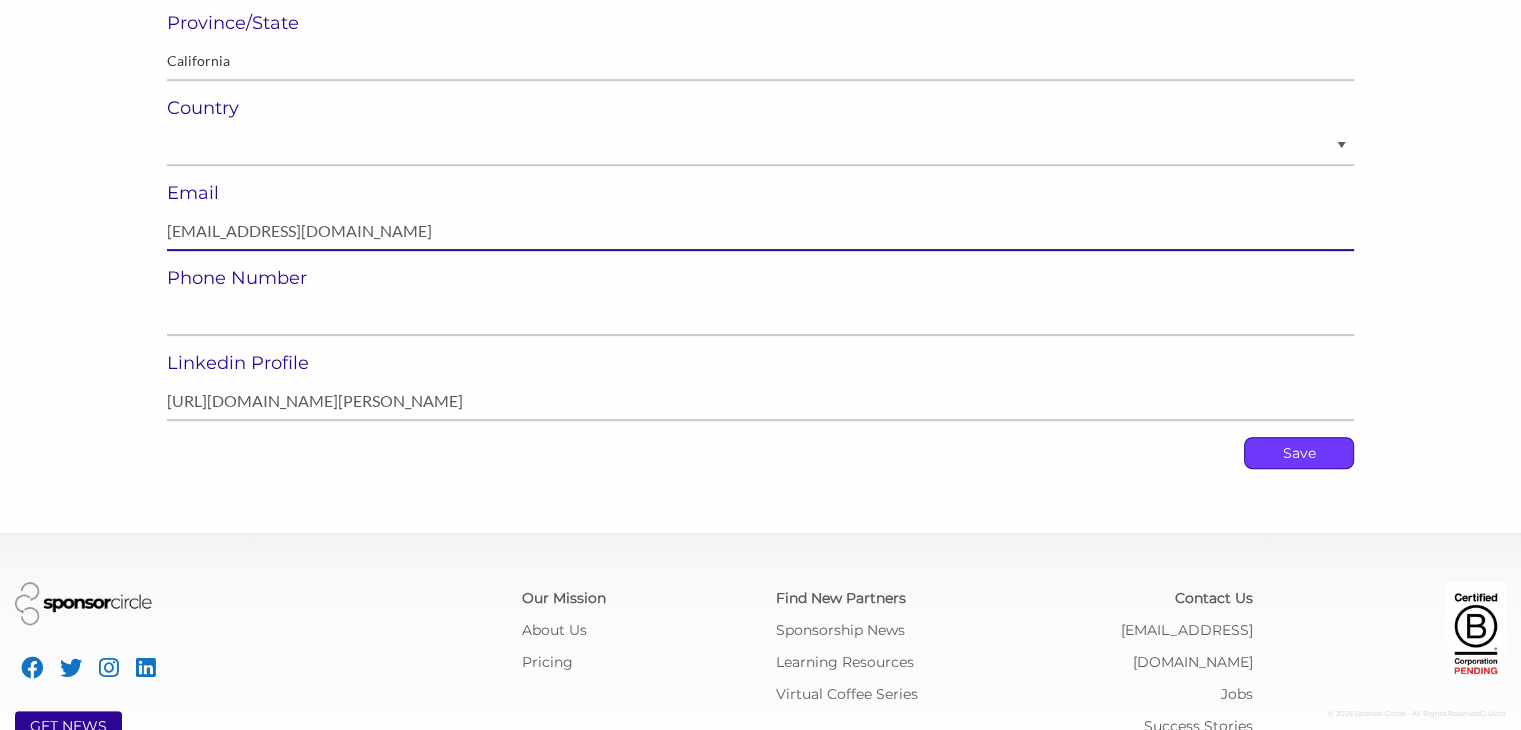 type on "mgrigorian@scoresports.com" 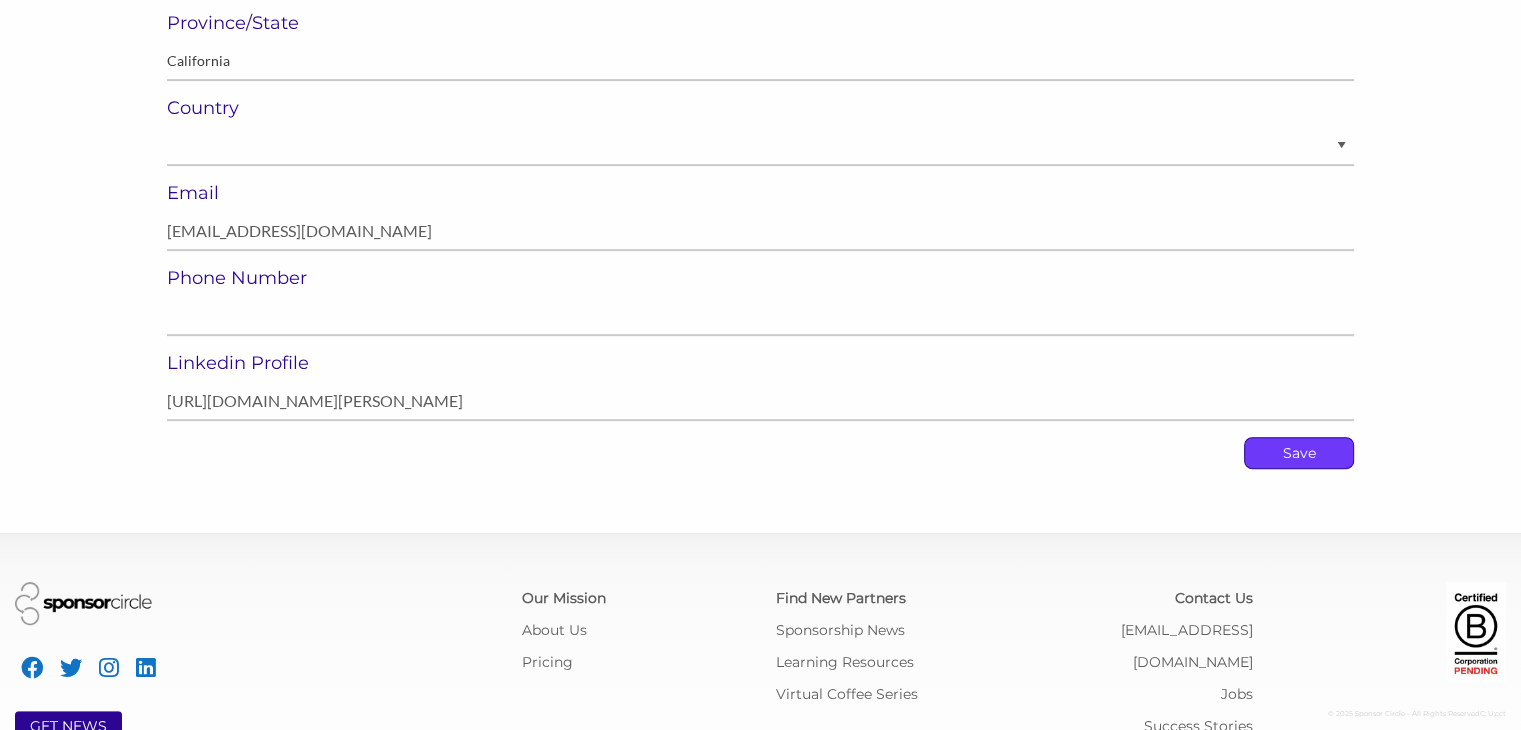 click on "Save" at bounding box center (1299, 453) 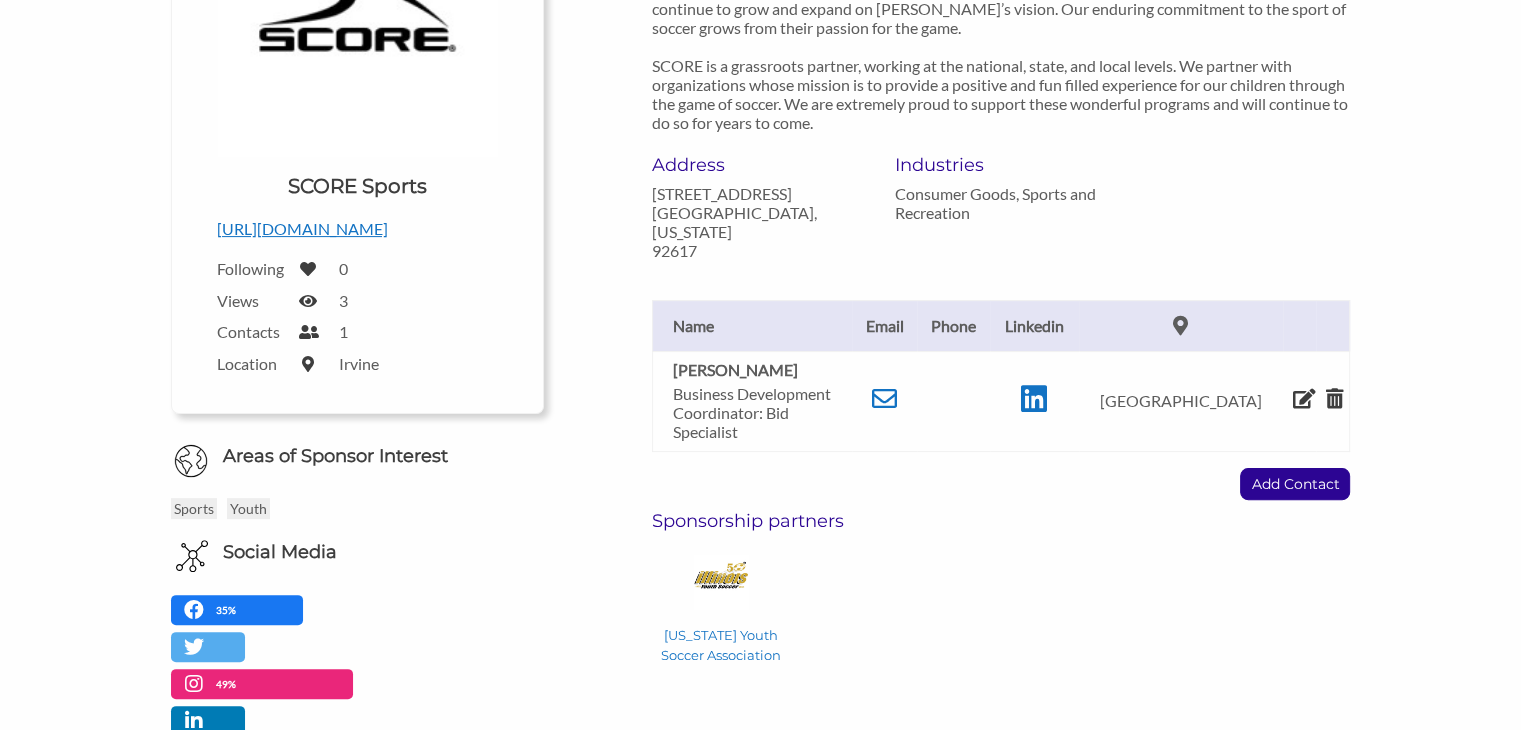 scroll, scrollTop: 488, scrollLeft: 0, axis: vertical 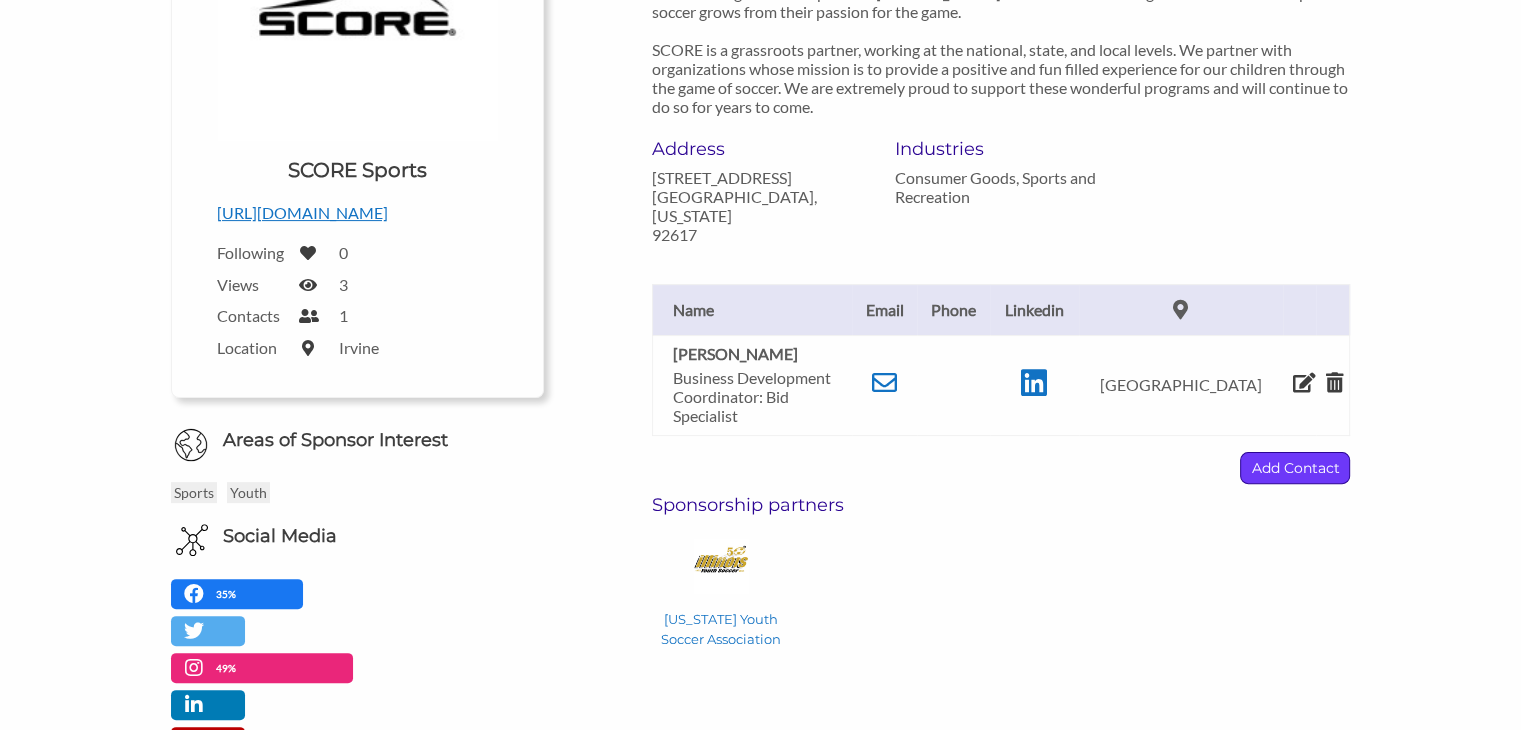 click on "Add Contact" at bounding box center [1295, 468] 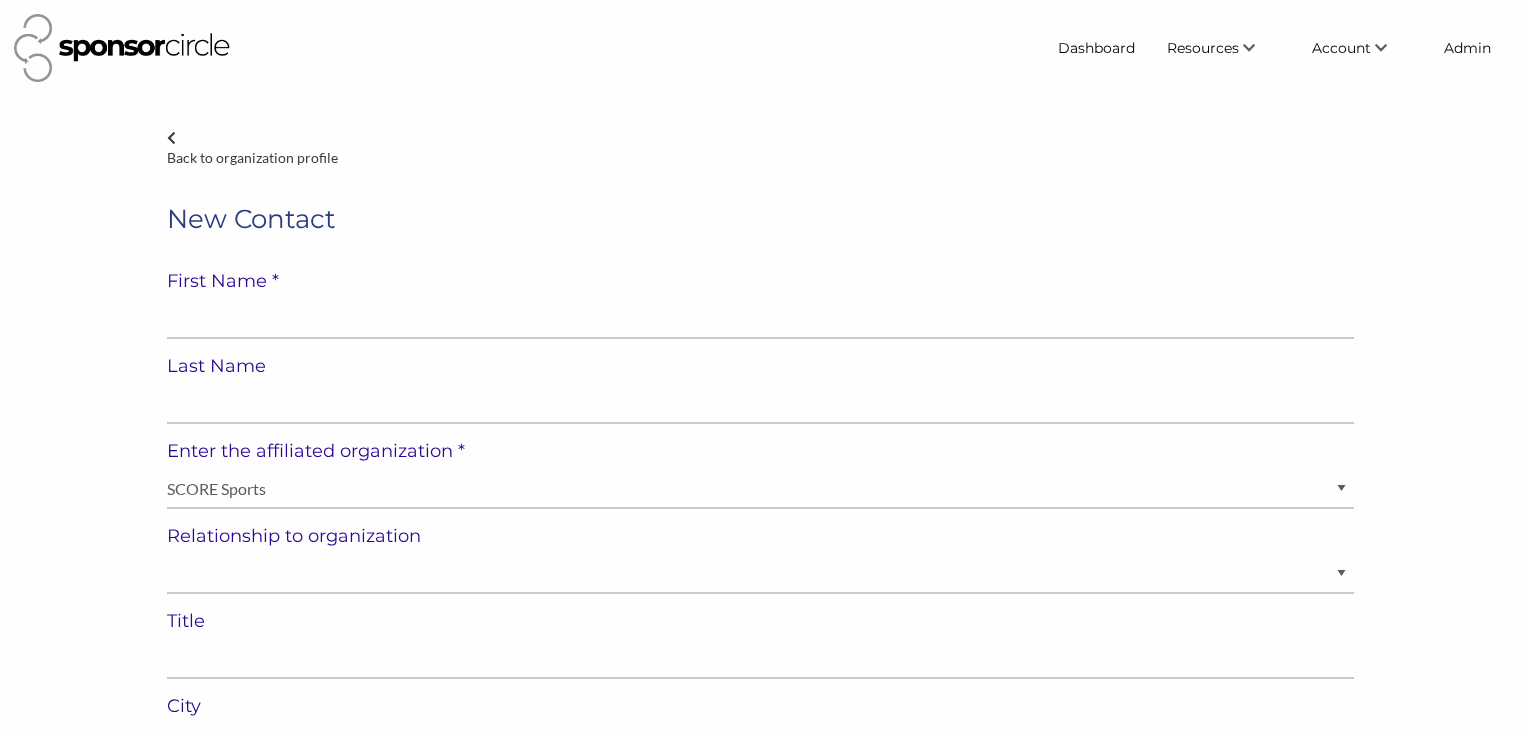 select on "[GEOGRAPHIC_DATA]" 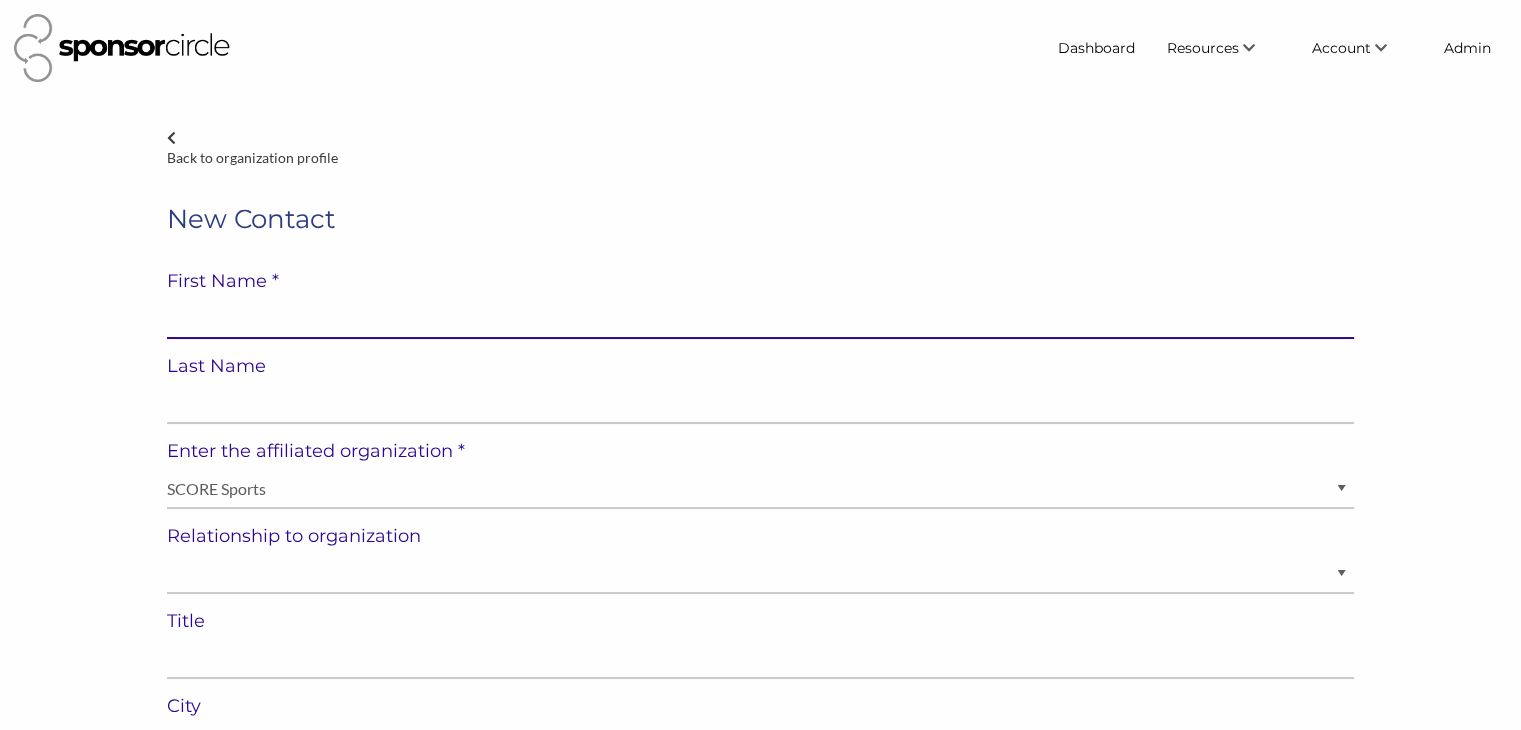 click at bounding box center [760, 319] 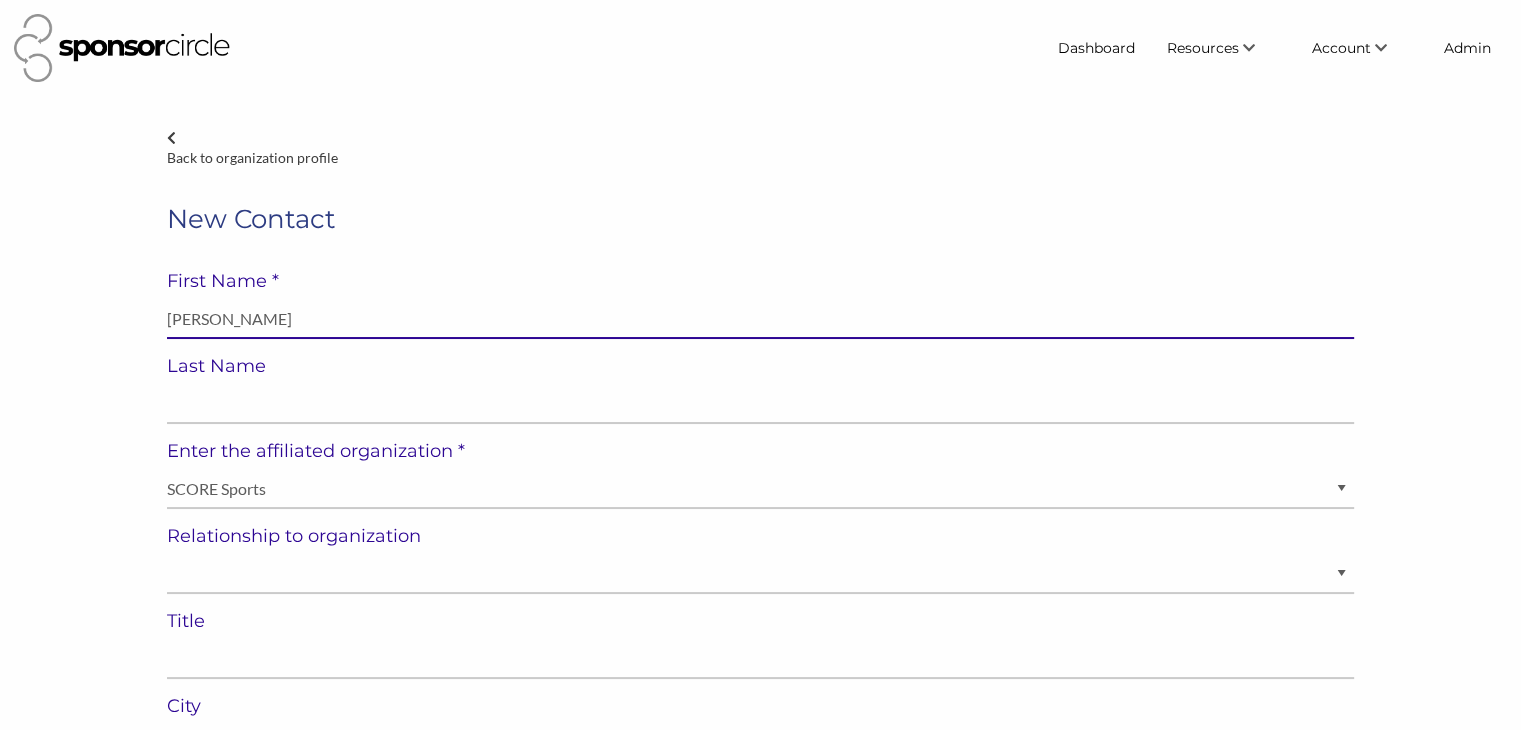 type on "[PERSON_NAME]" 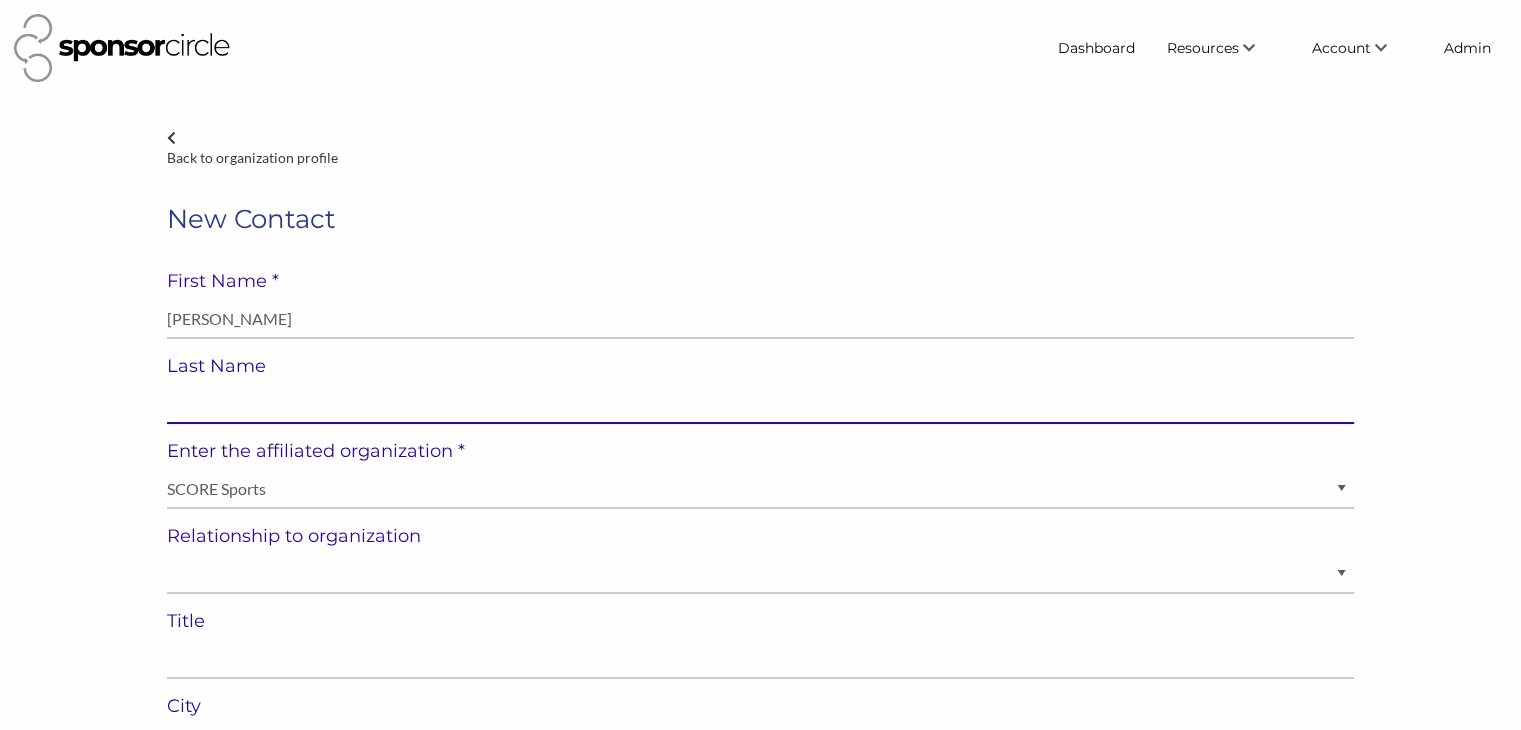 click at bounding box center [760, 404] 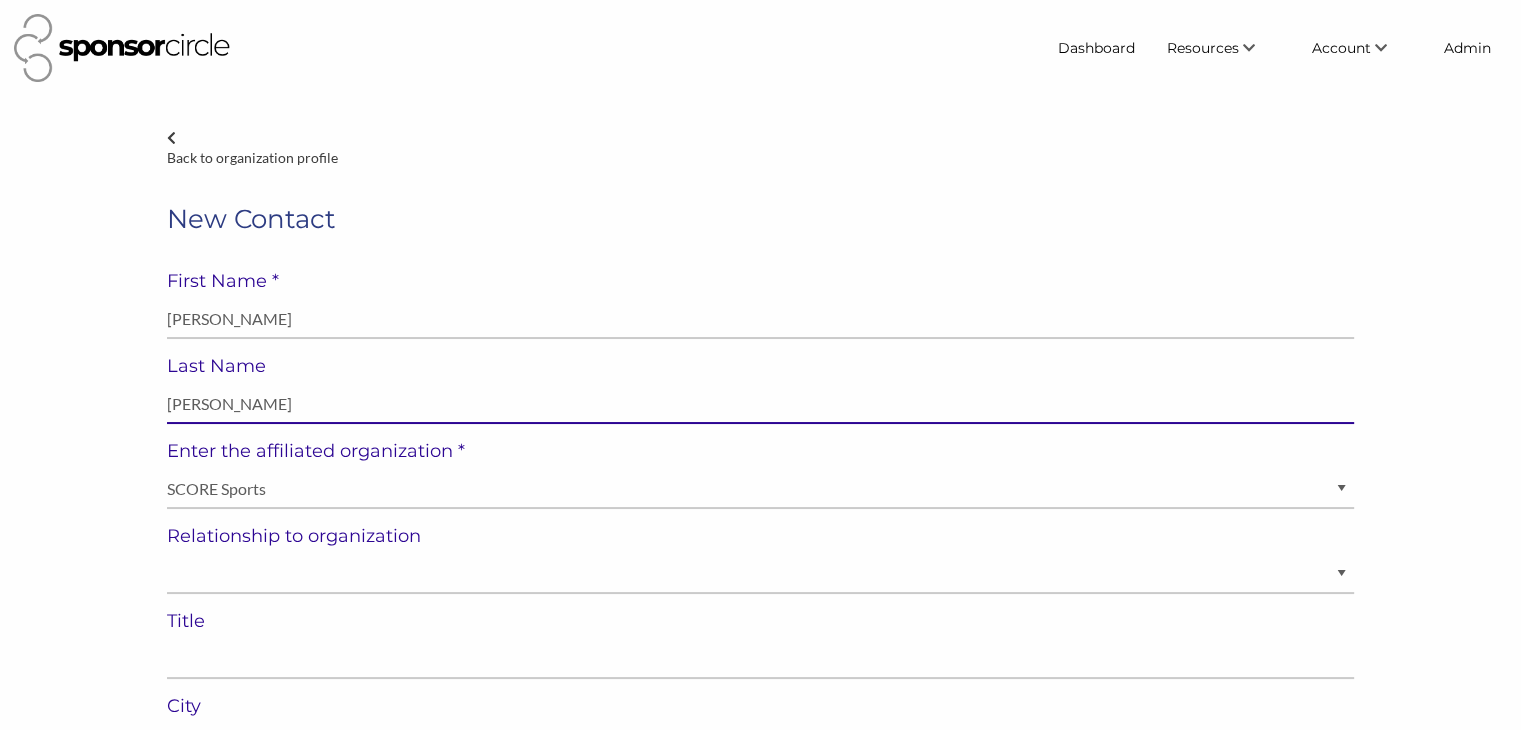 type on "Nate Winkel" 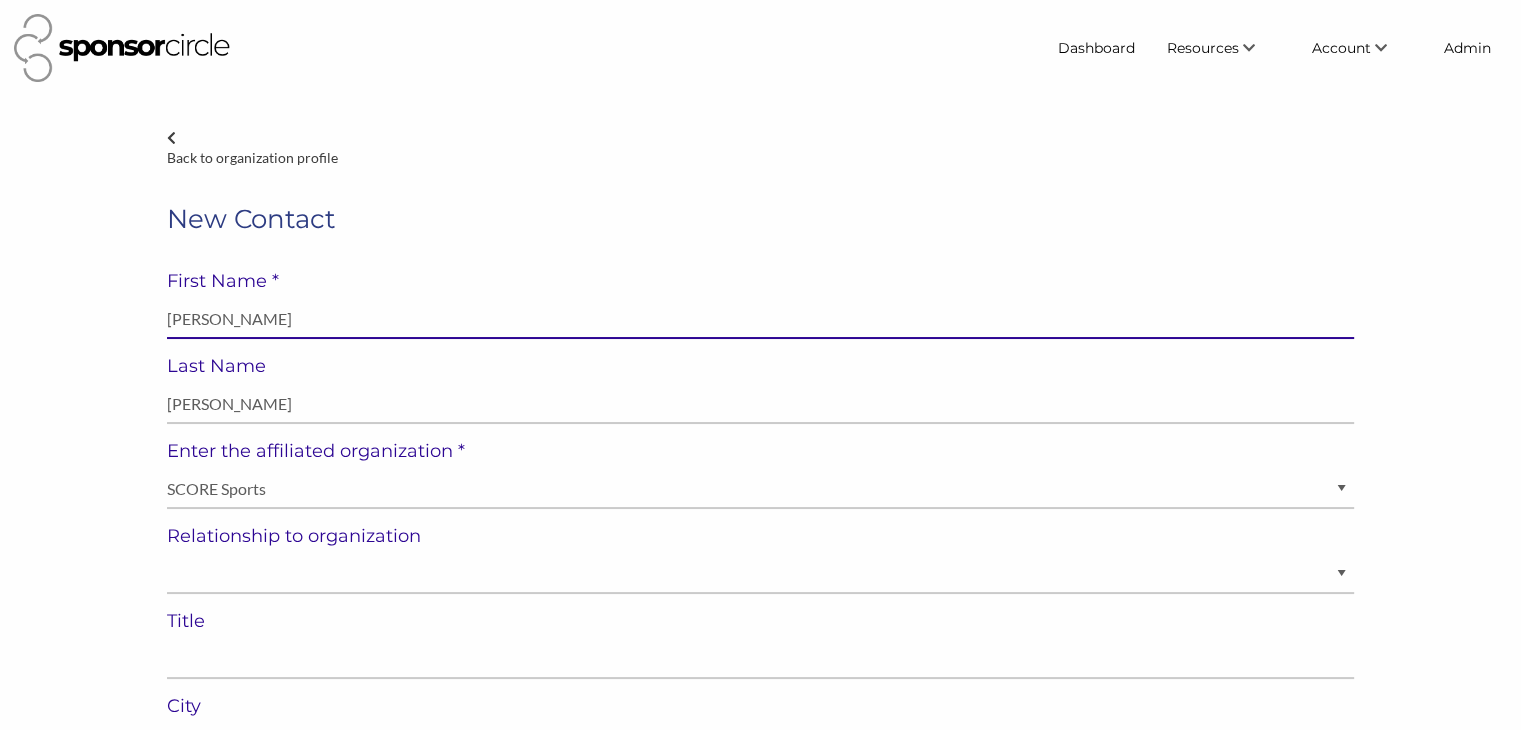 click on "Nate Winkel" at bounding box center [760, 319] 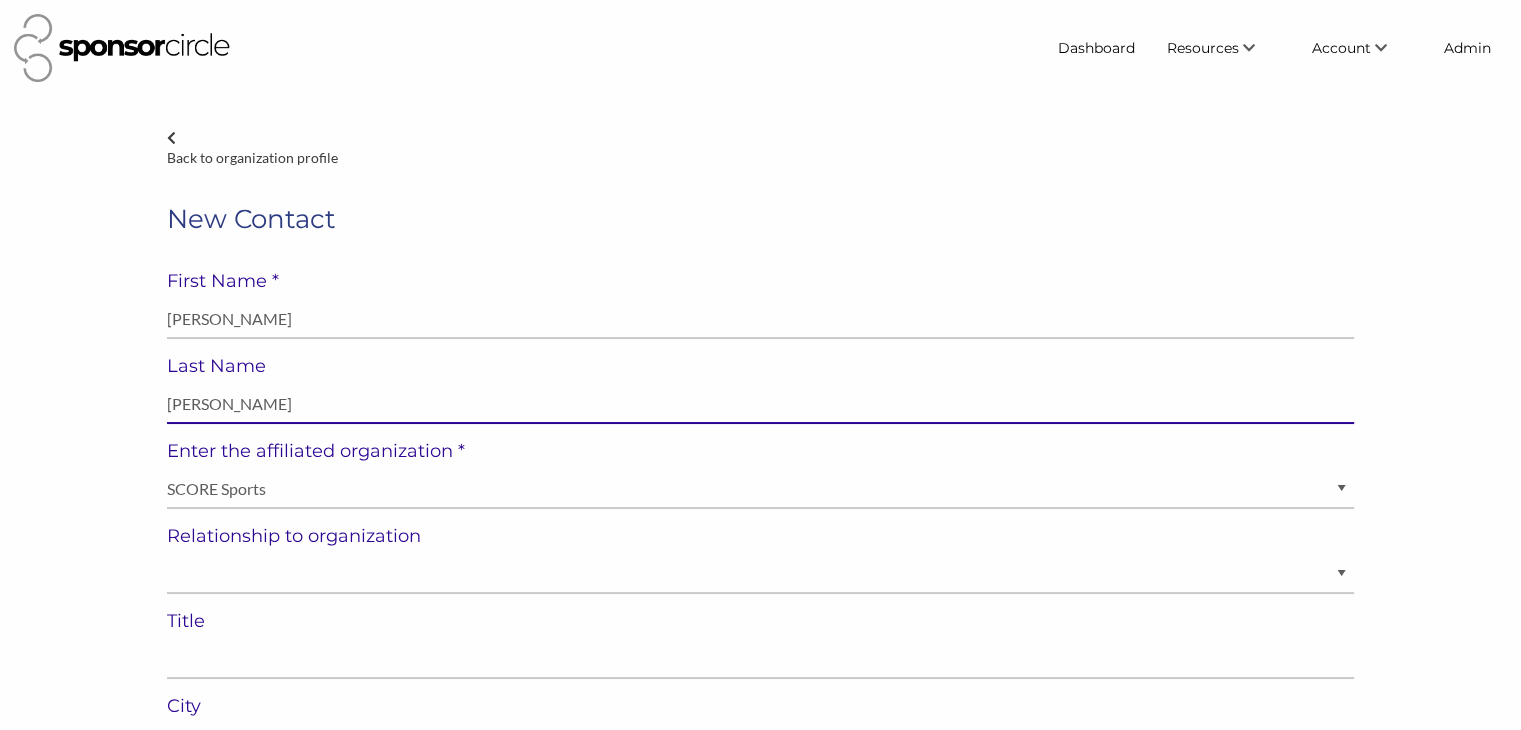 click on "Nate Winkel" at bounding box center [760, 404] 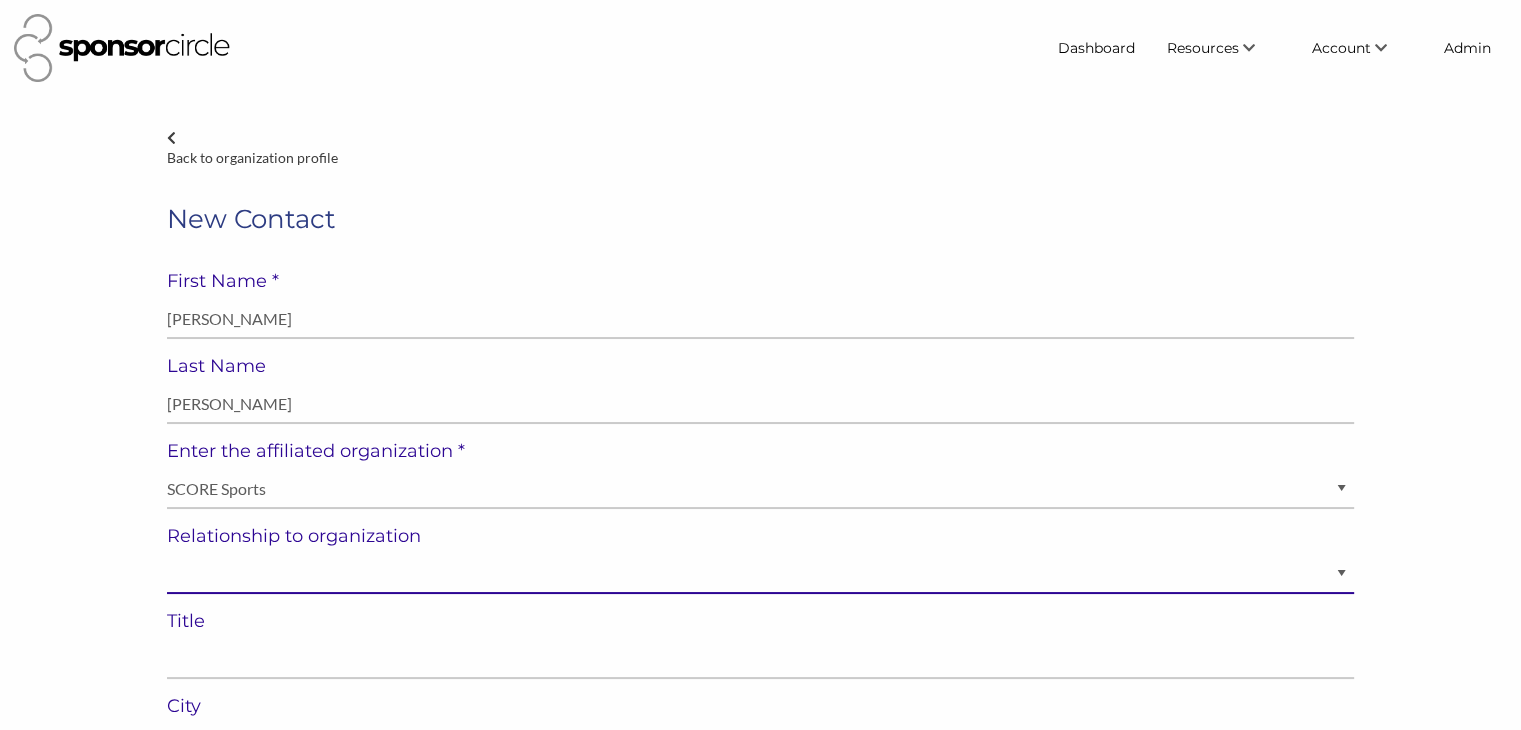 click on "Staff Volunteer" at bounding box center [760, 574] 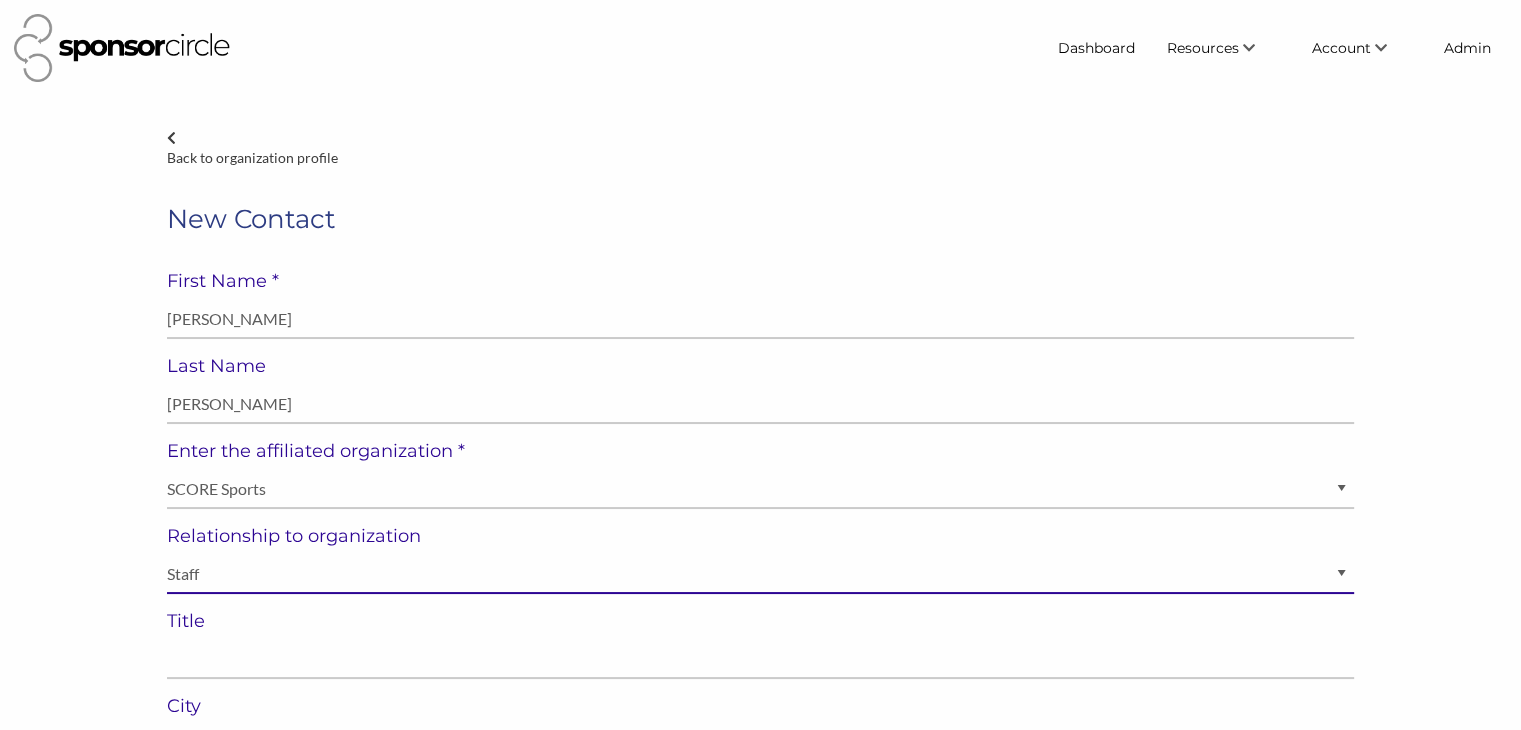 click on "Staff Volunteer" at bounding box center [760, 574] 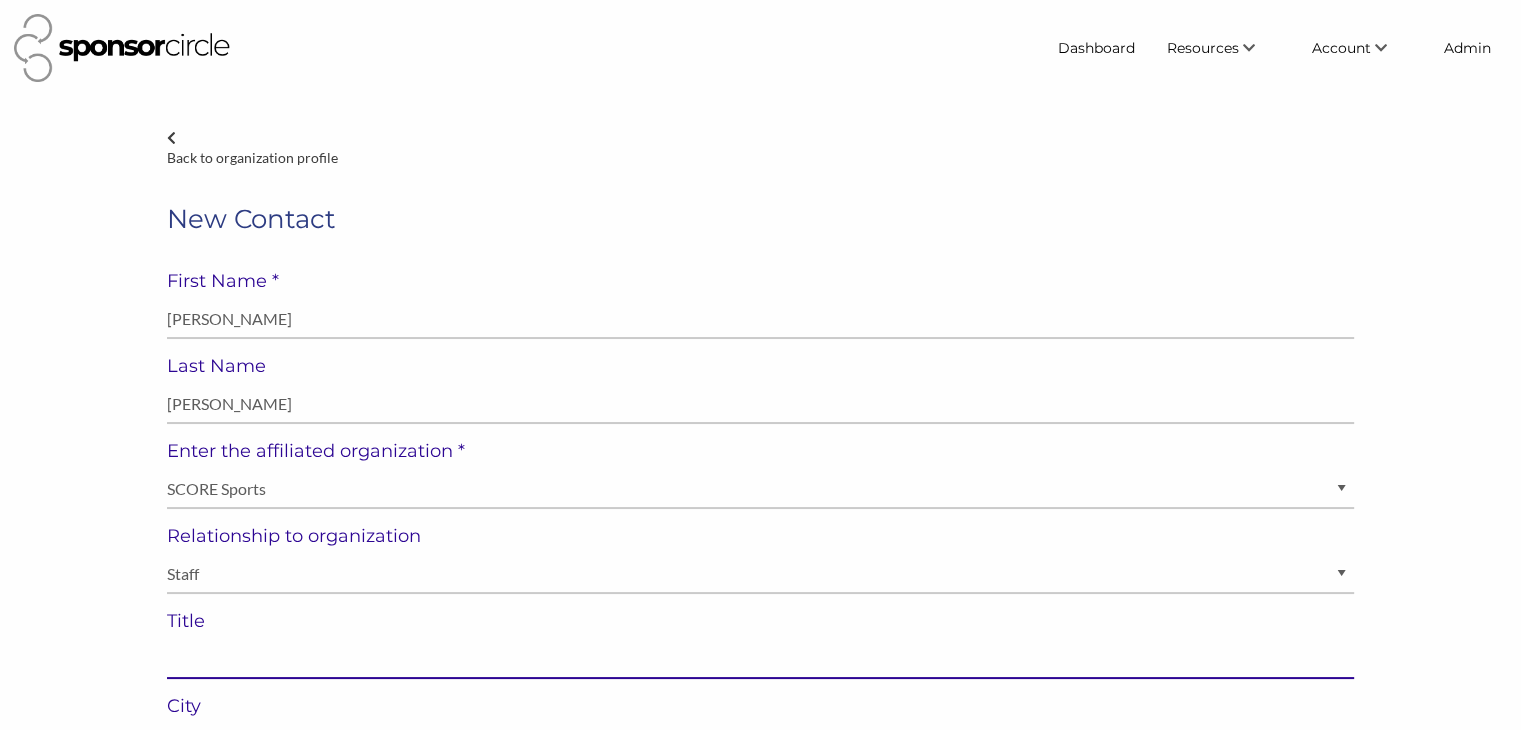 click at bounding box center [760, 659] 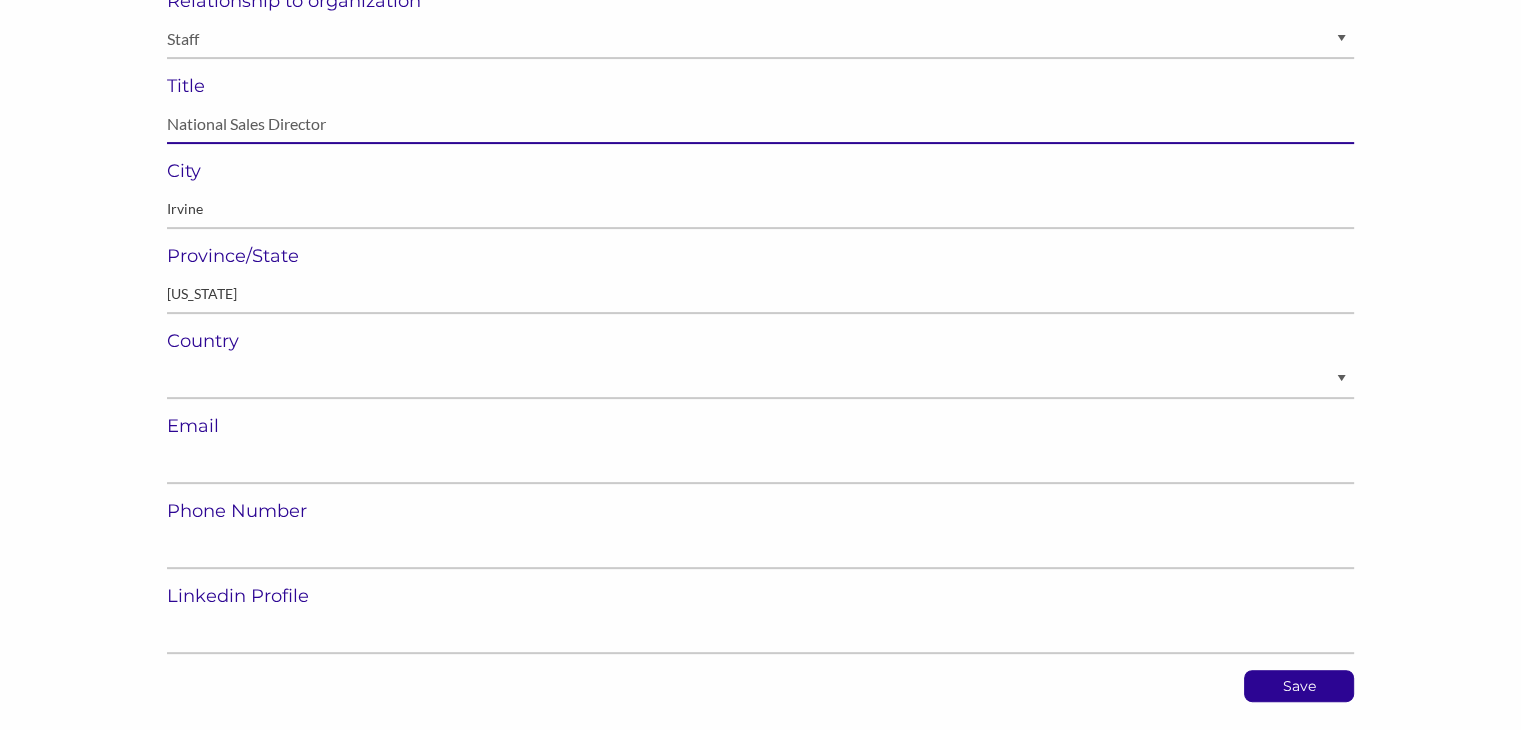 scroll, scrollTop: 536, scrollLeft: 0, axis: vertical 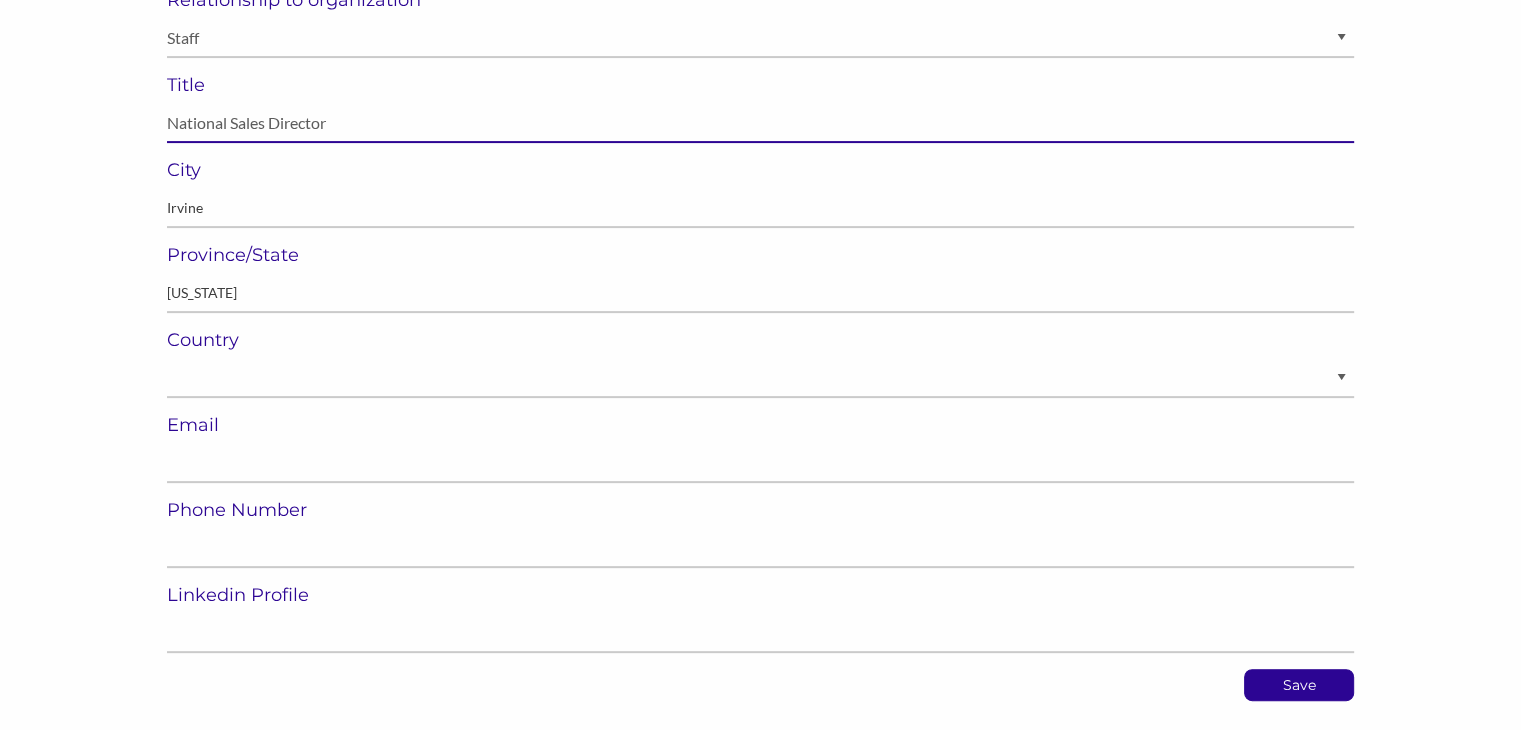 type on "National Sales Director" 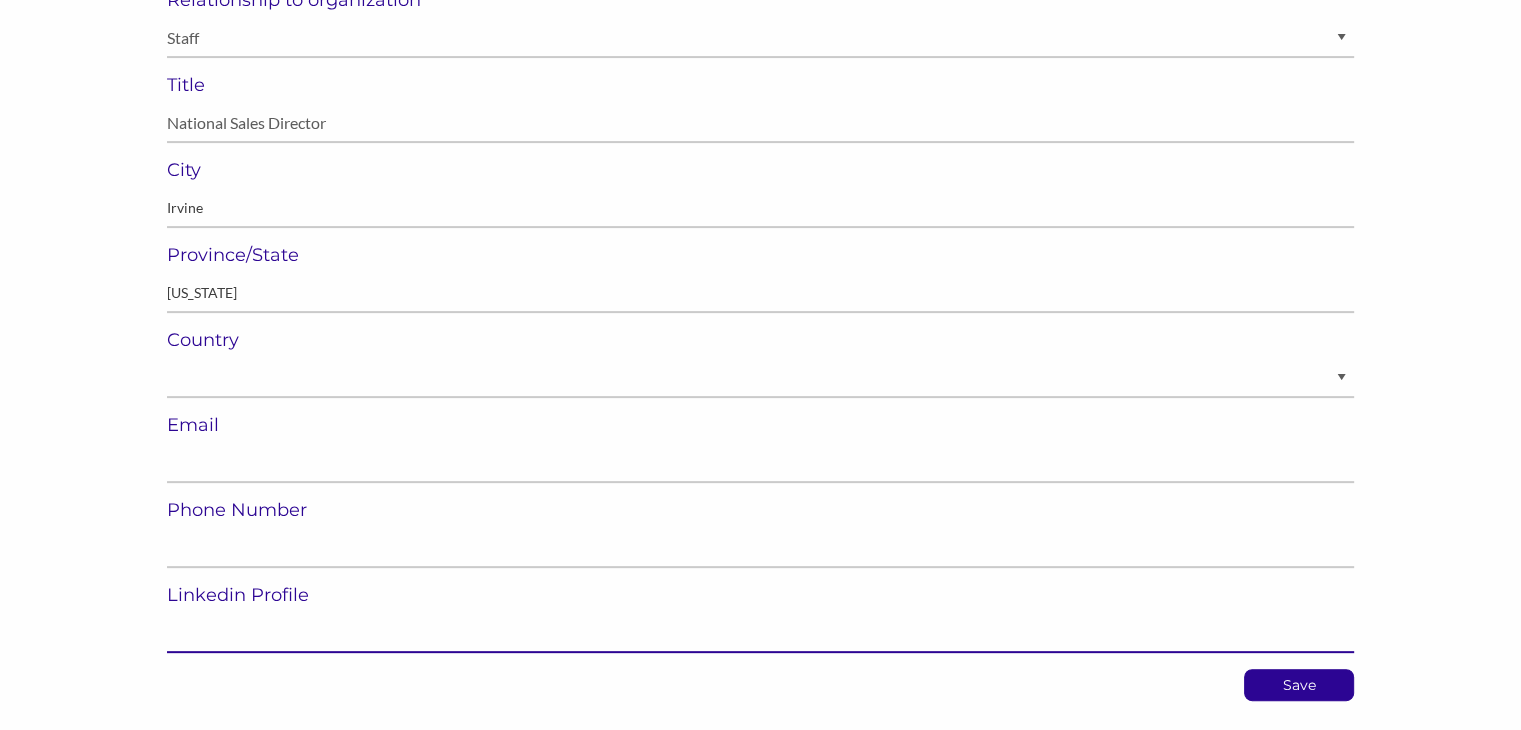 click at bounding box center (760, 633) 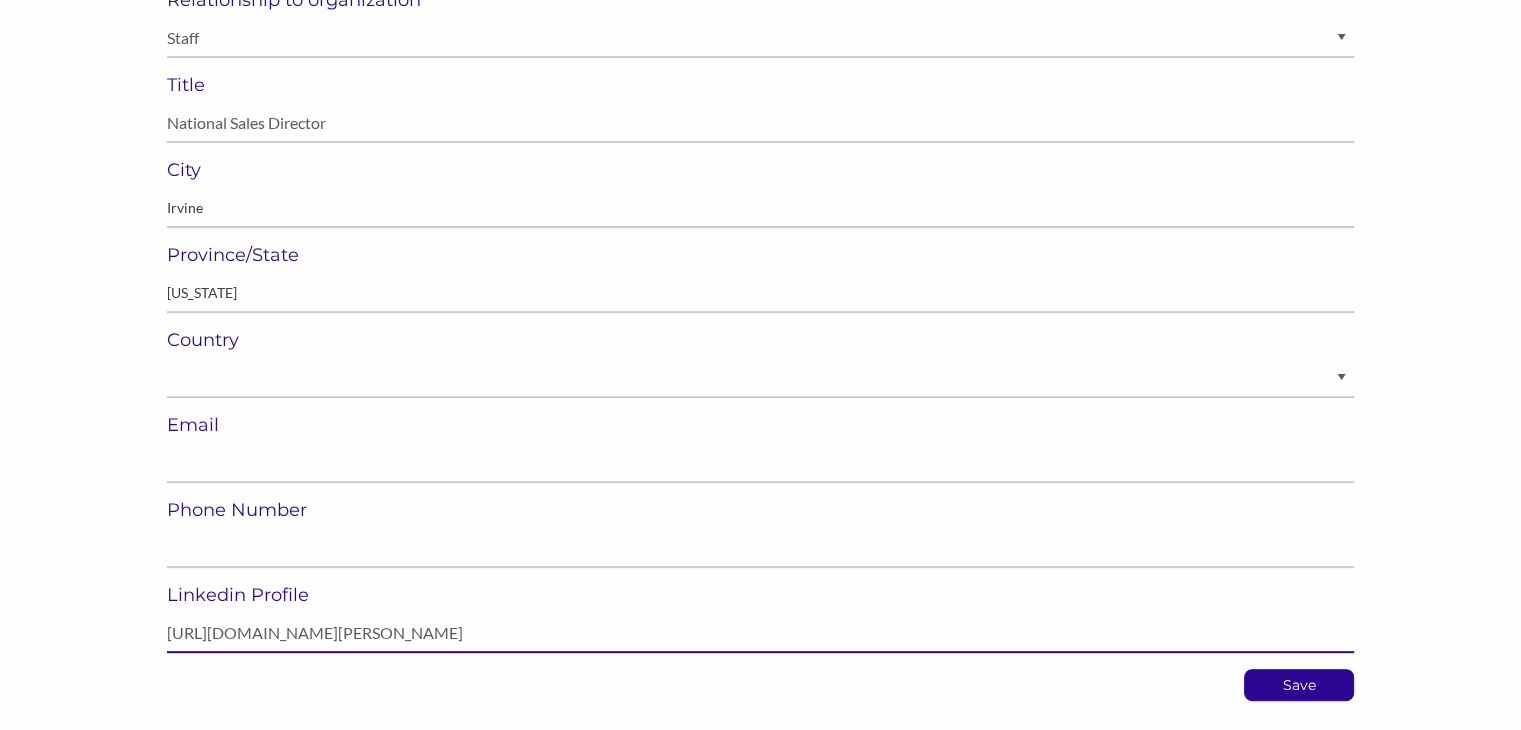 type on "https://www.linkedin.com/in/nate-winkel-b92bb75/" 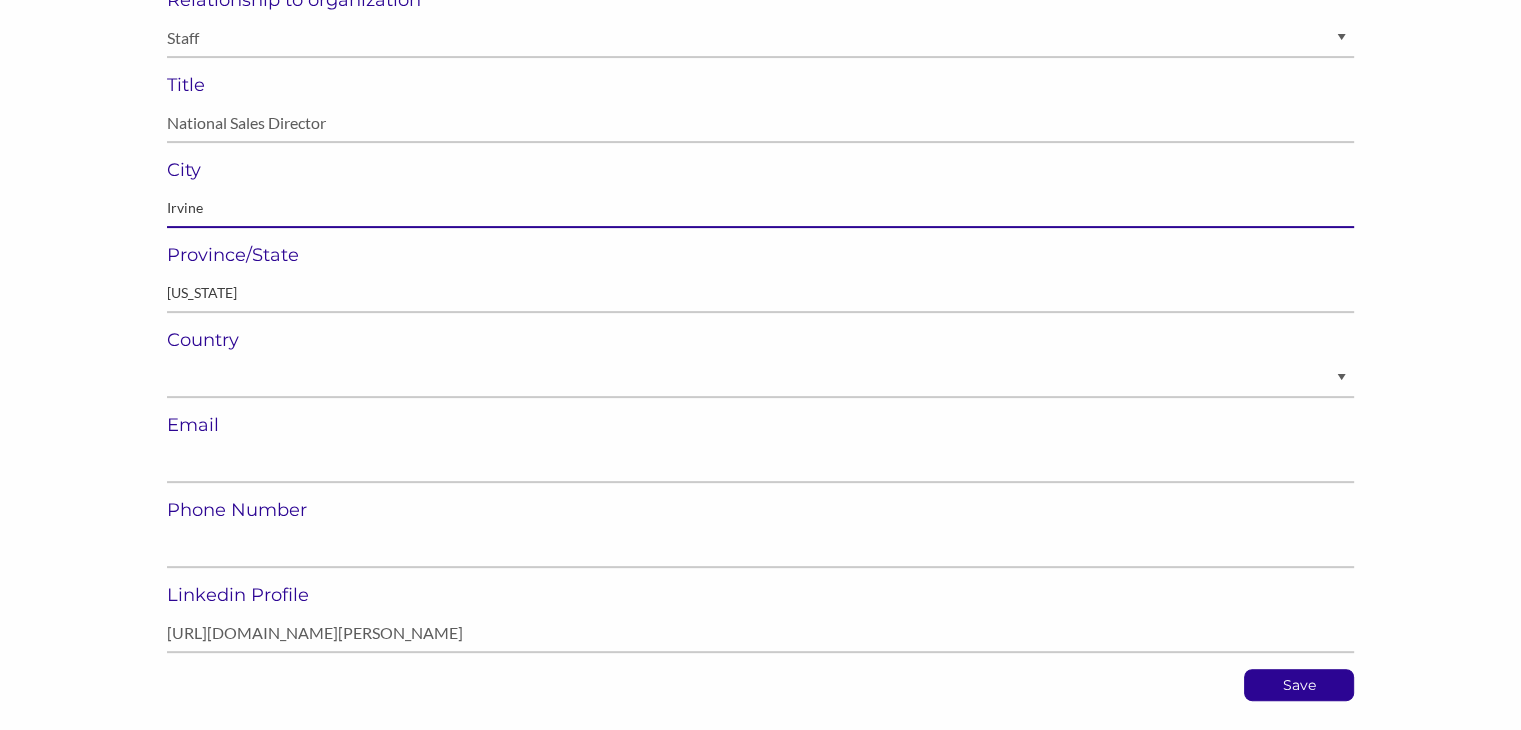 click on "Irvine" at bounding box center [760, 208] 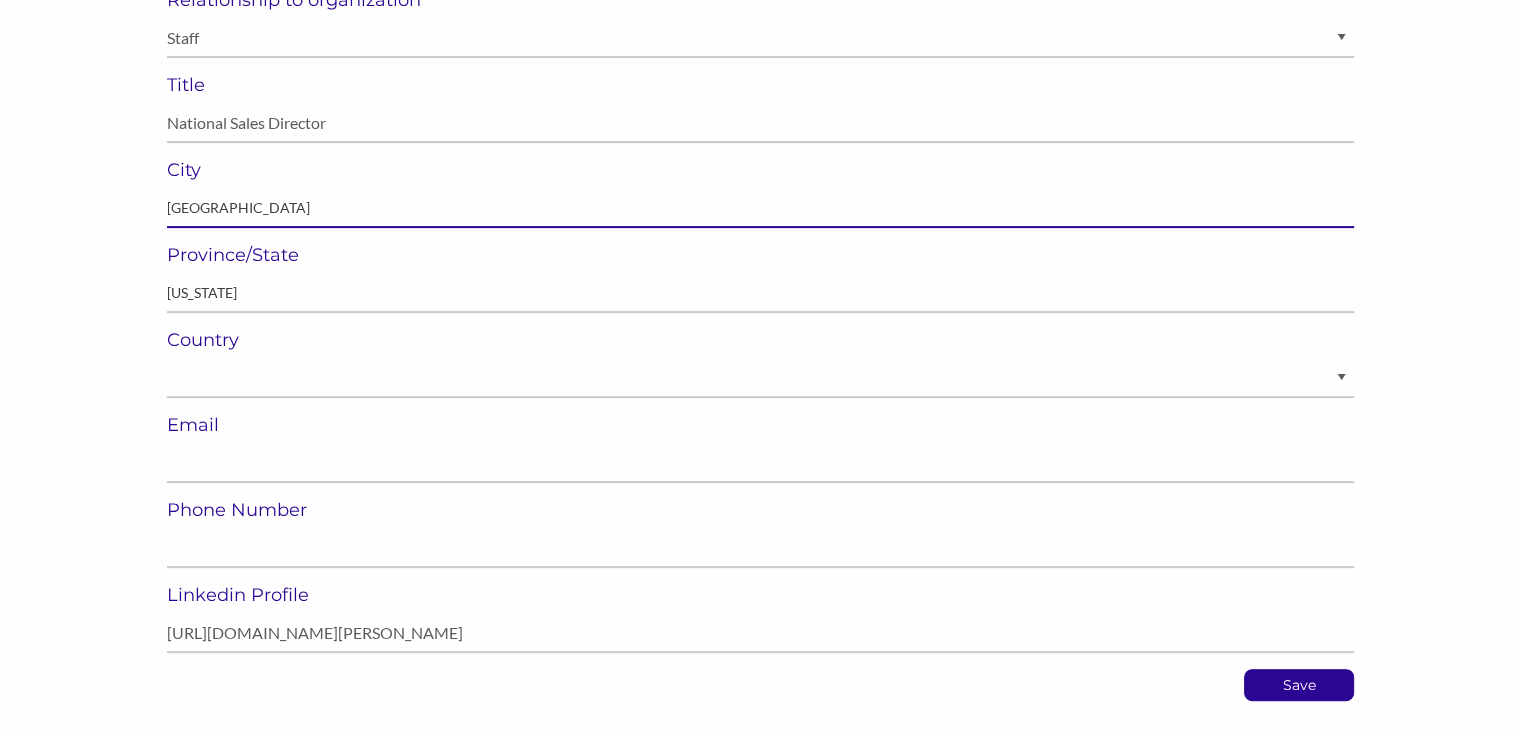 type on "Denver" 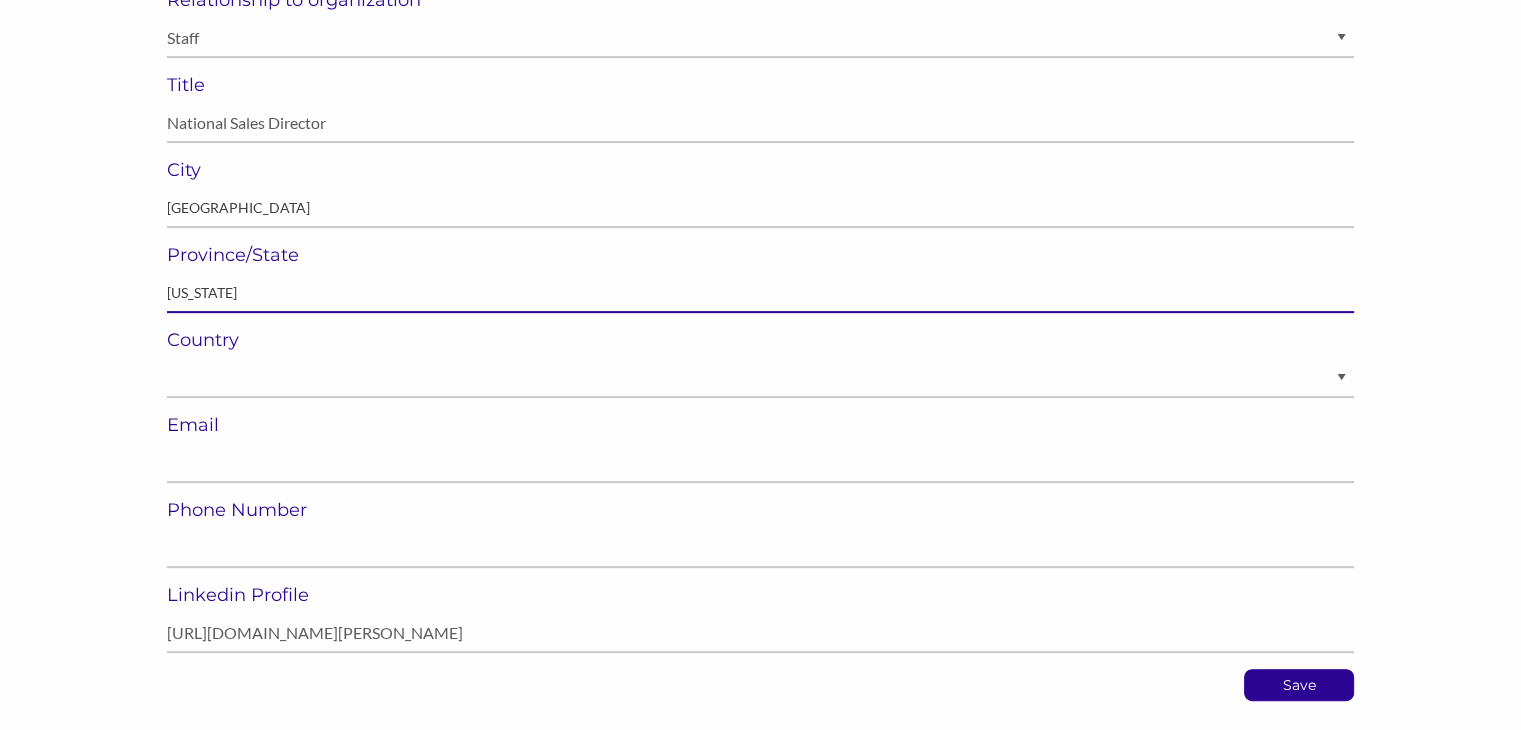 click on "[US_STATE]" at bounding box center [760, 293] 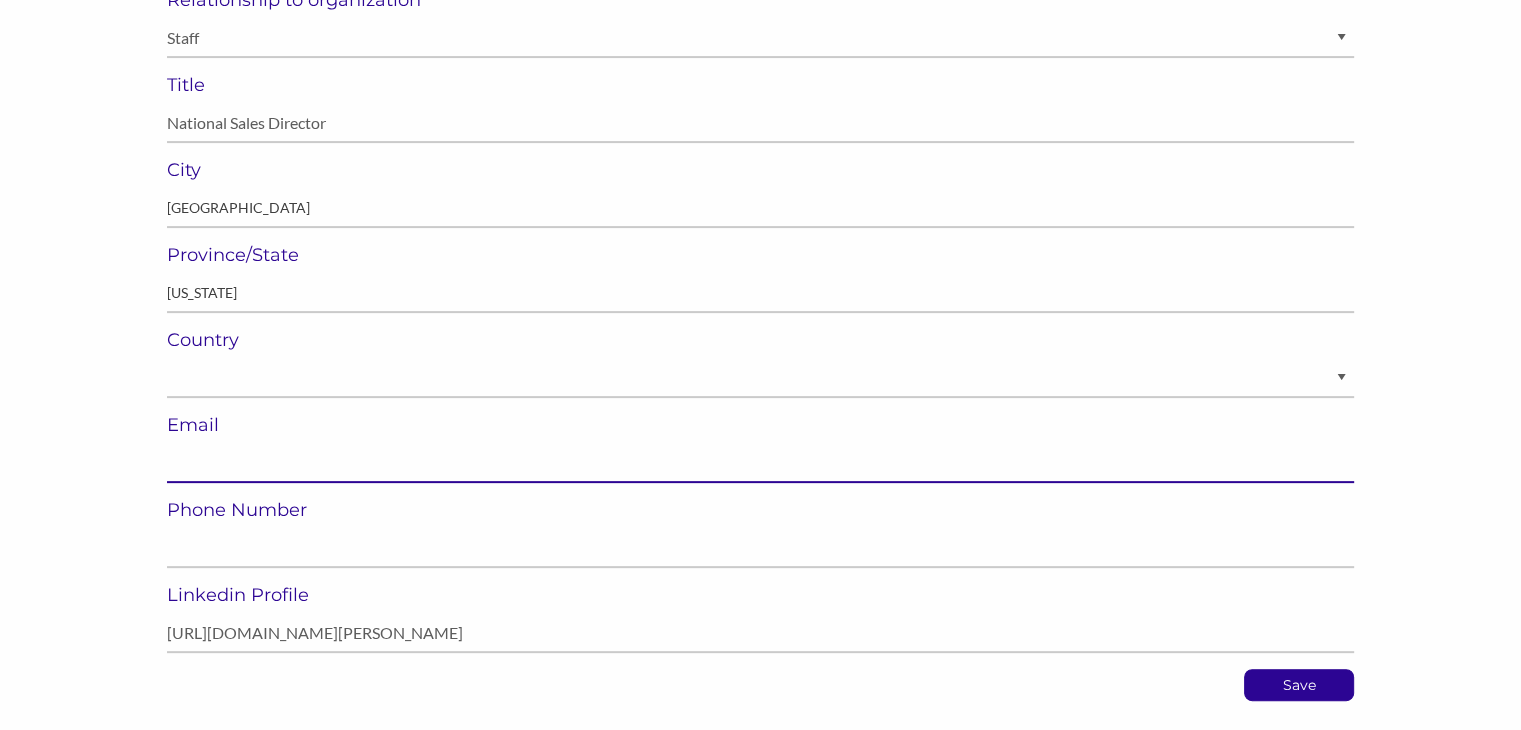 click at bounding box center (760, 463) 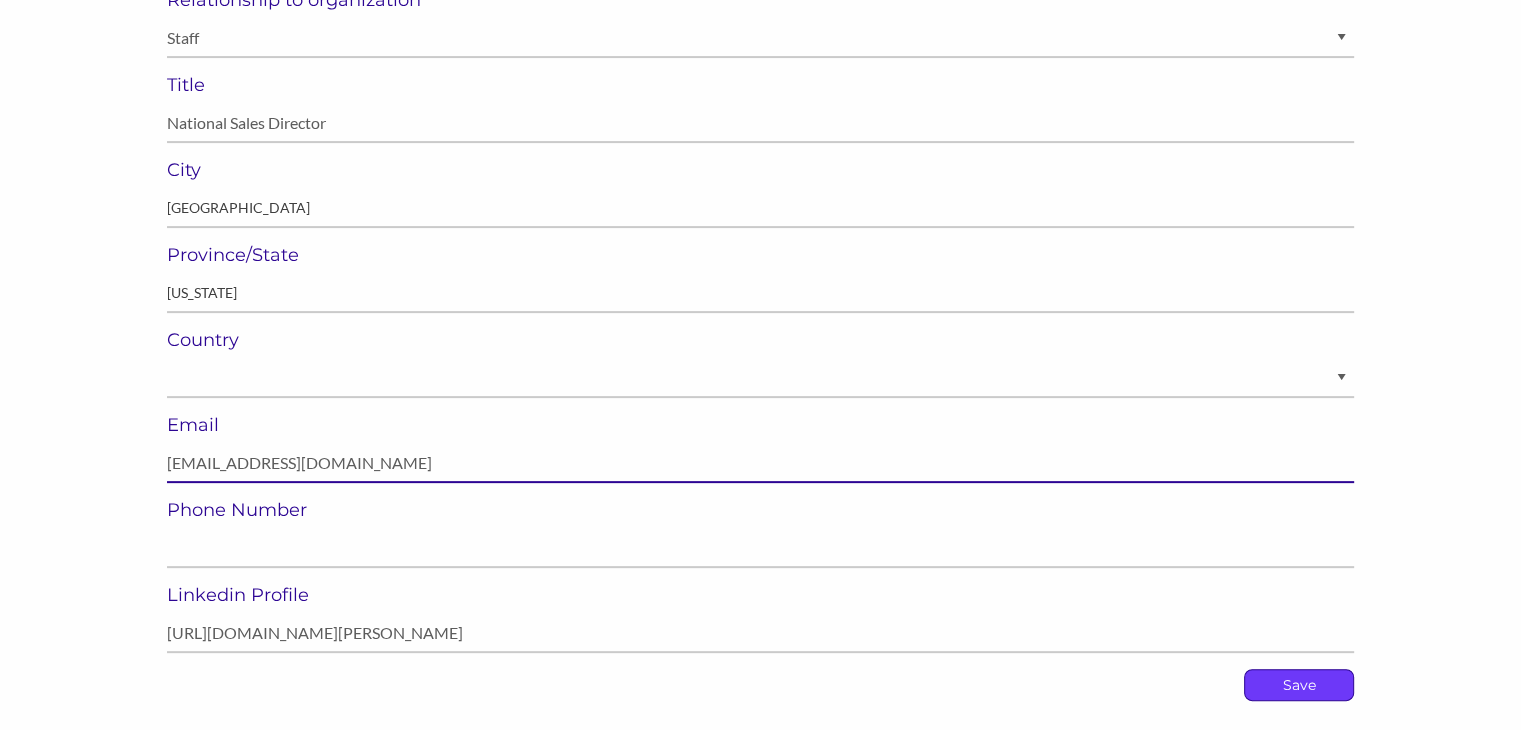 type on "nwinkel@scoresports.com" 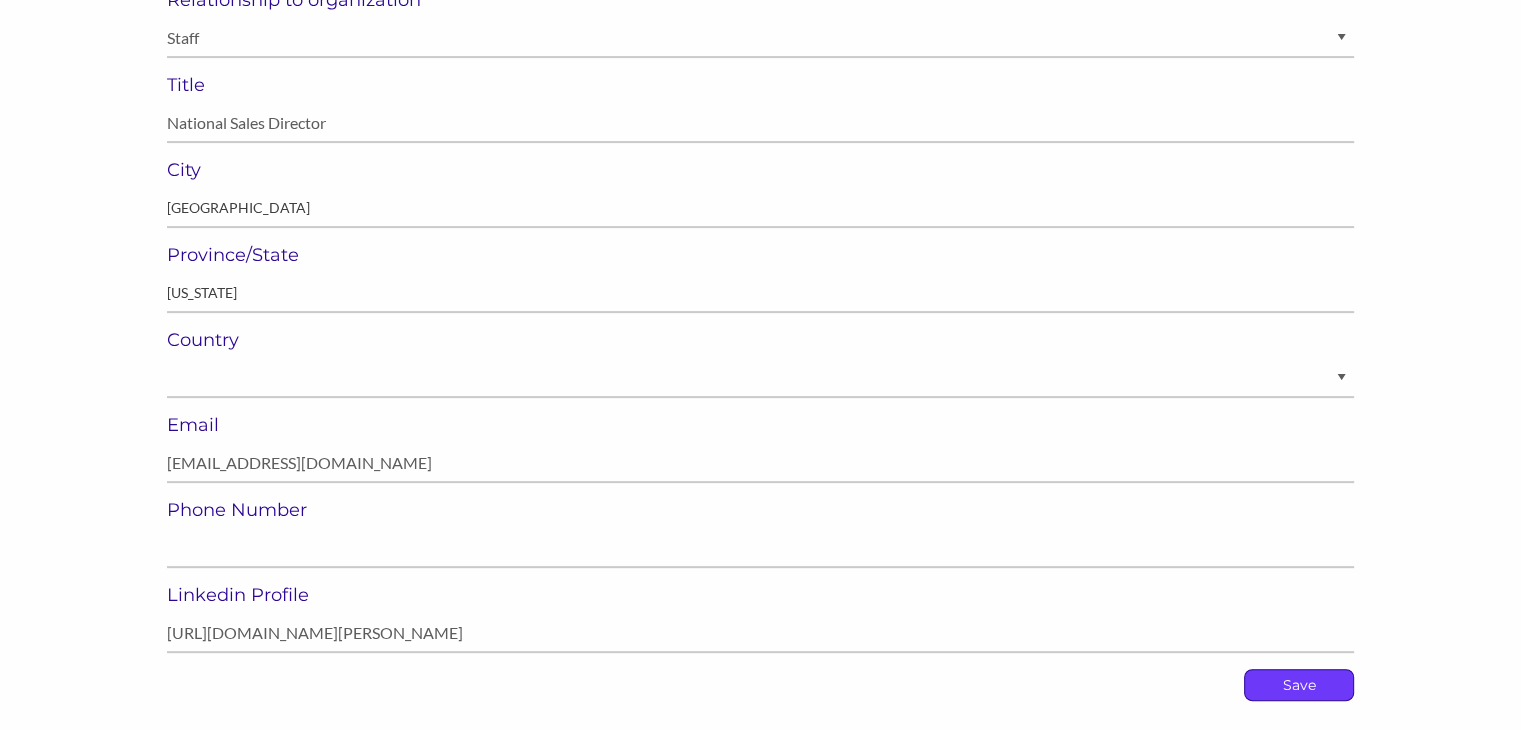 click on "Save" at bounding box center (1299, 685) 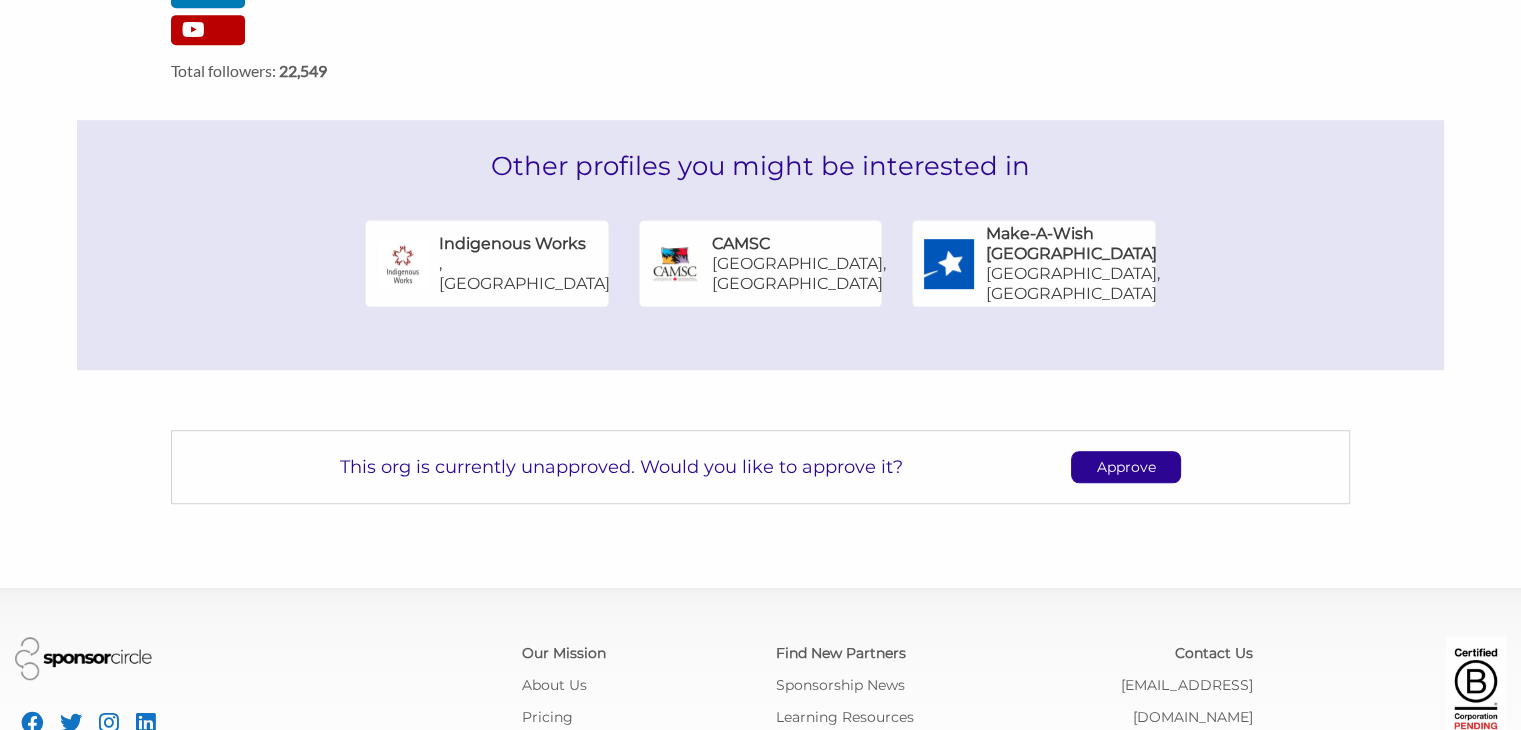 scroll, scrollTop: 1200, scrollLeft: 0, axis: vertical 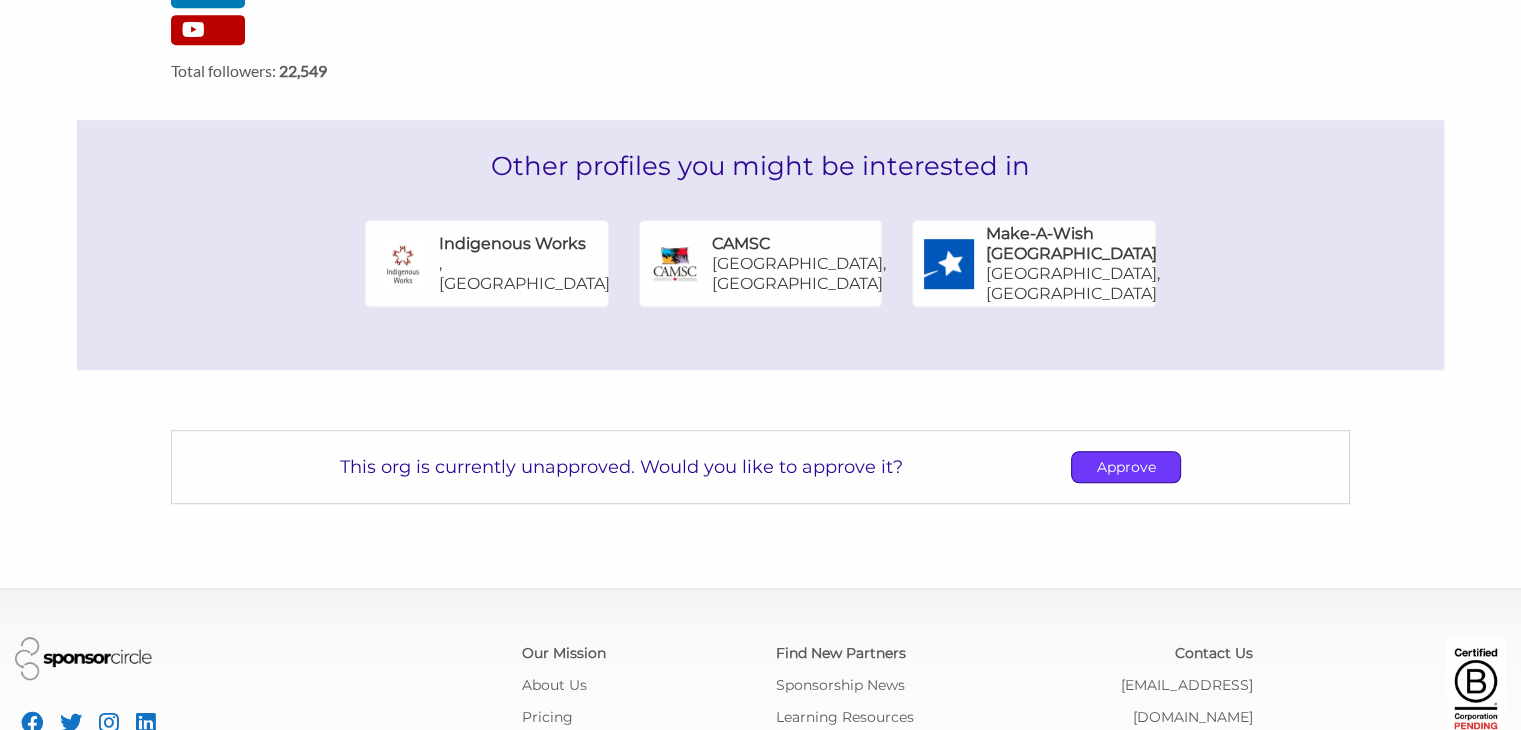 click on "Approve" at bounding box center (1126, 467) 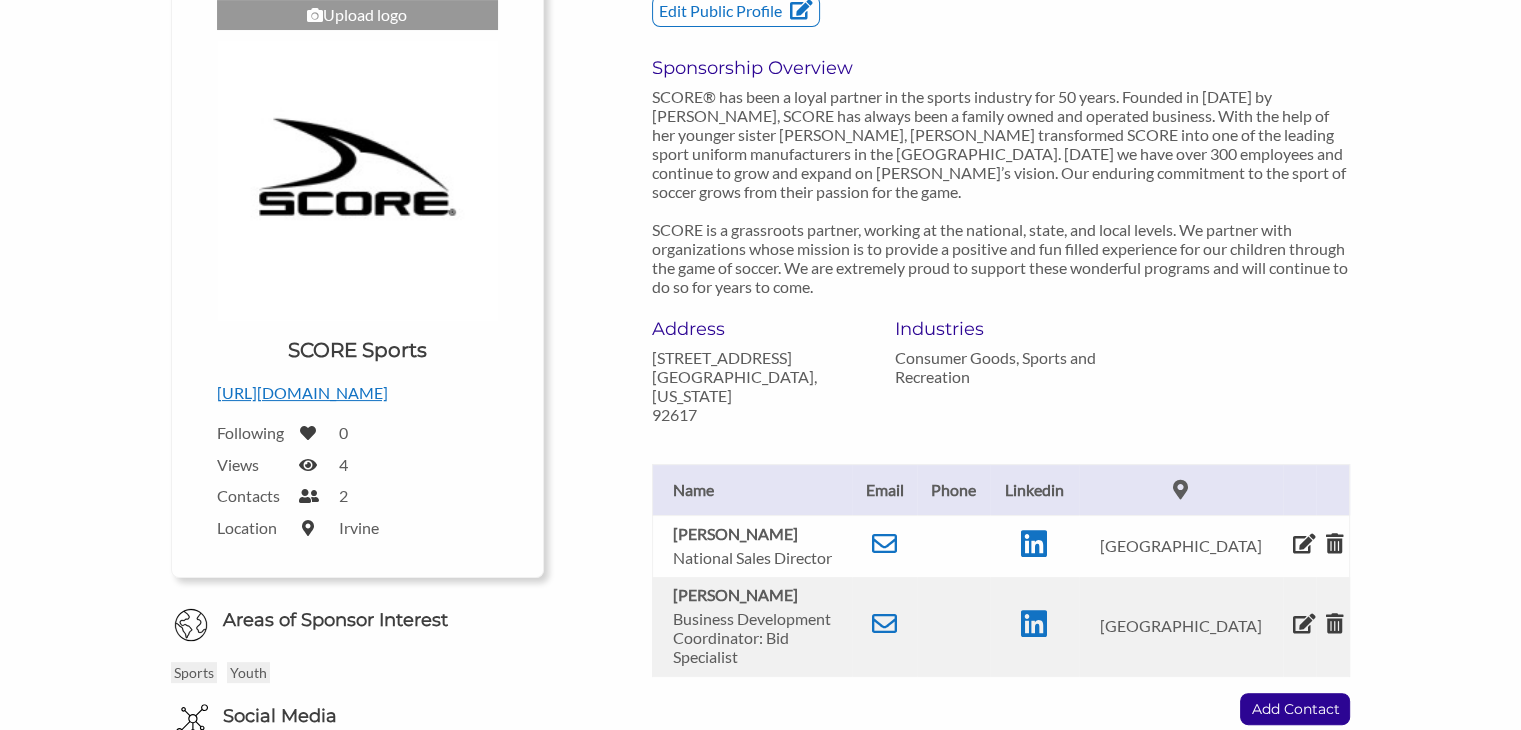 scroll, scrollTop: 0, scrollLeft: 0, axis: both 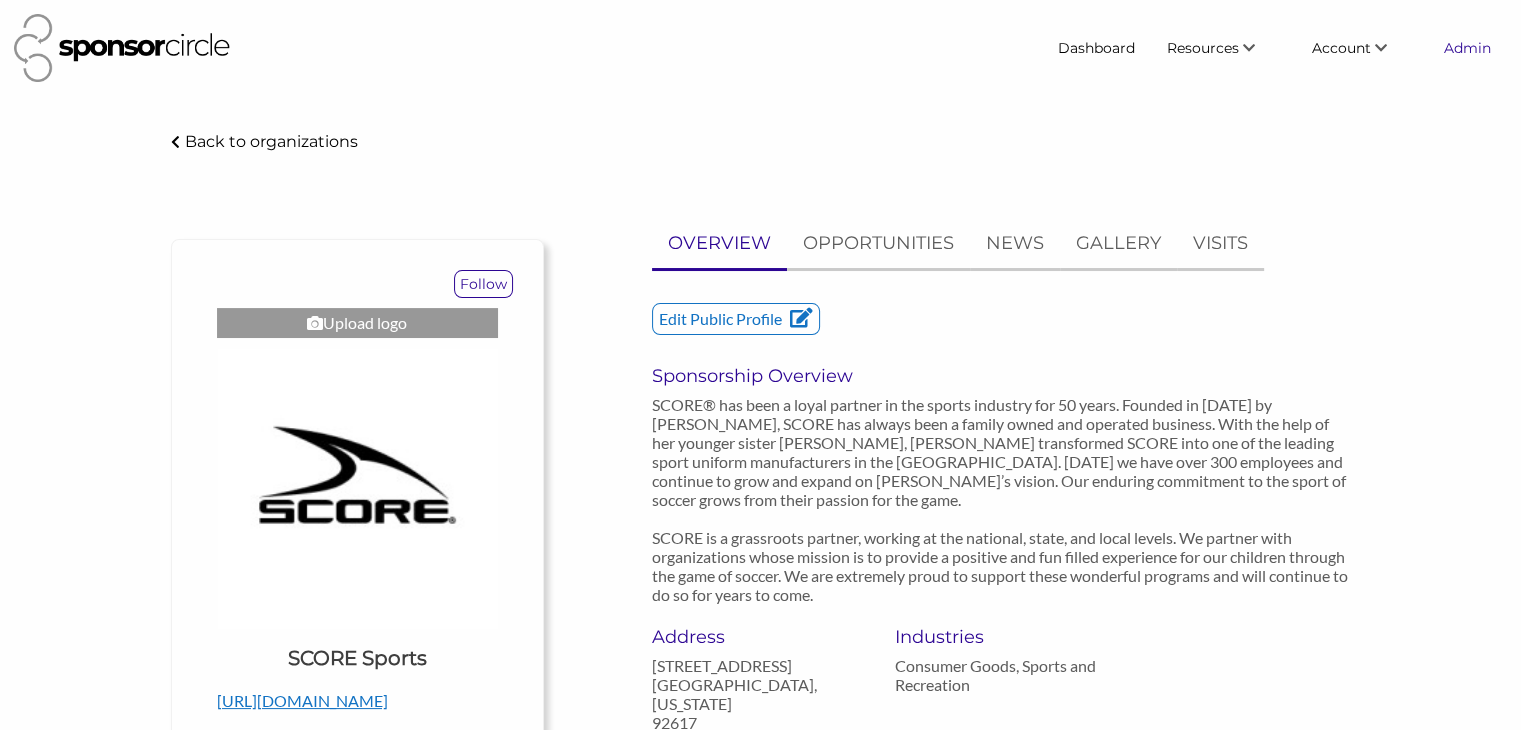 click on "Admin" at bounding box center [1467, 48] 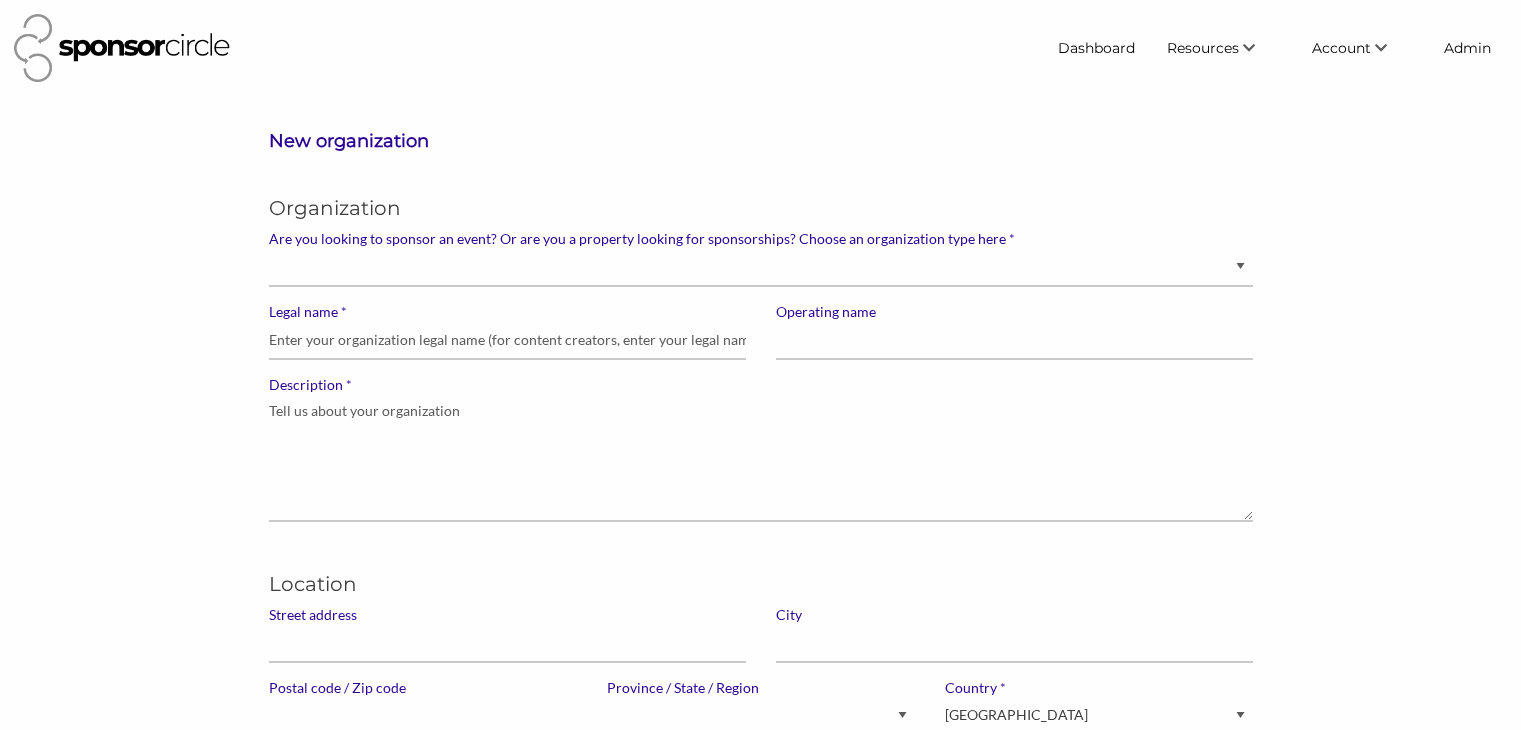 scroll, scrollTop: 0, scrollLeft: 0, axis: both 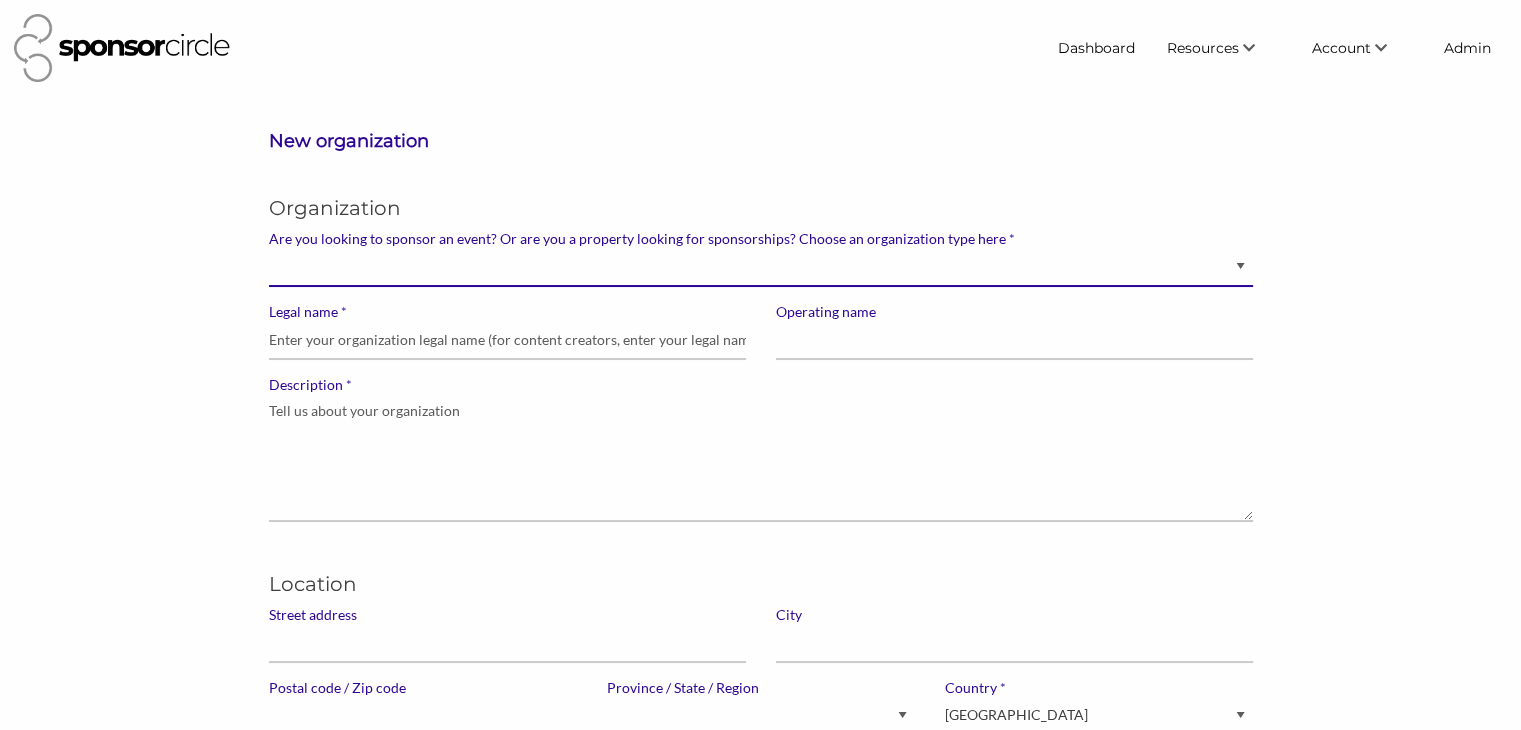 click on "Brand manager looking to sell to or sponsor events and sports teams
Event organizer seeking new partnerships with suppliers, exhibitors or sponsors
Advertising agency
Content creator, athlete or celebrity looking for sponsors" at bounding box center (761, 267) 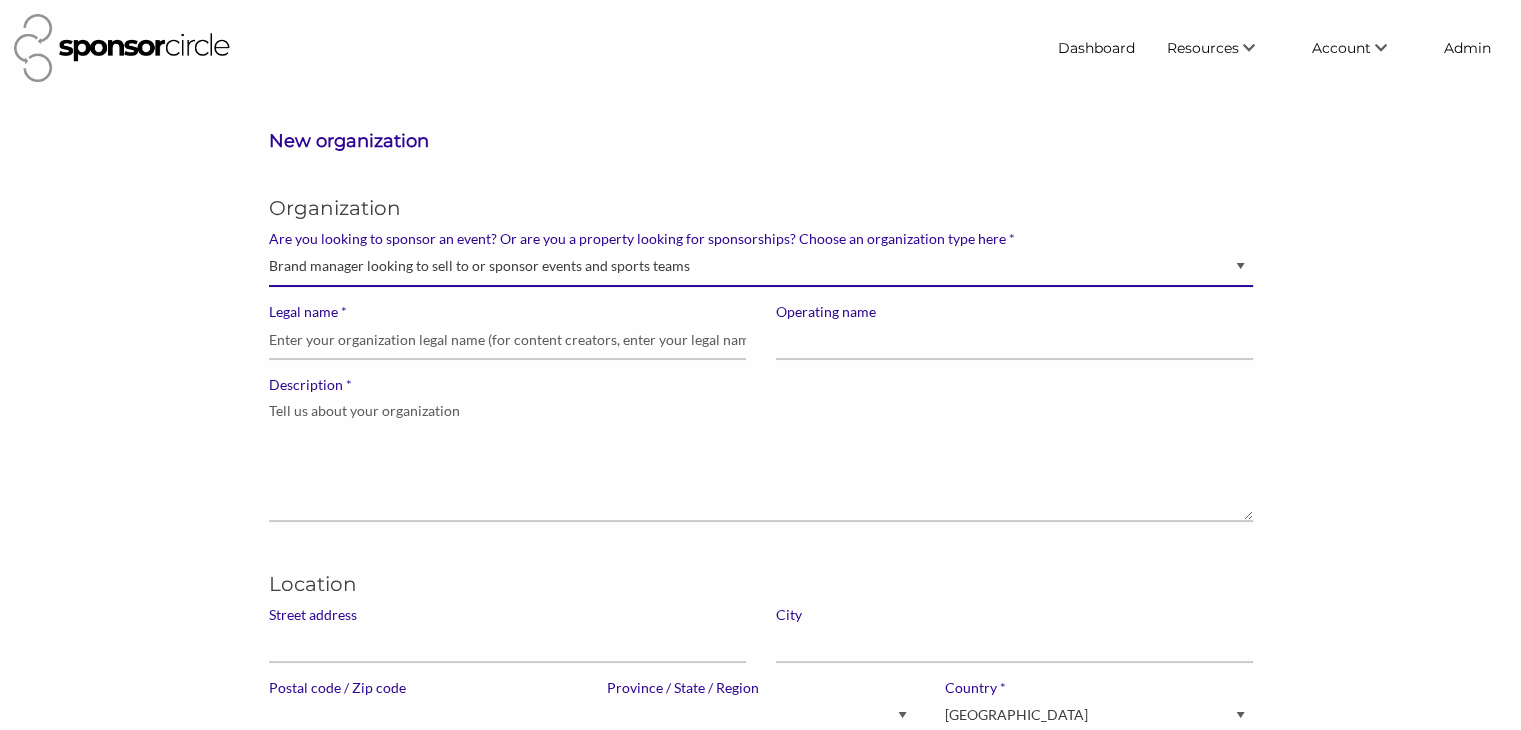 click on "Brand manager looking to sell to or sponsor events and sports teams
Event organizer seeking new partnerships with suppliers, exhibitors or sponsors
Advertising agency
Content creator, athlete or celebrity looking for sponsors" at bounding box center [761, 267] 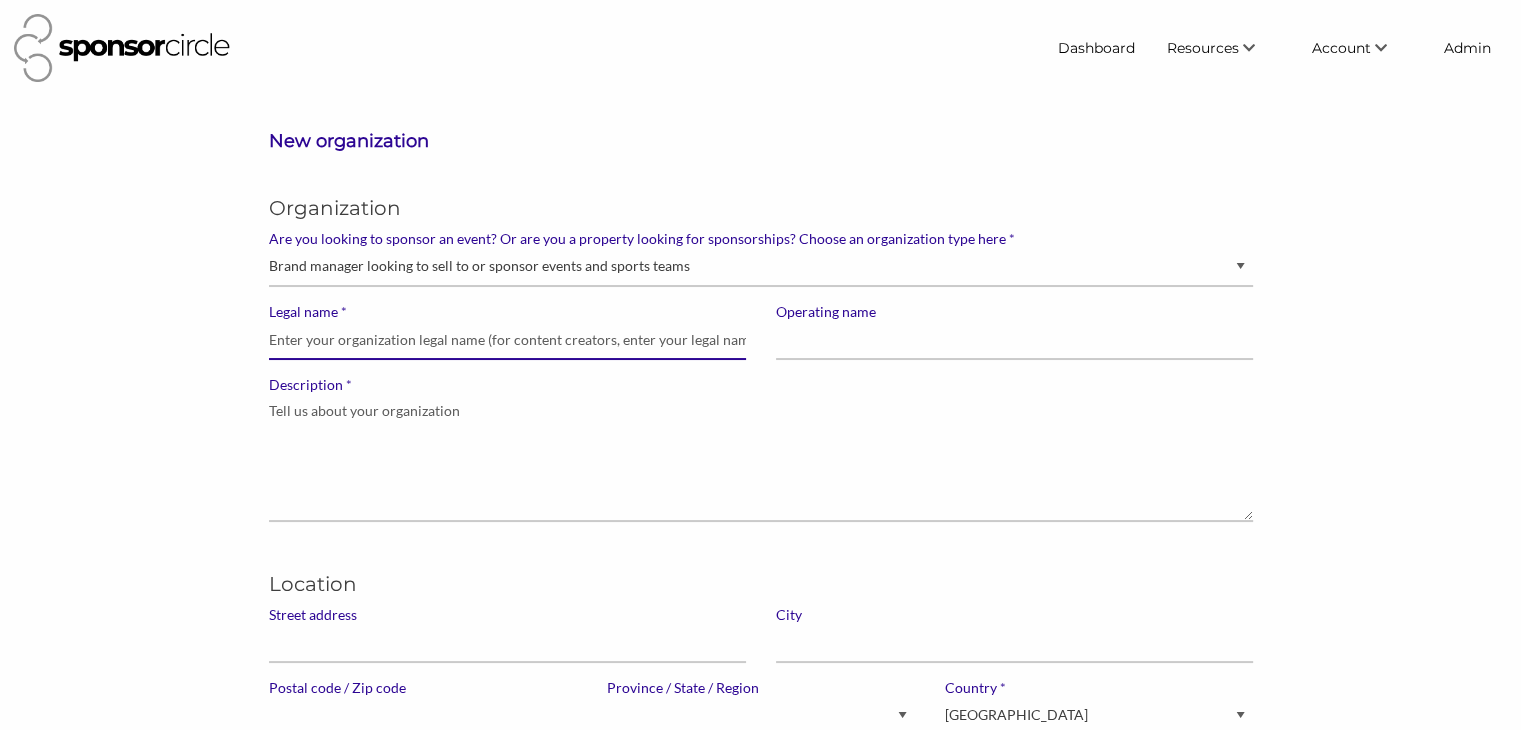 click on "*  Legal name" at bounding box center (507, 340) 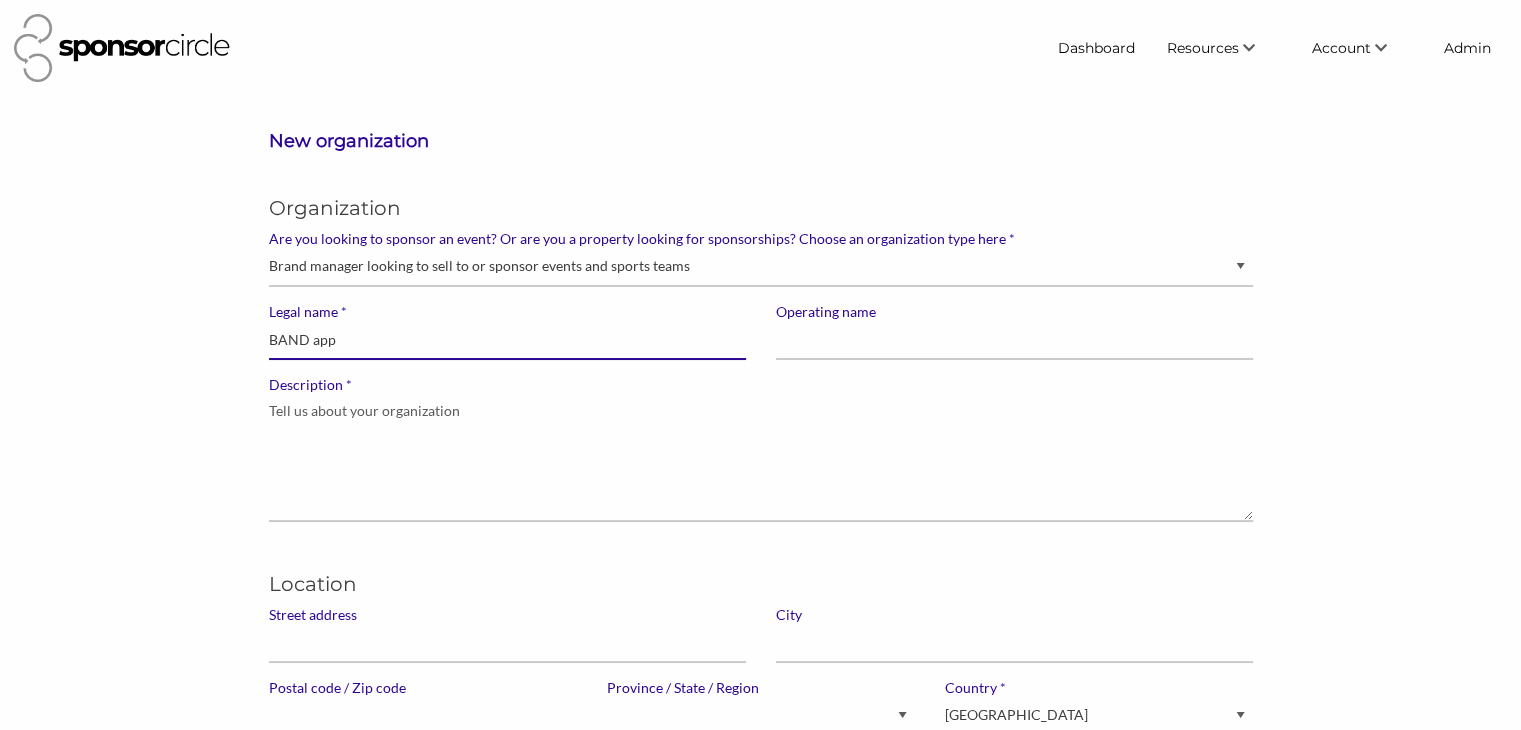 type on "BAND app" 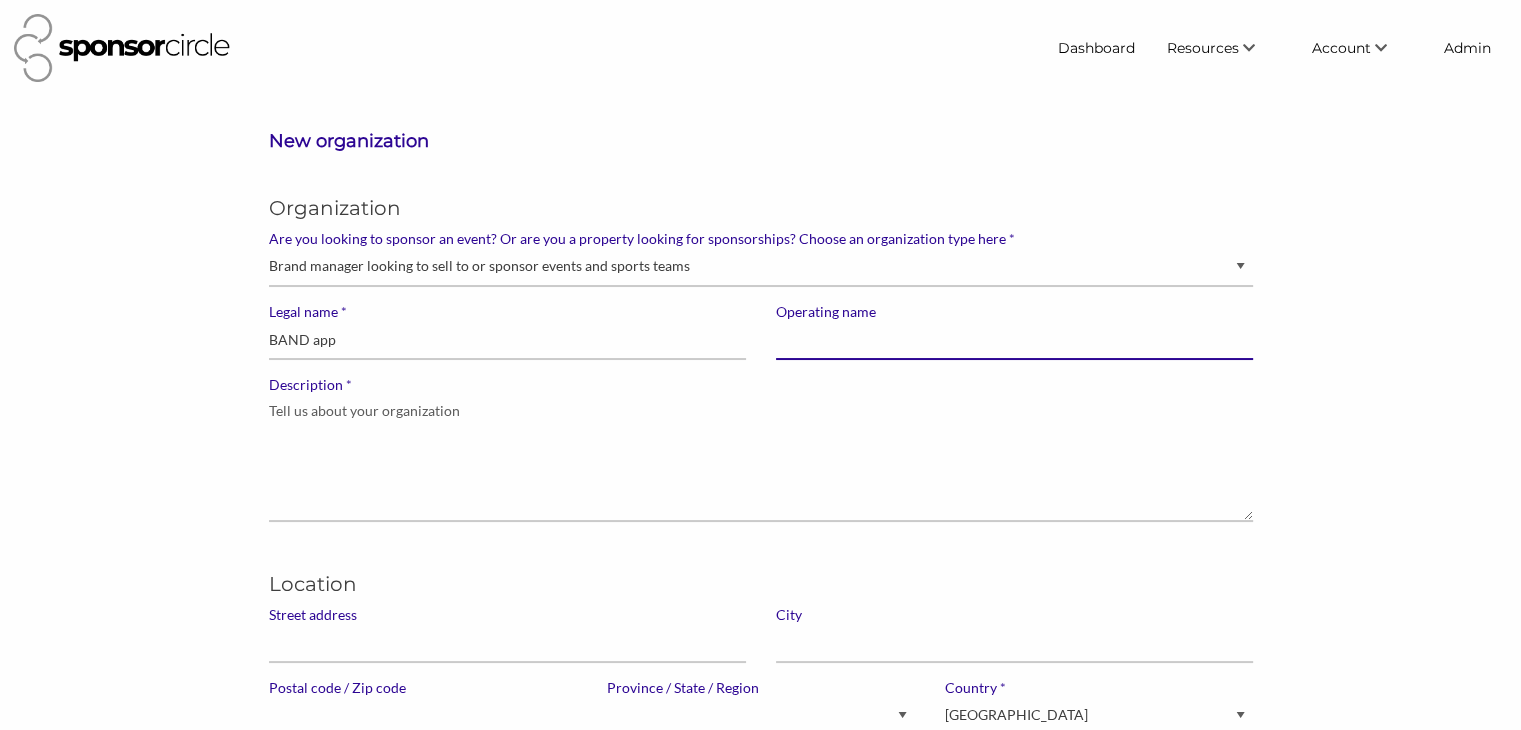 click on "Operating name" at bounding box center [1014, 340] 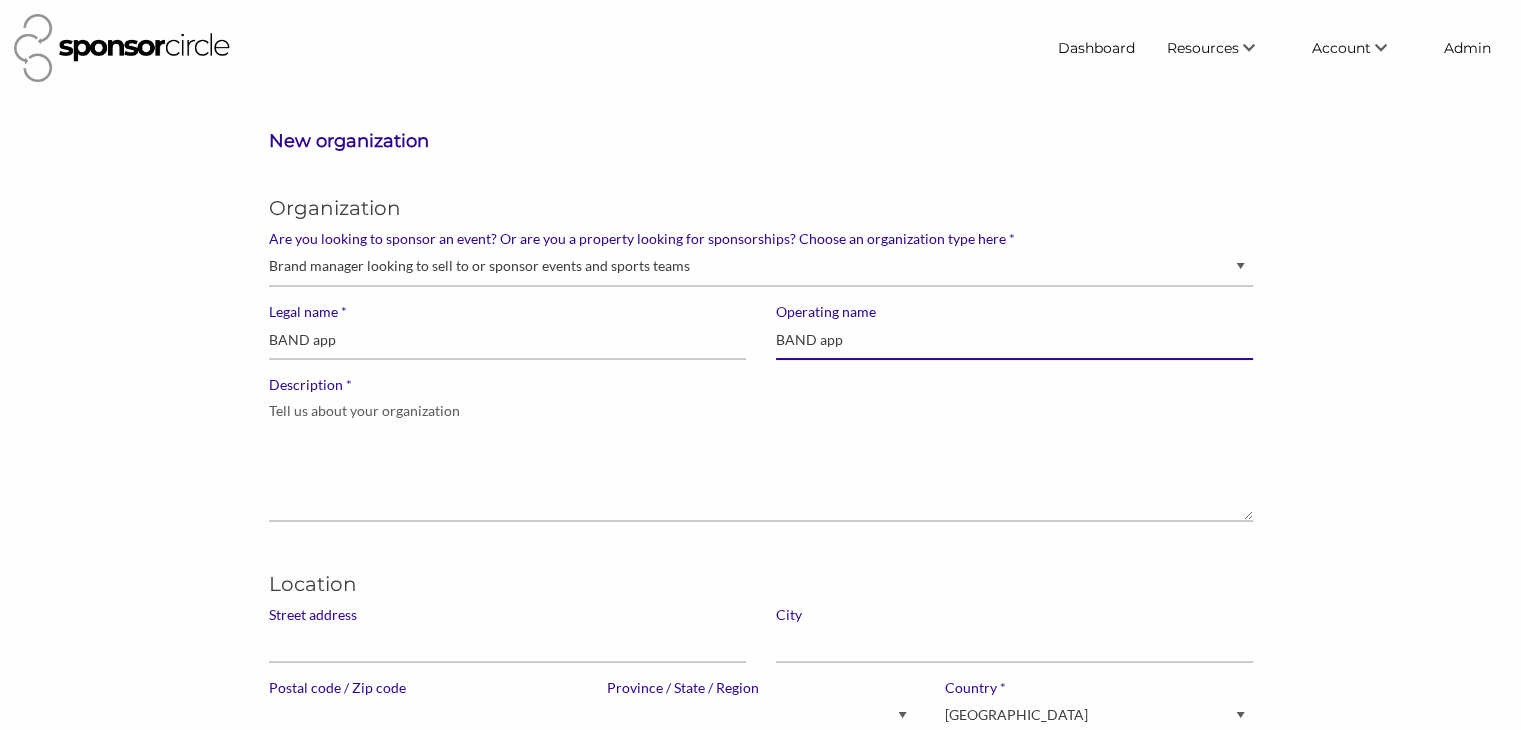 click on "BAND app" at bounding box center [1014, 340] 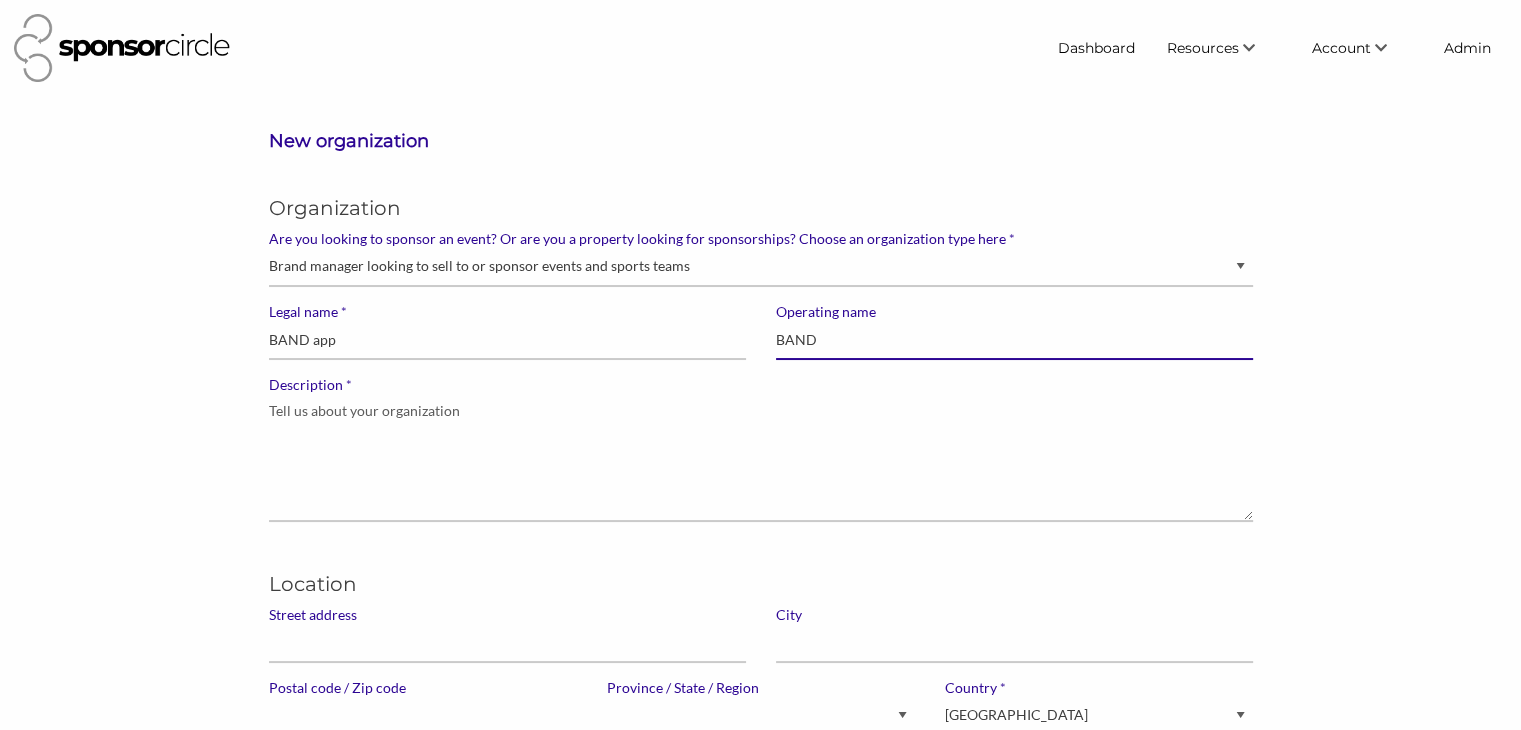 type on "BAND" 